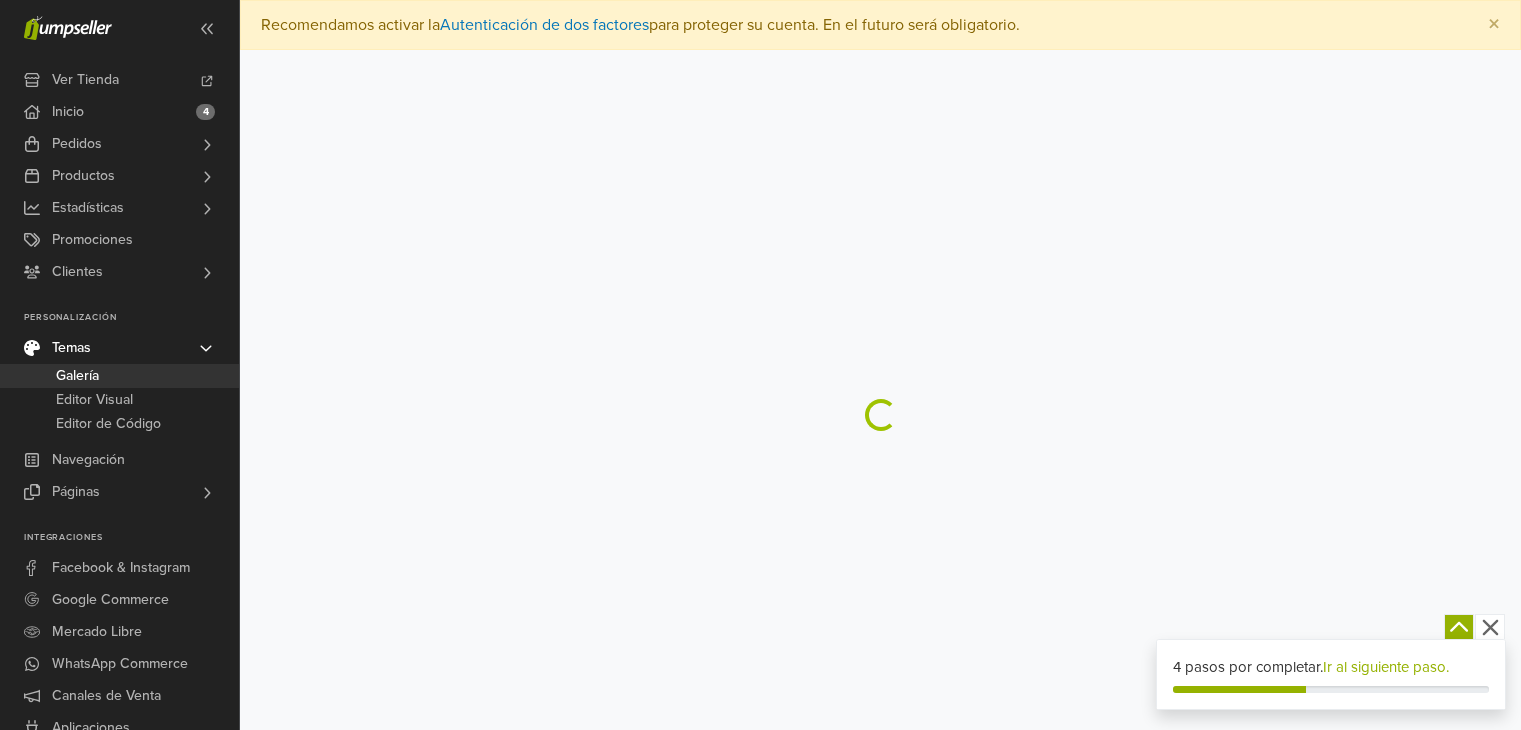 scroll, scrollTop: 0, scrollLeft: 0, axis: both 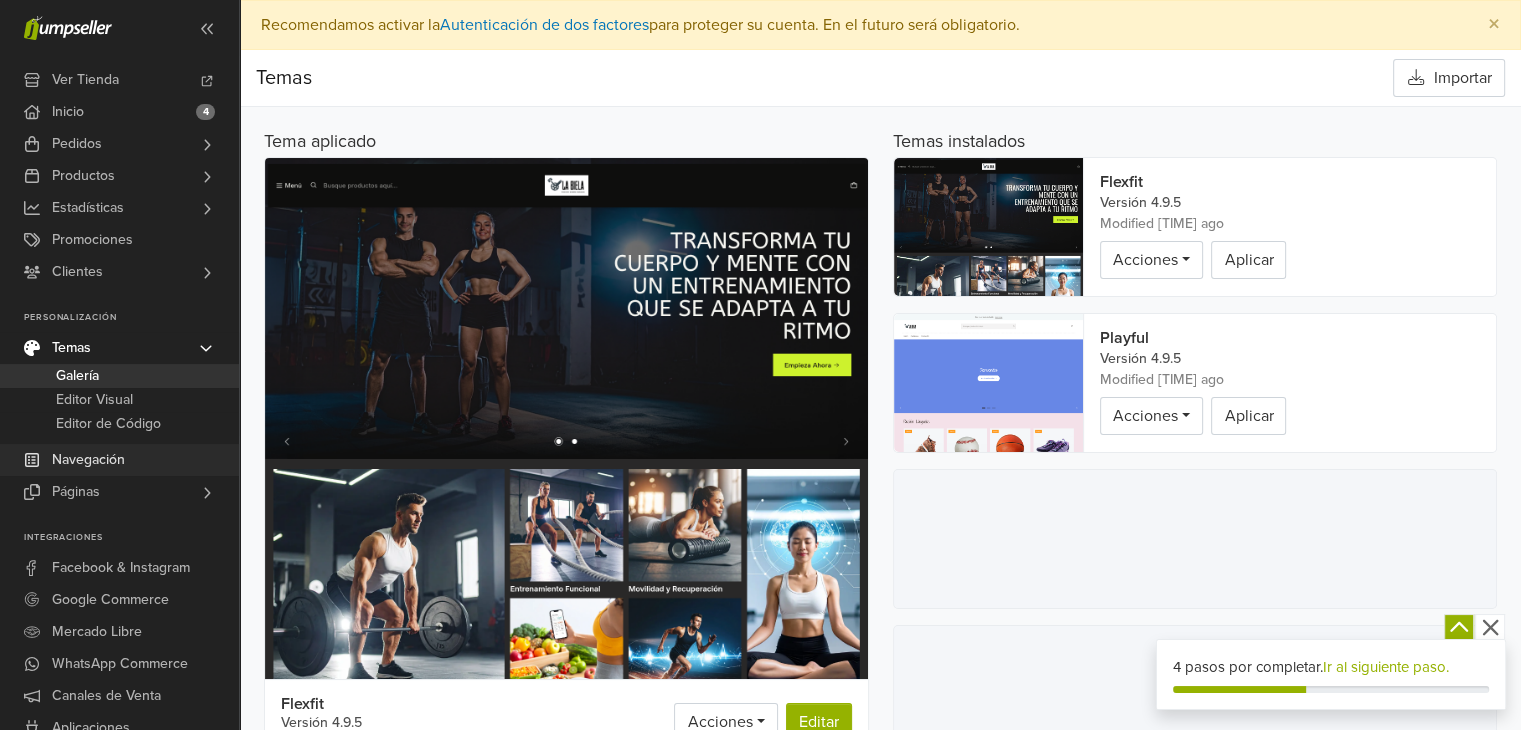click on "Navegación" at bounding box center (88, 460) 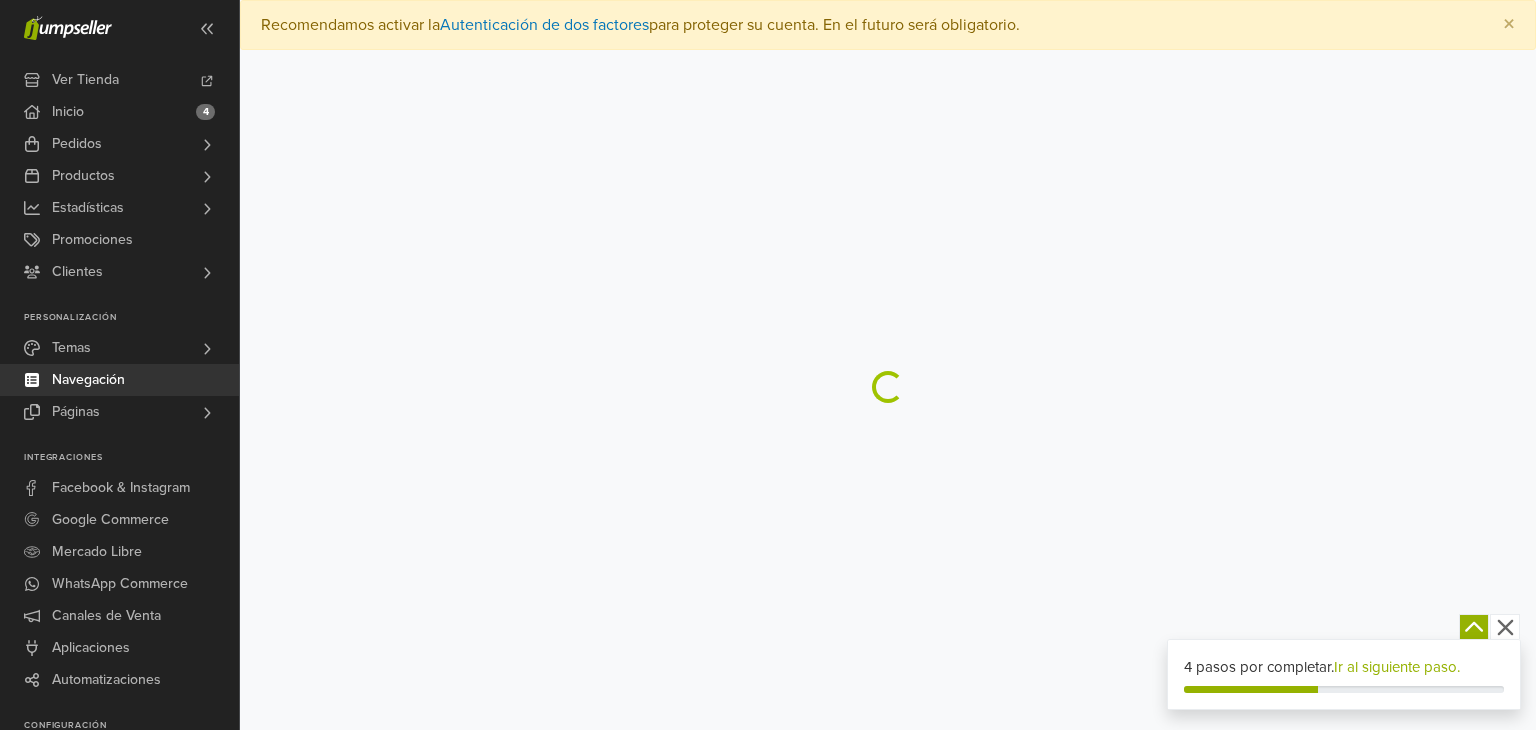 scroll, scrollTop: 0, scrollLeft: 0, axis: both 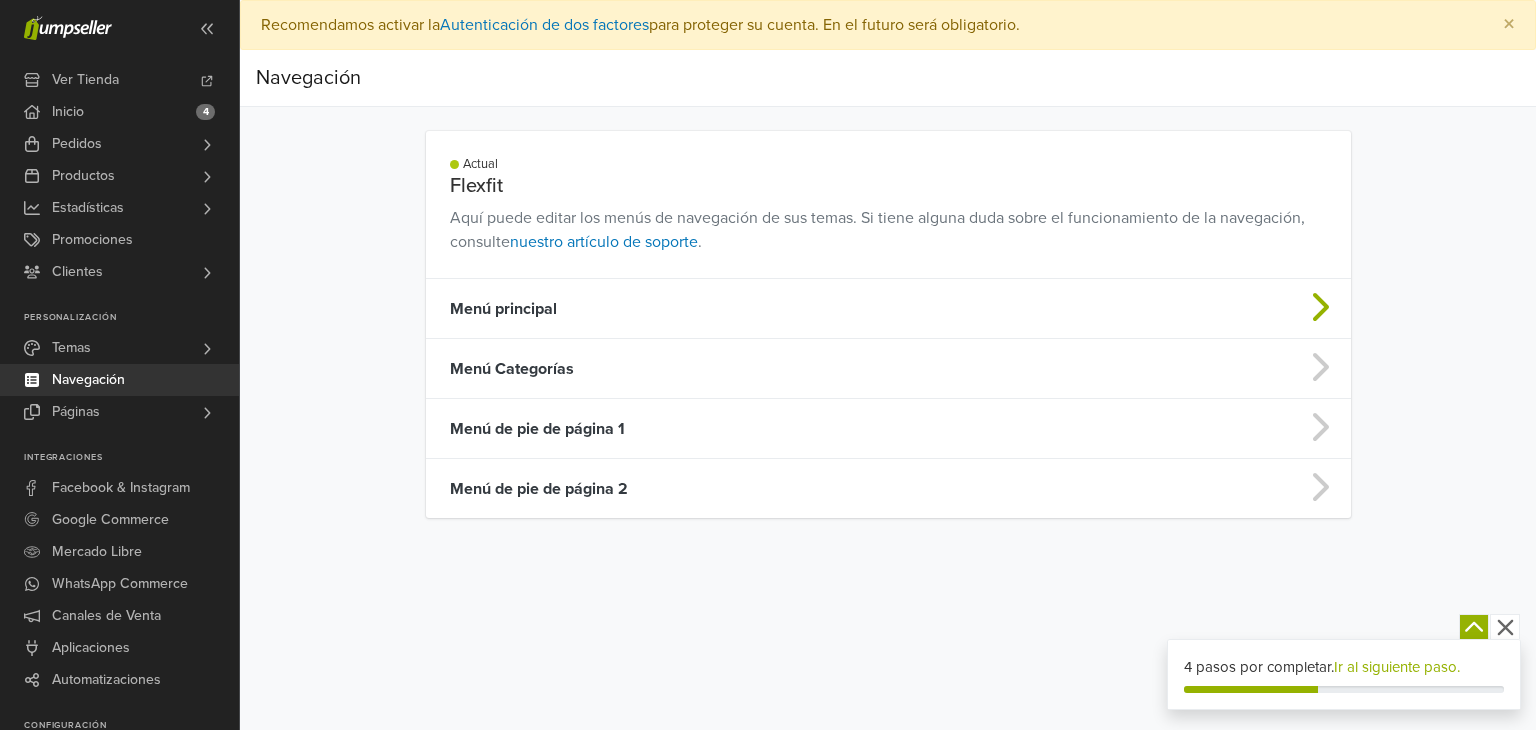 click on "Menú principal" at bounding box center [786, 309] 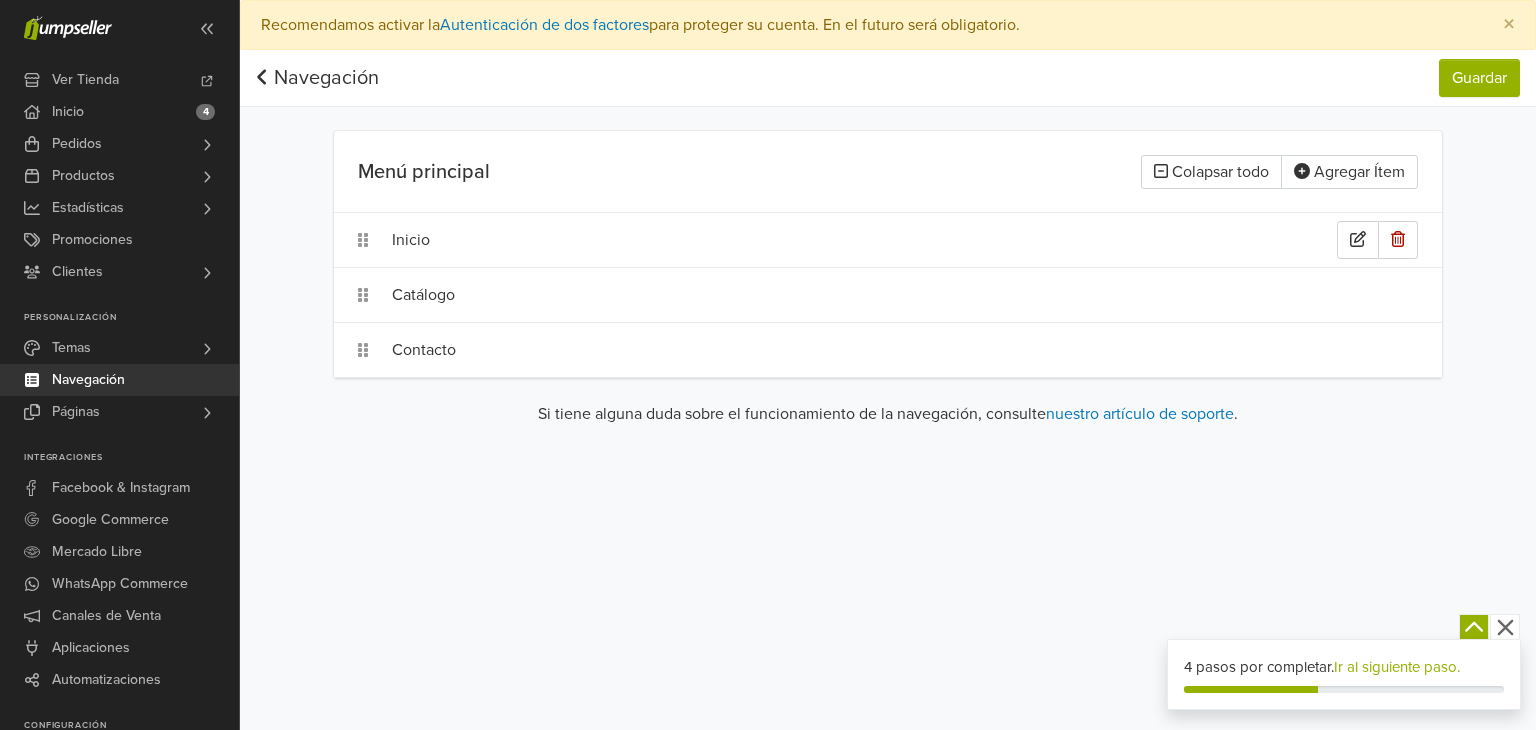 click on "Inicio" at bounding box center (864, 240) 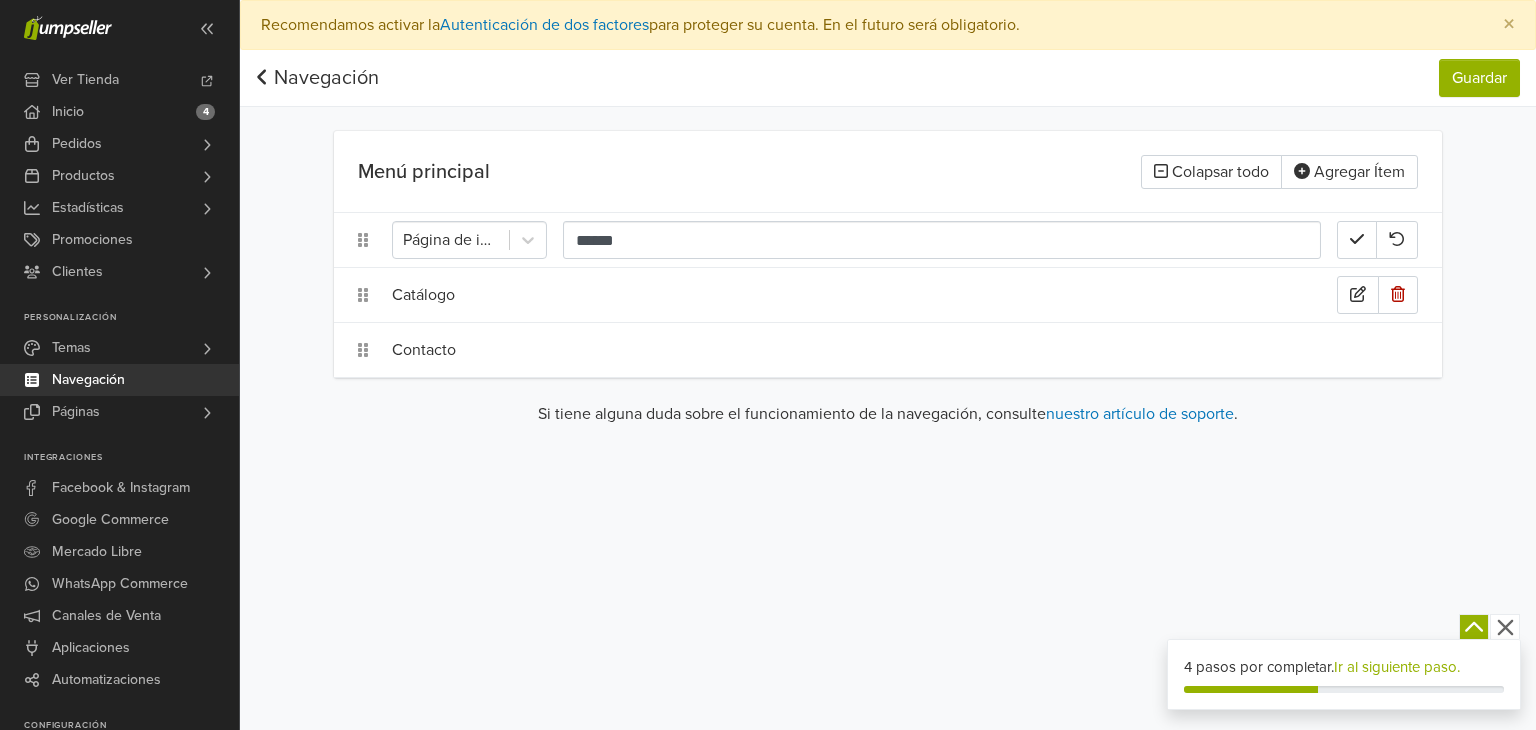 click on "Catálogo" at bounding box center [864, 295] 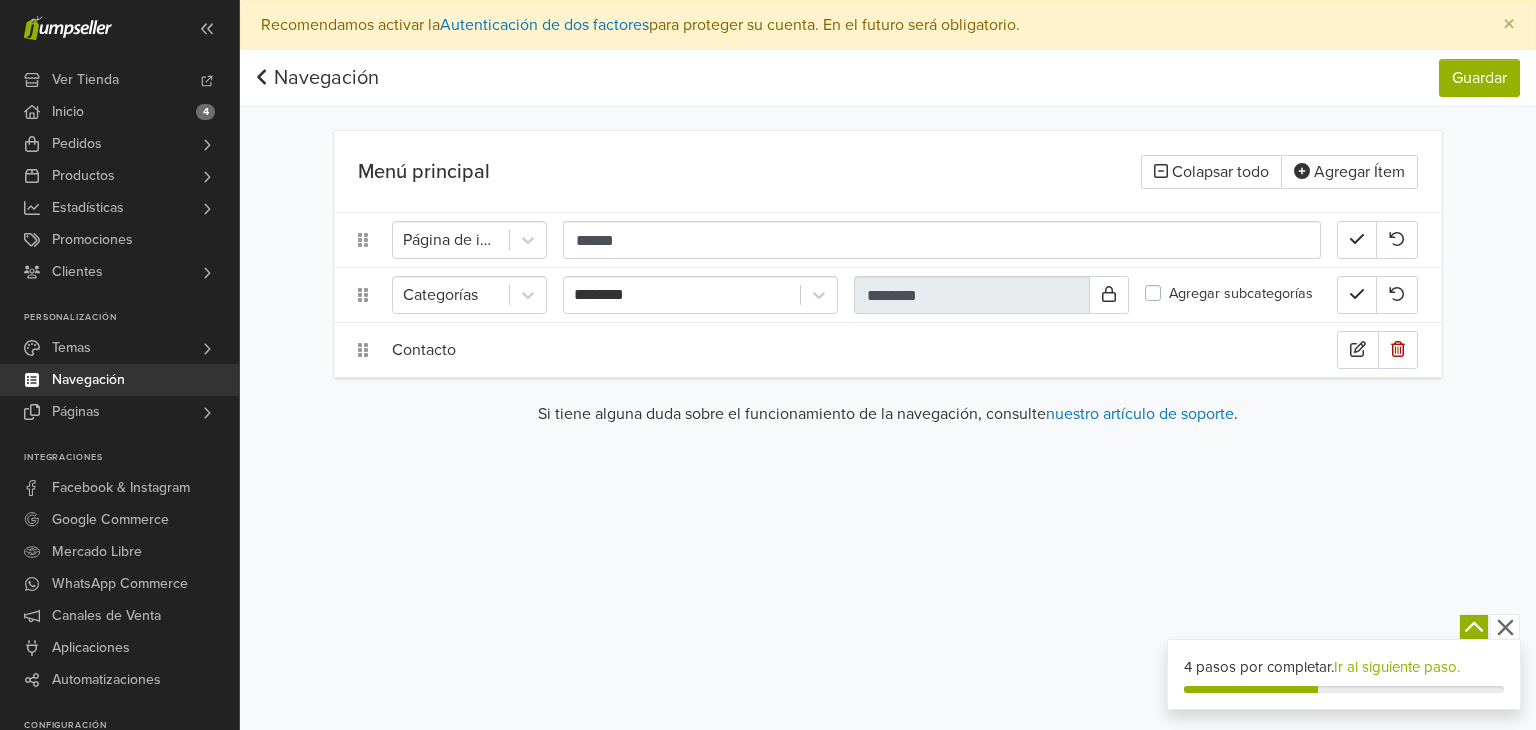 click on "Contacto" at bounding box center [864, 350] 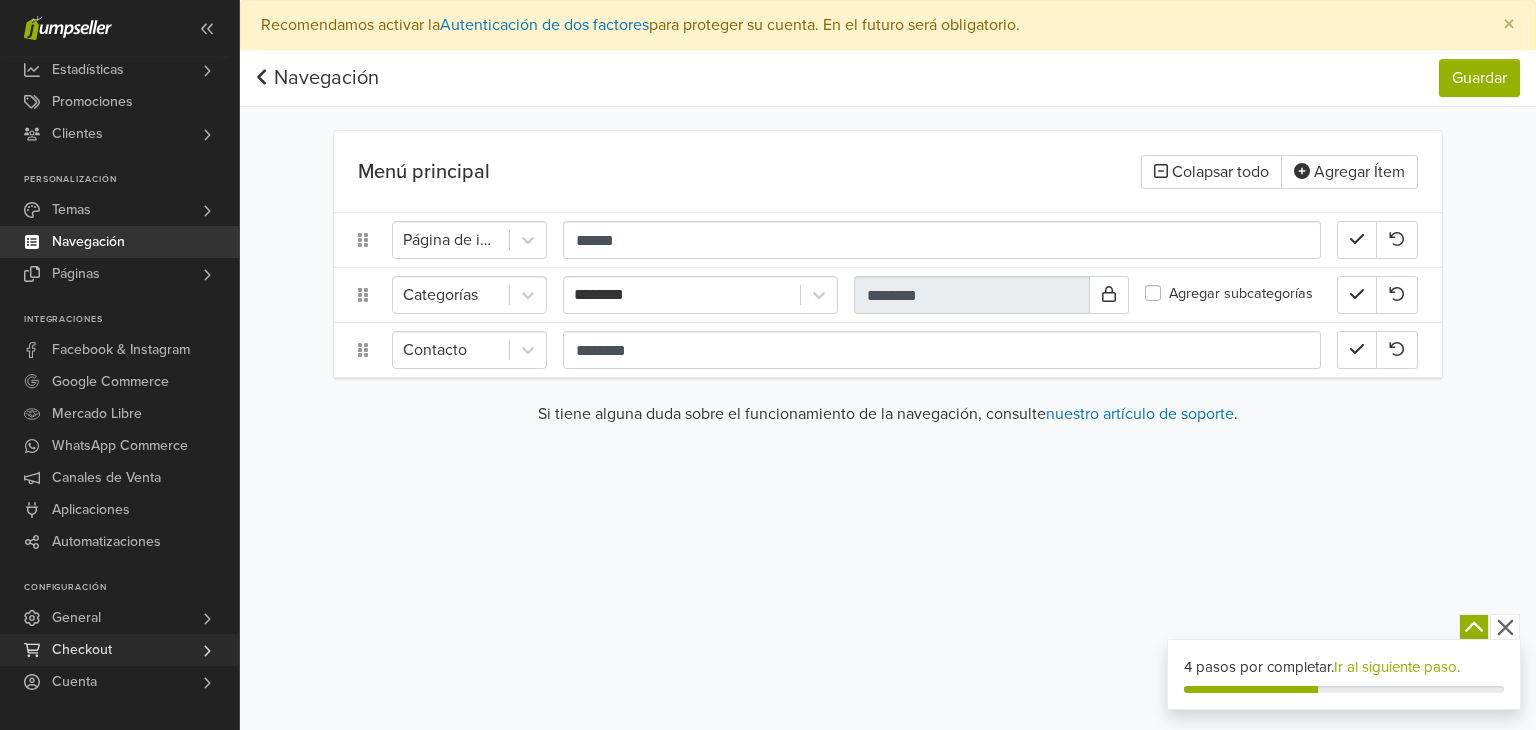 click on "Checkout" at bounding box center (119, 650) 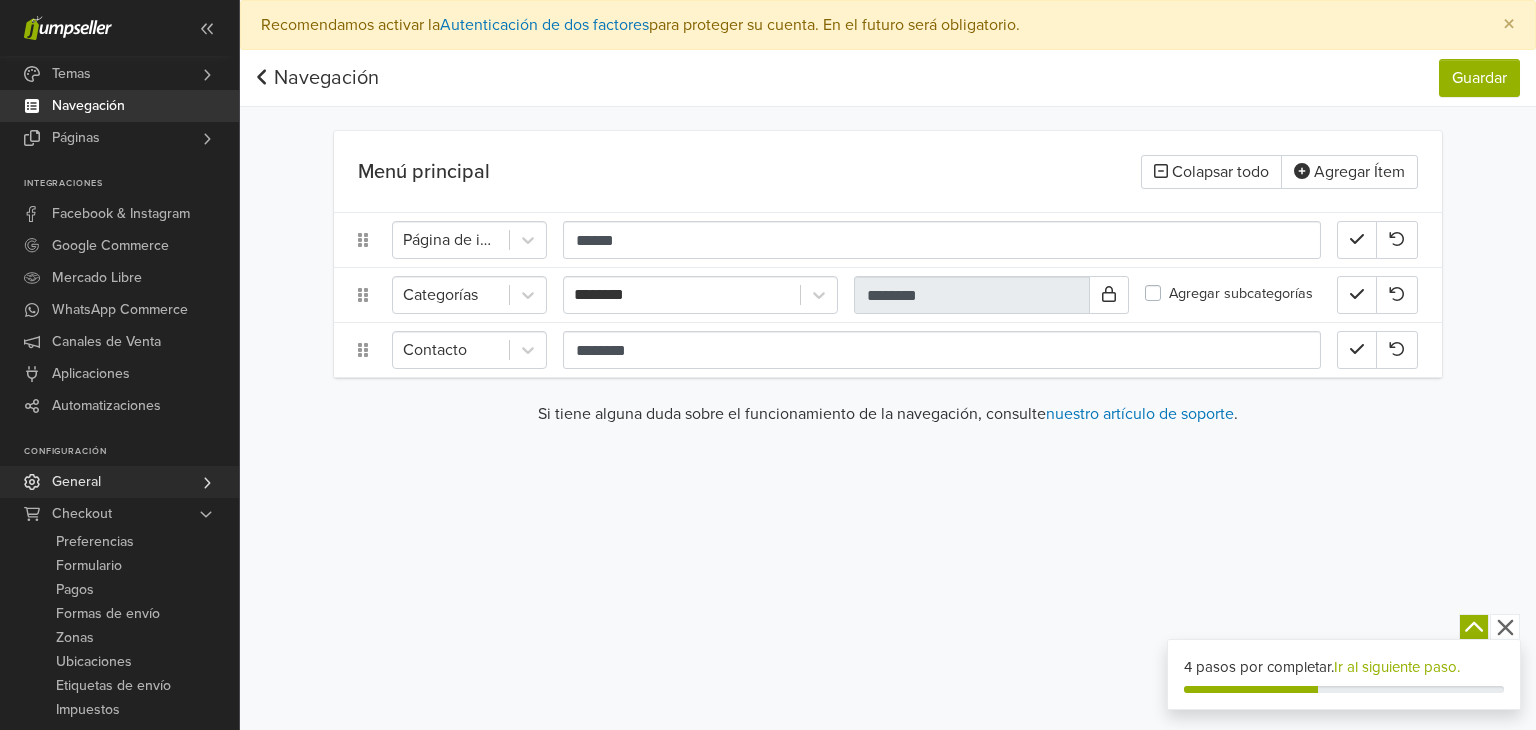 click on "General" at bounding box center [119, 482] 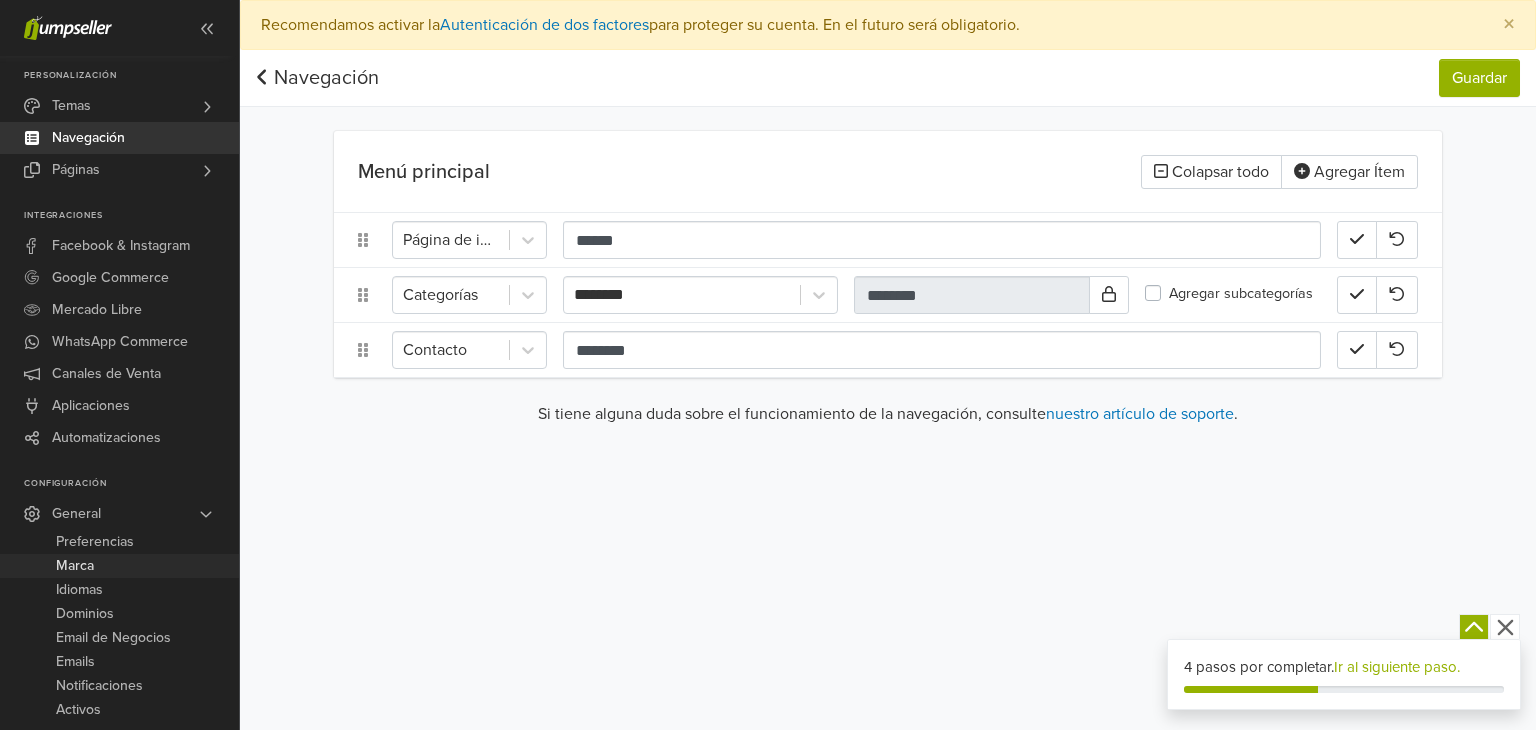 click on "Marca" at bounding box center [75, 566] 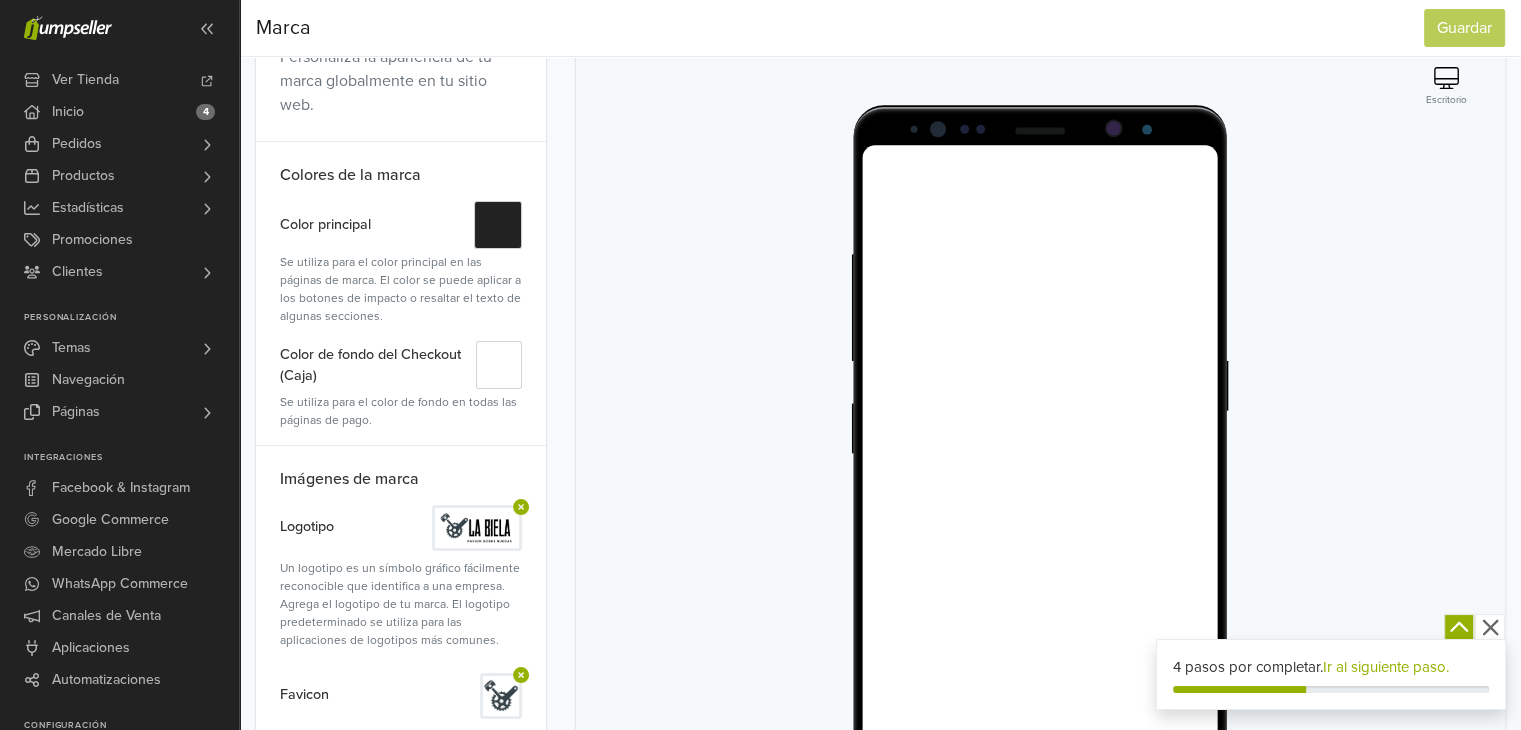 scroll, scrollTop: 200, scrollLeft: 0, axis: vertical 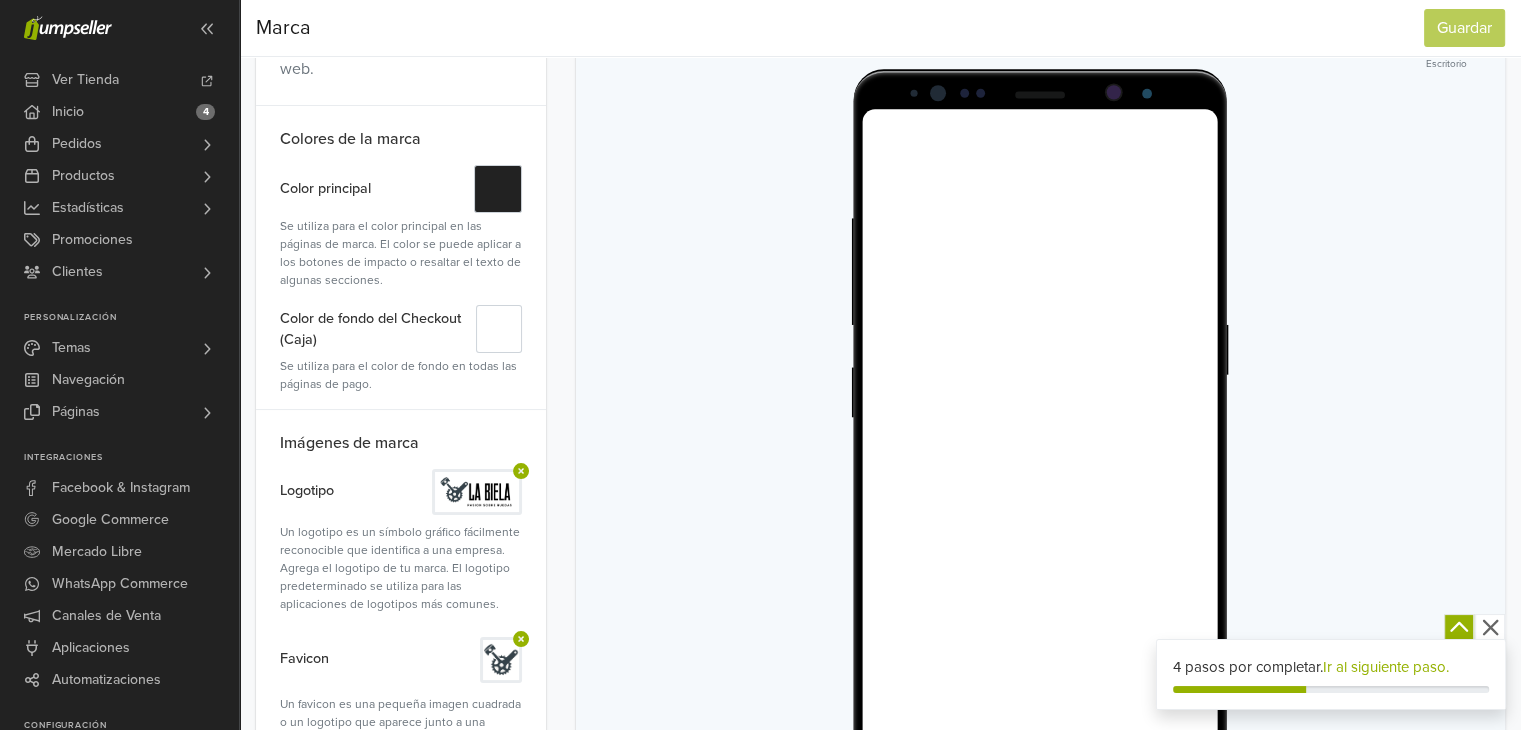 click at bounding box center [477, 492] 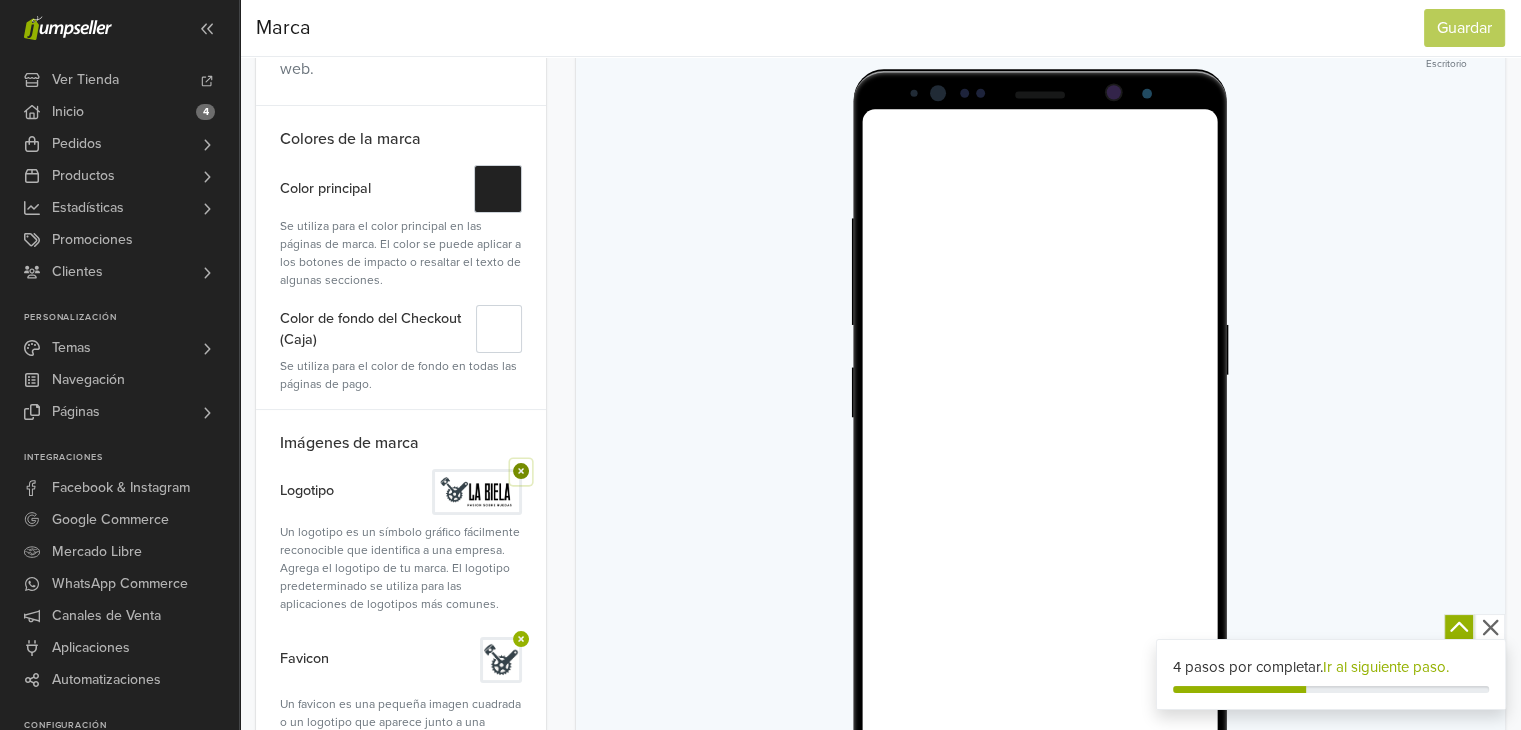 click 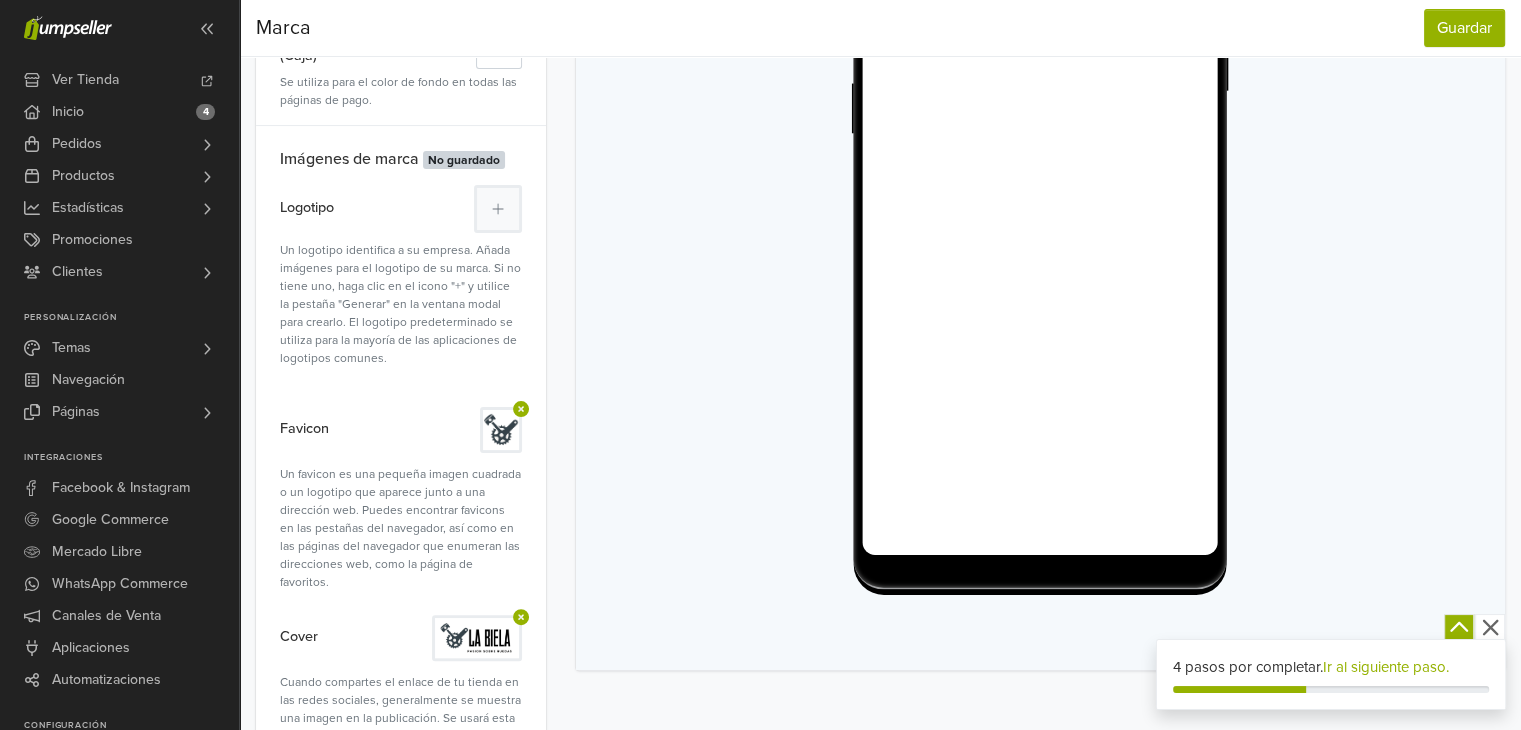 scroll, scrollTop: 486, scrollLeft: 0, axis: vertical 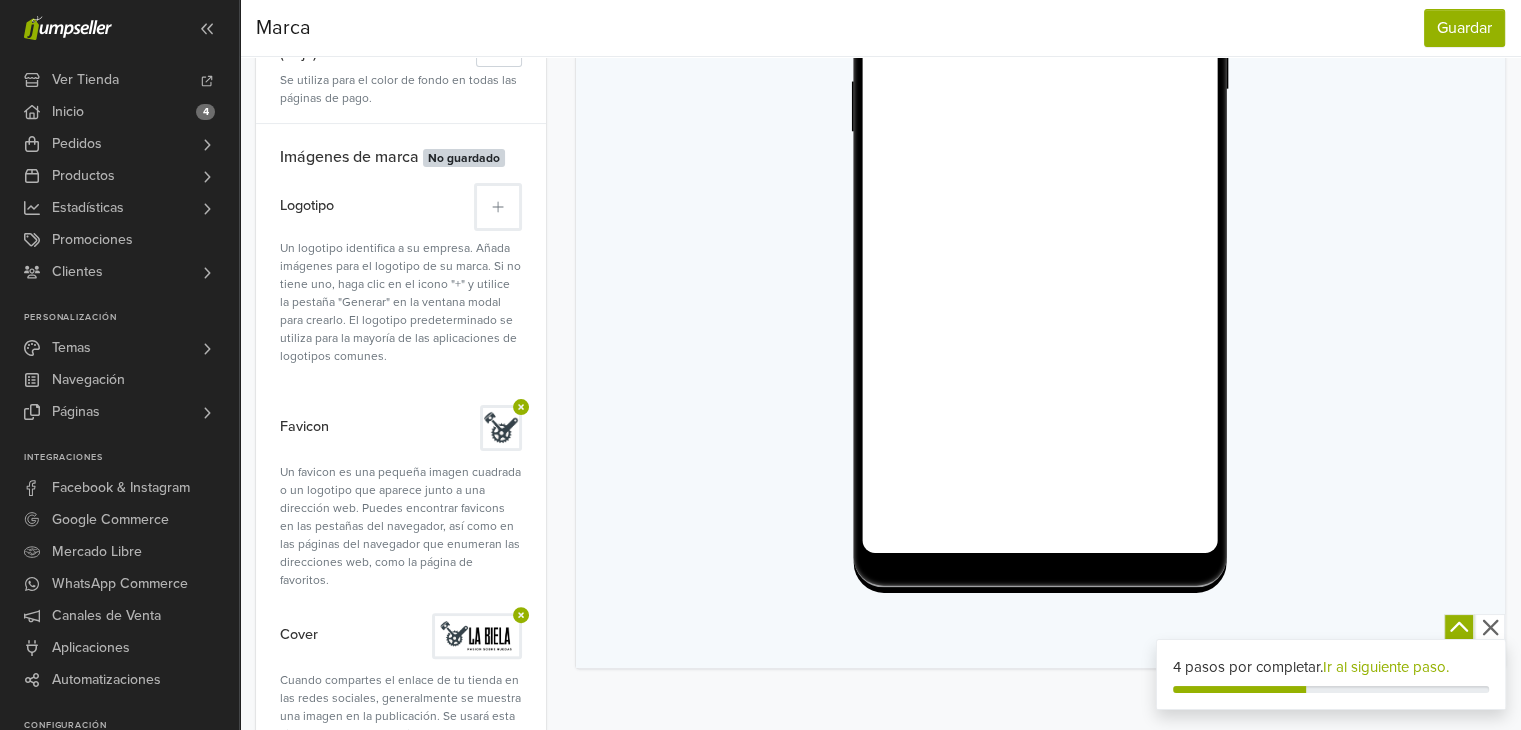 click at bounding box center (498, 207) 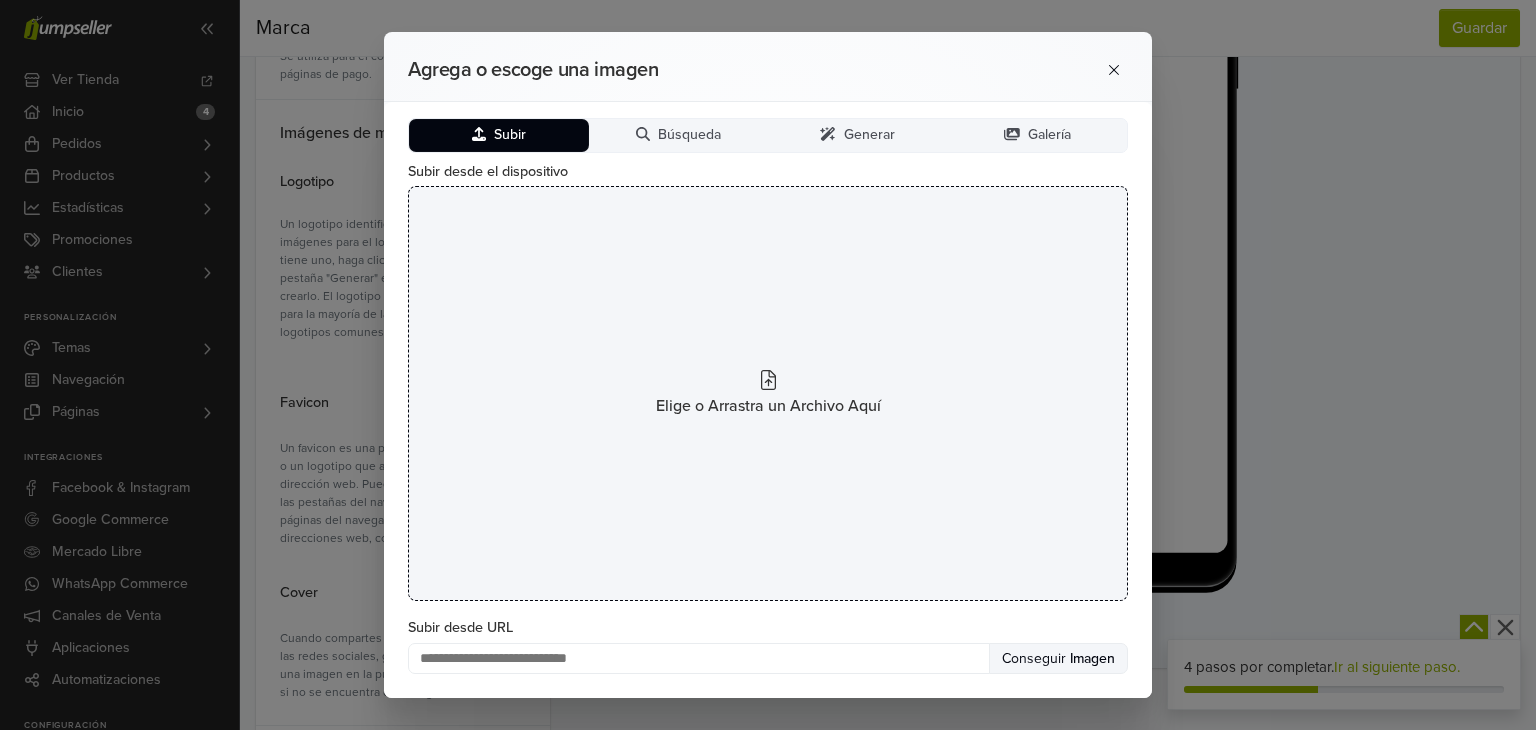 click on "Elige o Arrastra un Archivo Aquí" at bounding box center (768, 393) 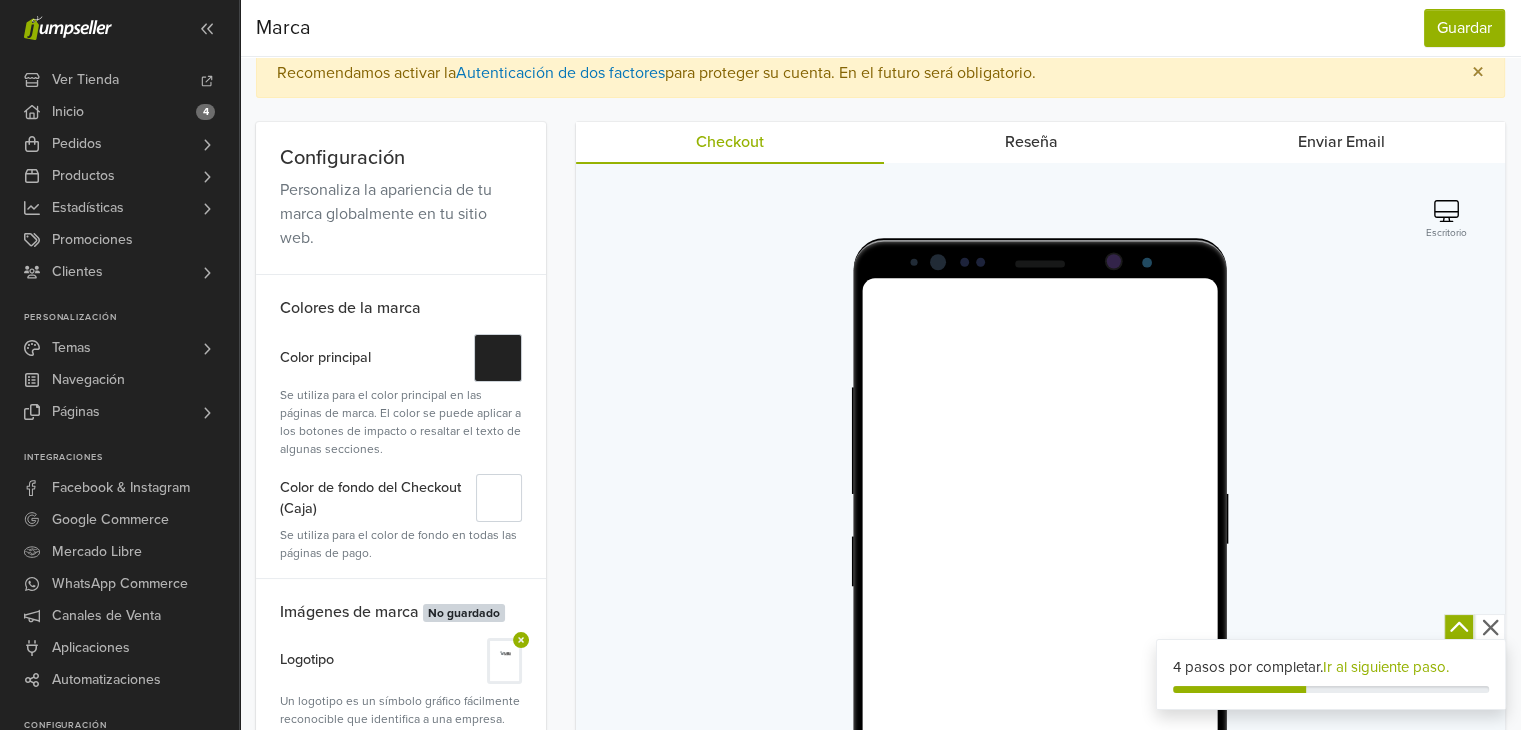 scroll, scrollTop: 0, scrollLeft: 0, axis: both 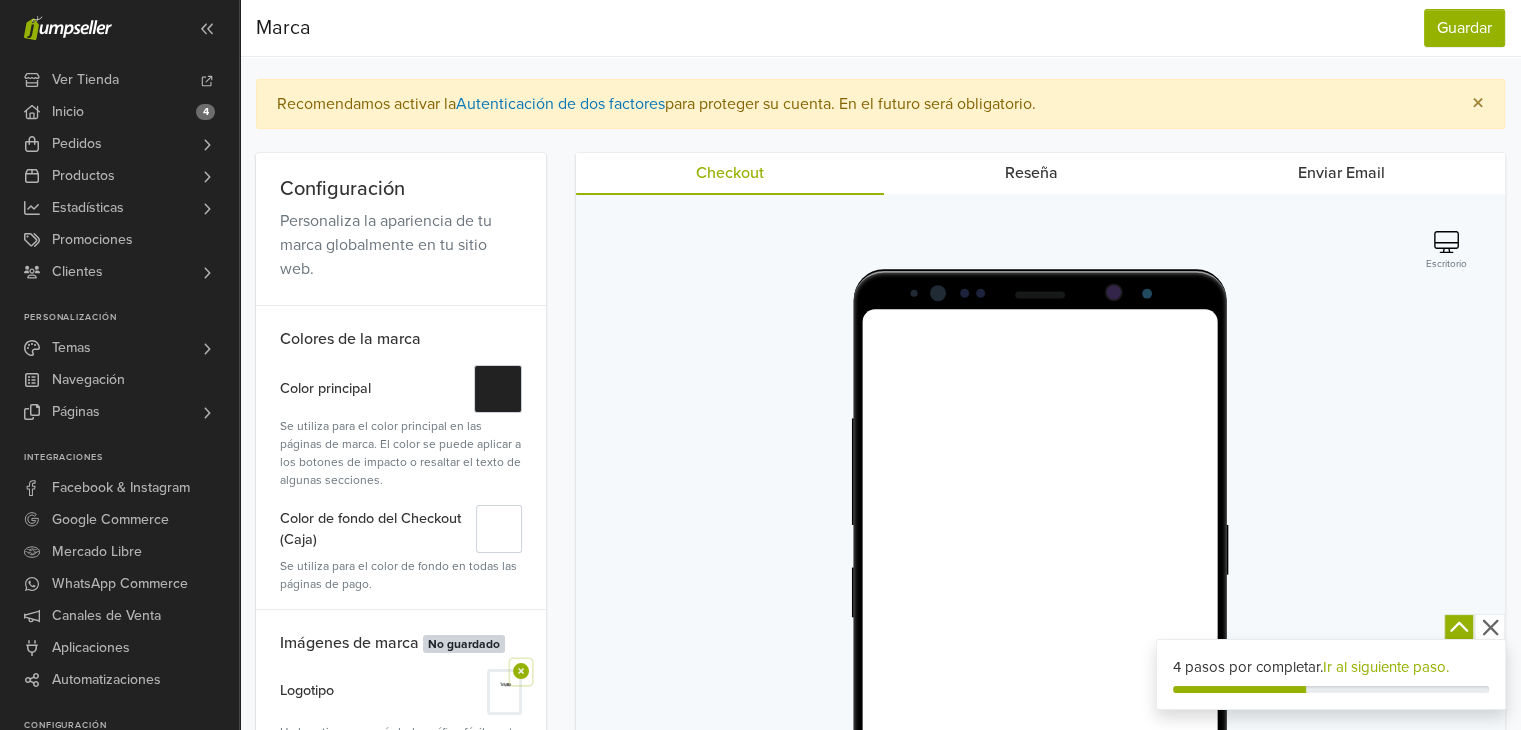 click 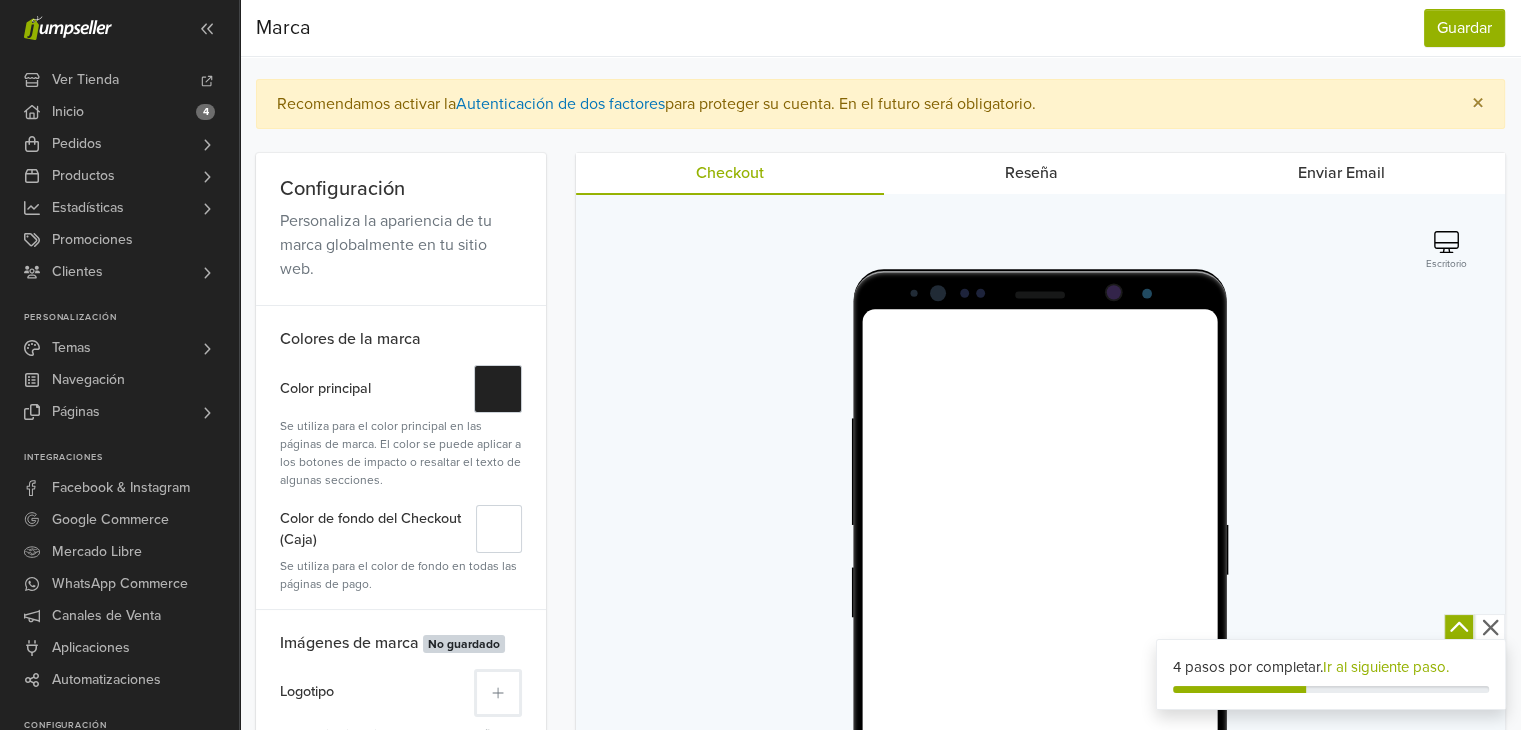 click 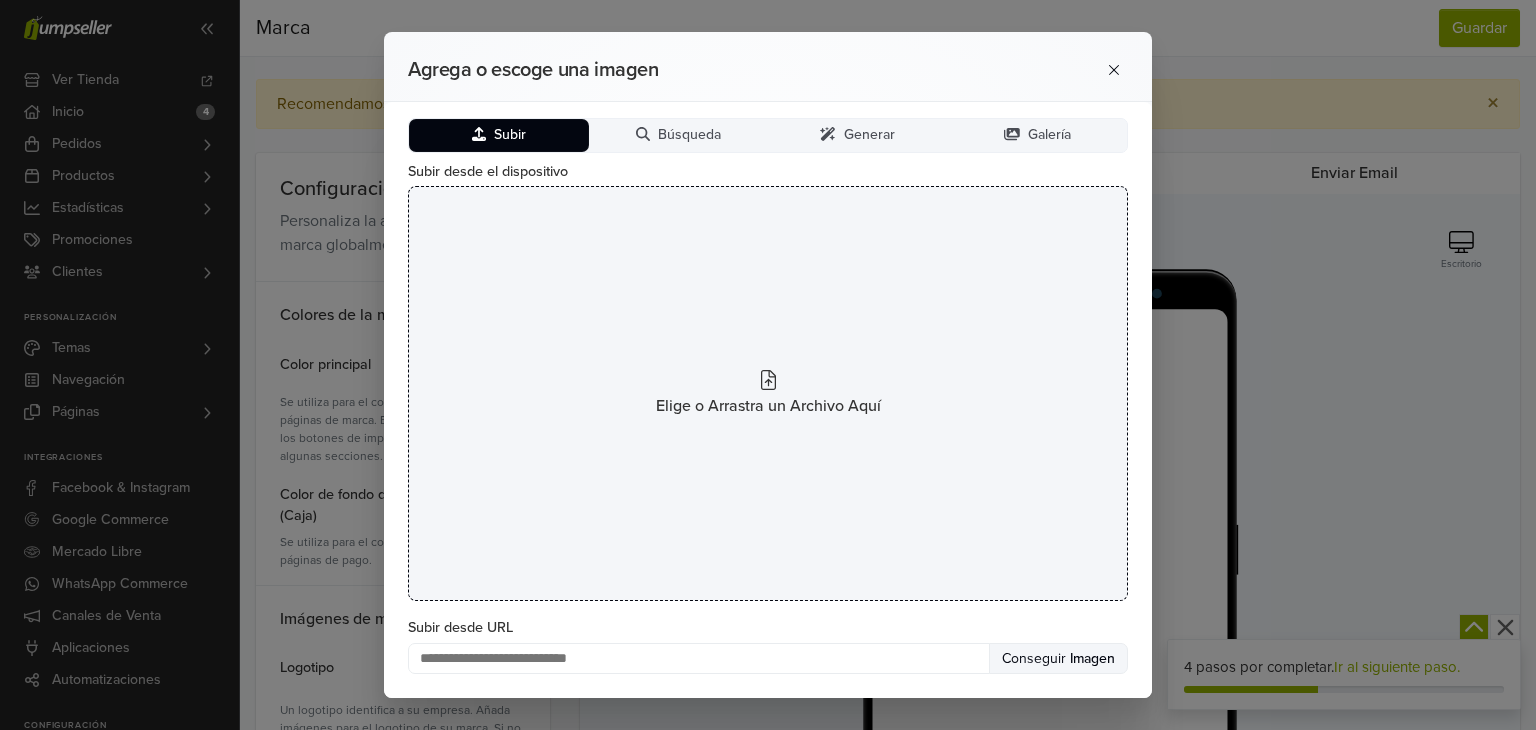 click 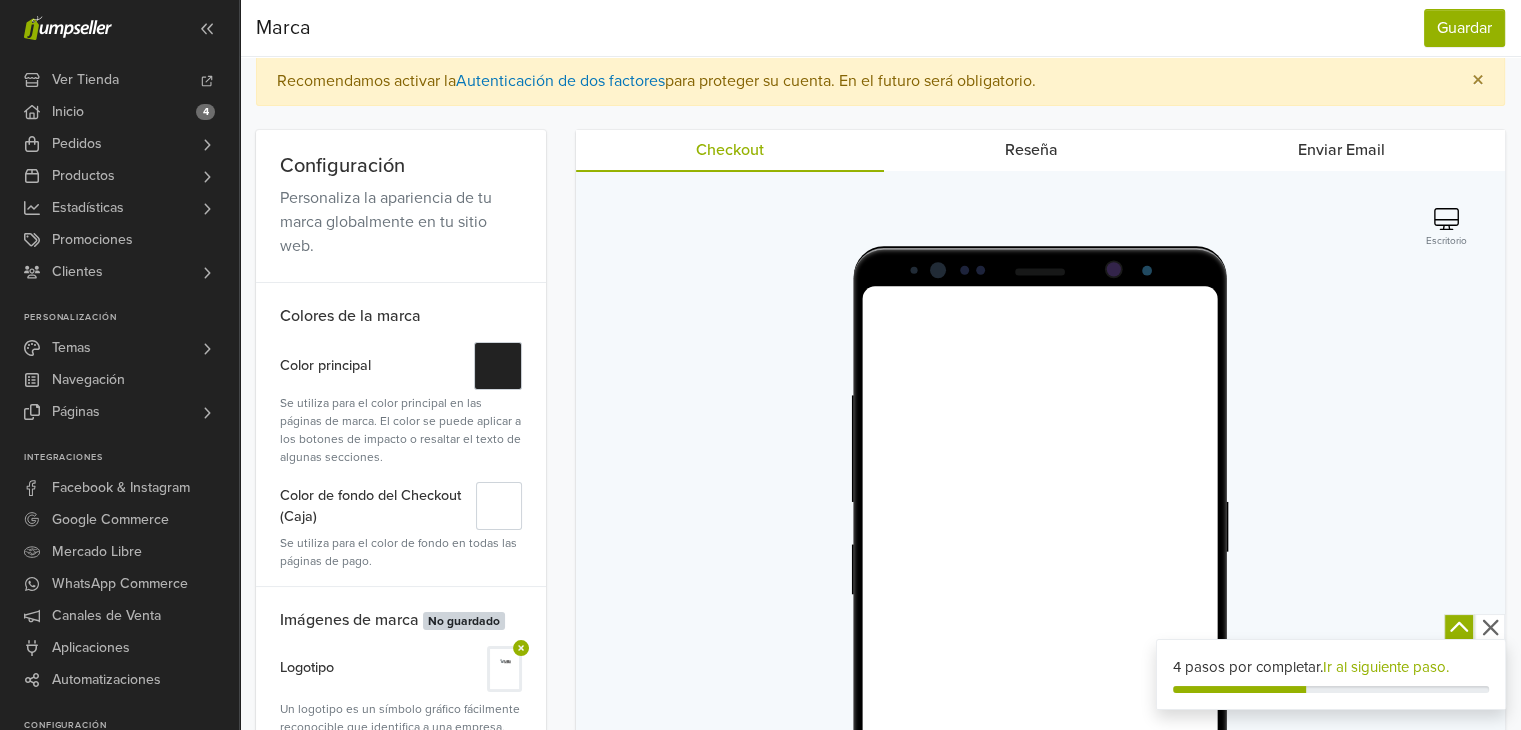 scroll, scrollTop: 0, scrollLeft: 0, axis: both 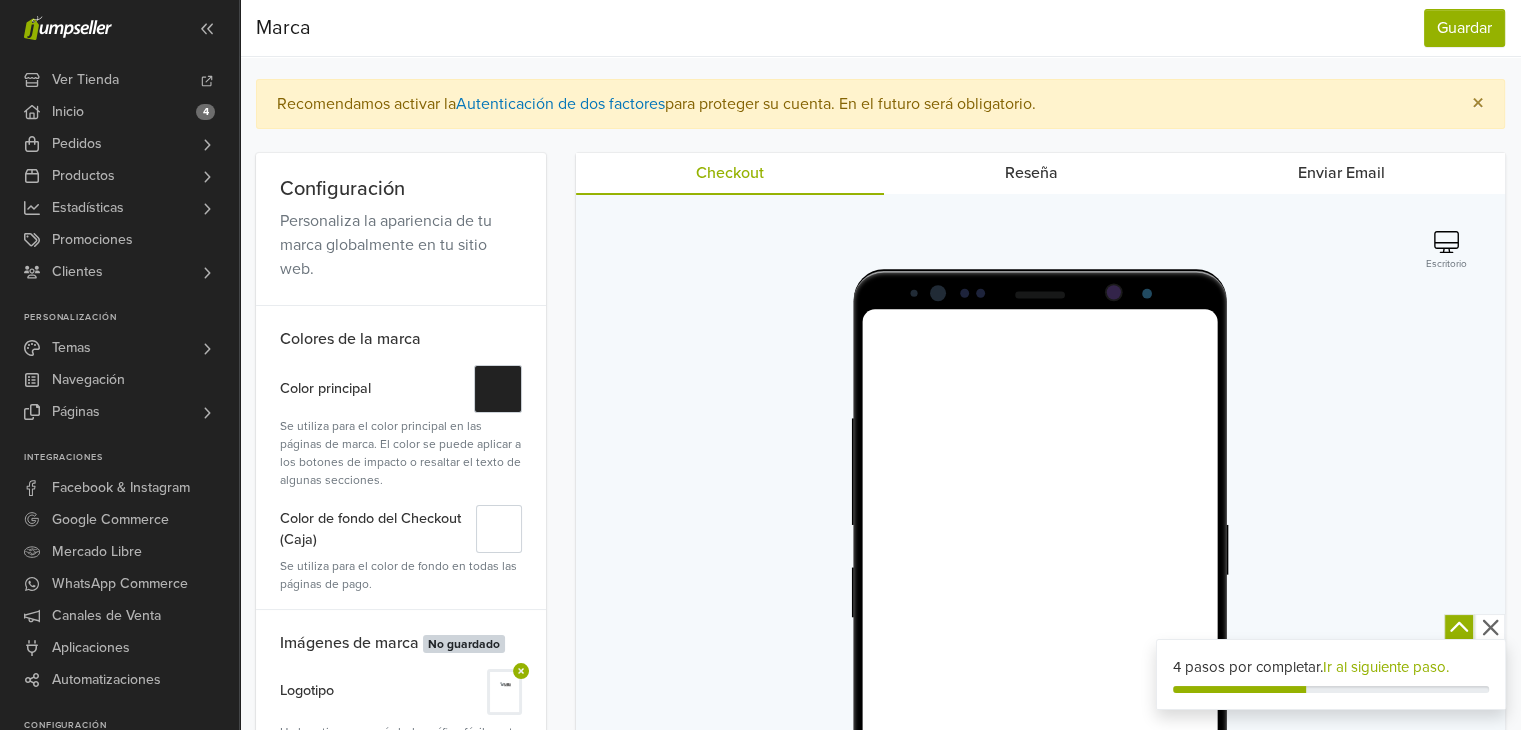 click on "Reseña" at bounding box center (1030, 173) 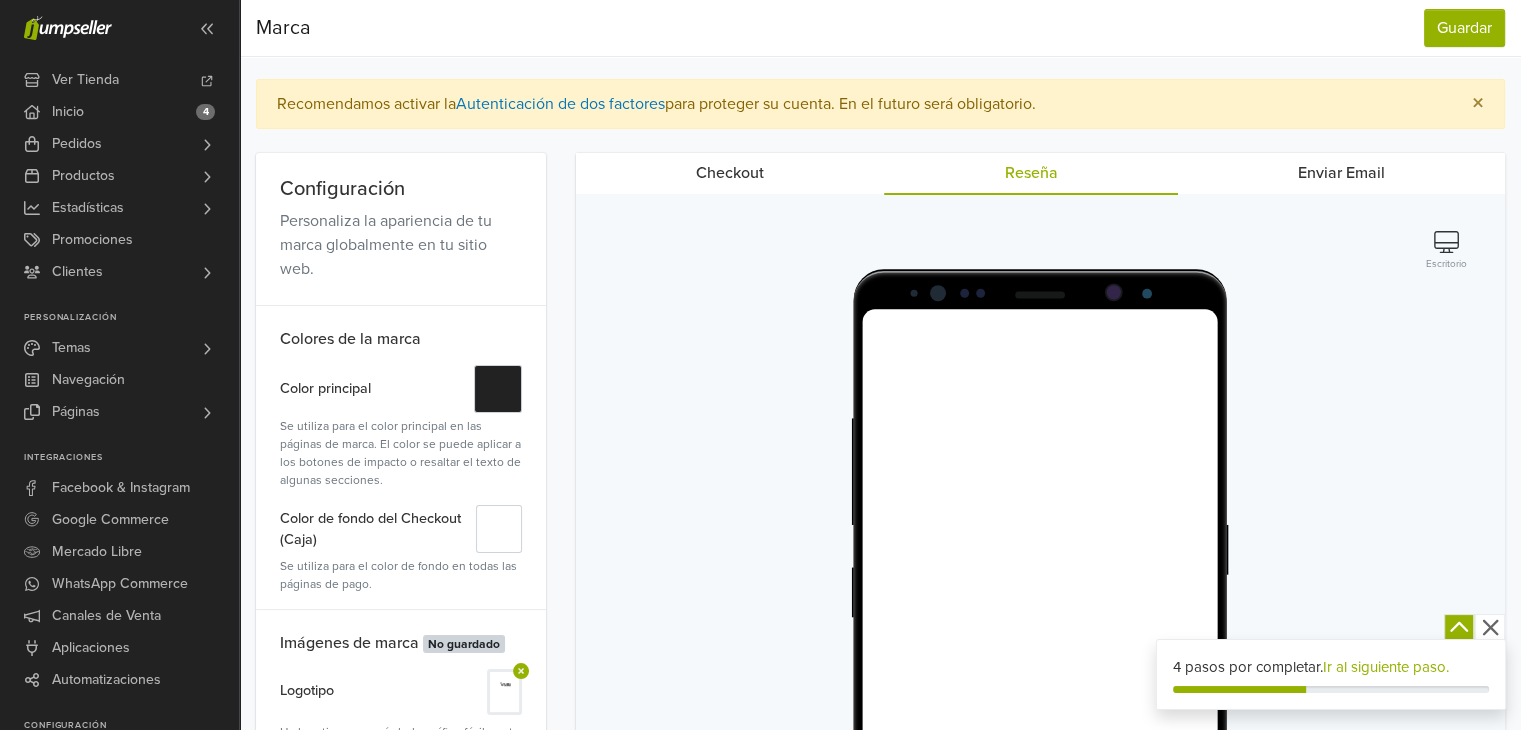 click on "Escritorio" at bounding box center (1446, 251) 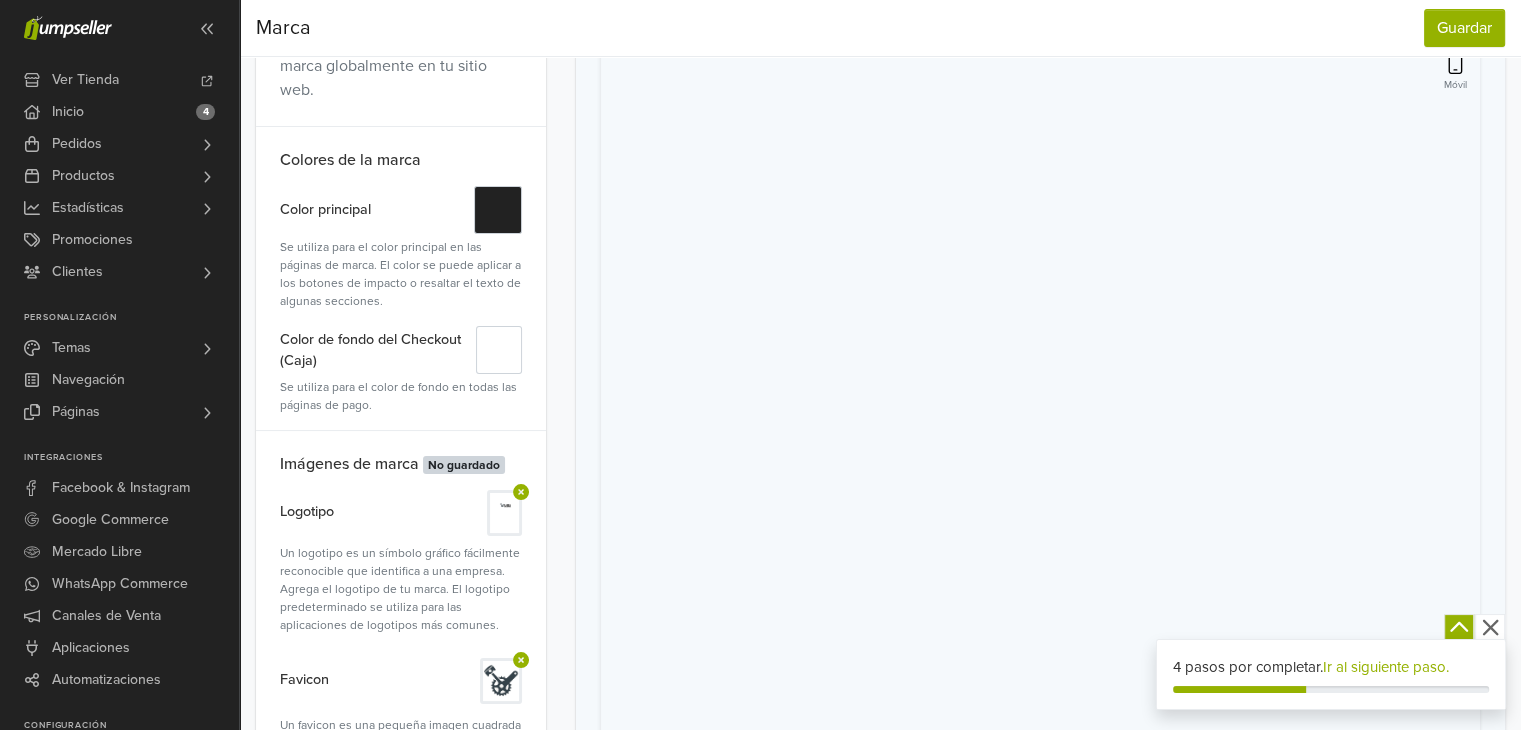 scroll, scrollTop: 0, scrollLeft: 0, axis: both 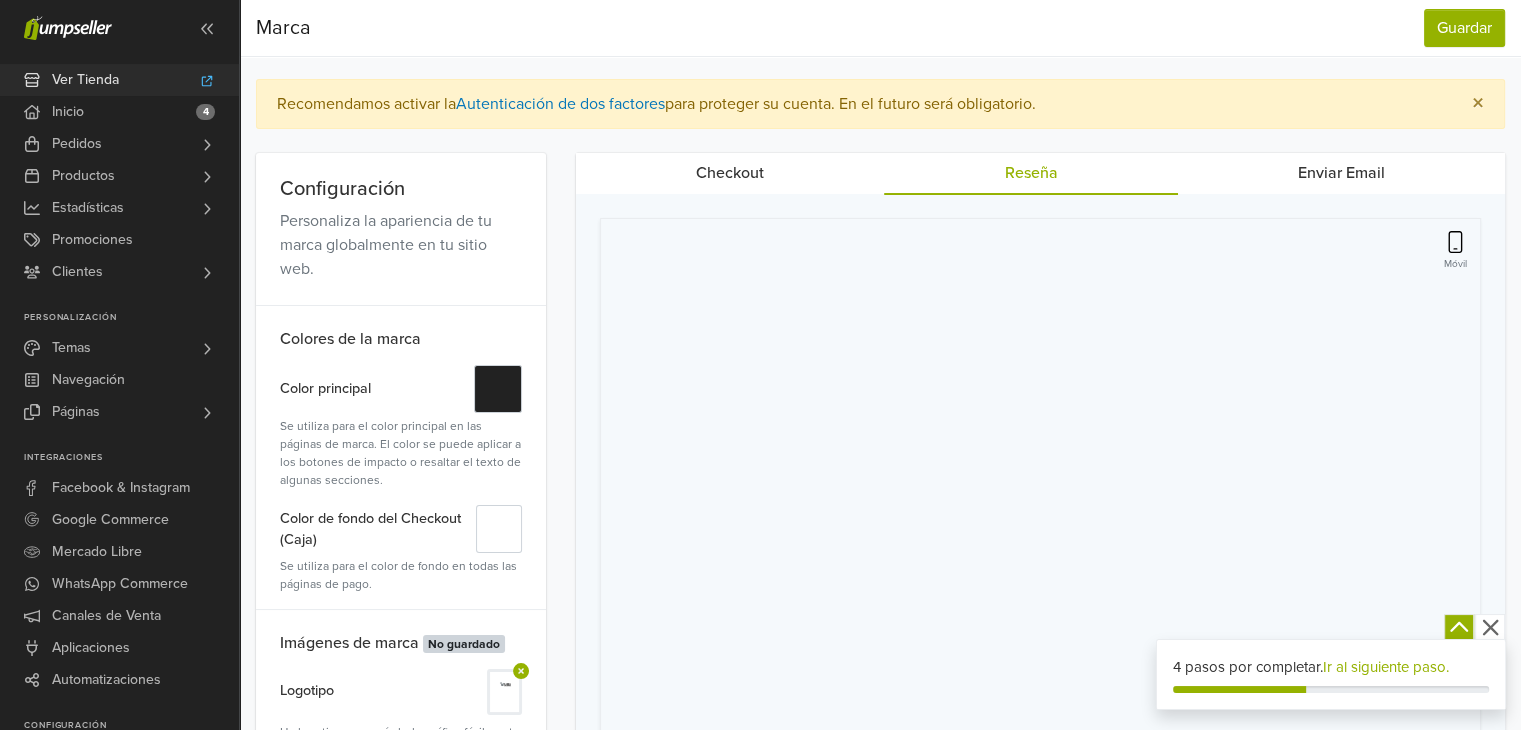 click 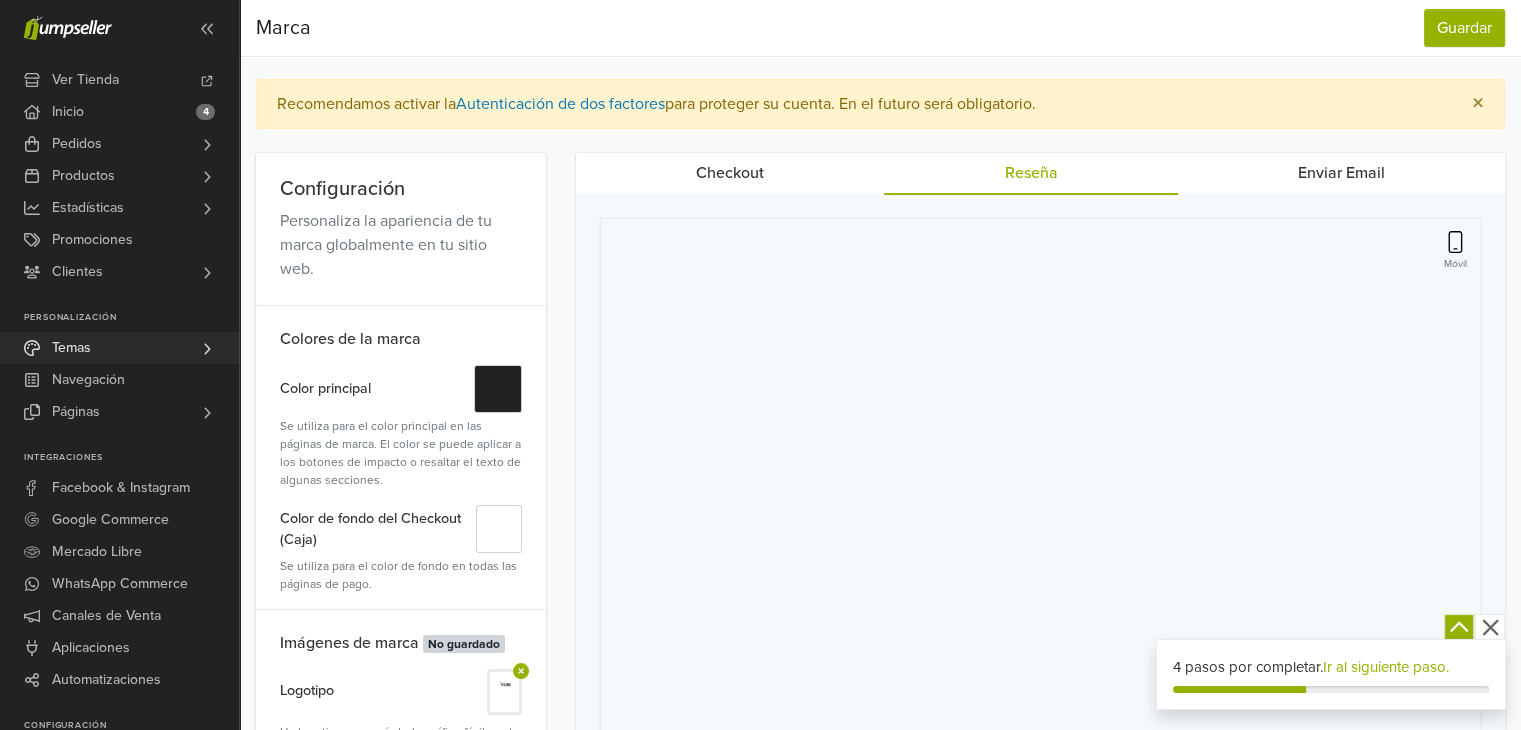 click on "Temas" at bounding box center (119, 348) 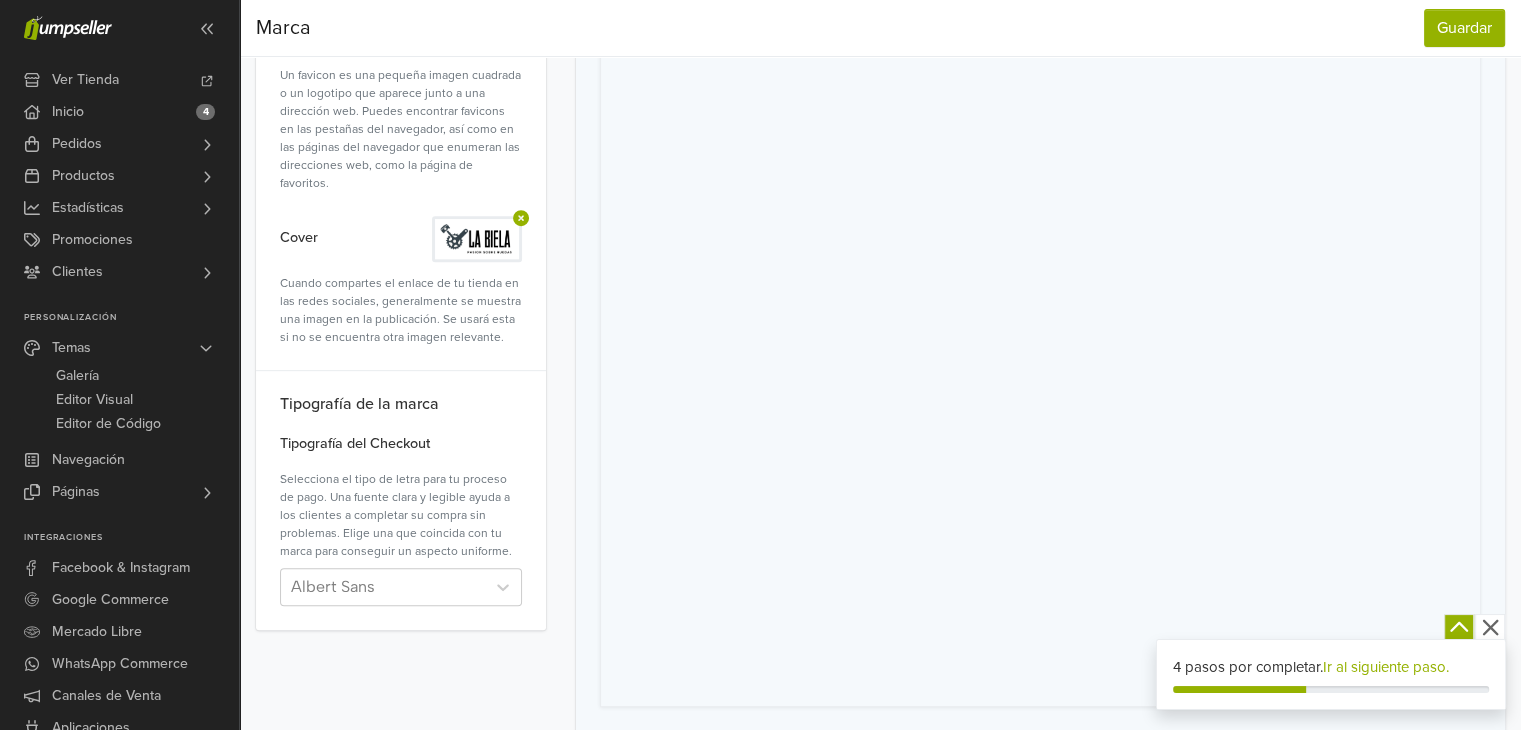 scroll, scrollTop: 860, scrollLeft: 0, axis: vertical 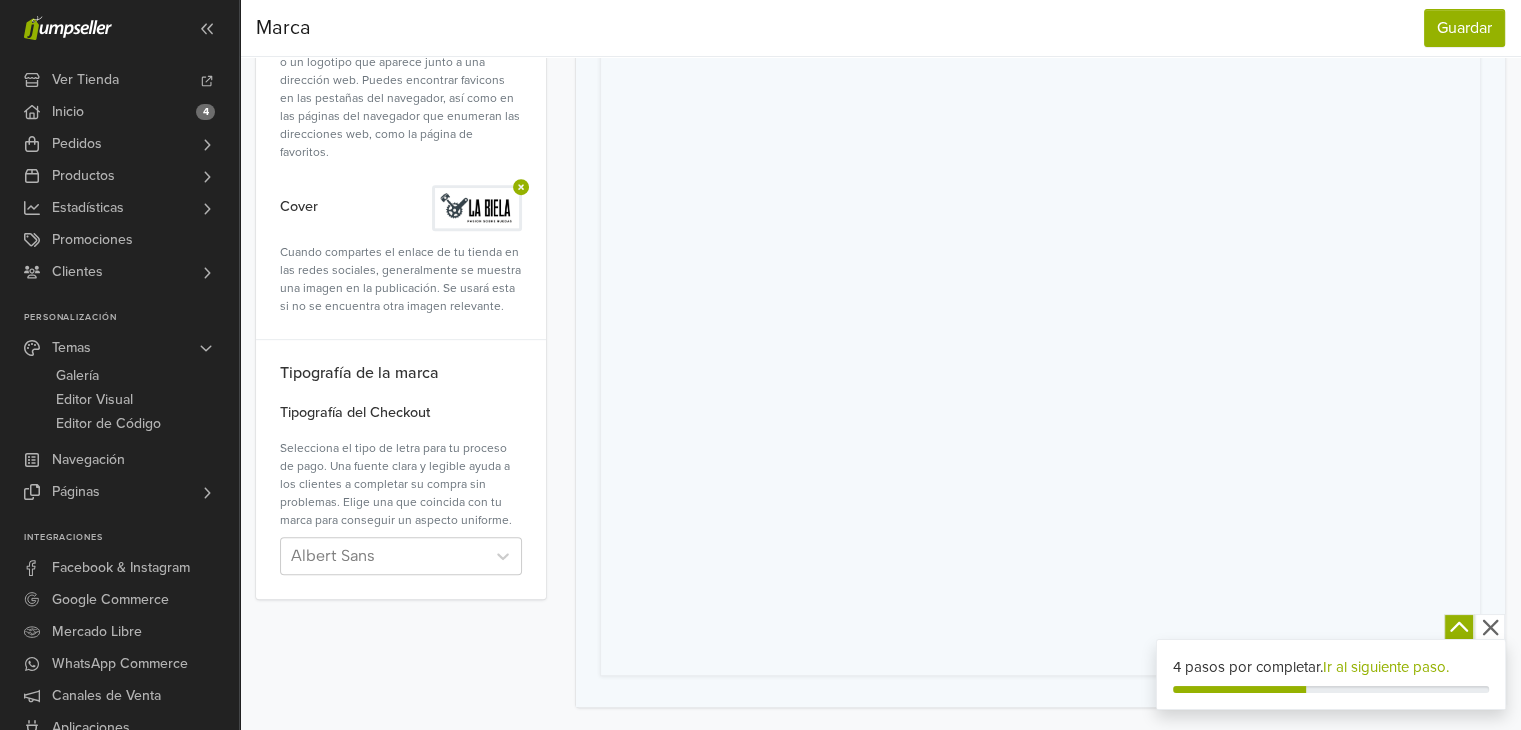 click 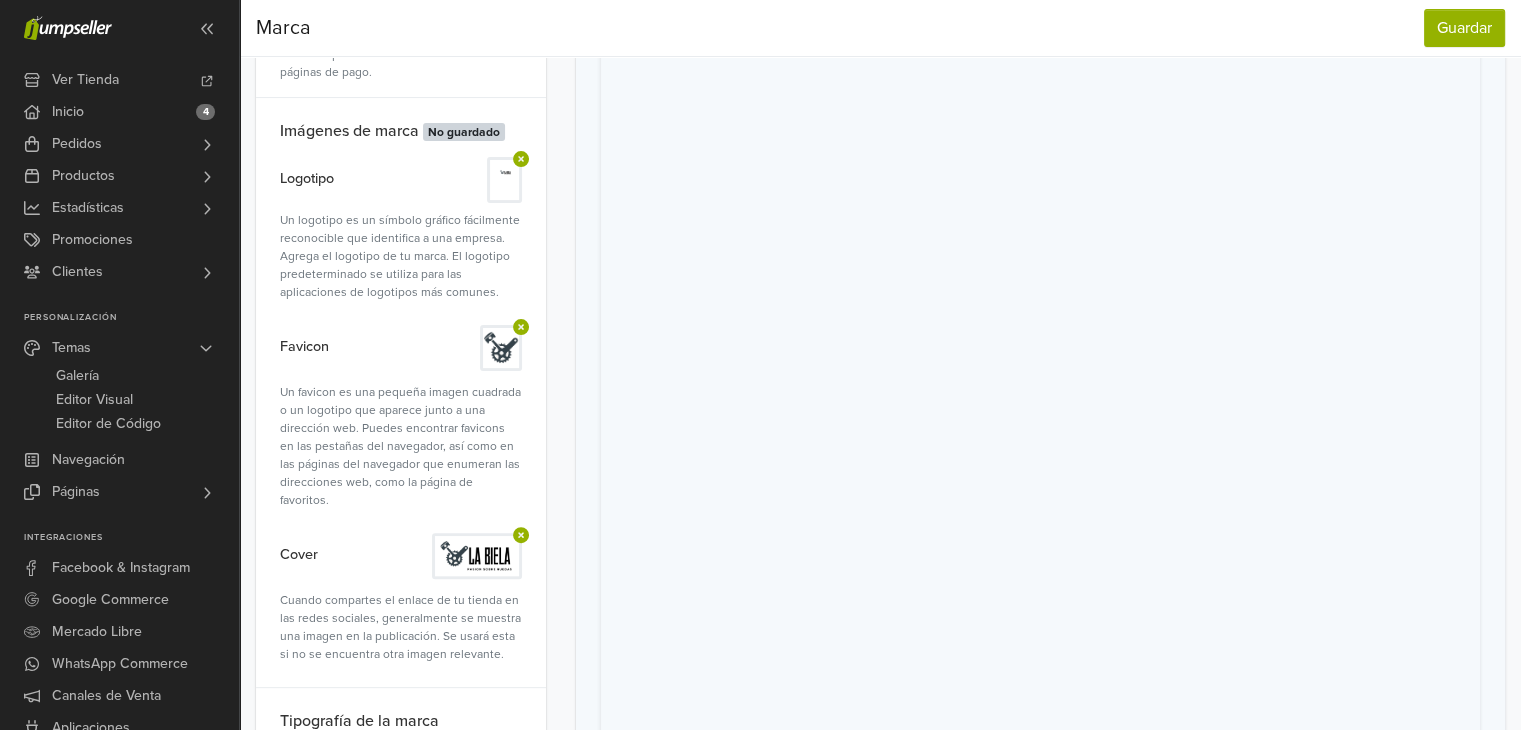 scroll, scrollTop: 512, scrollLeft: 0, axis: vertical 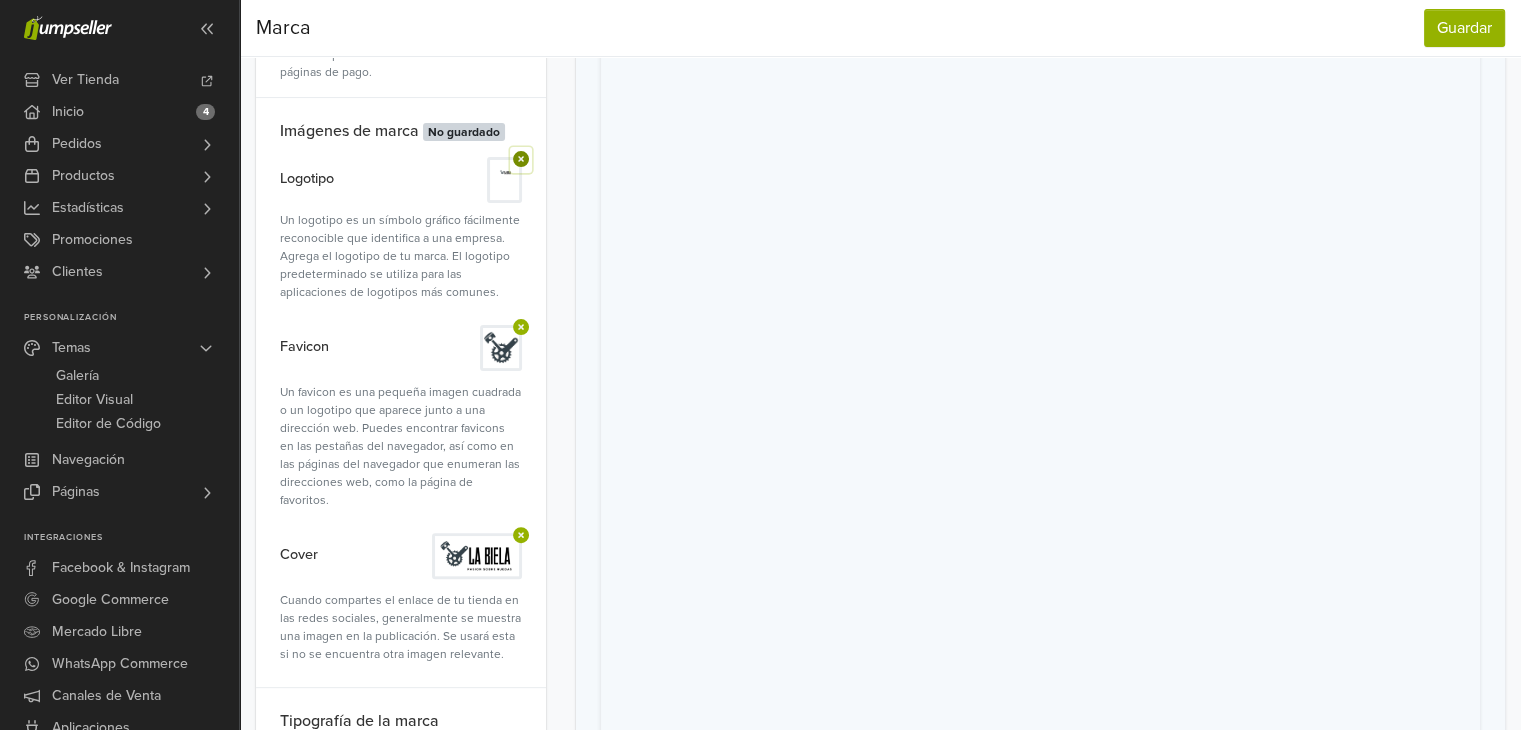 click 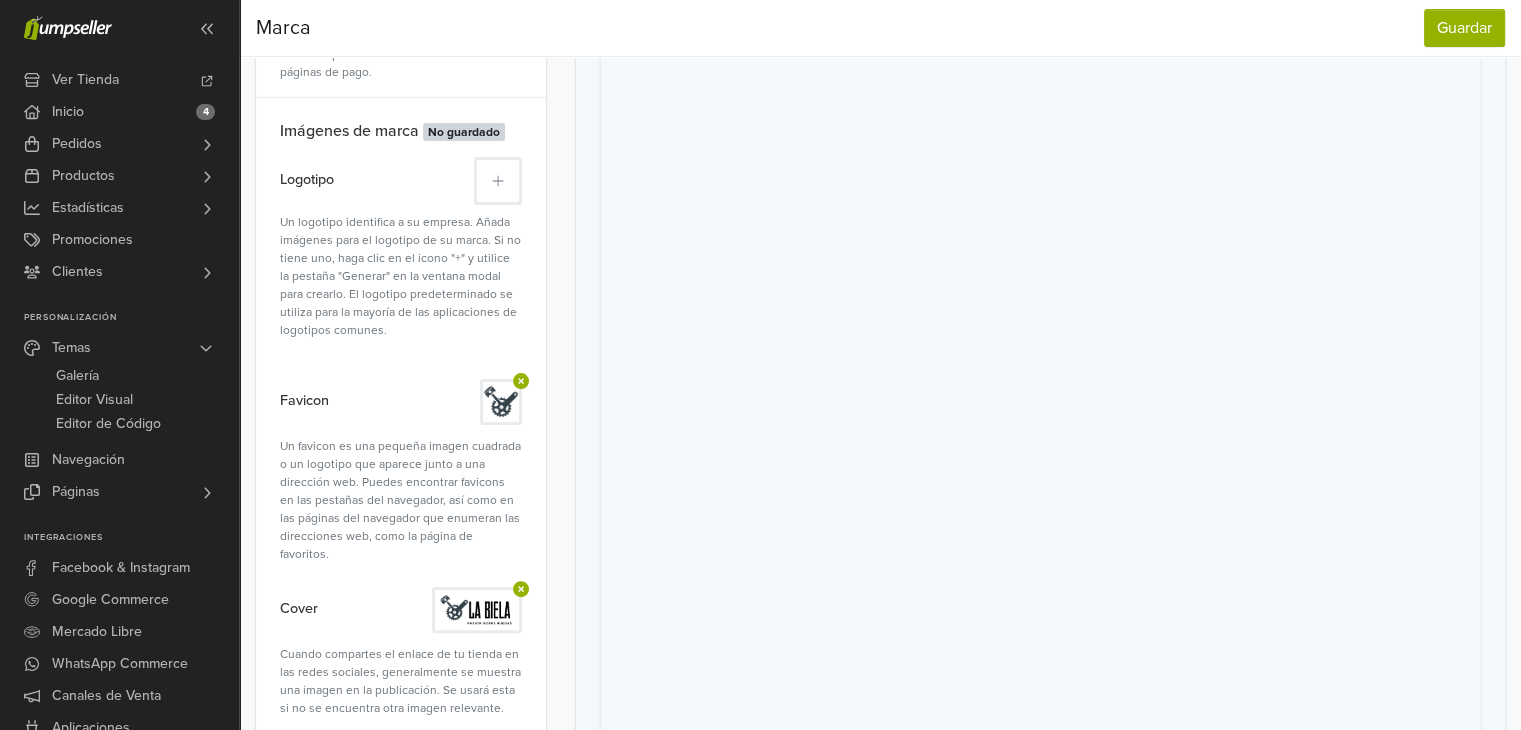 click 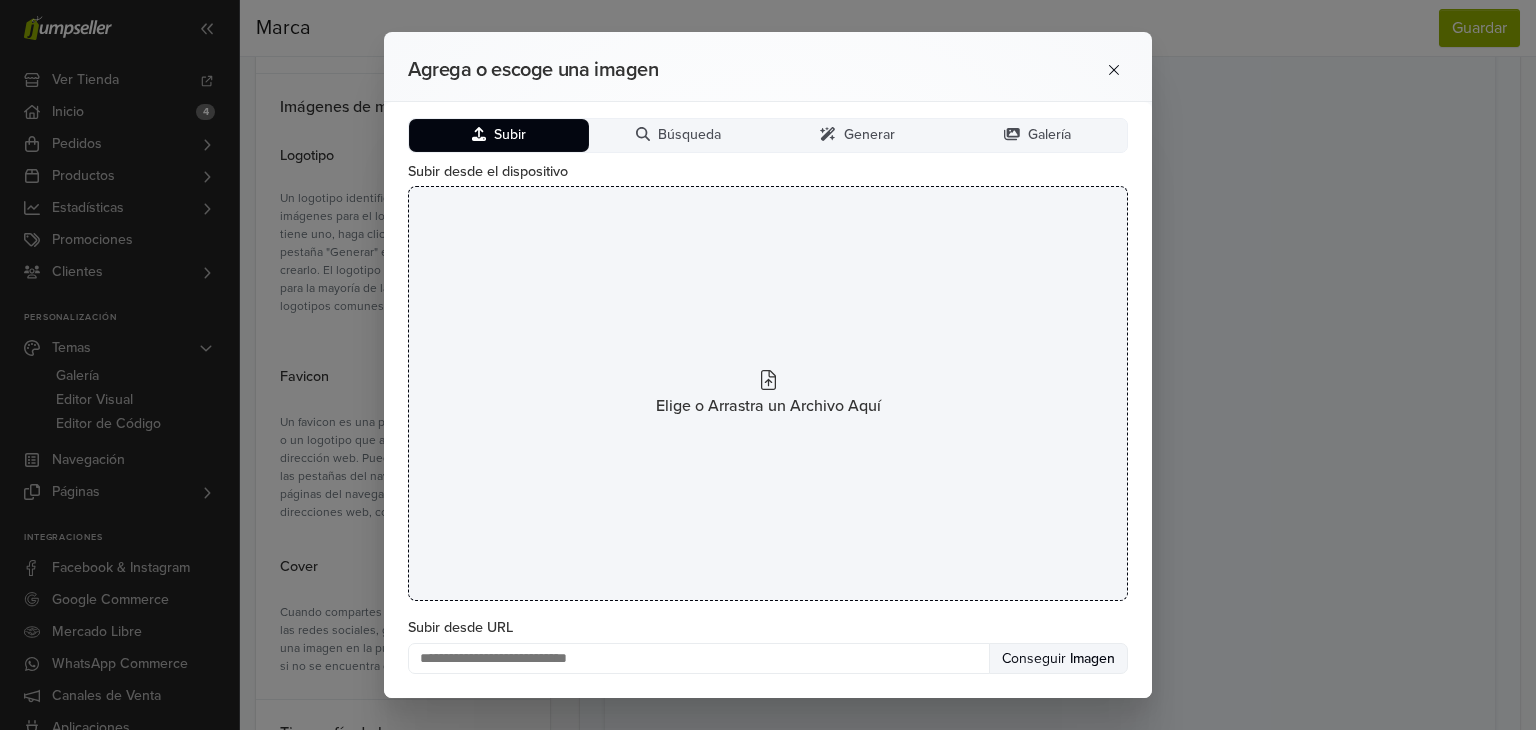 click on "Elige o Arrastra un Archivo Aquí" at bounding box center [768, 406] 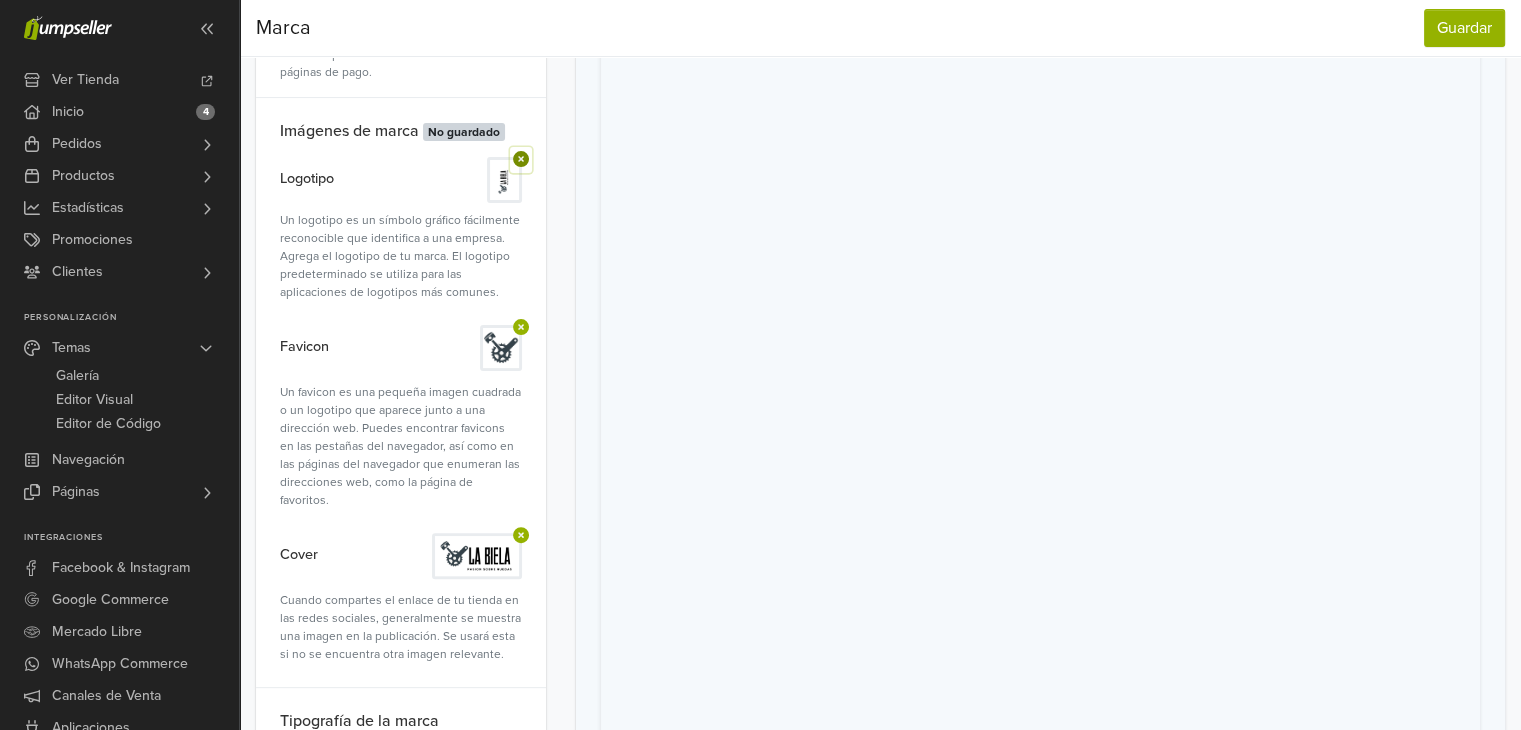 click 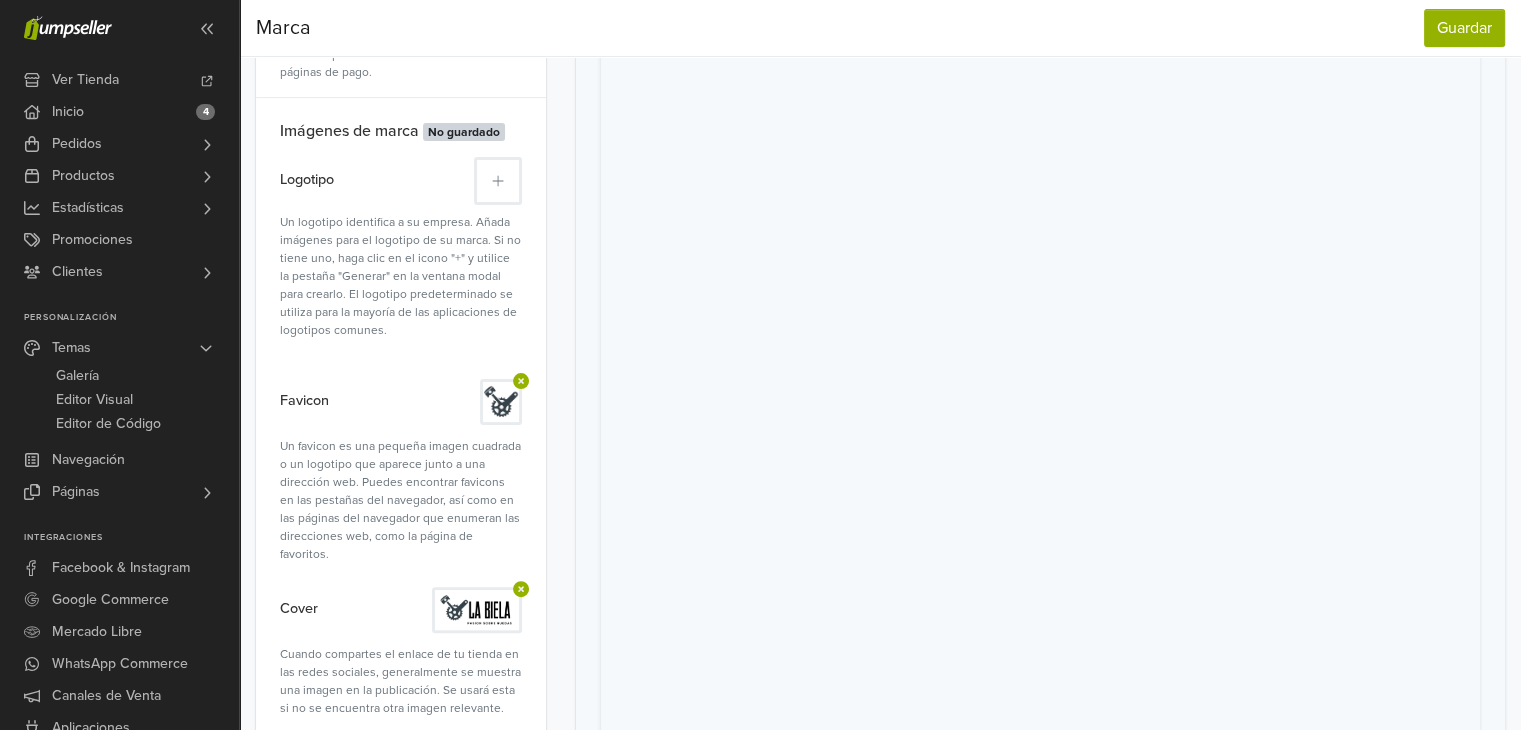 click 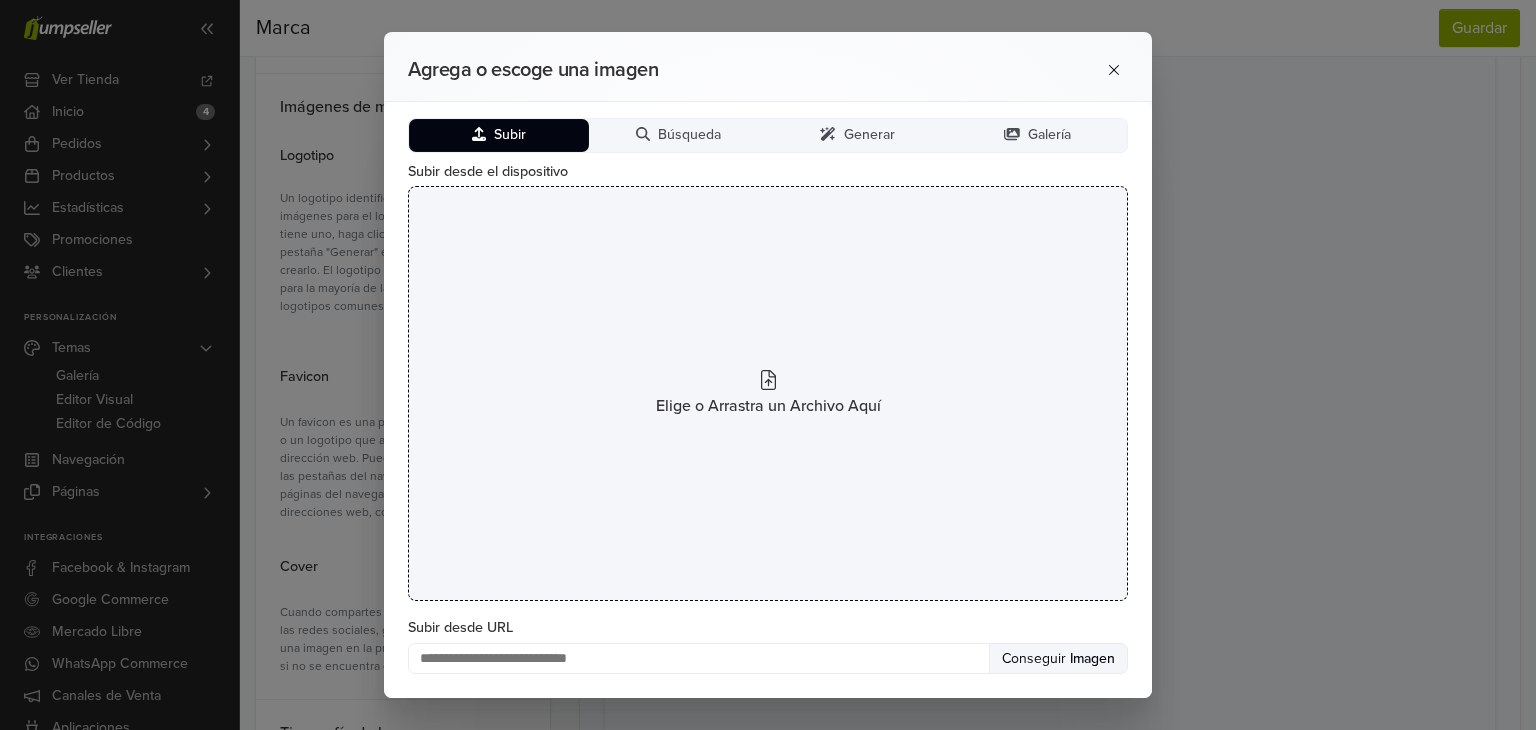 click 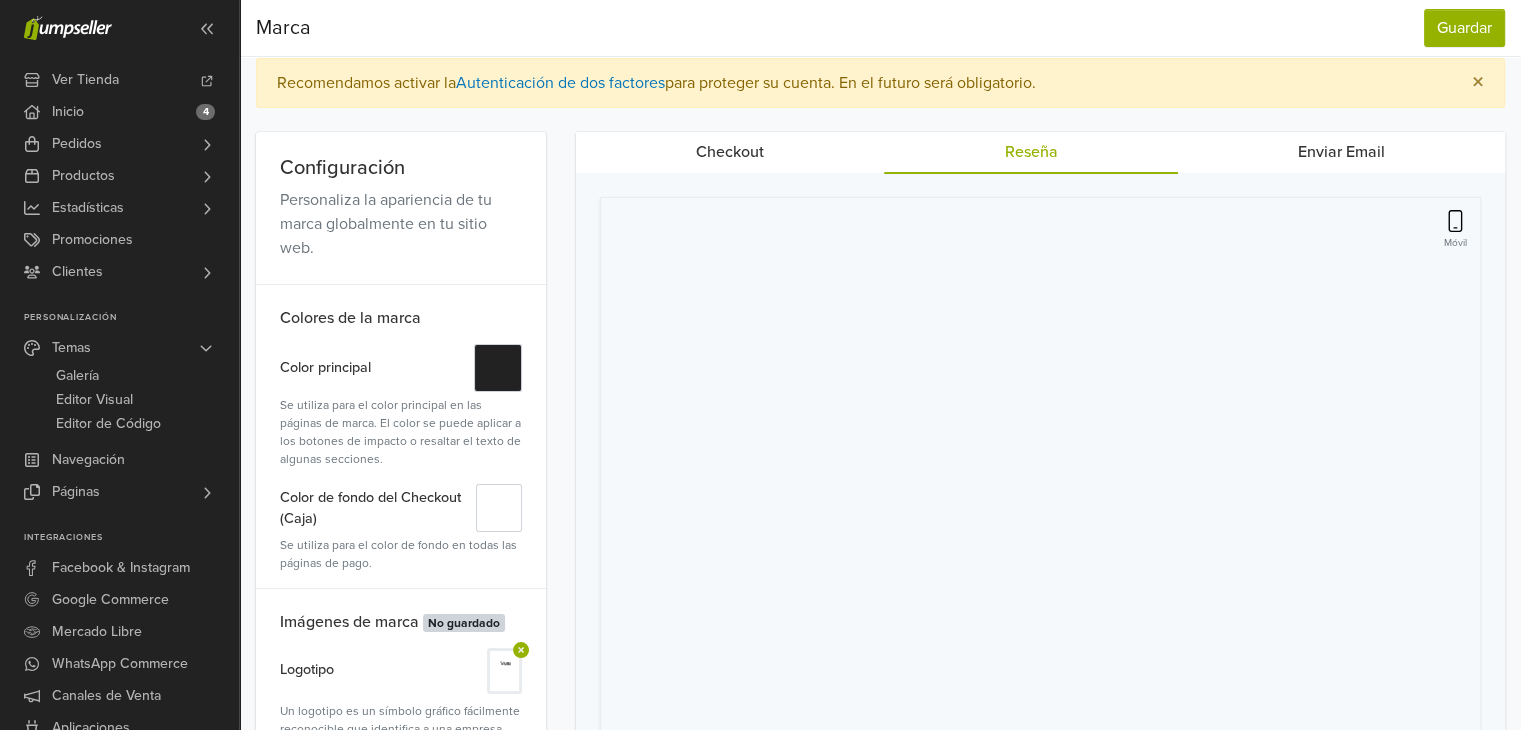scroll, scrollTop: 12, scrollLeft: 0, axis: vertical 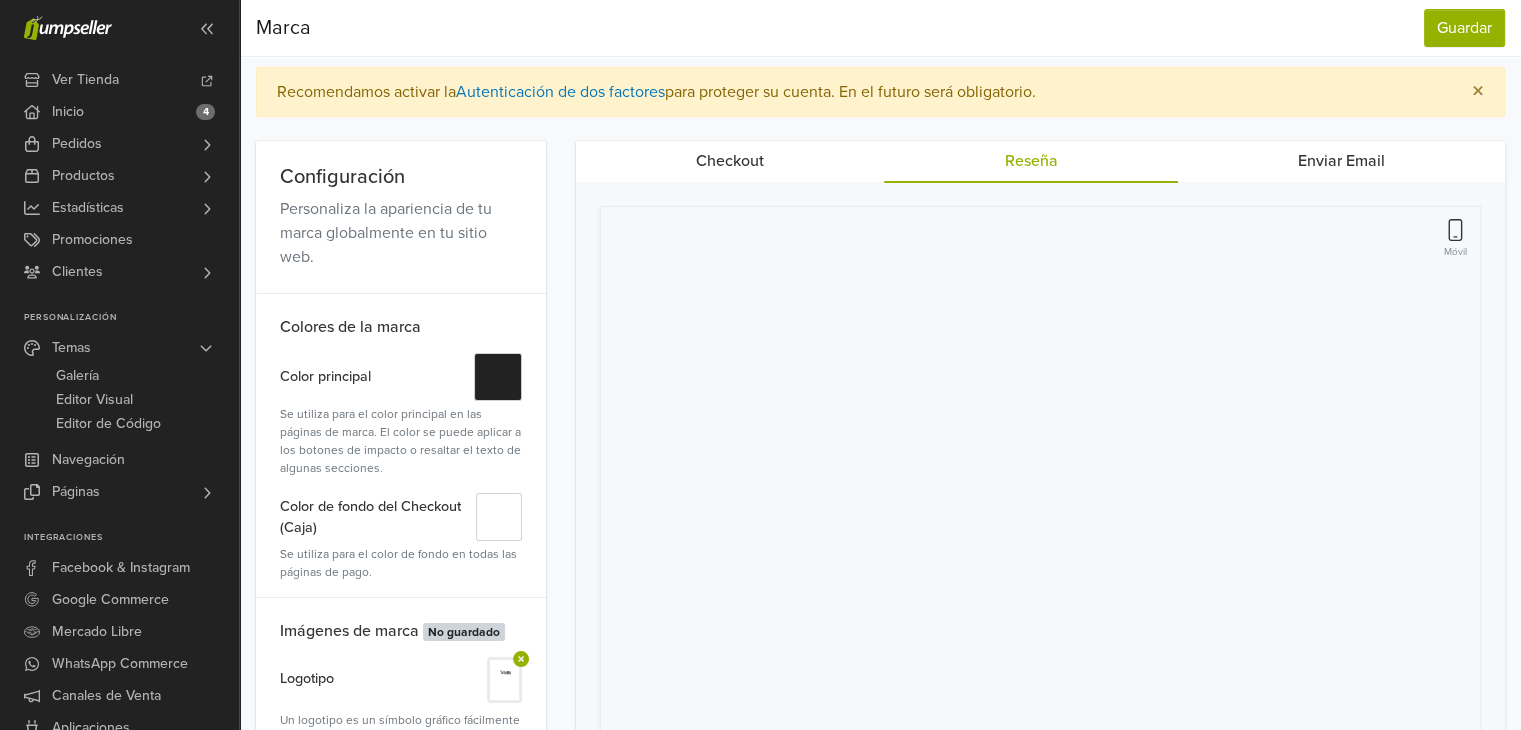 click 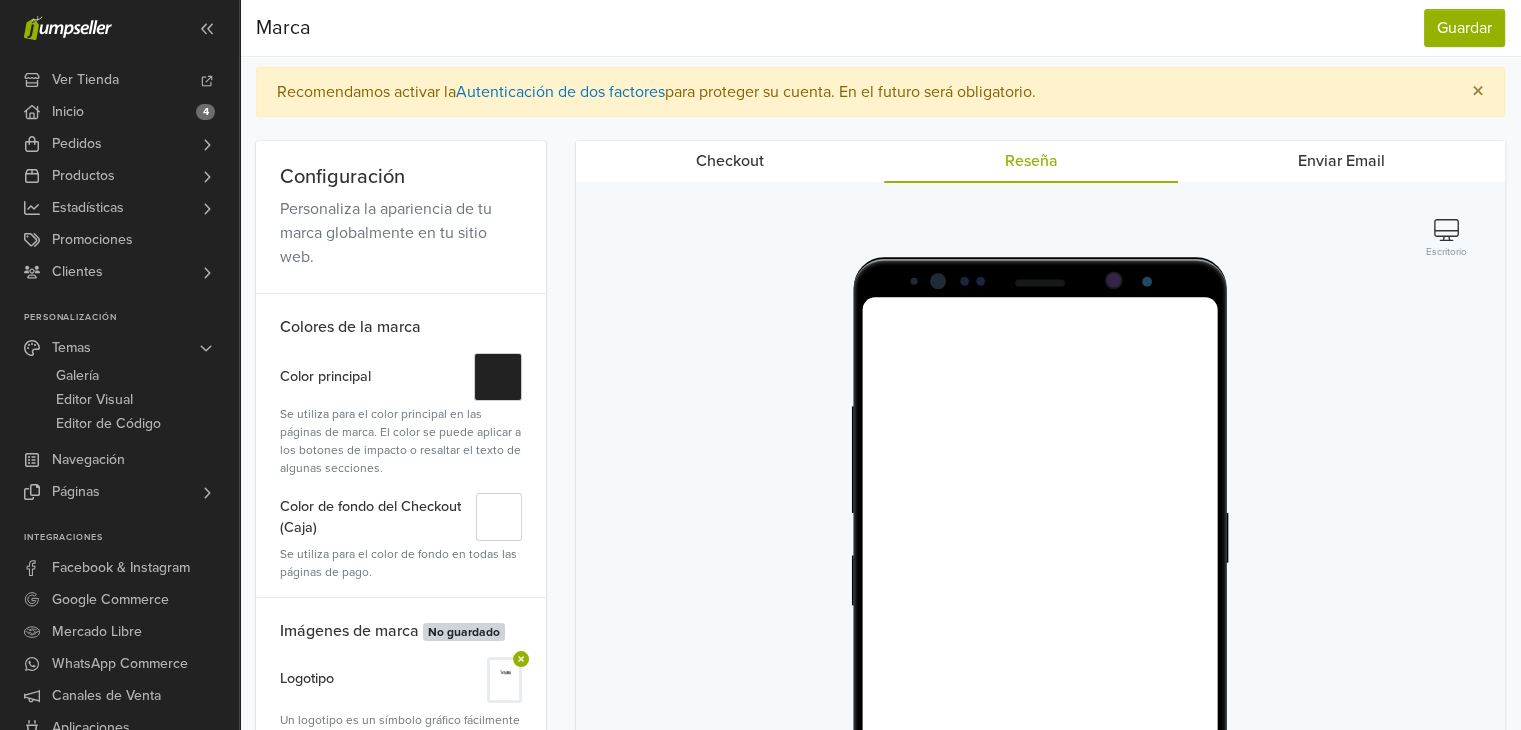 click 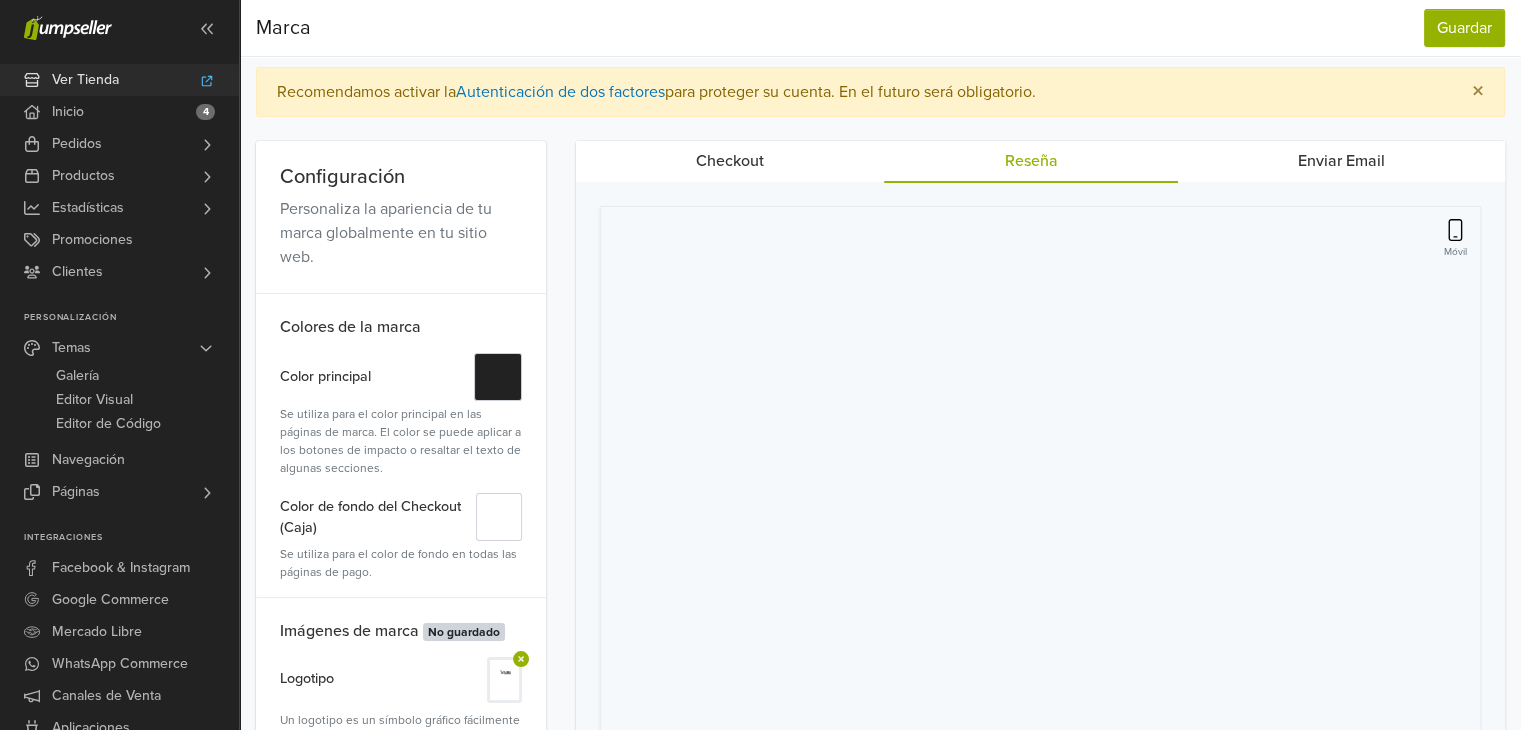 click on "Ver Tienda" at bounding box center [85, 80] 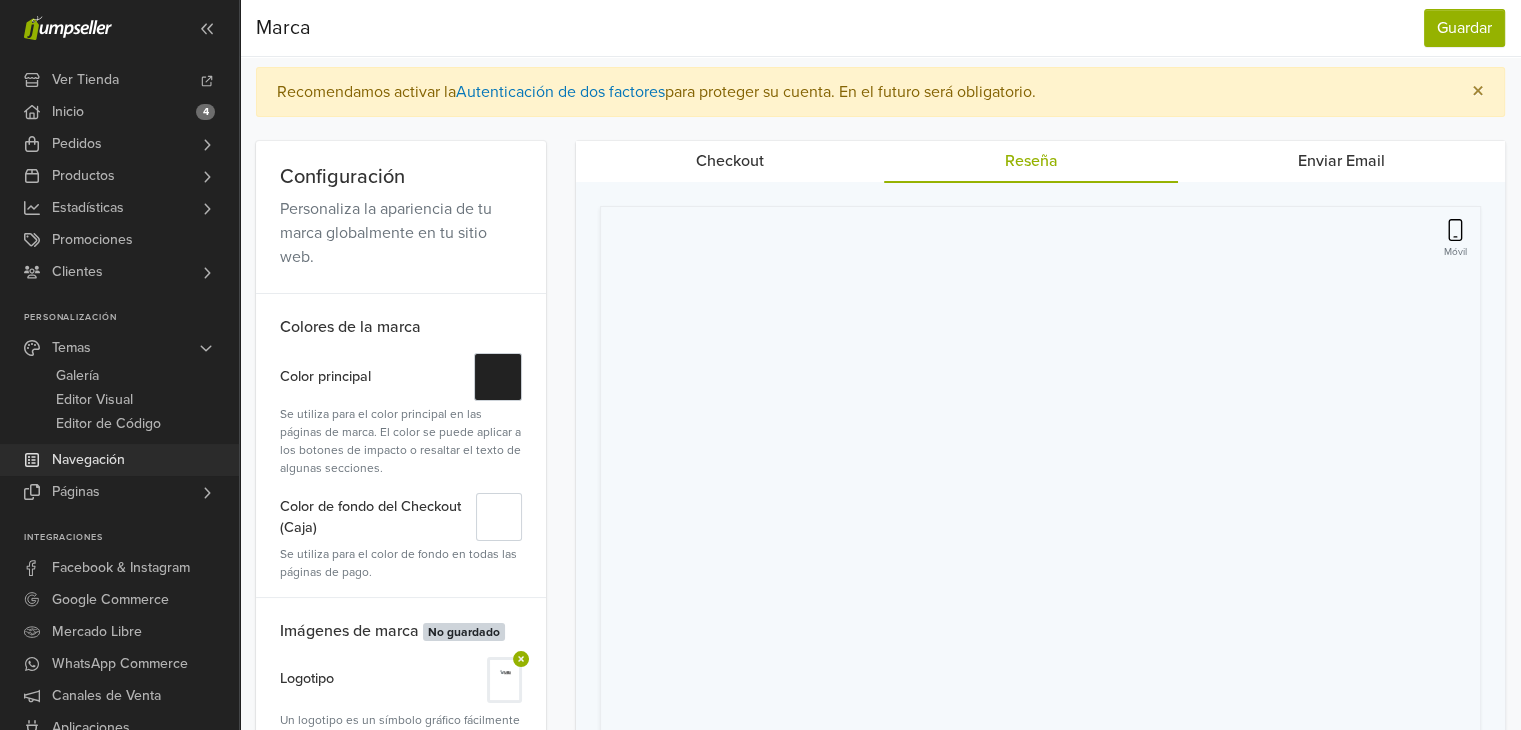 click on "Navegación" at bounding box center (88, 460) 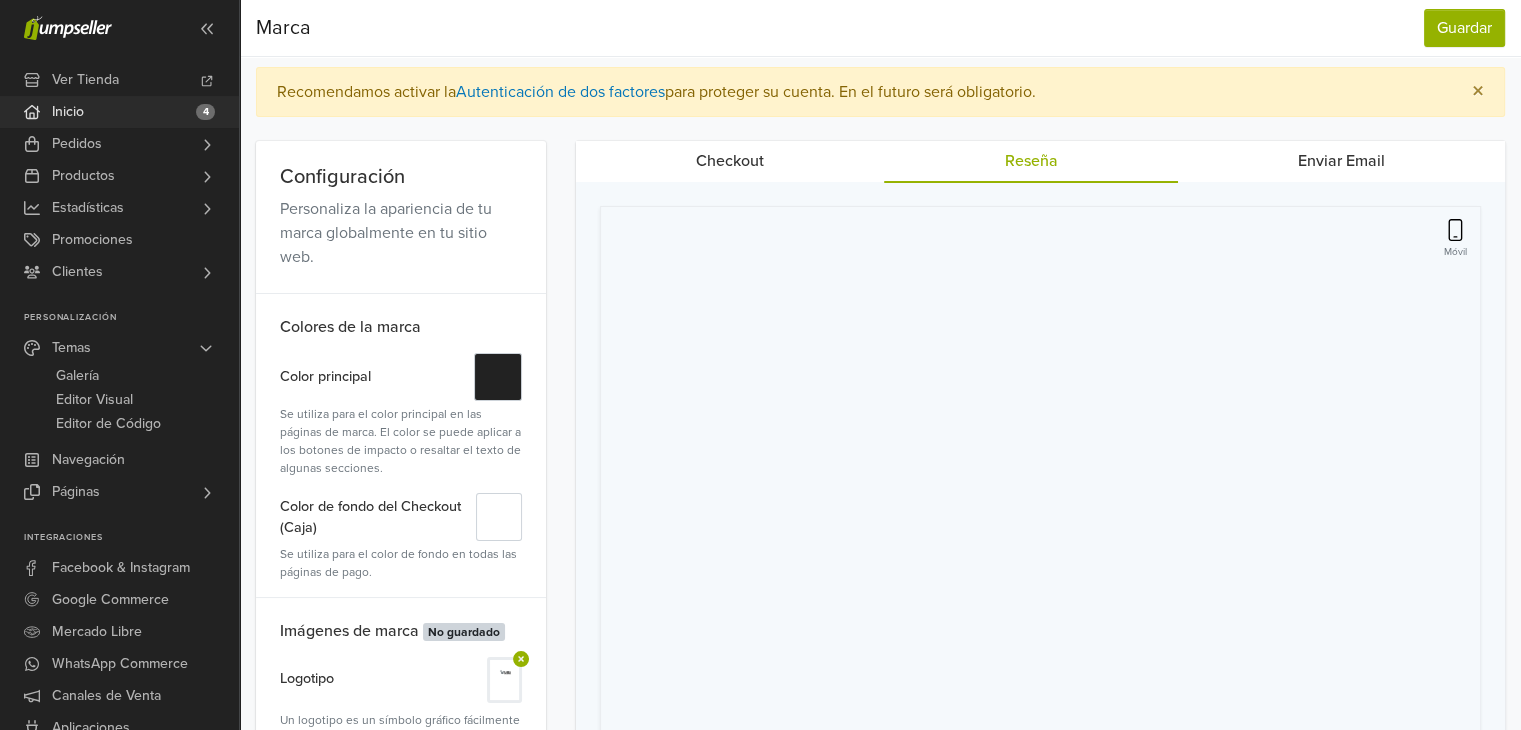 click on "Inicio
4" at bounding box center [119, 112] 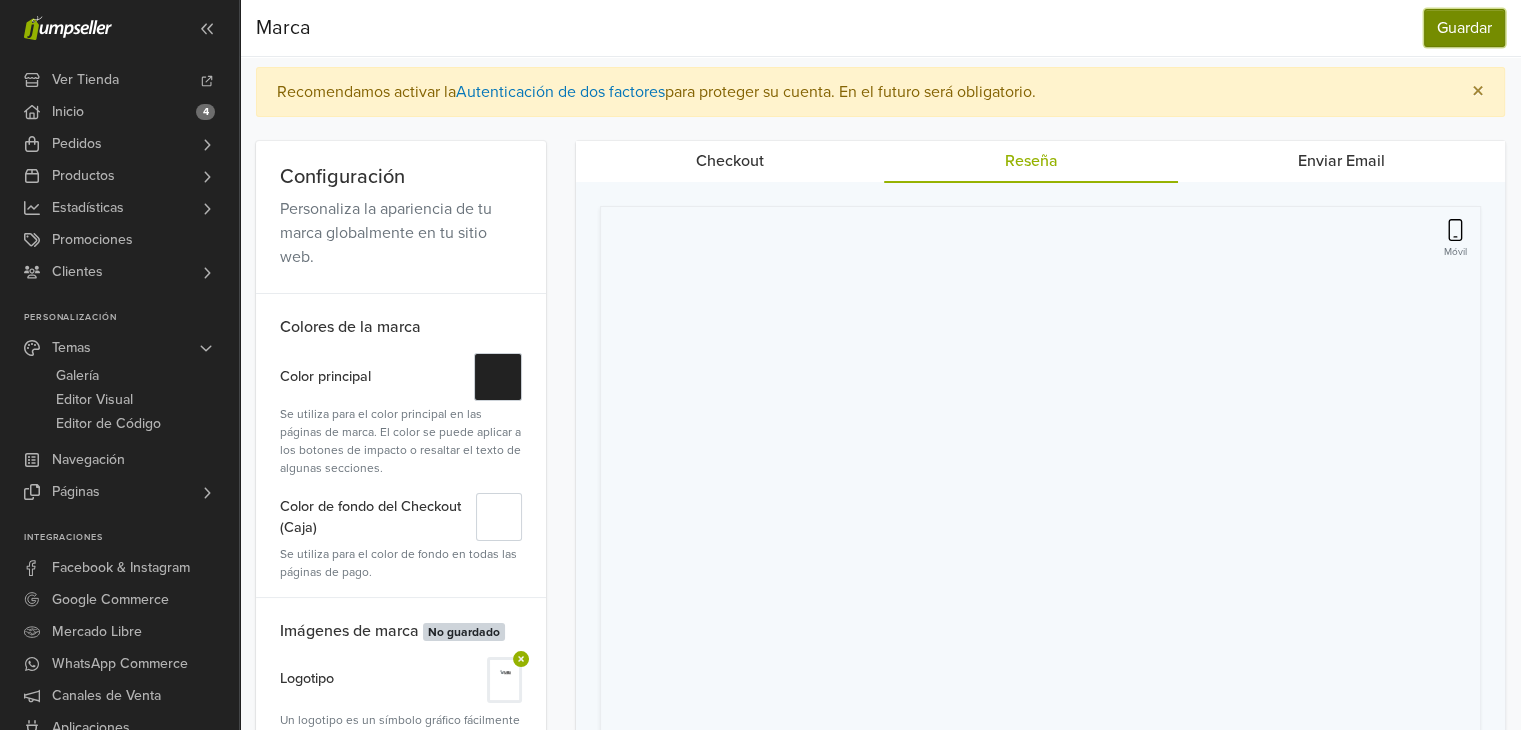 click on "Guardar" at bounding box center (1464, 28) 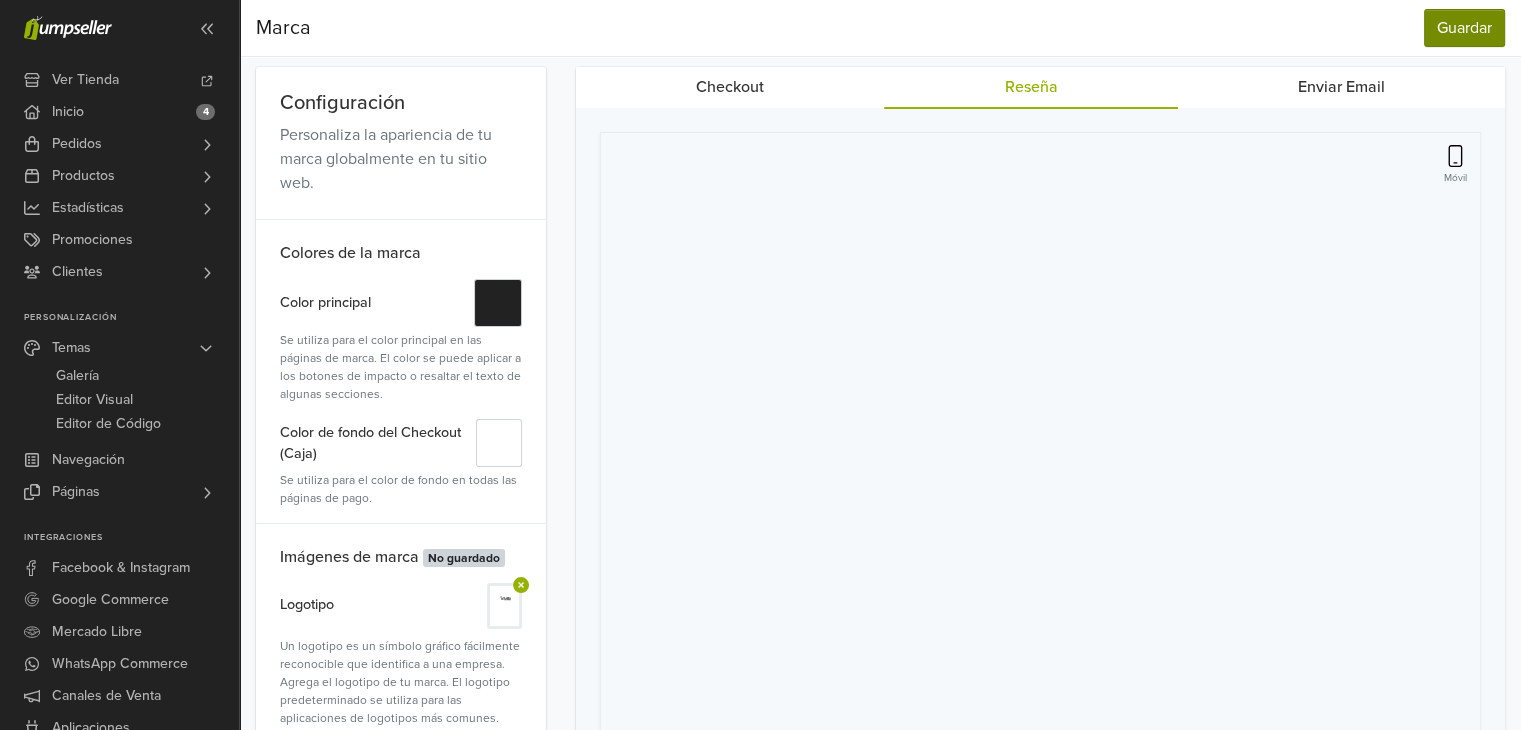 scroll, scrollTop: 0, scrollLeft: 0, axis: both 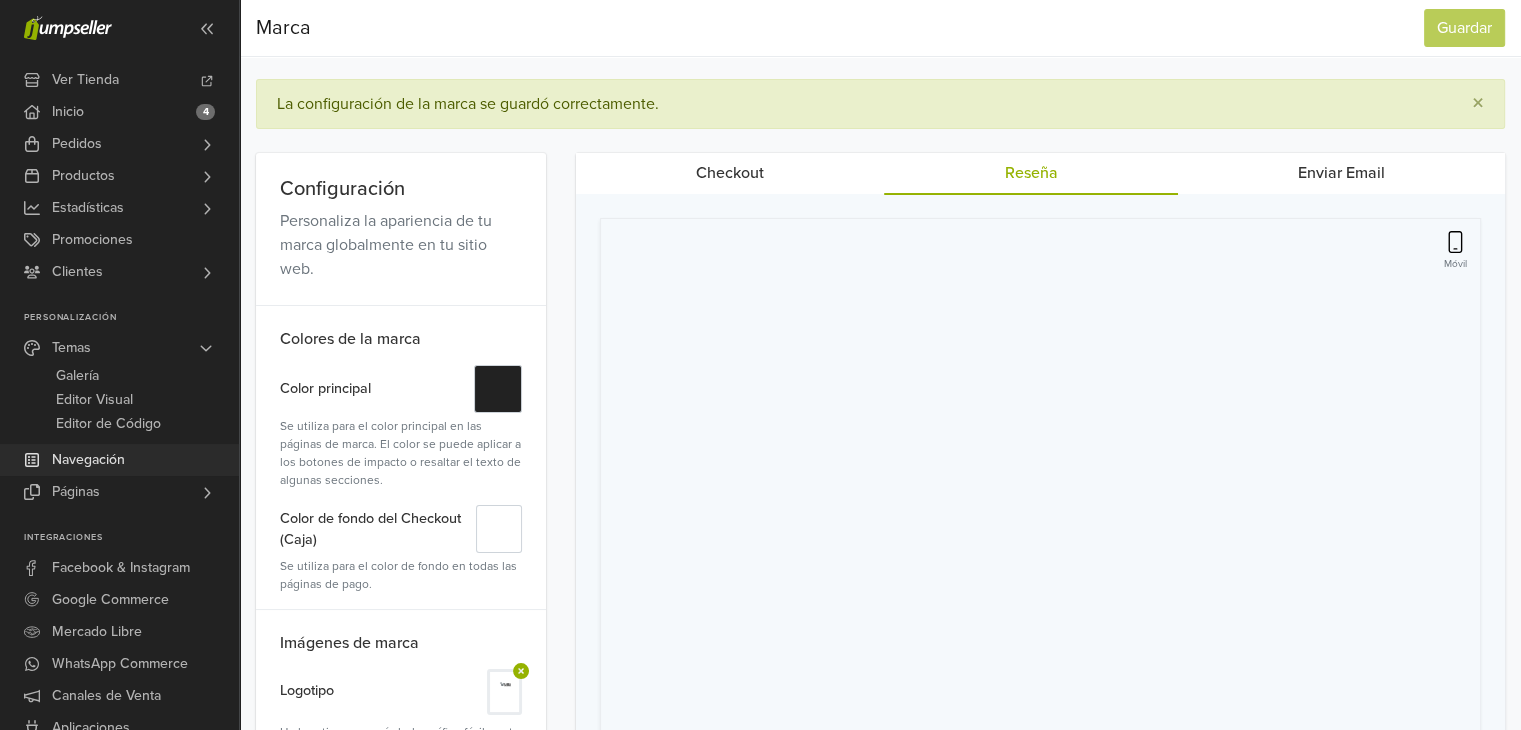 click on "Navegación" at bounding box center [88, 460] 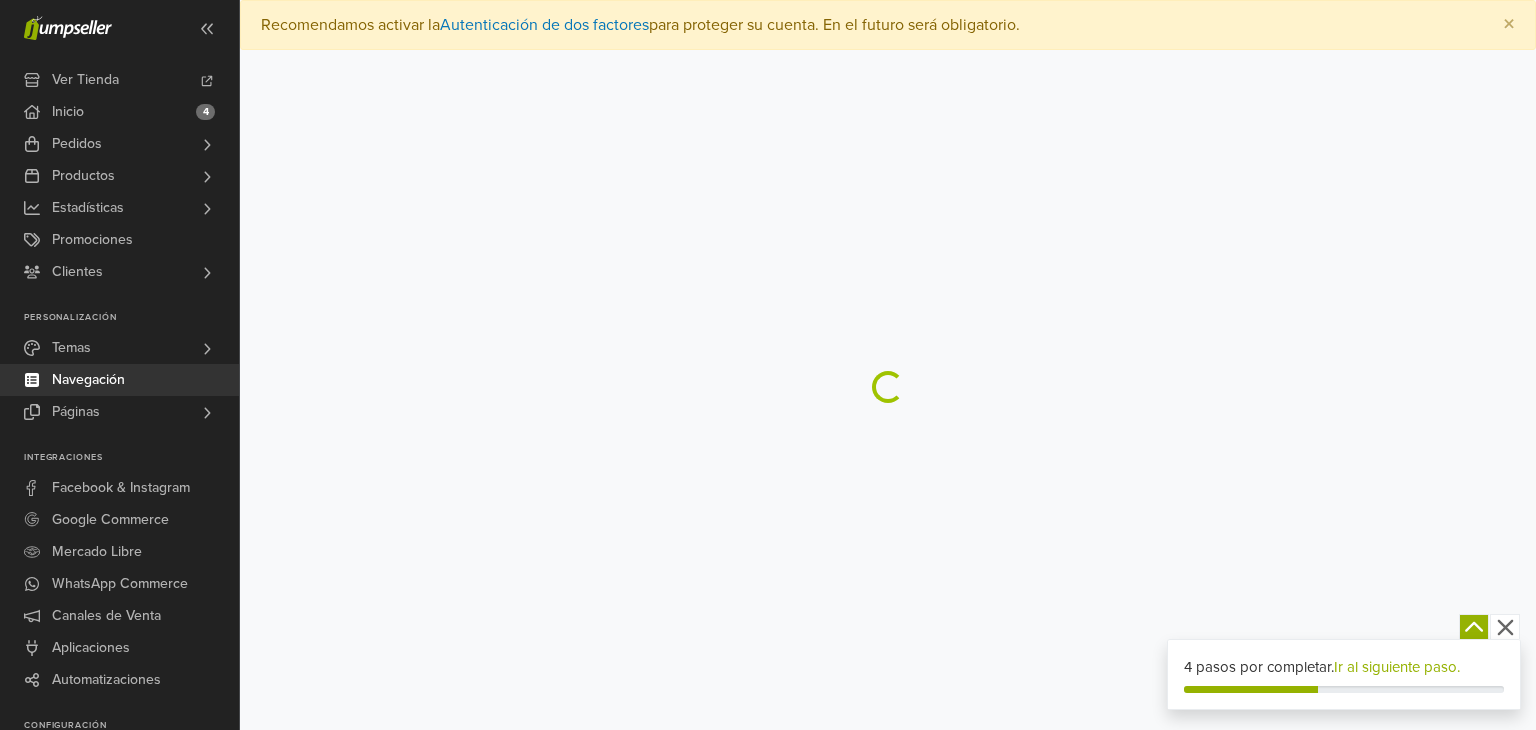 scroll, scrollTop: 0, scrollLeft: 0, axis: both 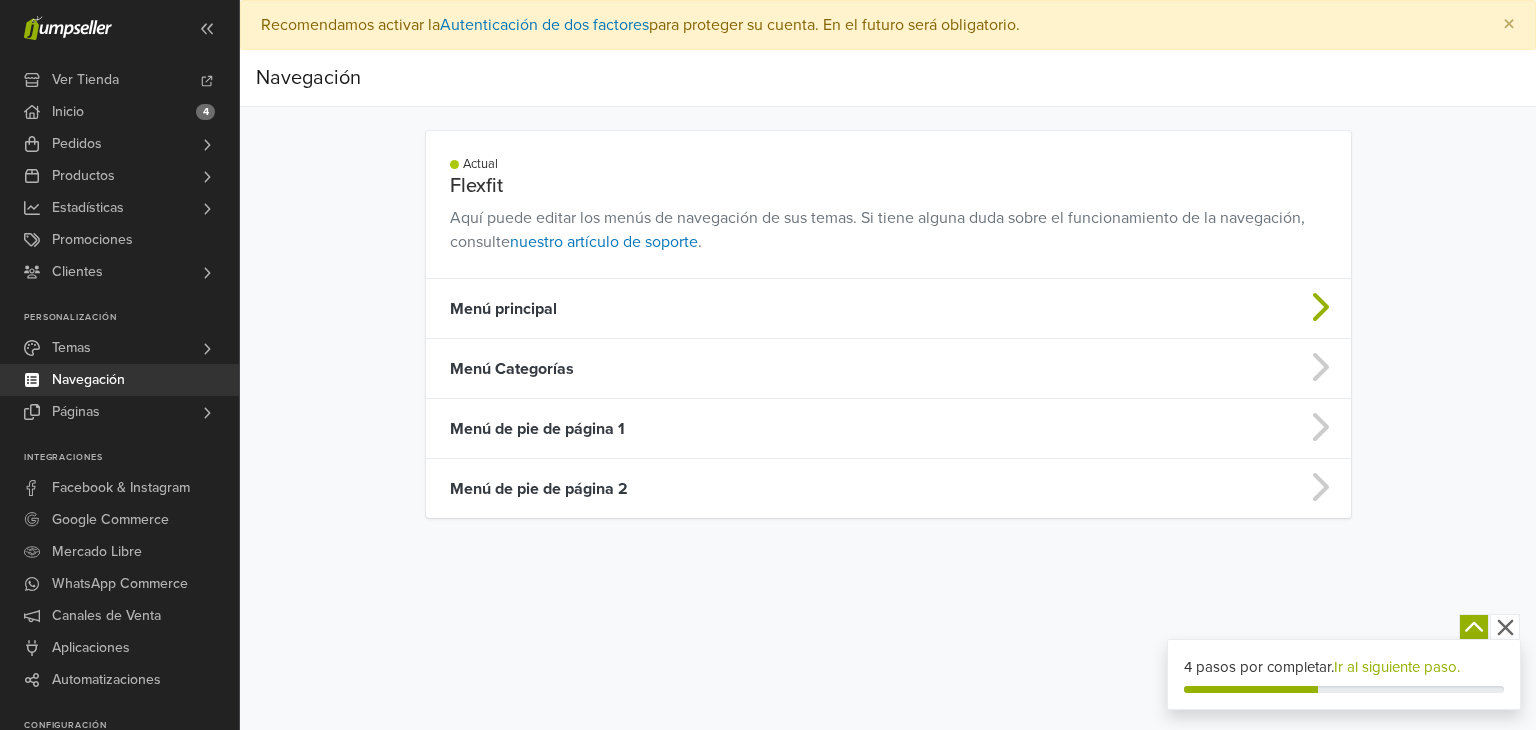 click on "Menú principal" at bounding box center (786, 309) 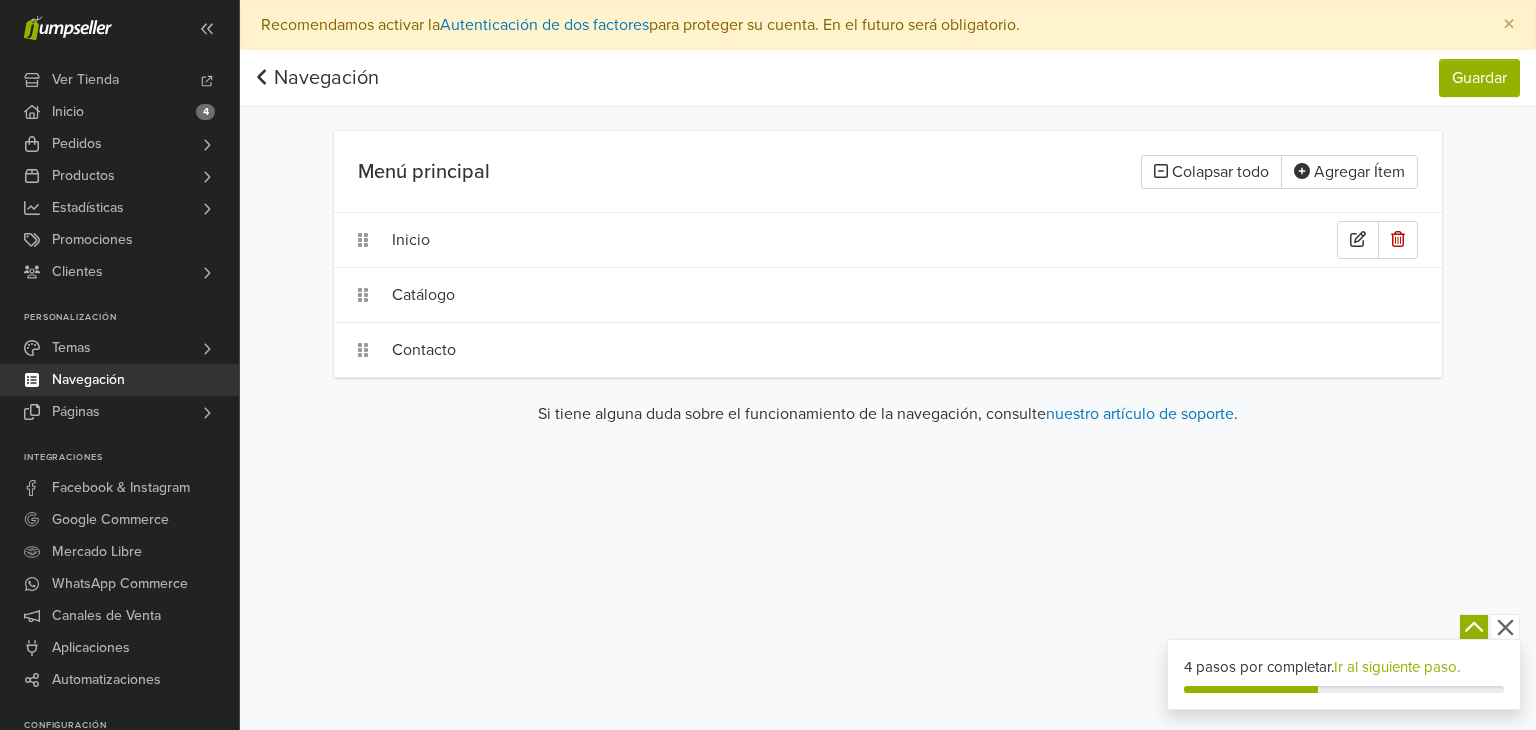 click on "Inicio" at bounding box center [864, 240] 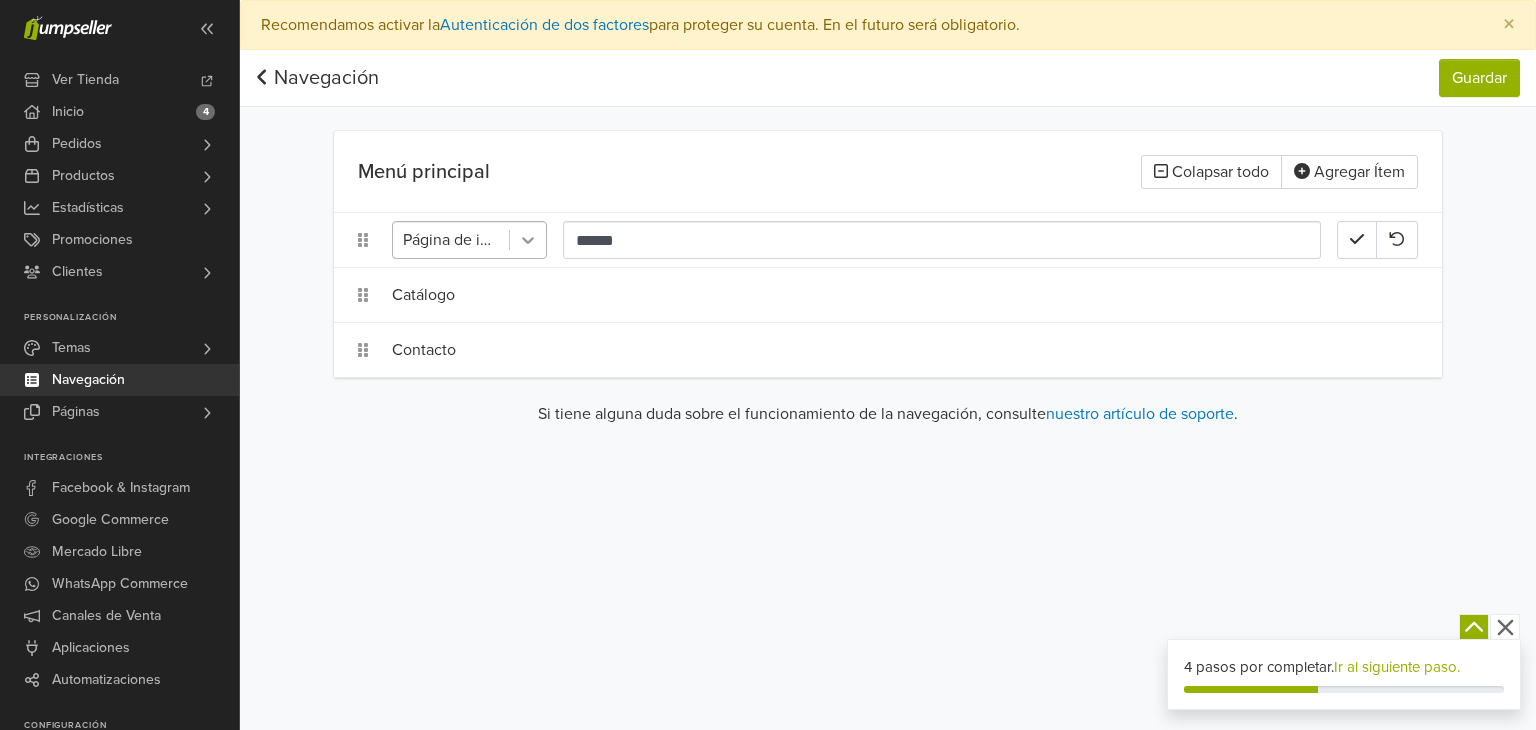 click 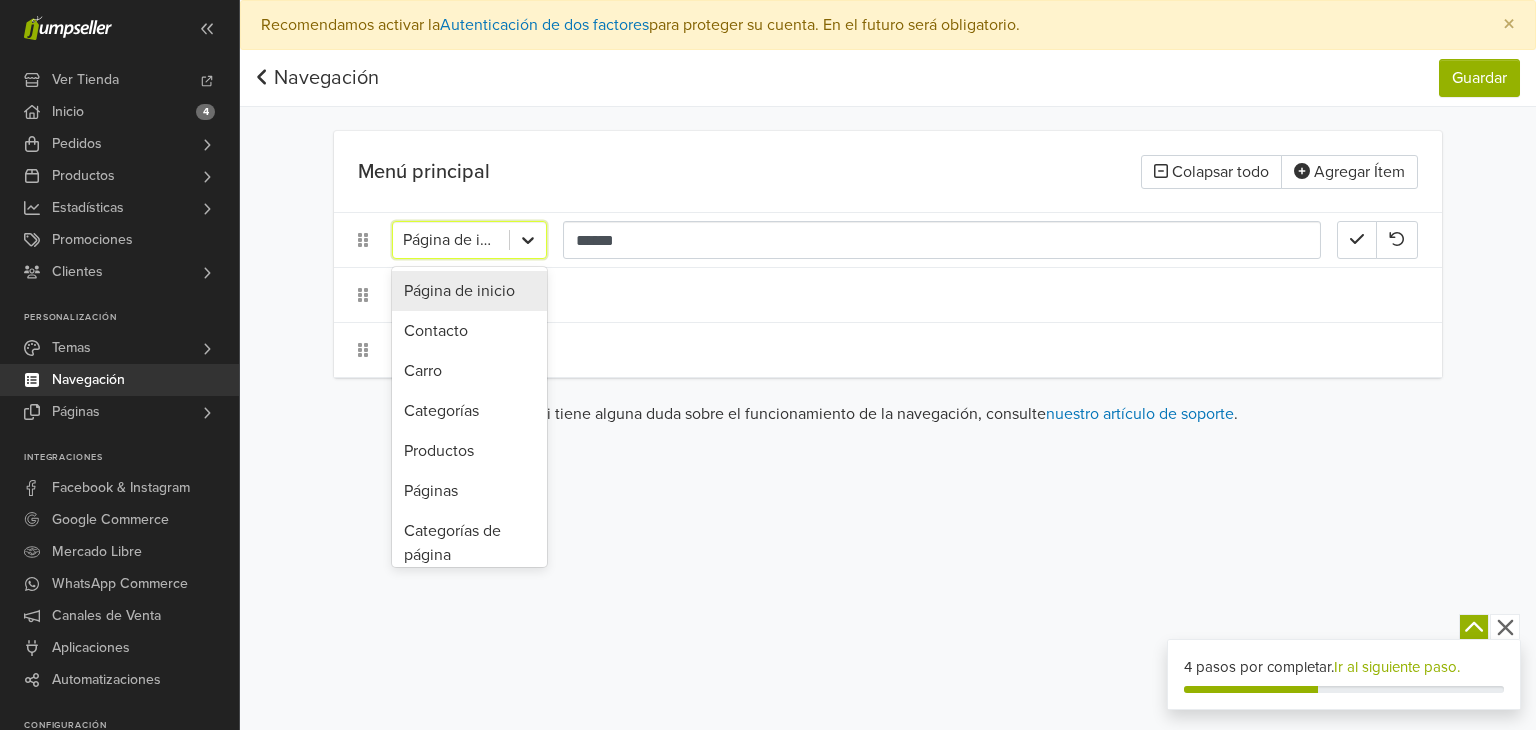 click 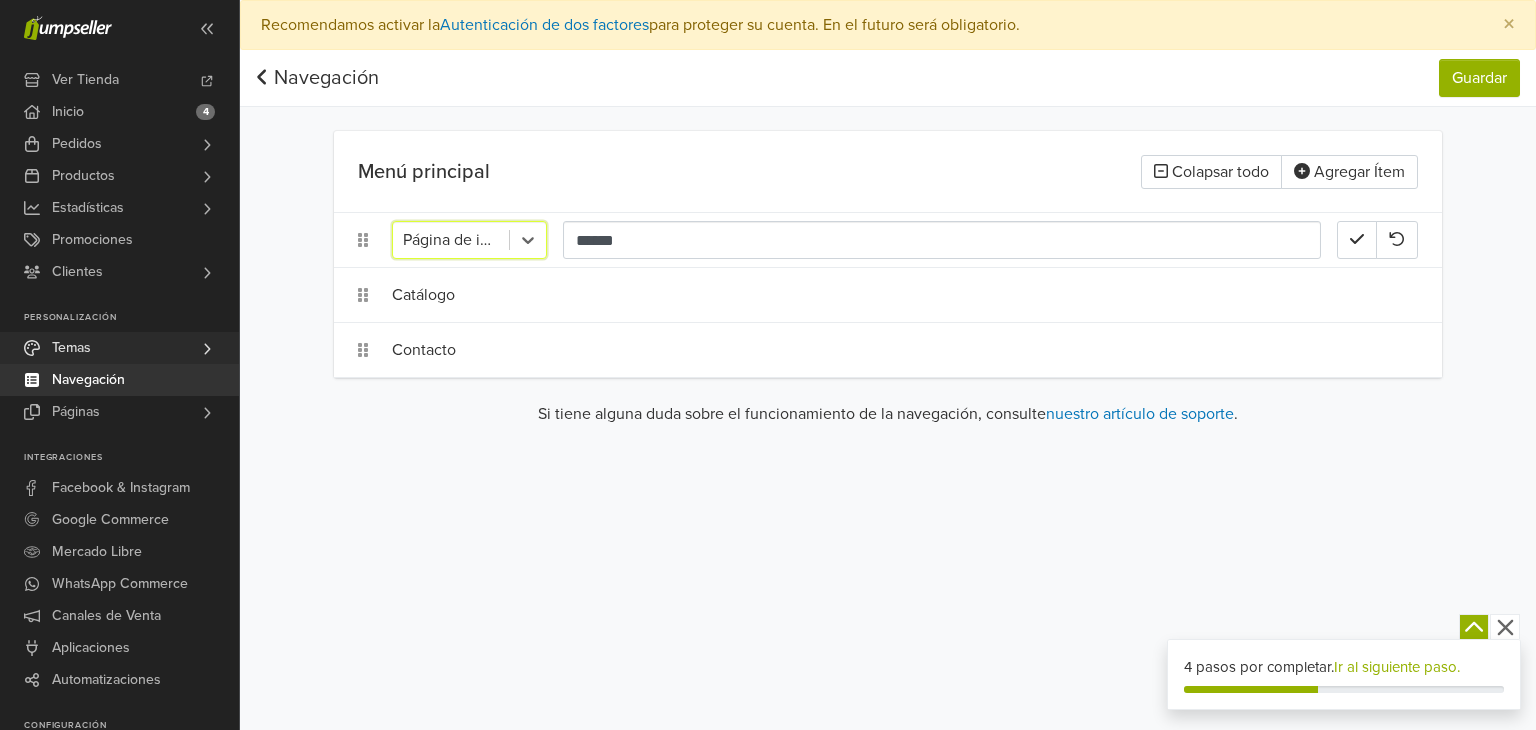 click on "Temas" at bounding box center (71, 348) 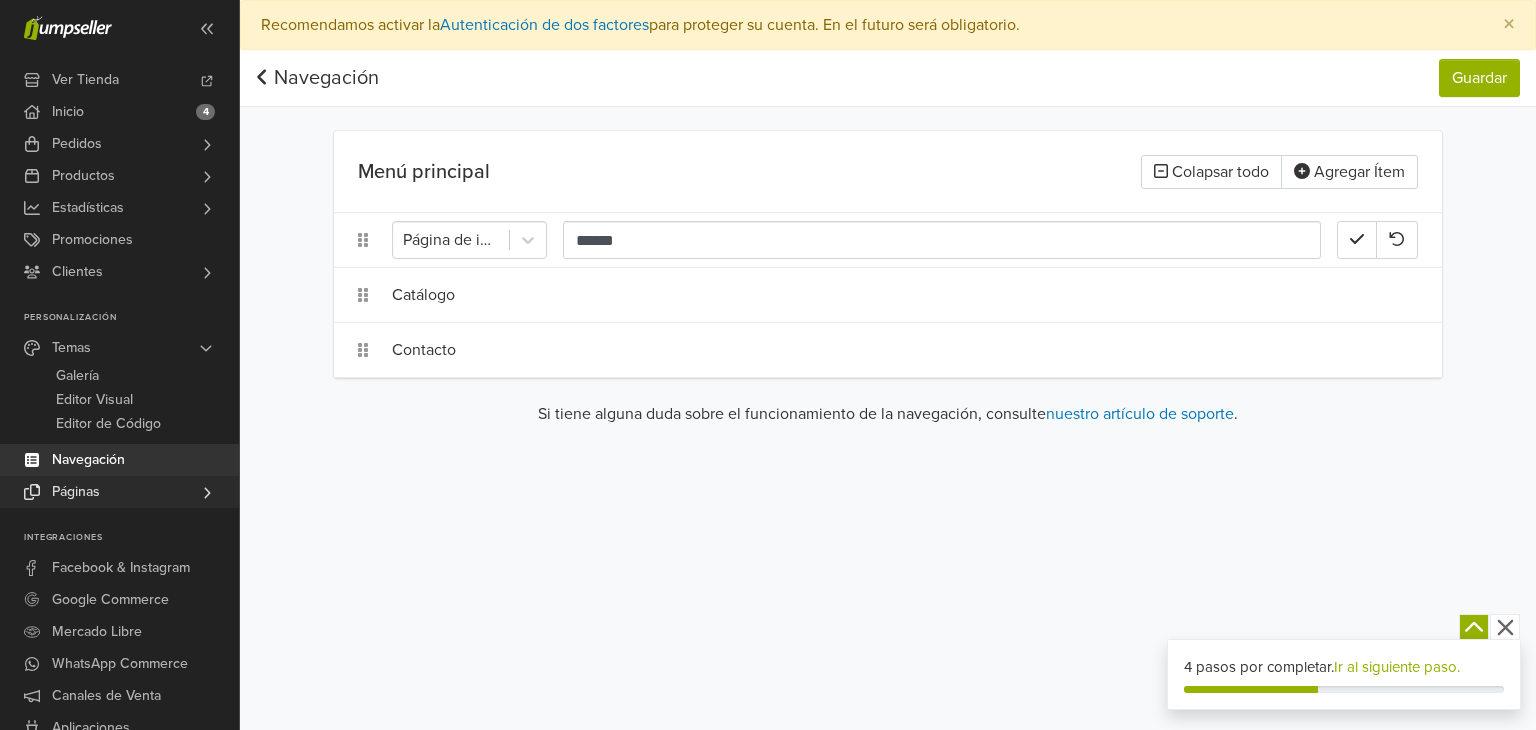 click on "Páginas" at bounding box center [76, 492] 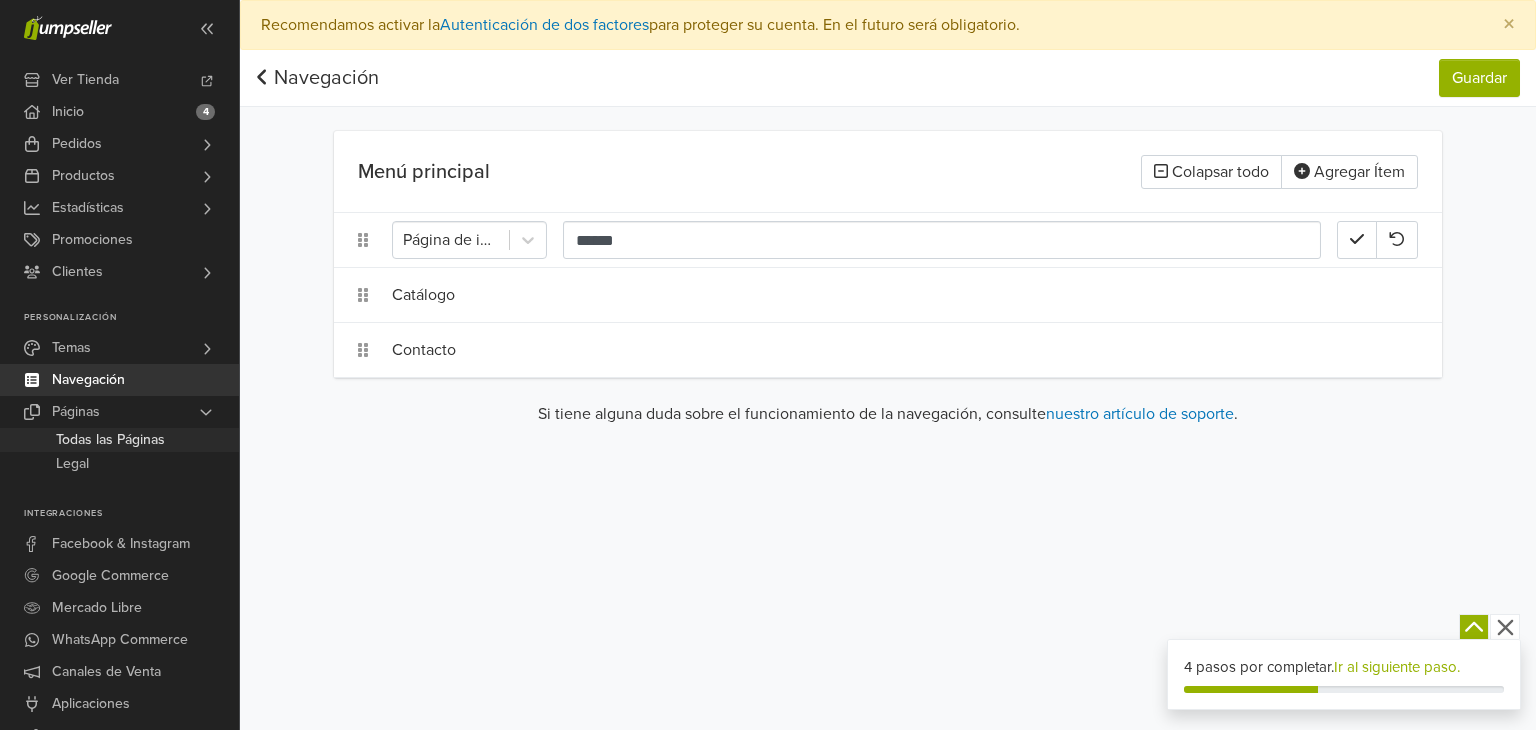 click on "Todas las Páginas" at bounding box center [110, 440] 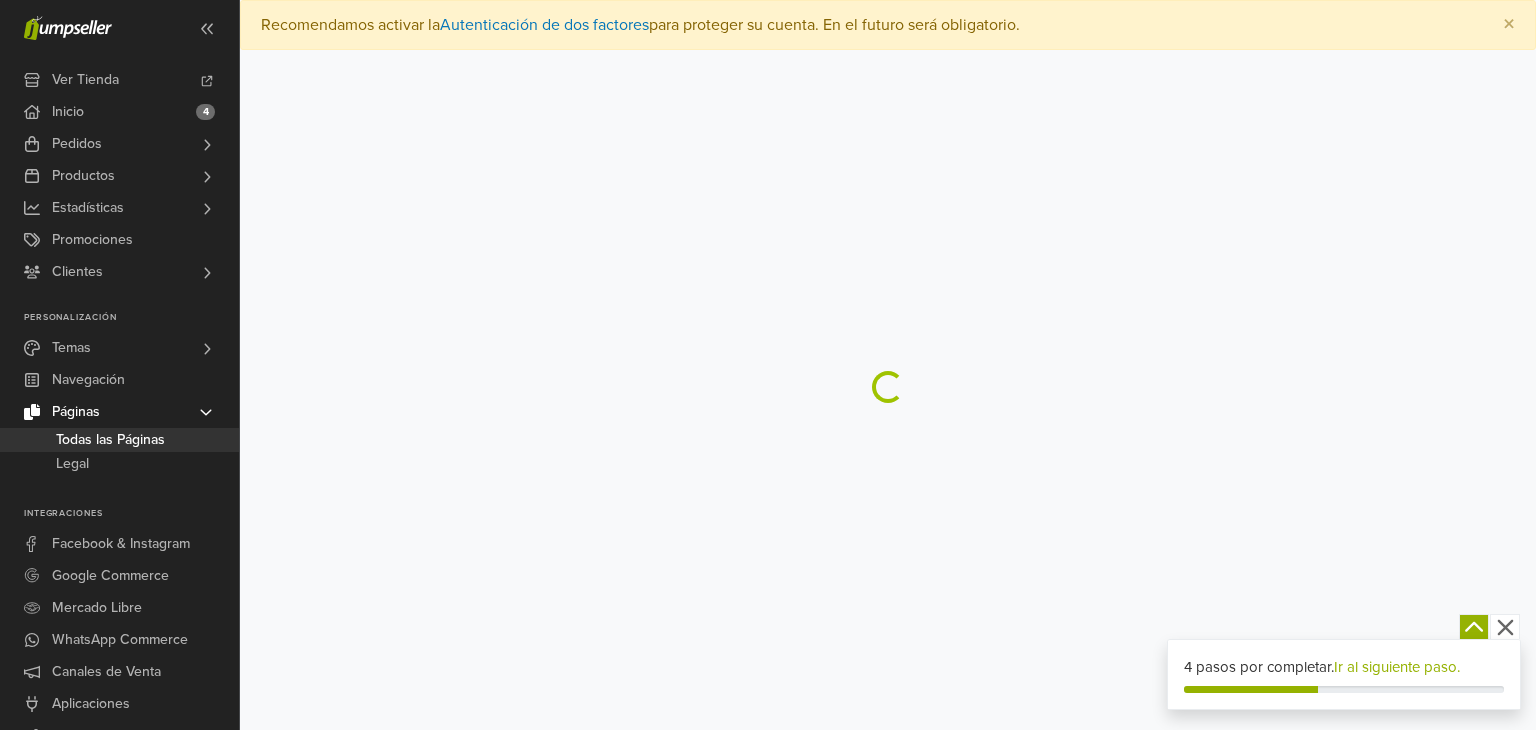 scroll, scrollTop: 0, scrollLeft: 0, axis: both 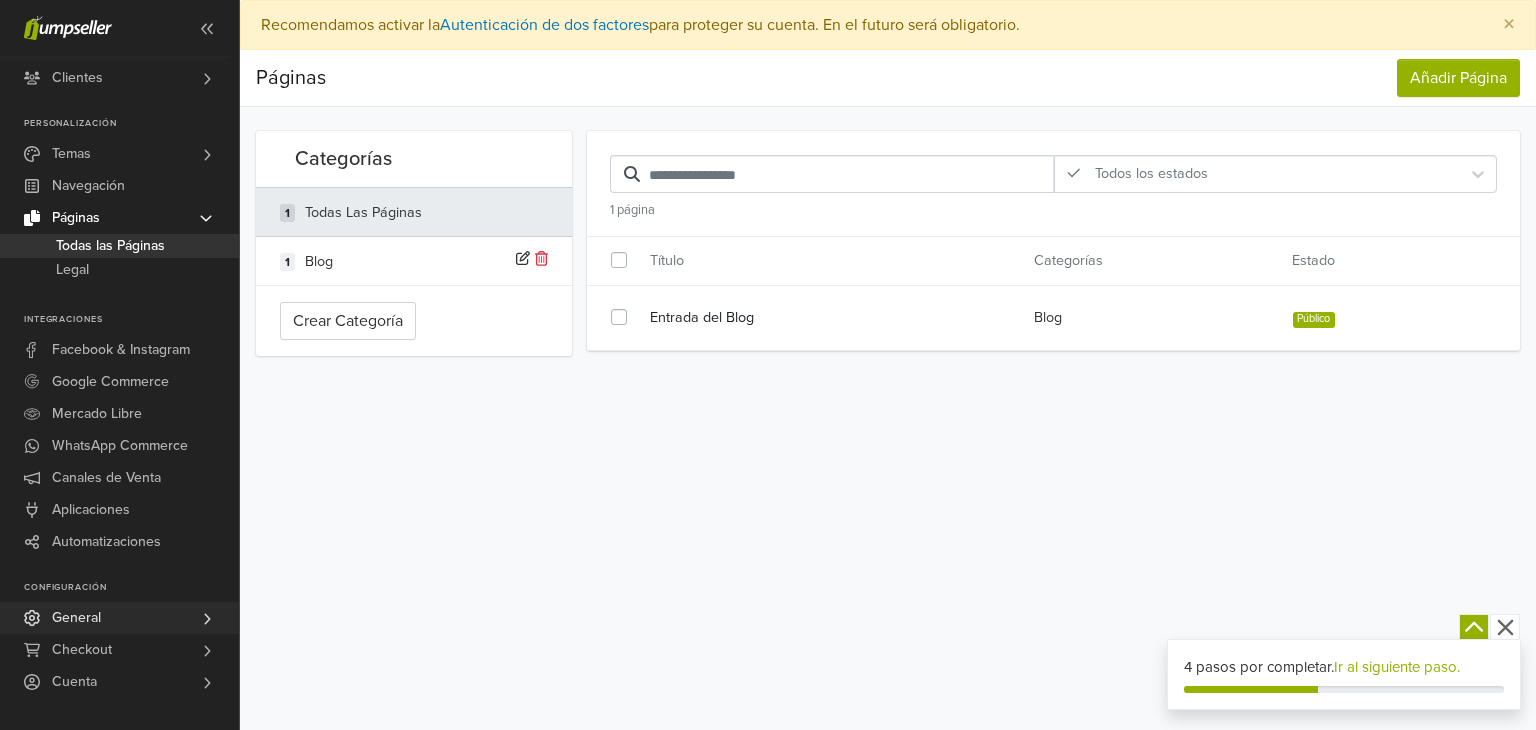 click on "General" at bounding box center [119, 618] 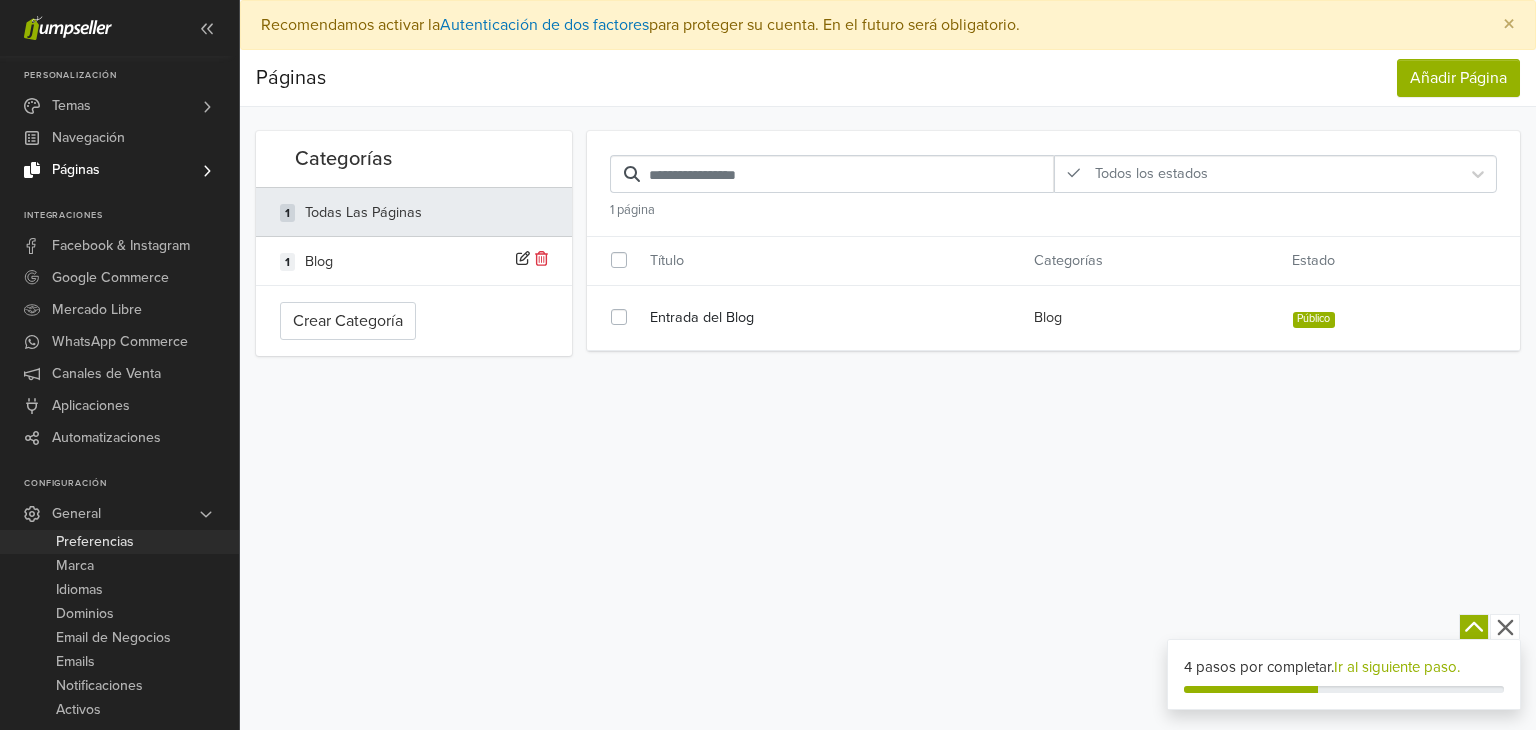 click on "Preferencias" at bounding box center (95, 542) 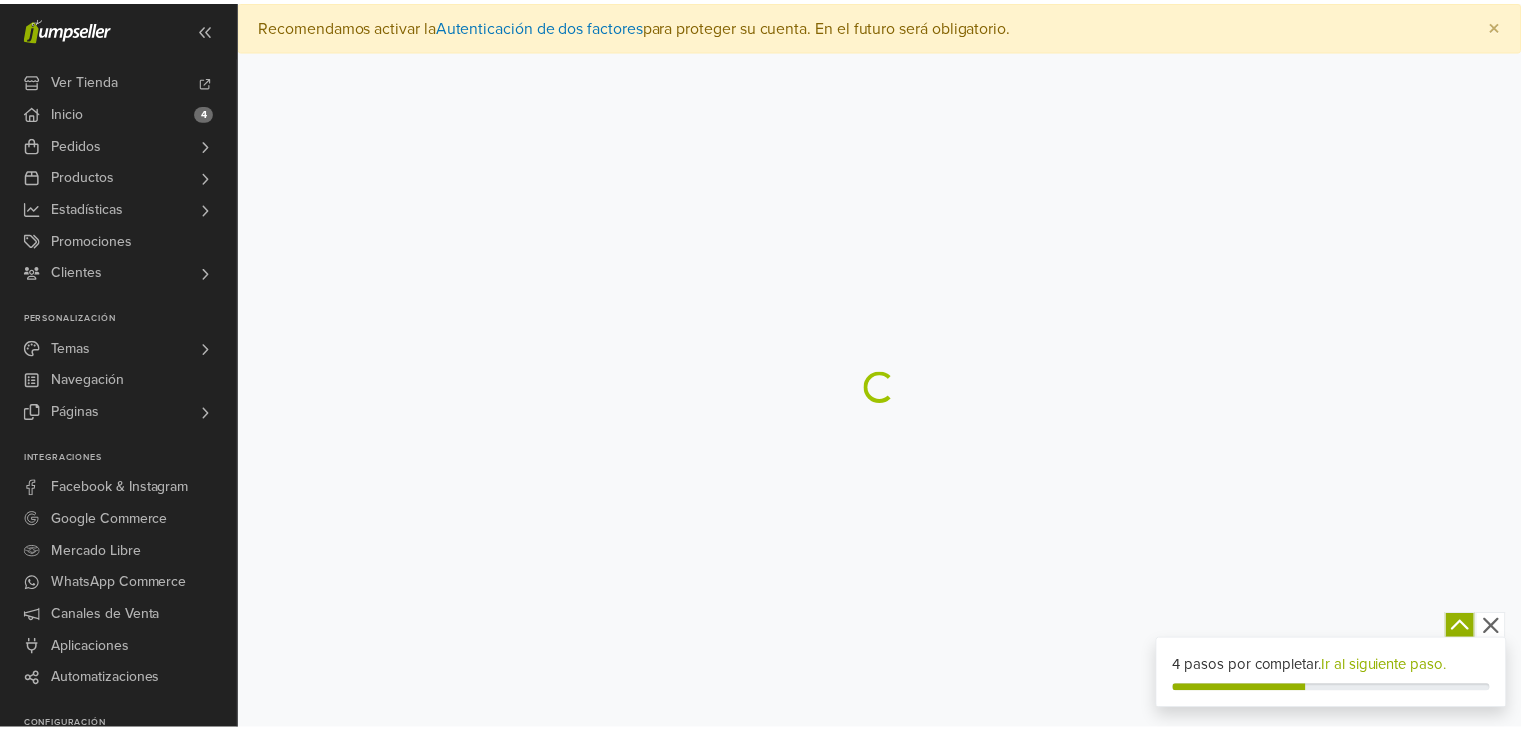 scroll, scrollTop: 0, scrollLeft: 0, axis: both 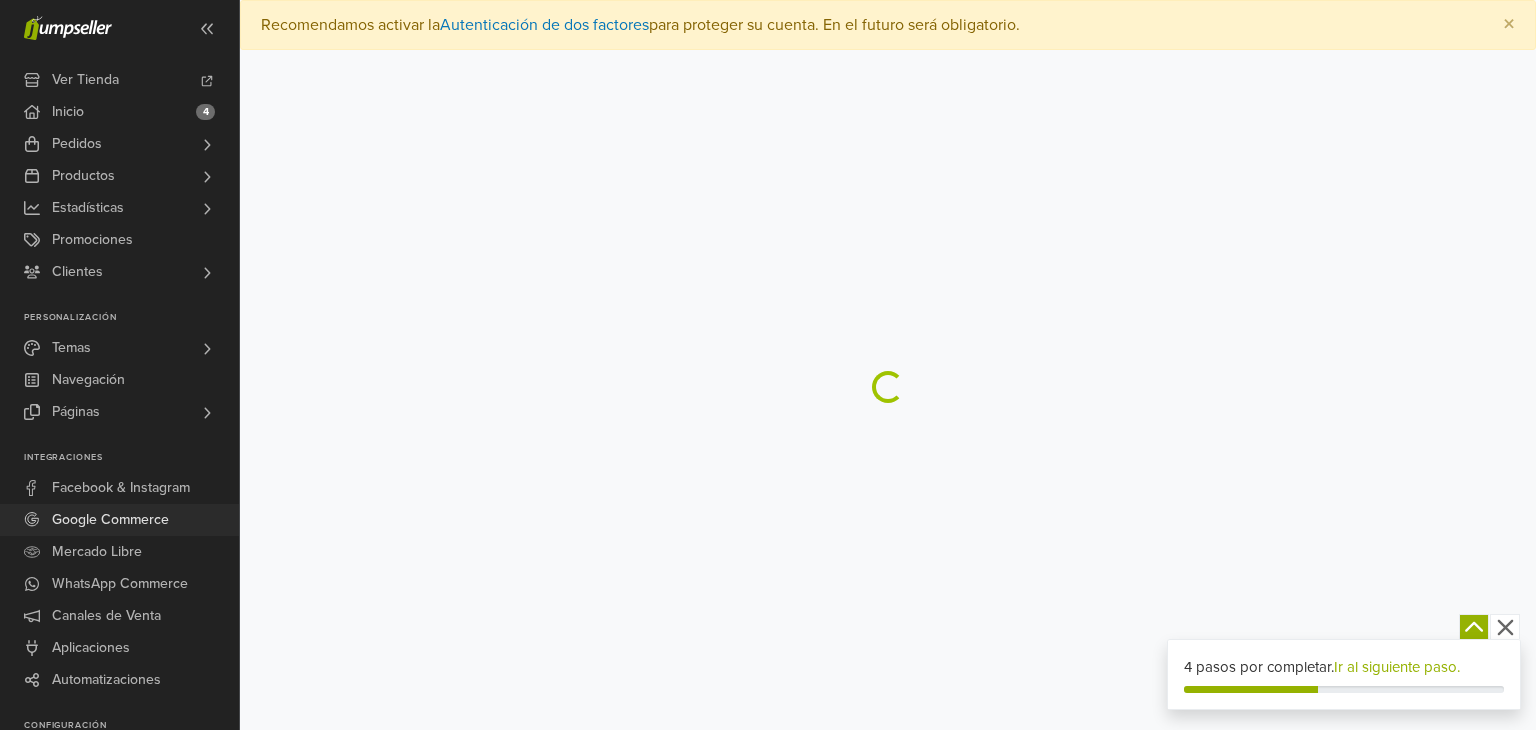 select on "*" 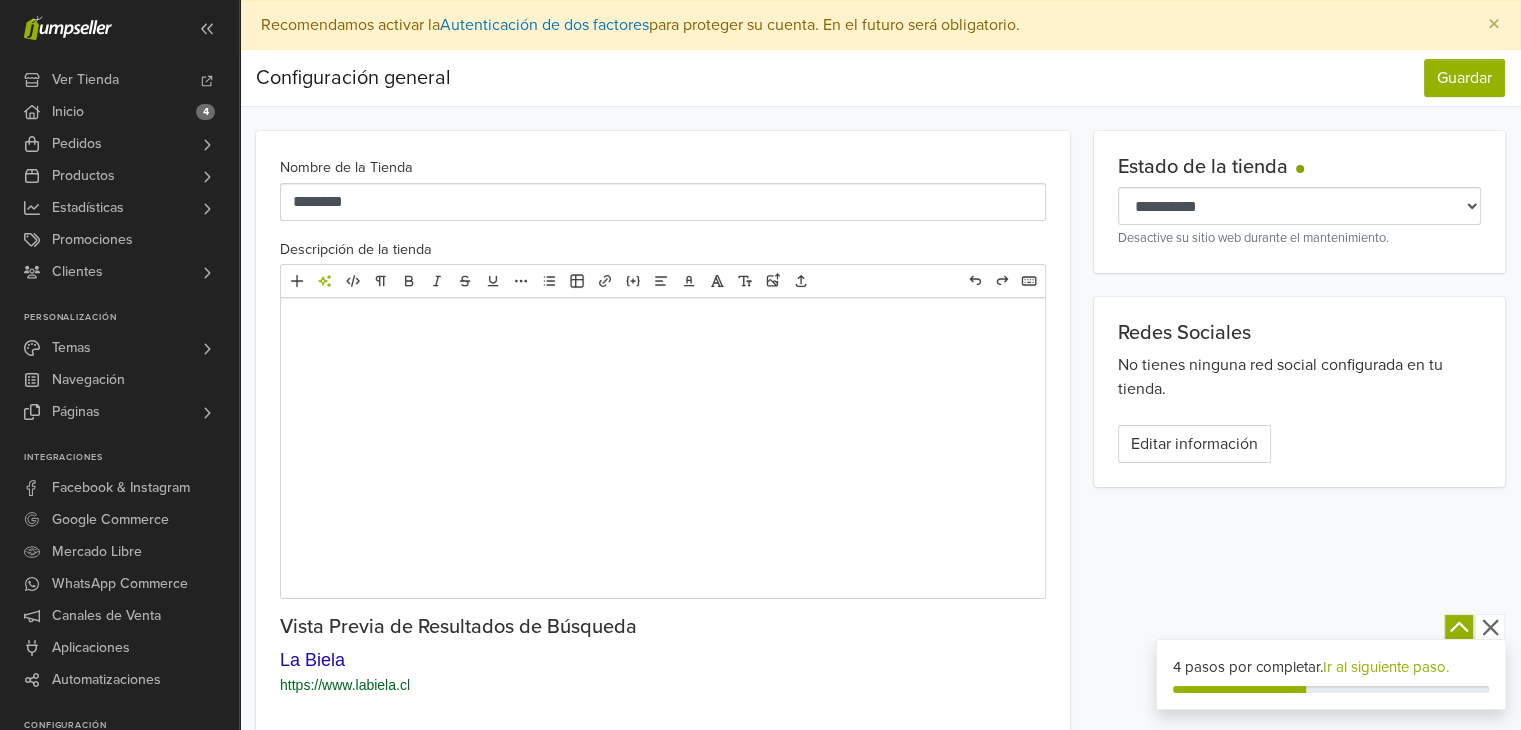 click at bounding box center [663, 448] 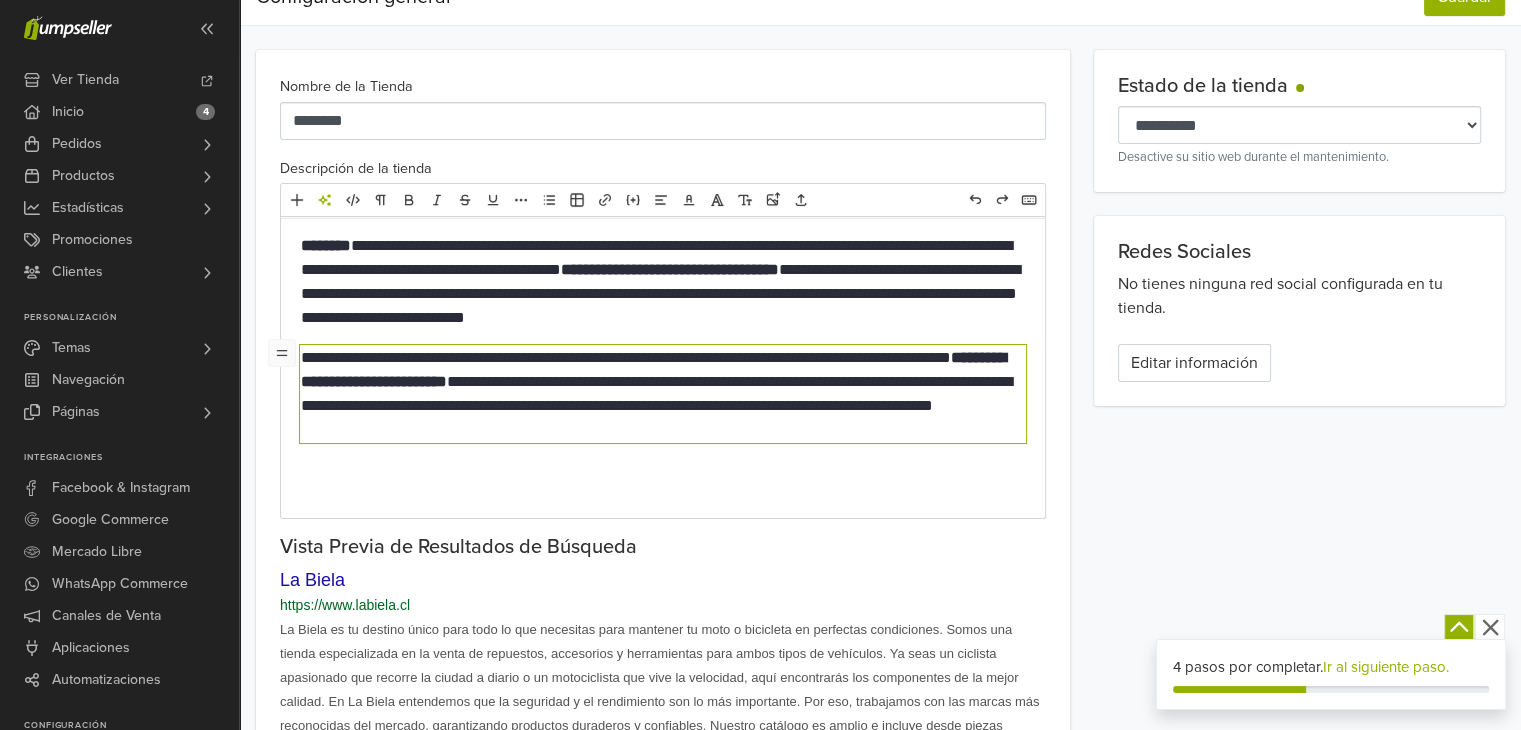scroll, scrollTop: 96, scrollLeft: 0, axis: vertical 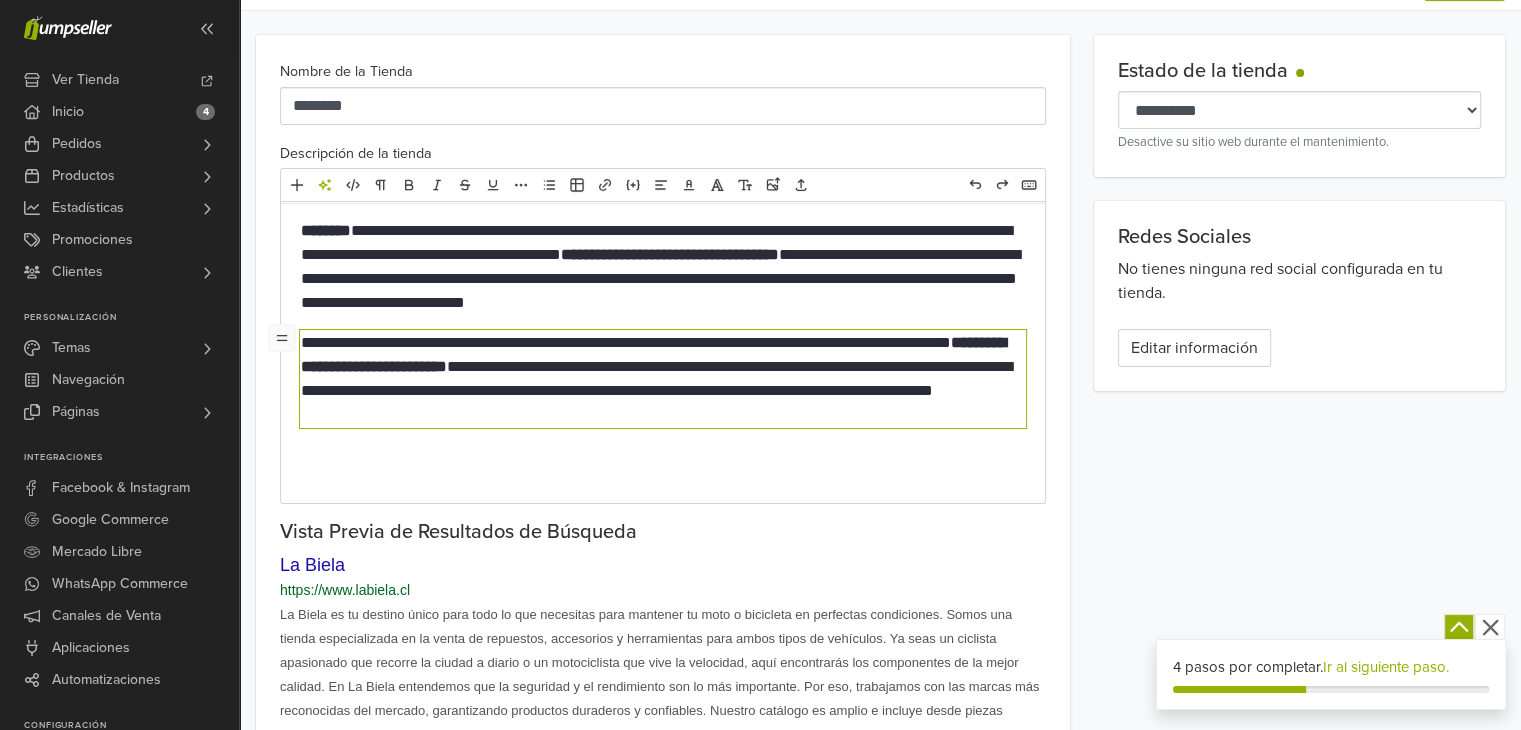 click on "**********" at bounding box center (663, 267) 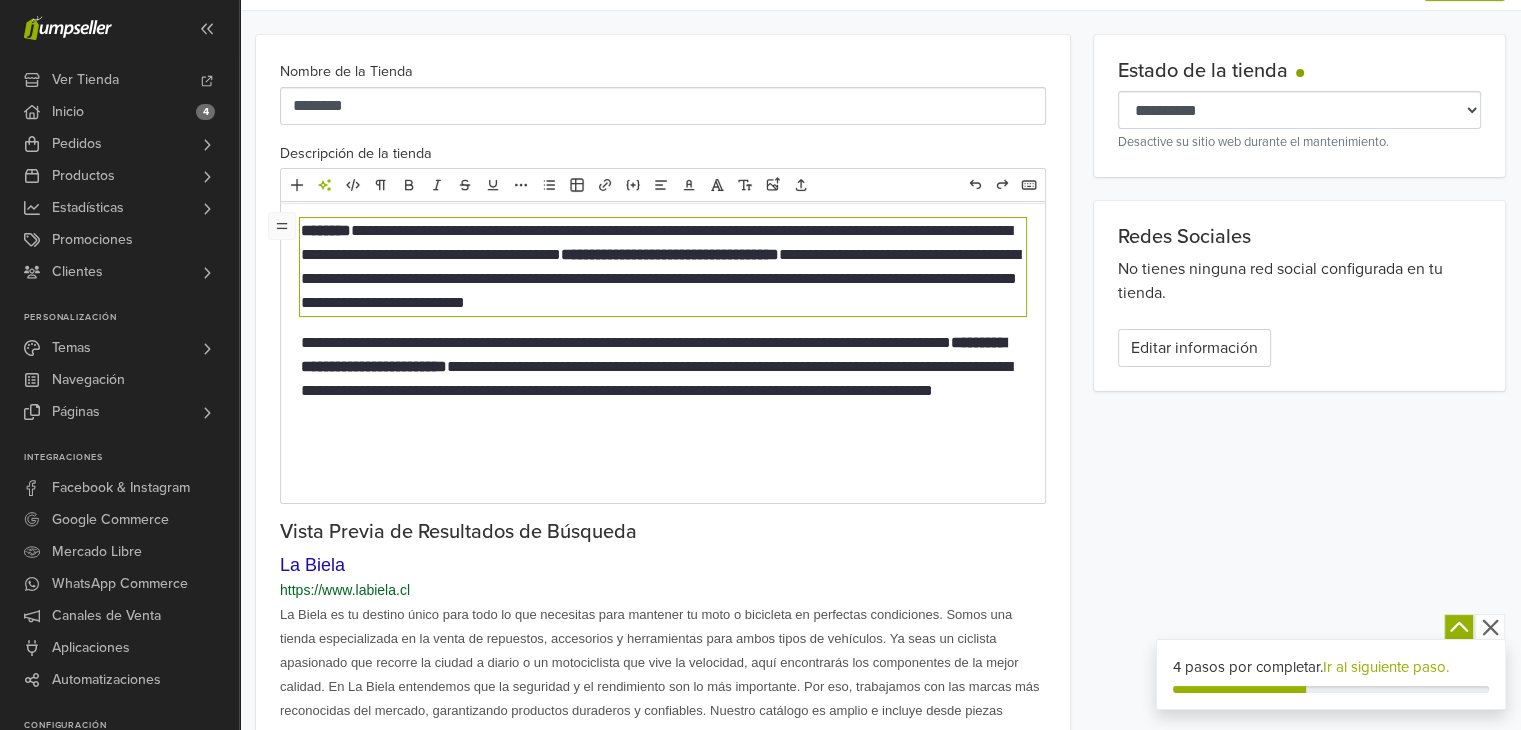 type 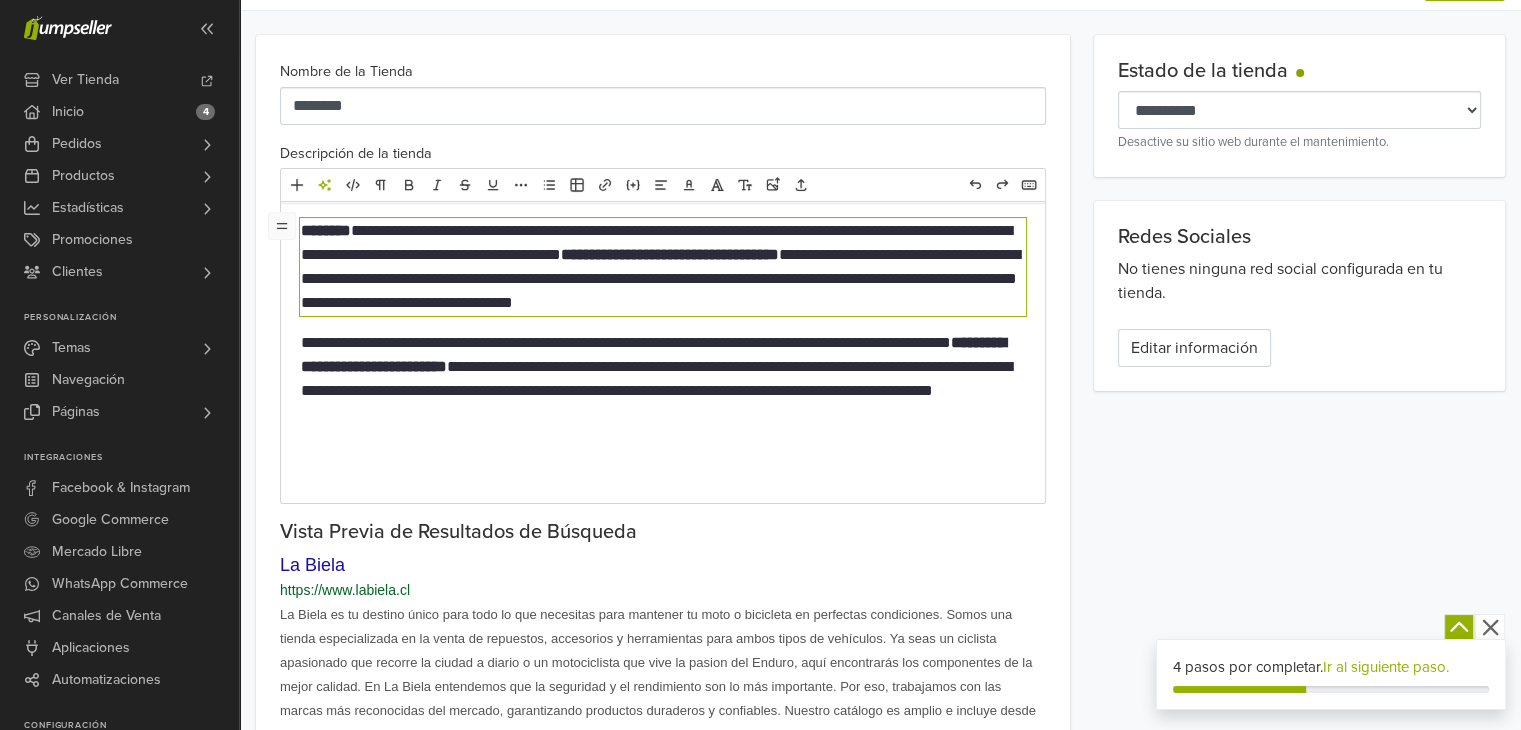 click on "**********" at bounding box center [663, 267] 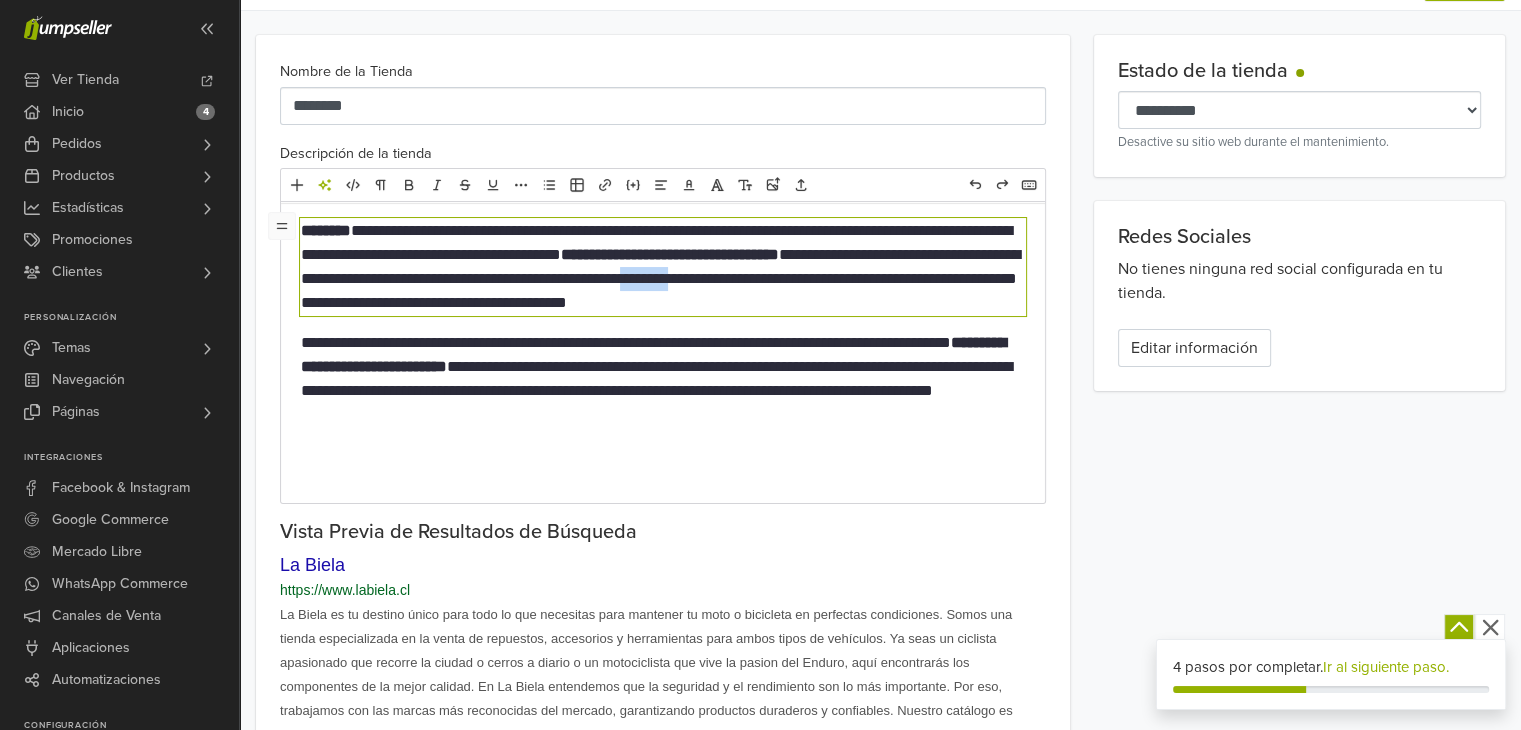 drag, startPoint x: 954, startPoint y: 280, endPoint x: 1001, endPoint y: 285, distance: 47.26521 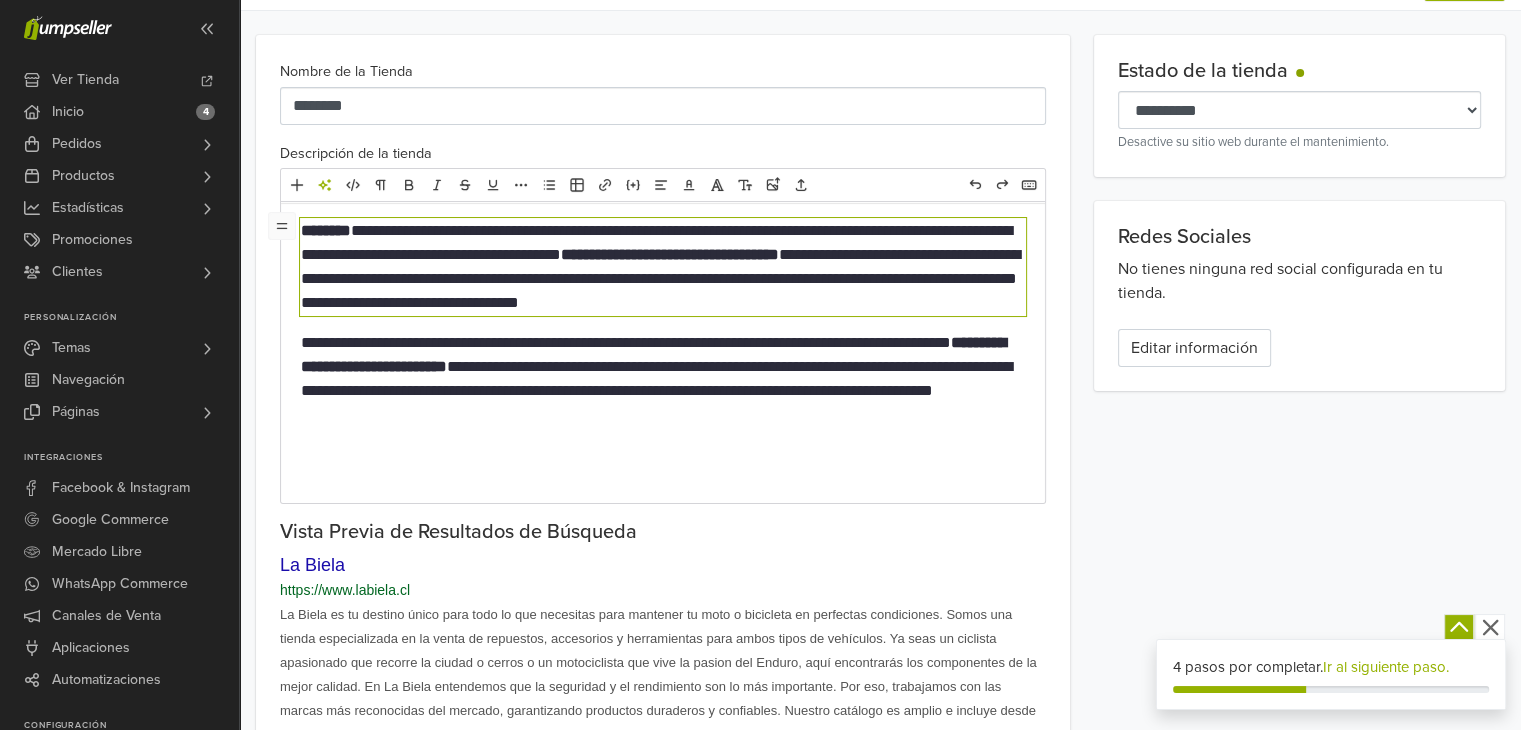 click on "**********" at bounding box center [663, 267] 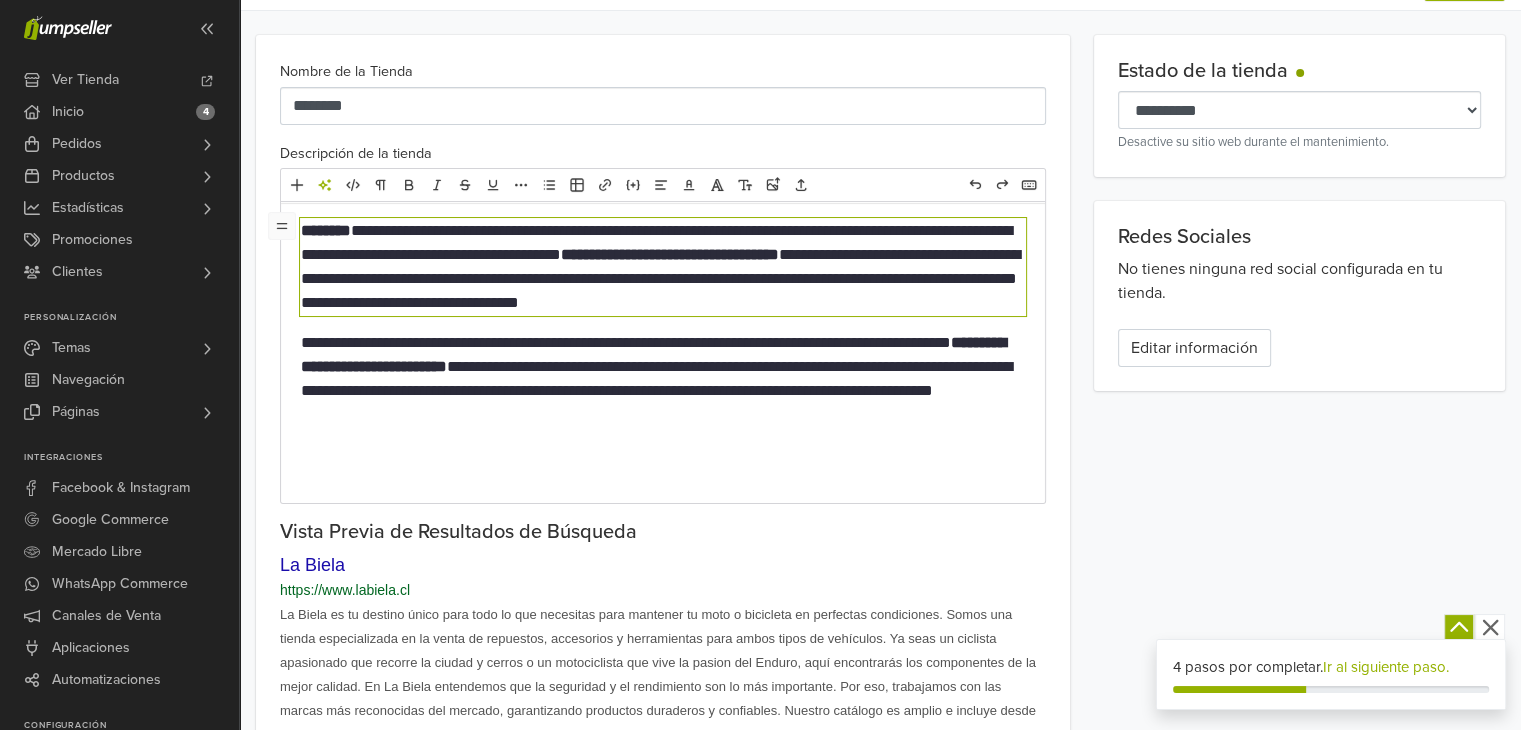 click on "**********" at bounding box center (653, 354) 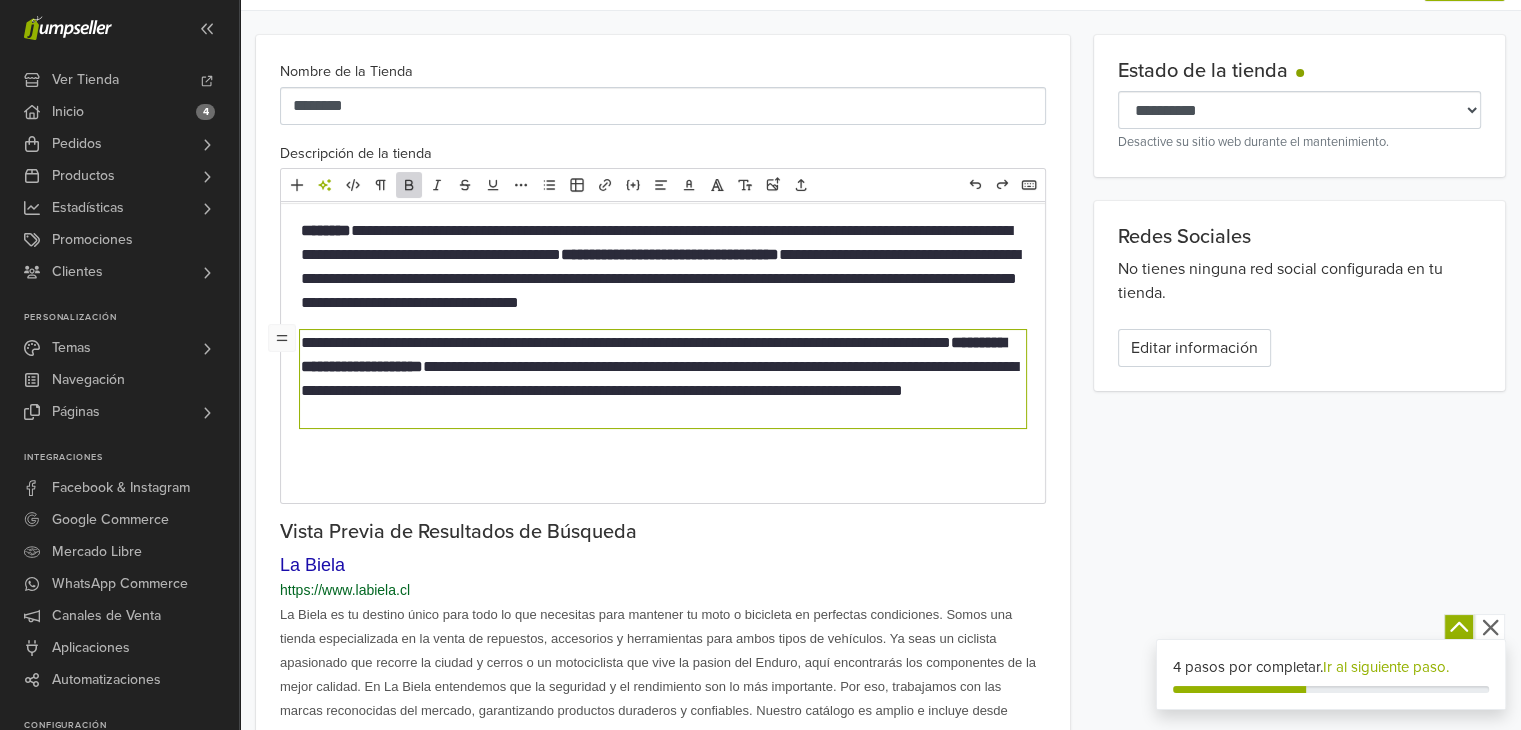 click on "**********" at bounding box center (663, 379) 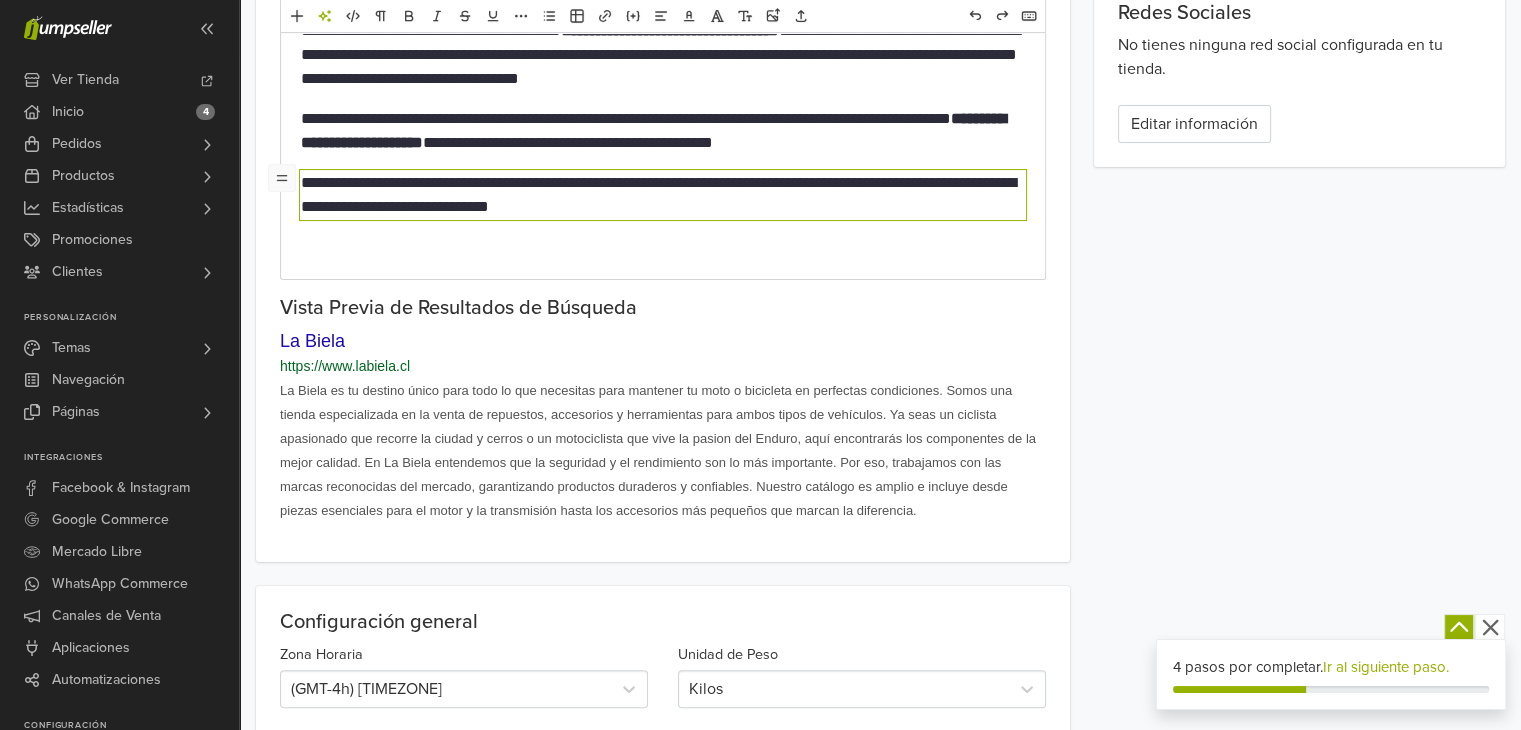 scroll, scrollTop: 324, scrollLeft: 0, axis: vertical 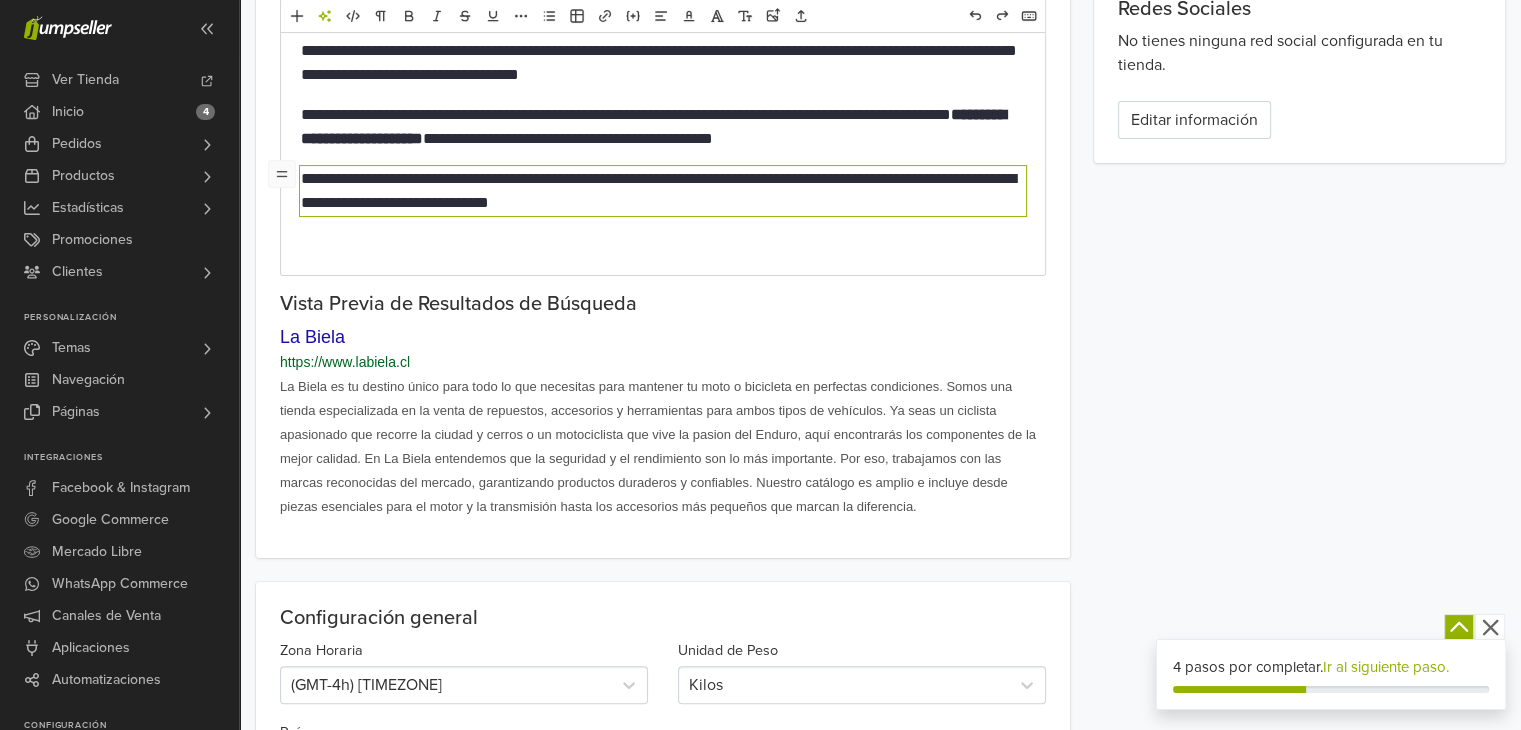 click on "La Biela https://www.labiela.cl La Biela es tu destino único para todo lo que necesitas para mantener tu moto o bicicleta en perfectas condiciones. Somos una tienda especializada en la venta de repuestos, accesorios y herramientas para ambos tipos de vehículos. Ya seas un ciclista apasionado que recorre la ciudad y cerros  o un motociclista que vive la pasion del Enduro, aquí encontrarás los componentes de la mejor calidad.
En La Biela entendemos que la seguridad y el rendimiento son lo más importante. Por eso, trabajamos con las marcas reconocidas del mercado, garantizando productos duraderos y confiables. Nuestro catálogo es amplio e incluye desde piezas esenciales para el motor y la transmisión hasta los accesorios más pequeños que marcan la diferencia." at bounding box center [663, 421] 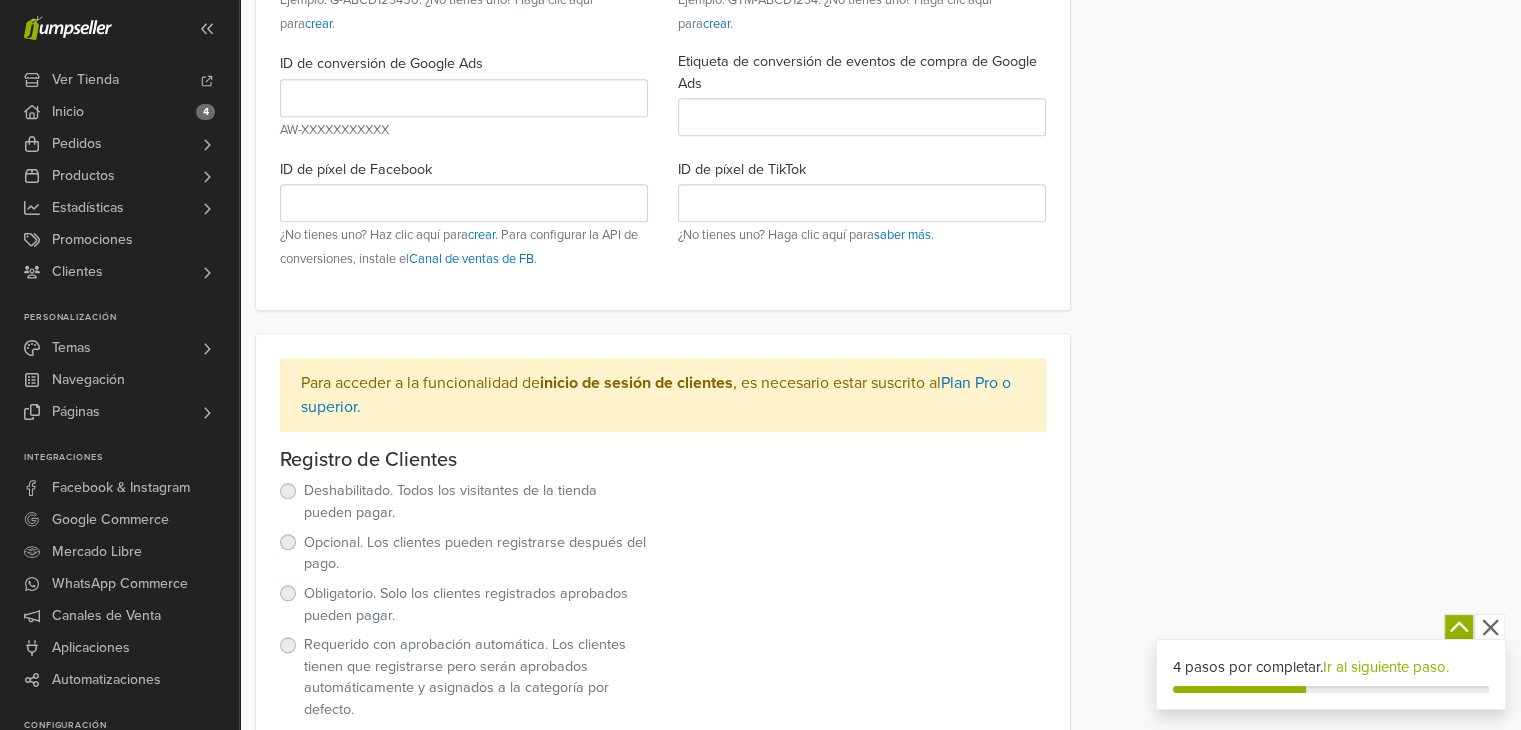 scroll, scrollTop: 1589, scrollLeft: 0, axis: vertical 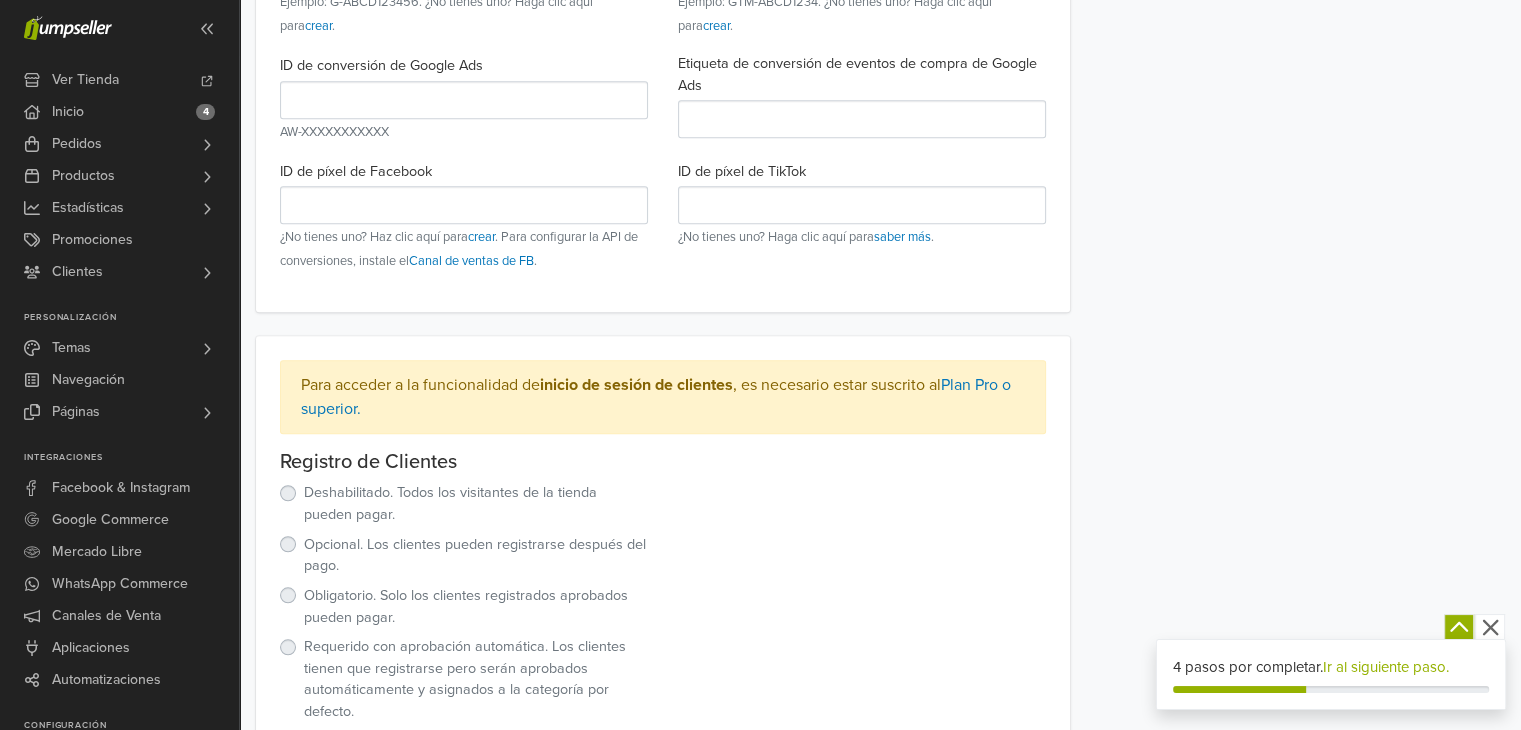 click on "Opcional .   Los clientes pueden registrarse después del pago ." at bounding box center [476, 555] 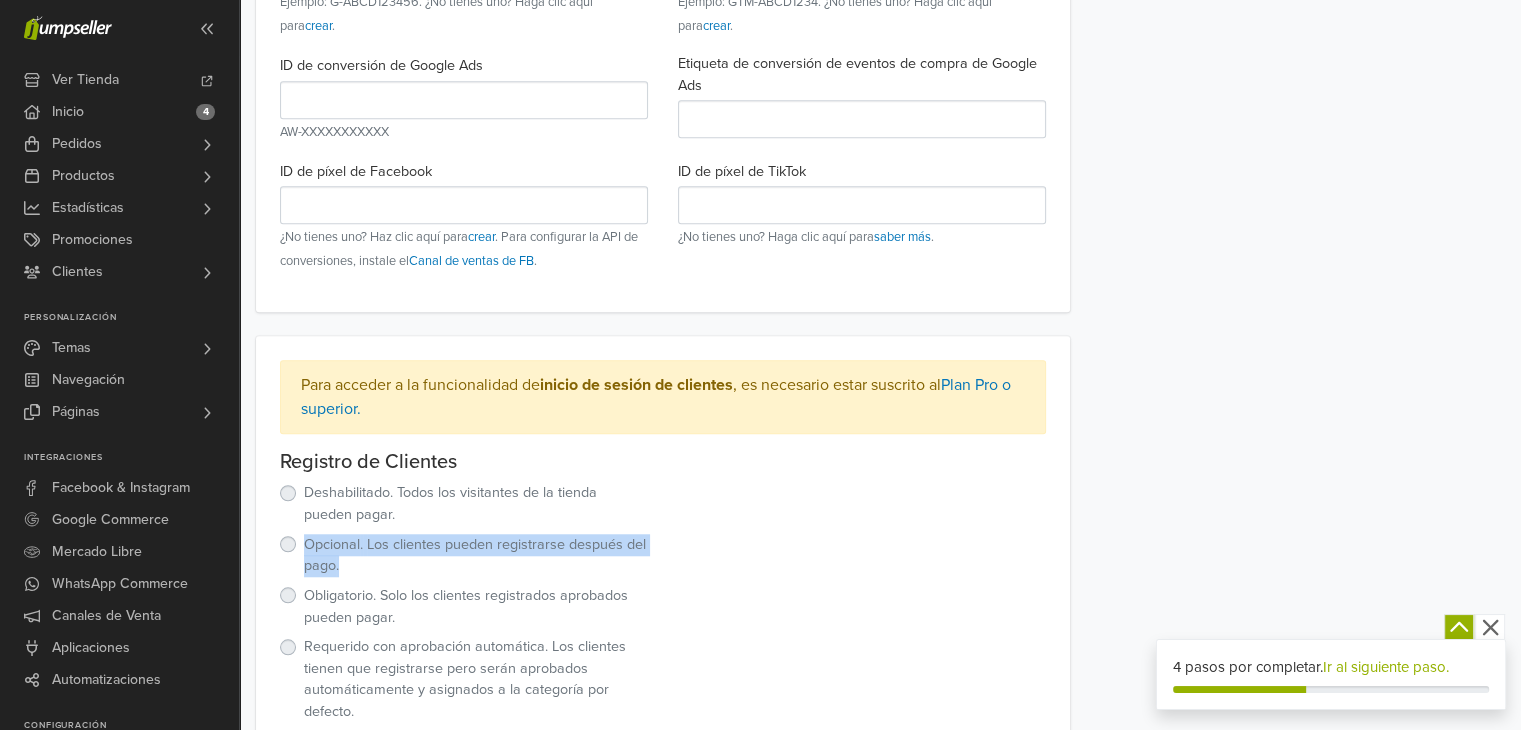 click on "Opcional .   Los clientes pueden registrarse después del pago ." at bounding box center (476, 555) 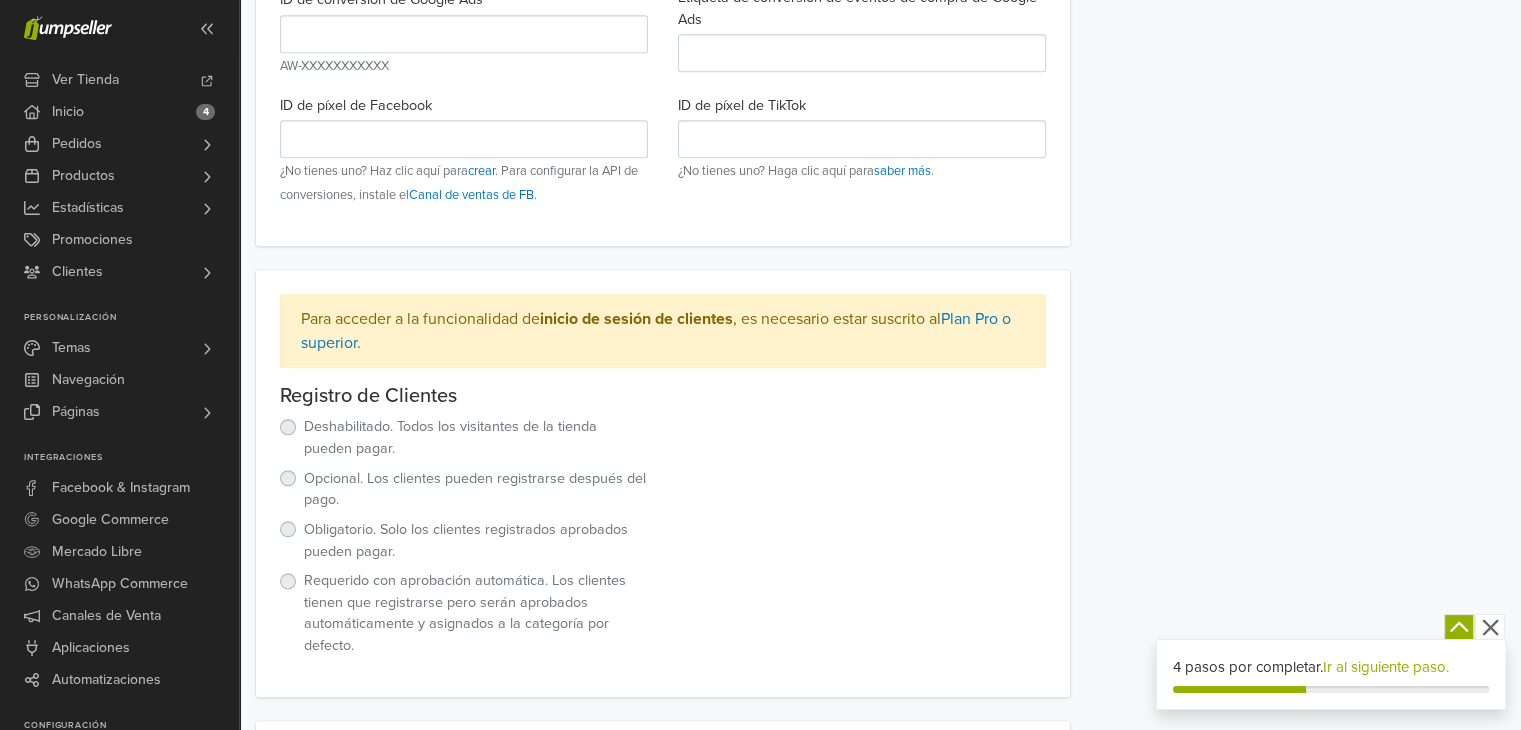 scroll, scrollTop: 1663, scrollLeft: 0, axis: vertical 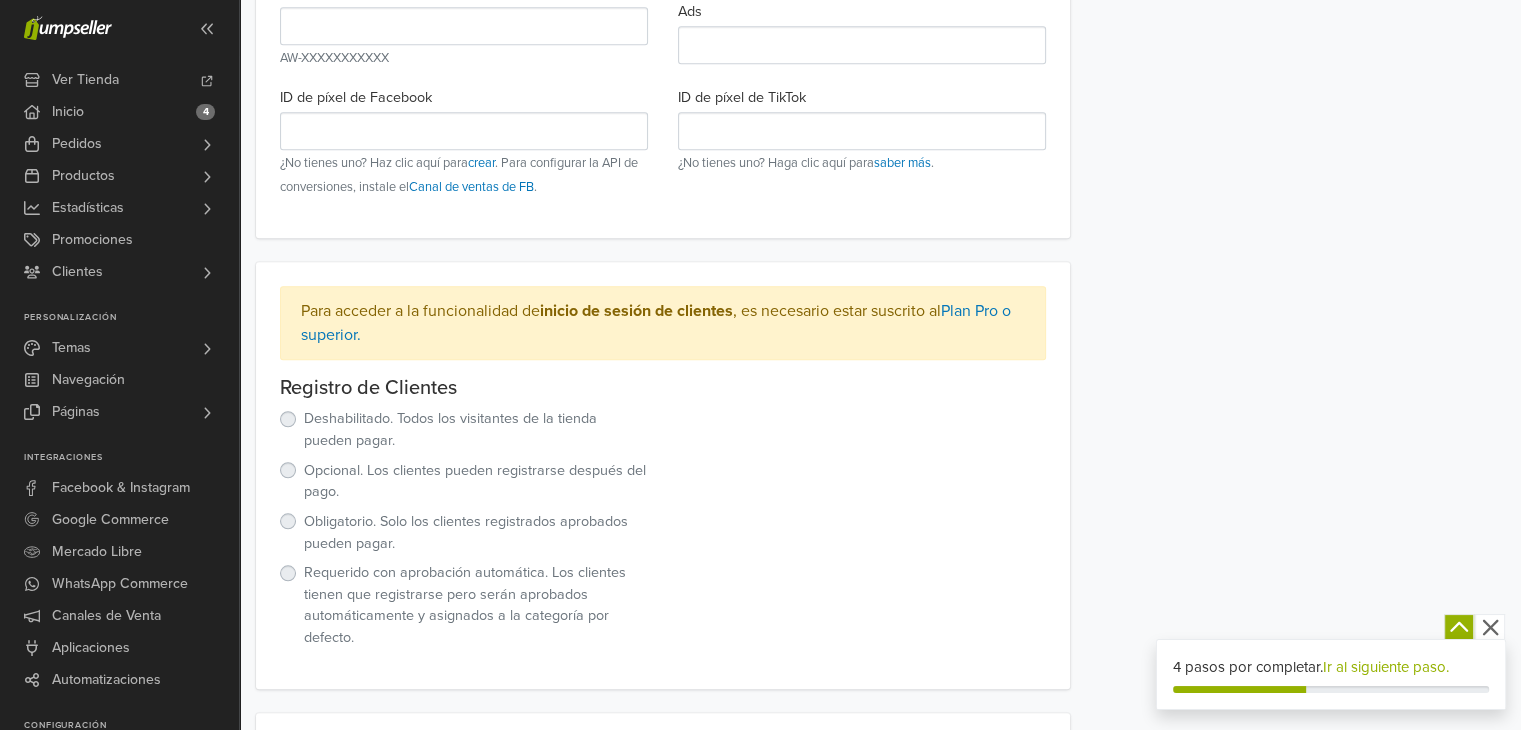 click on "Obligatorio .   Solo los clientes registrados aprobados pueden pagar ." at bounding box center (476, 532) 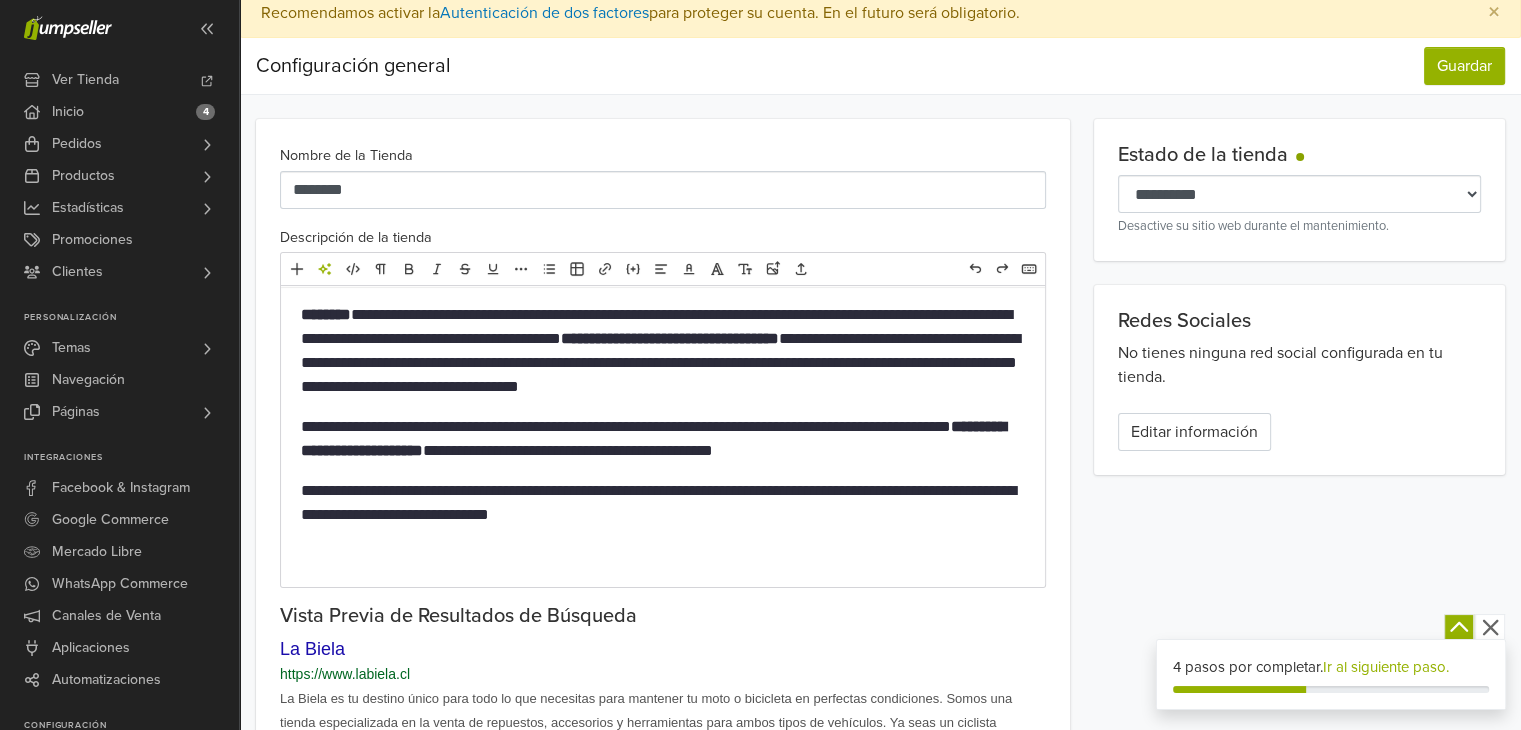 scroll, scrollTop: 0, scrollLeft: 0, axis: both 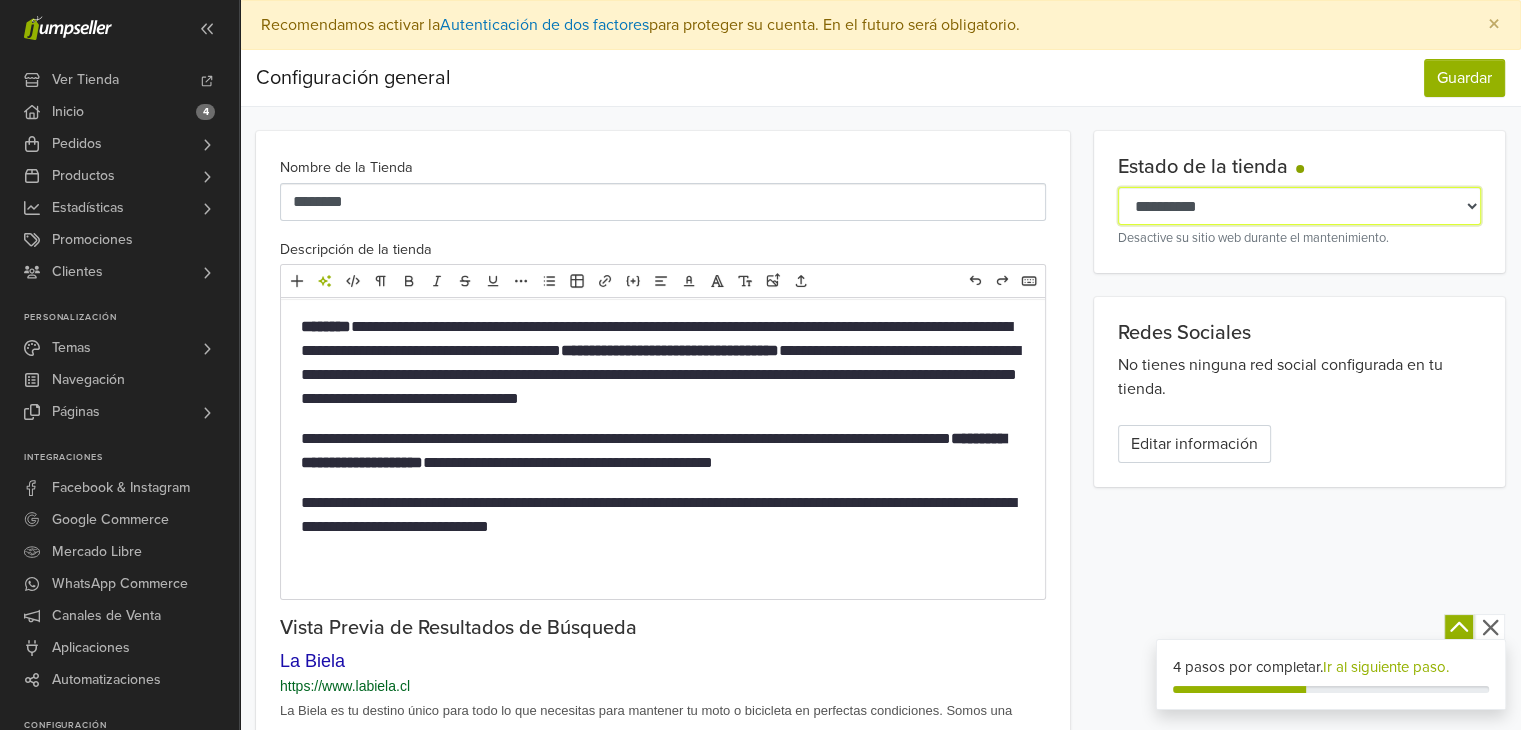 click on "**********" at bounding box center [1299, 206] 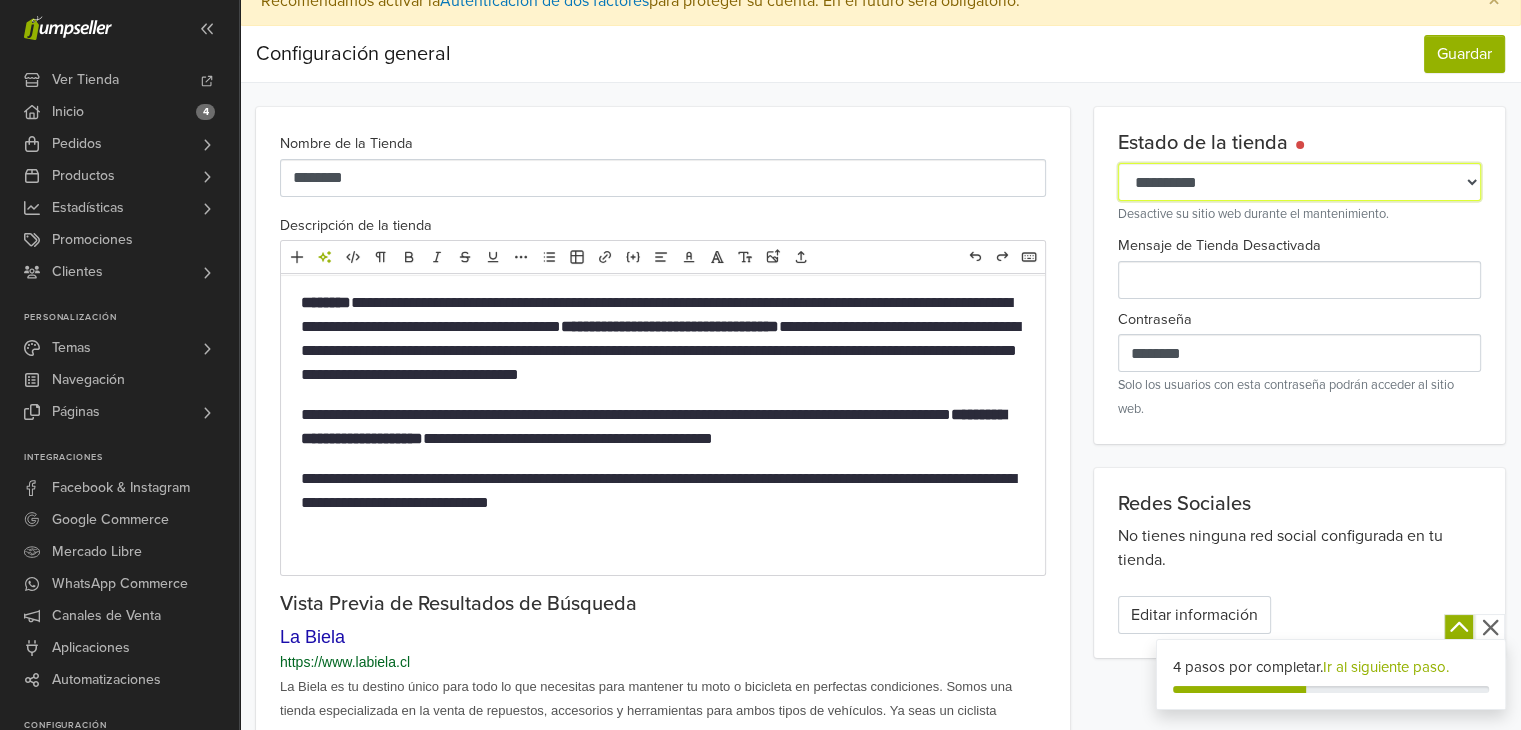 scroll, scrollTop: 26, scrollLeft: 0, axis: vertical 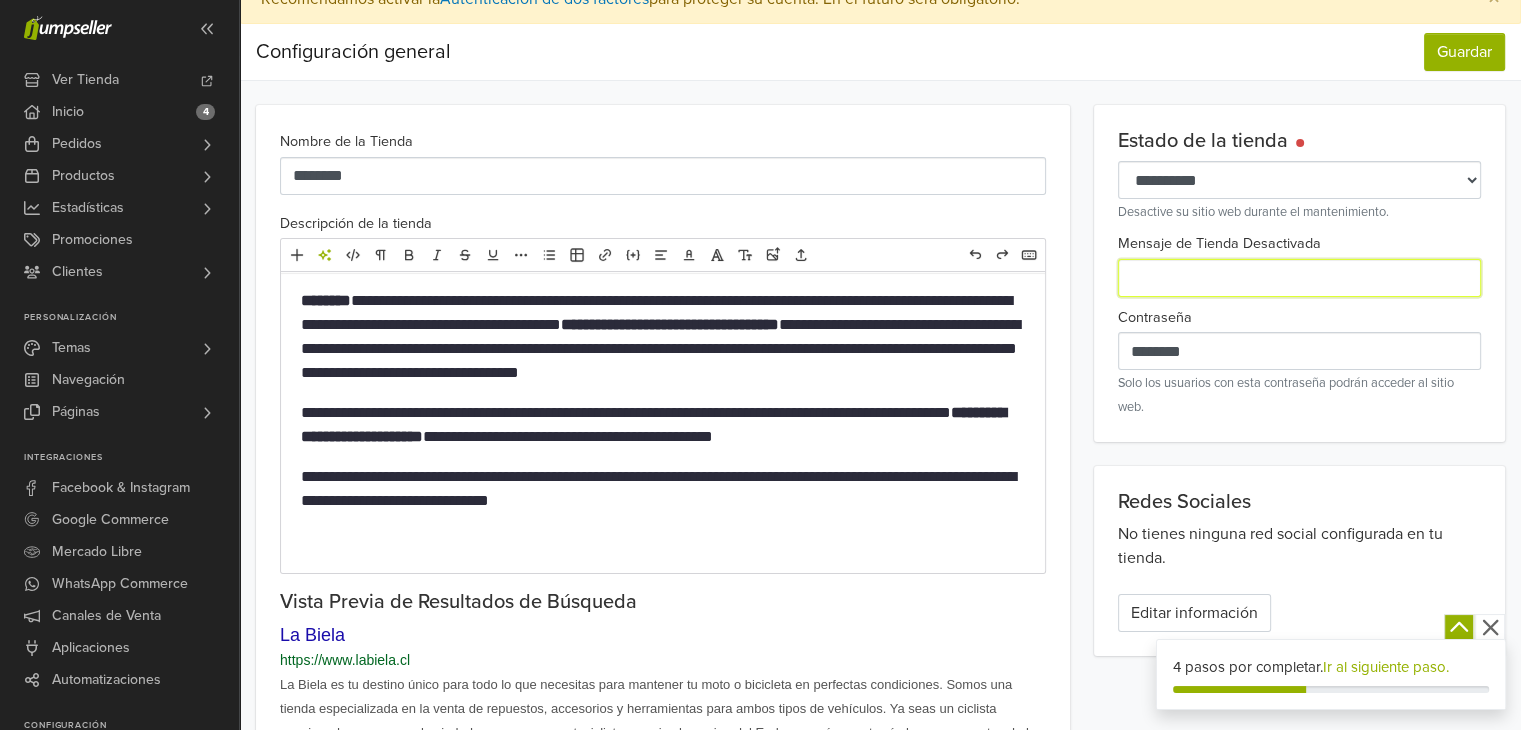 click on "Mensaje de Tienda Desactivada" at bounding box center (1299, 278) 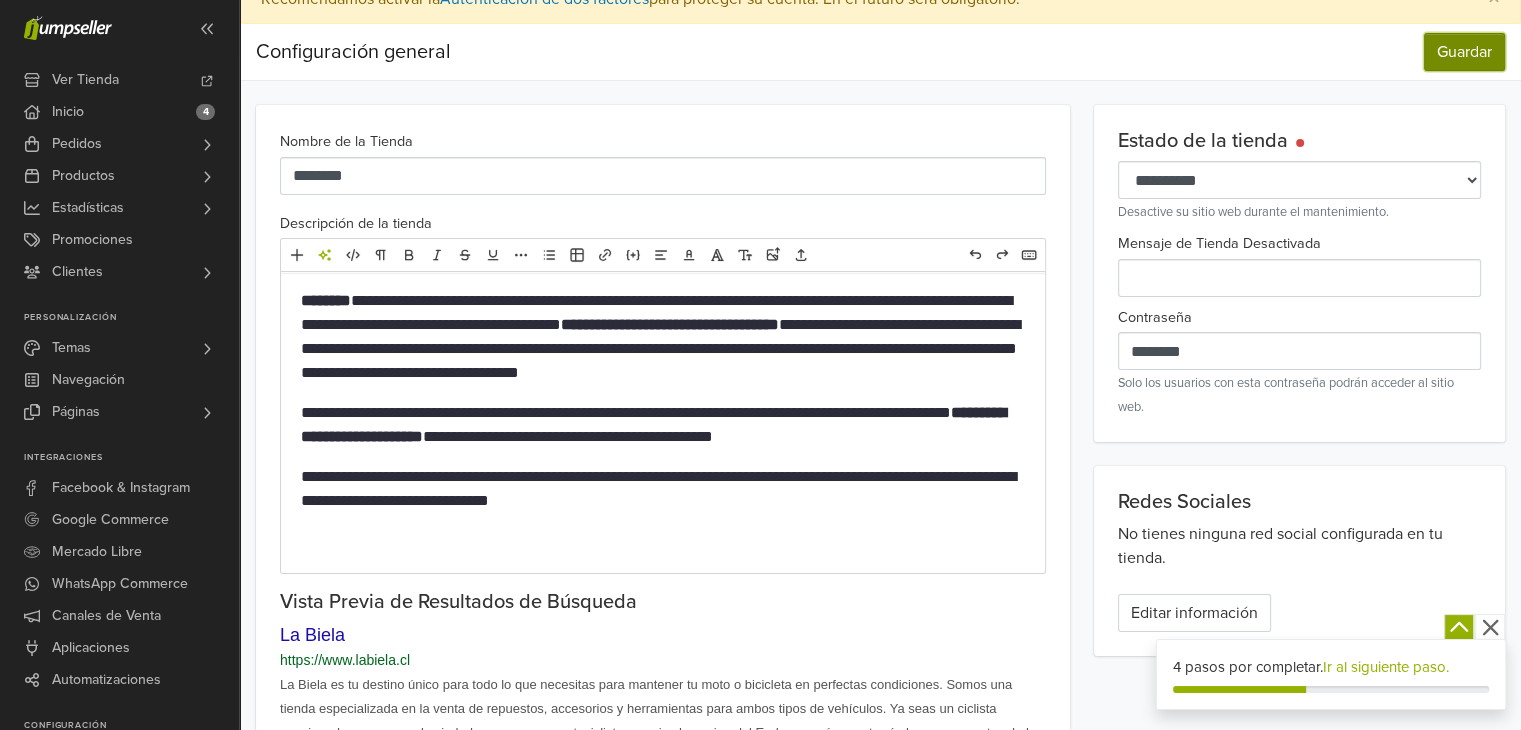 click on "Guardar" at bounding box center [1464, 52] 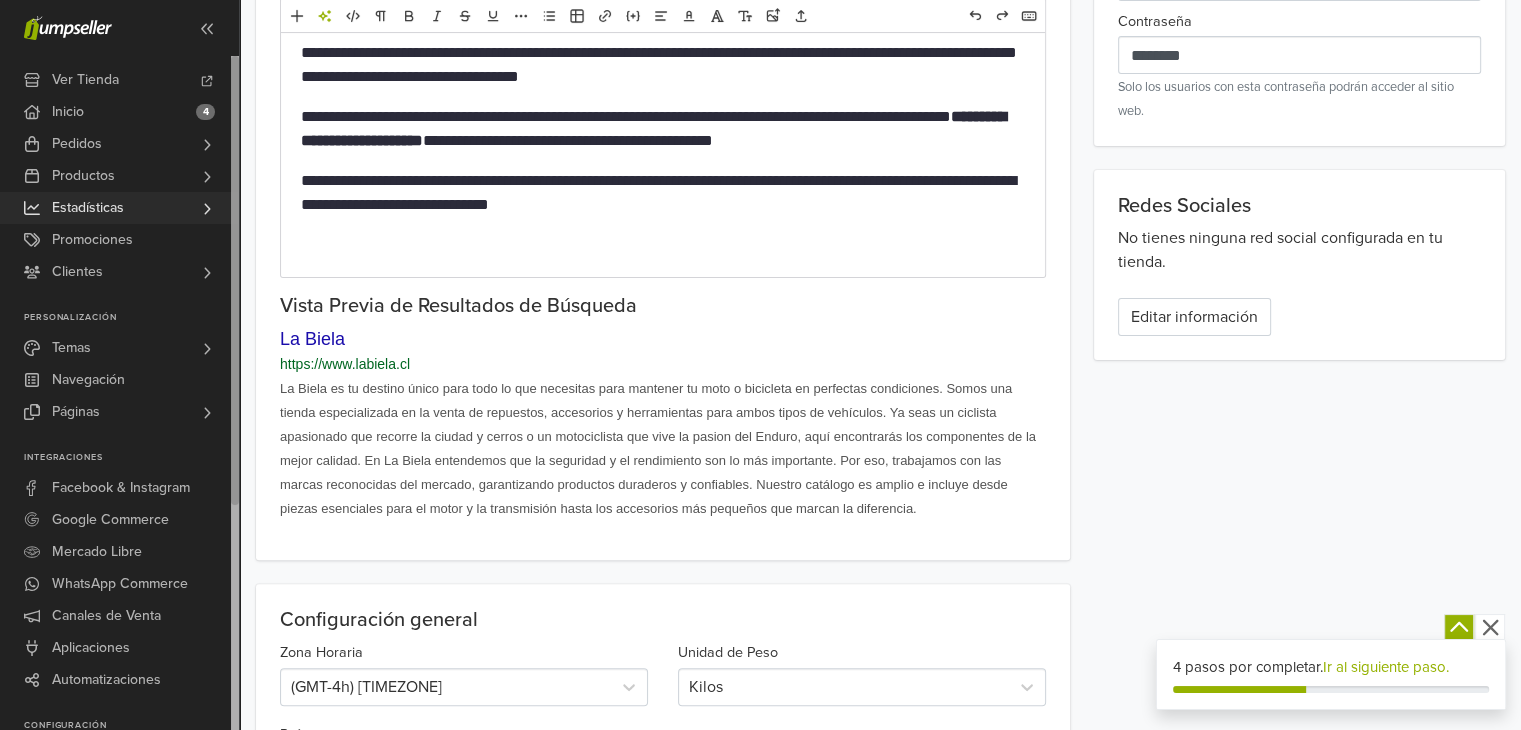 scroll, scrollTop: 391, scrollLeft: 0, axis: vertical 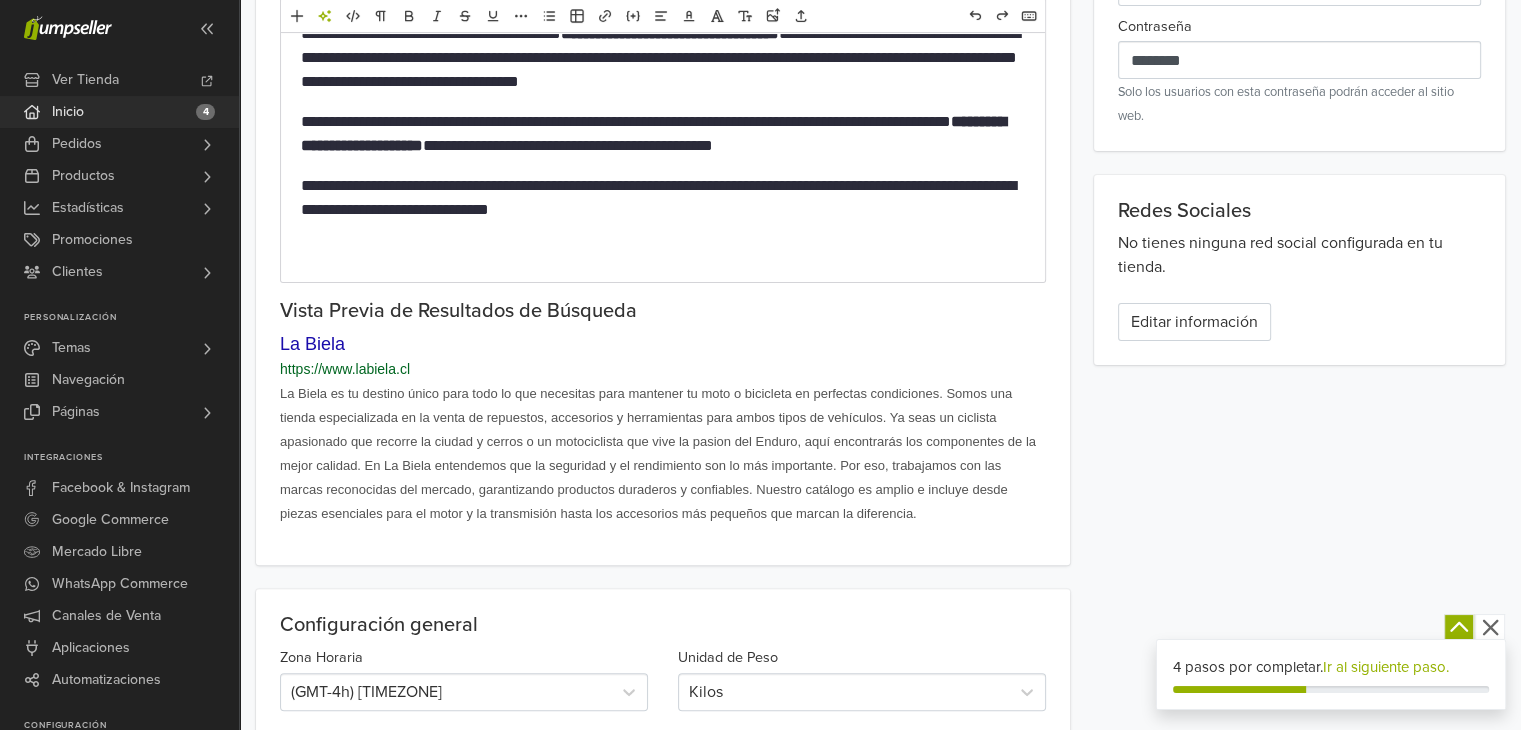 click on "Inicio" at bounding box center [68, 112] 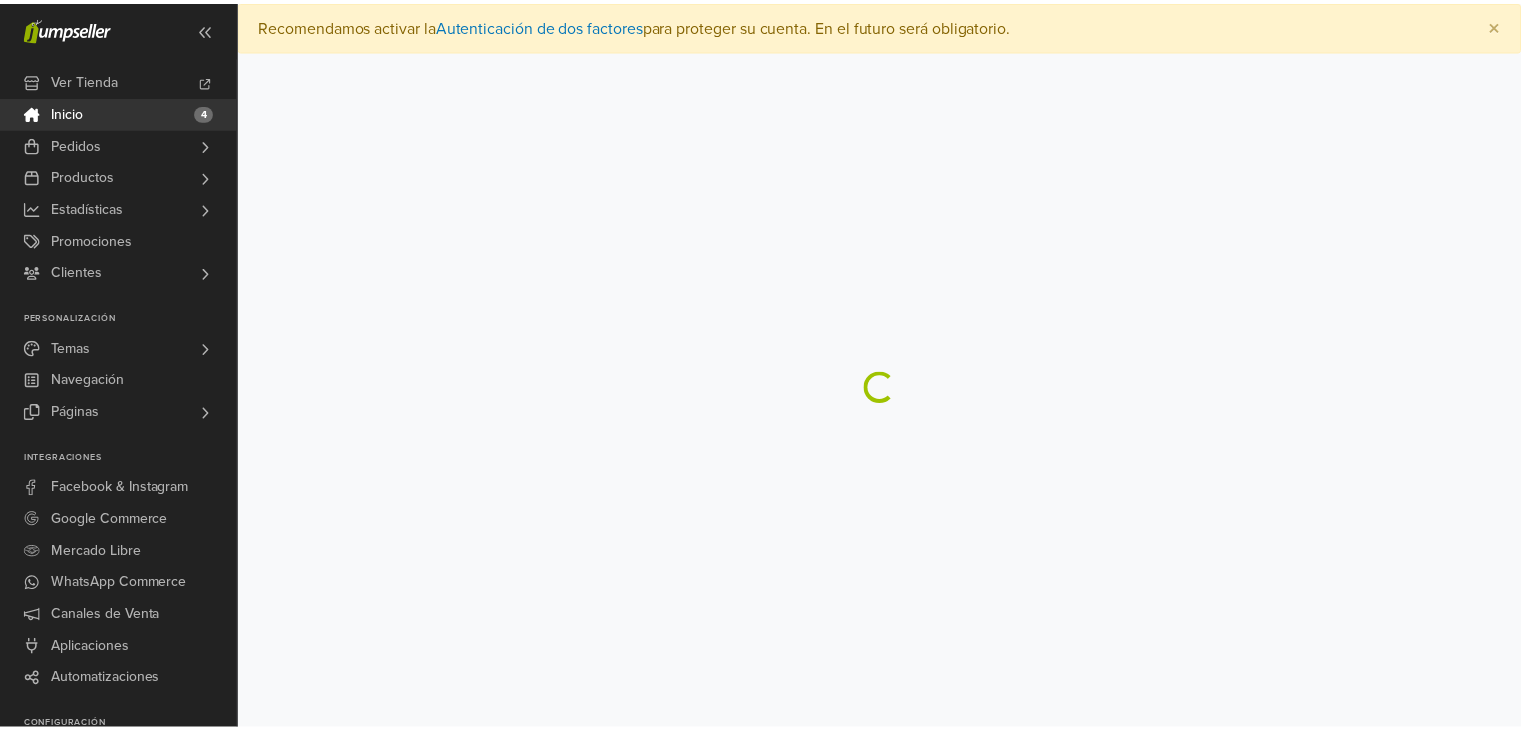 scroll, scrollTop: 0, scrollLeft: 0, axis: both 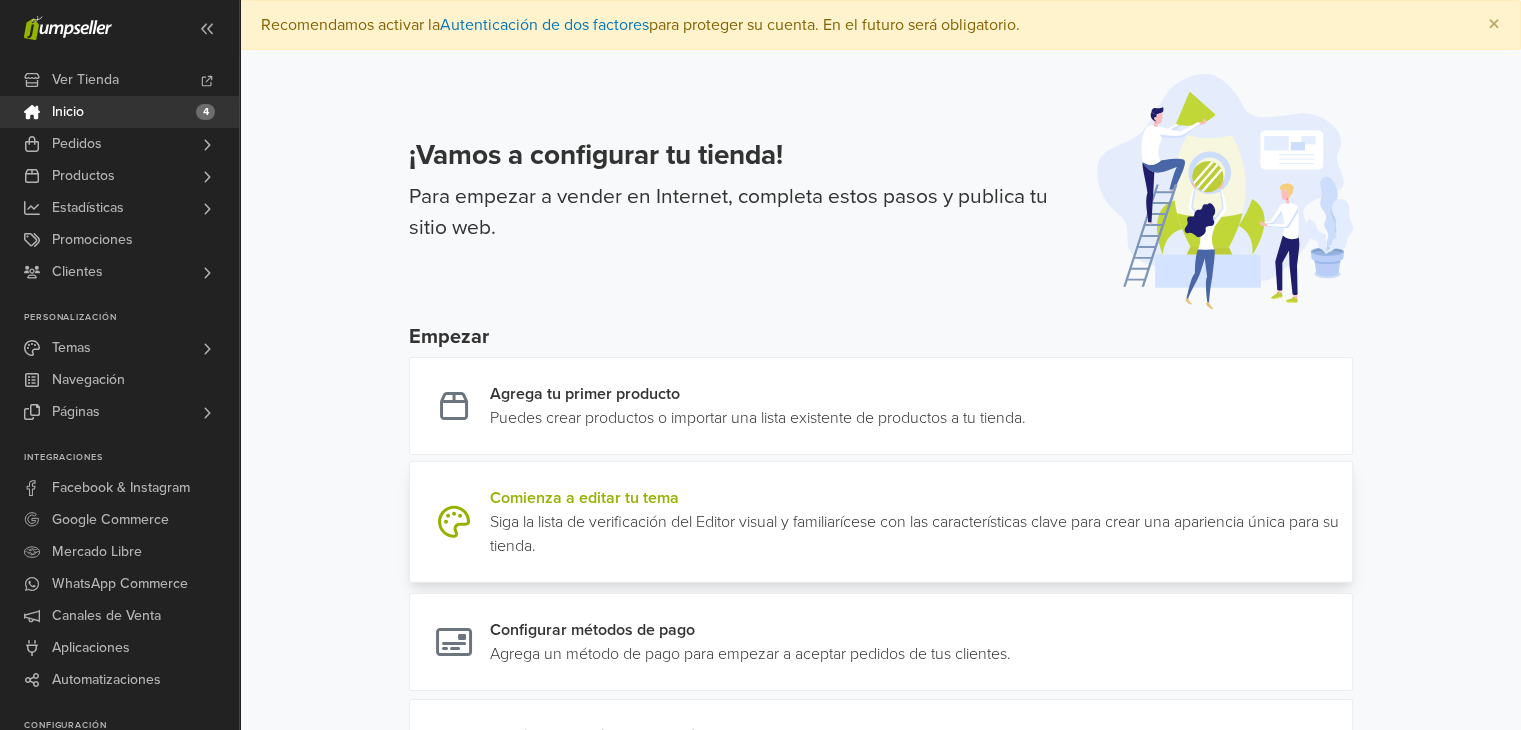 click at bounding box center [1344, 522] 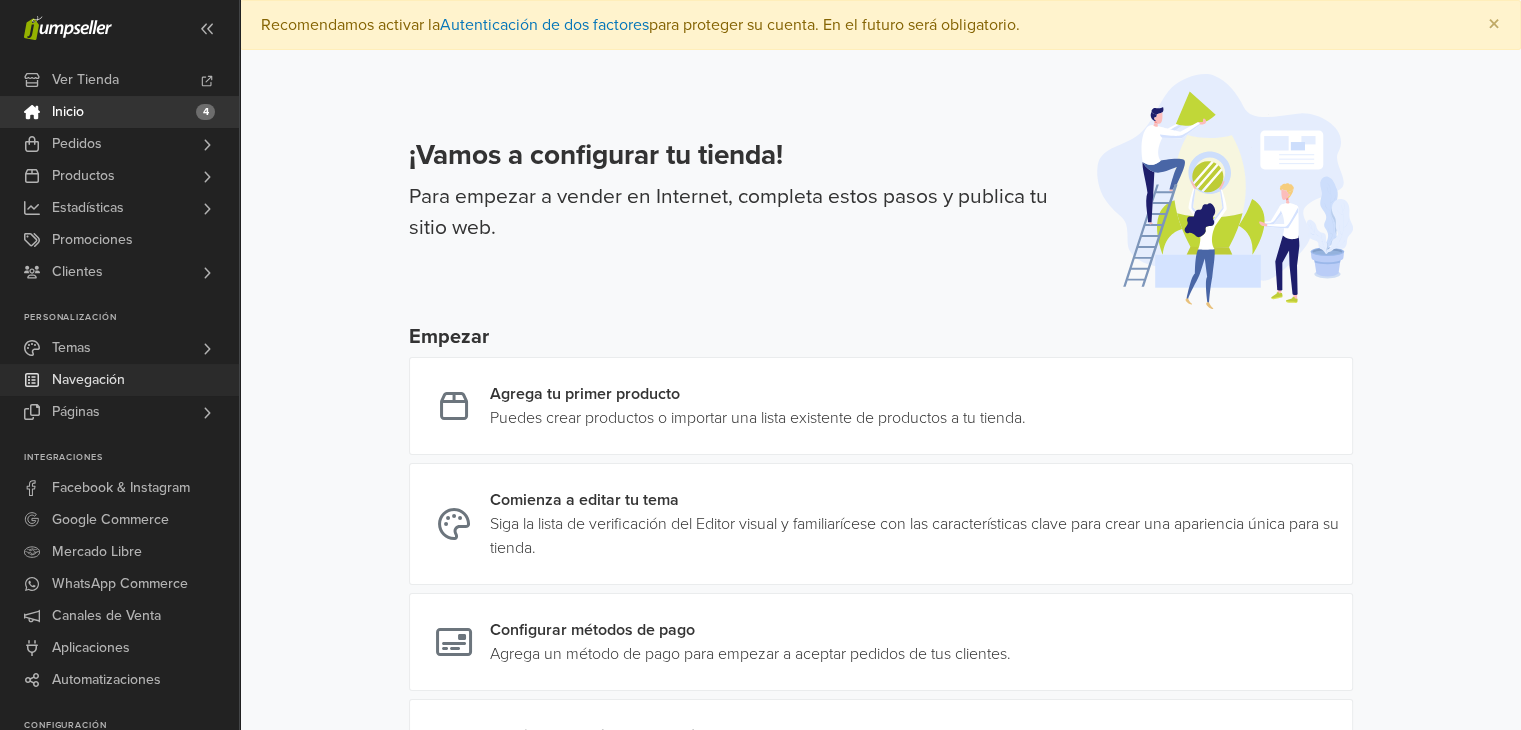 click on "Navegación" at bounding box center [88, 380] 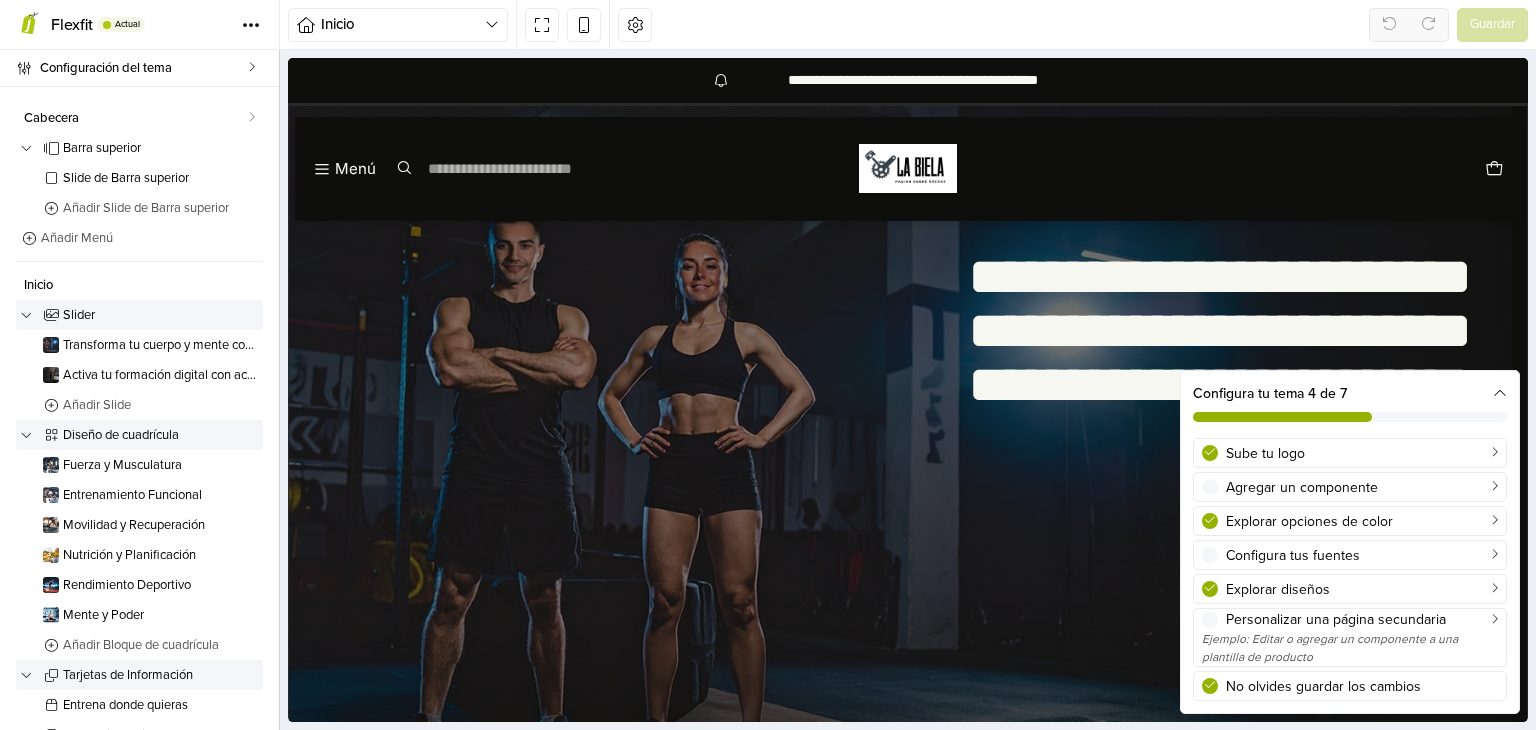scroll, scrollTop: 0, scrollLeft: 0, axis: both 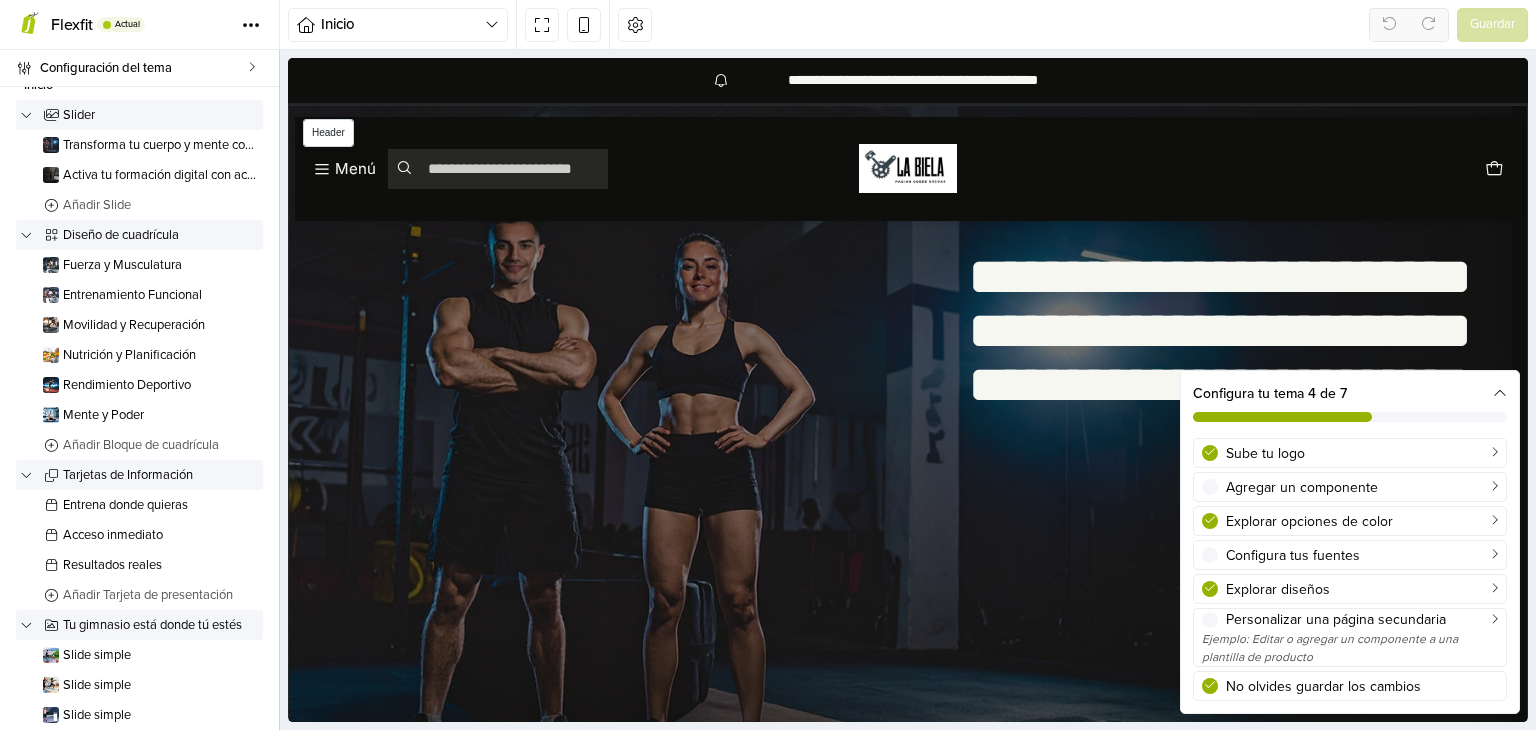 click at bounding box center [498, 169] 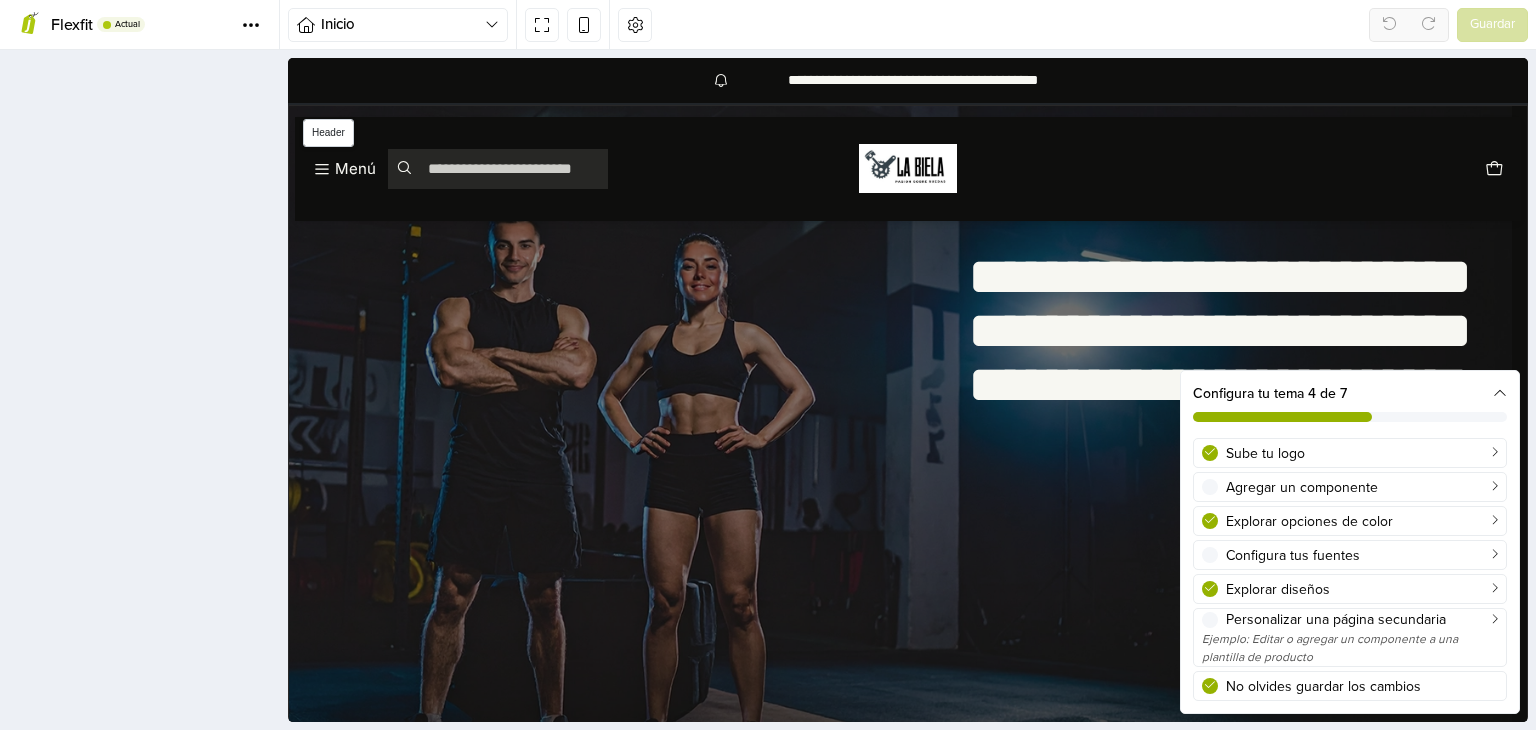 click at bounding box center (498, 169) 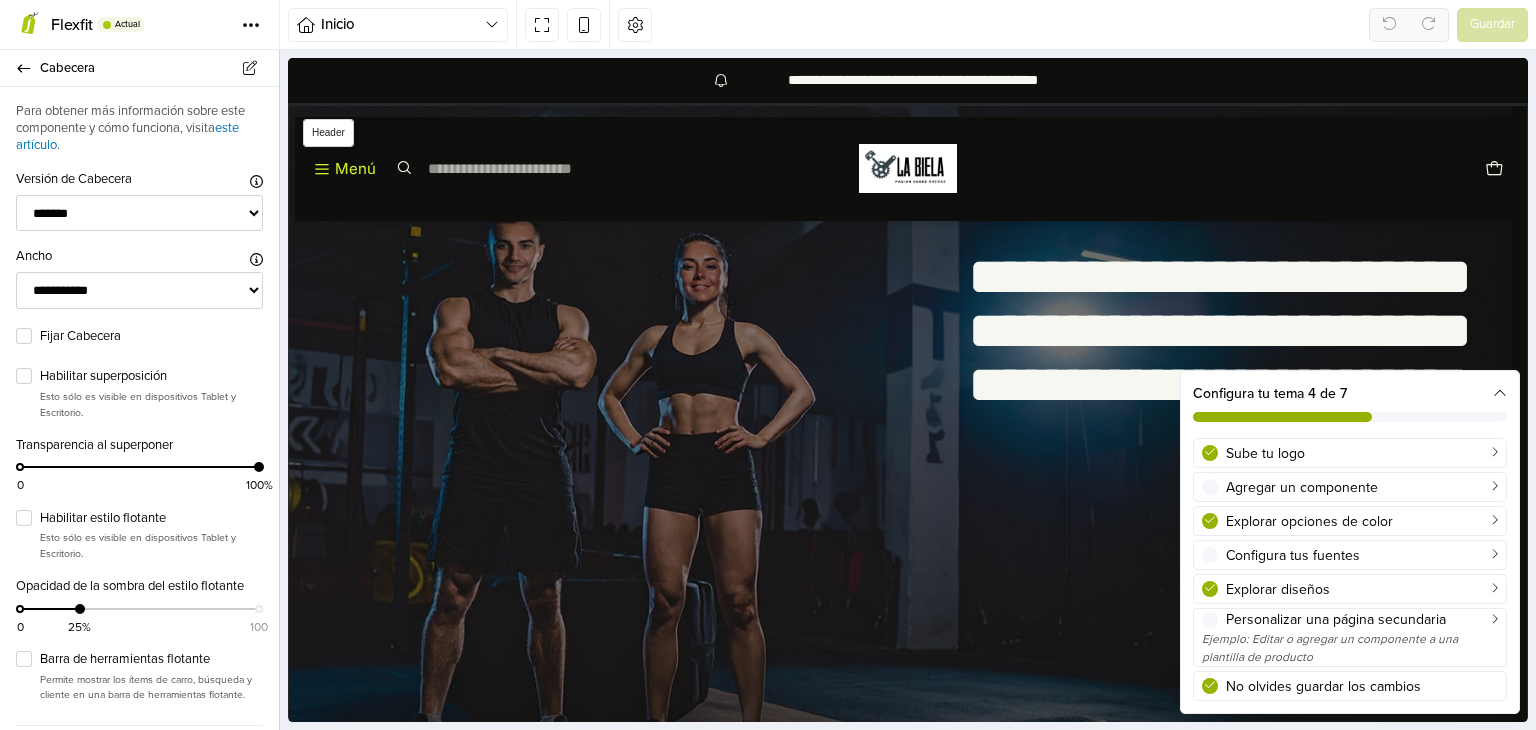 click on "Menú" at bounding box center [355, 168] 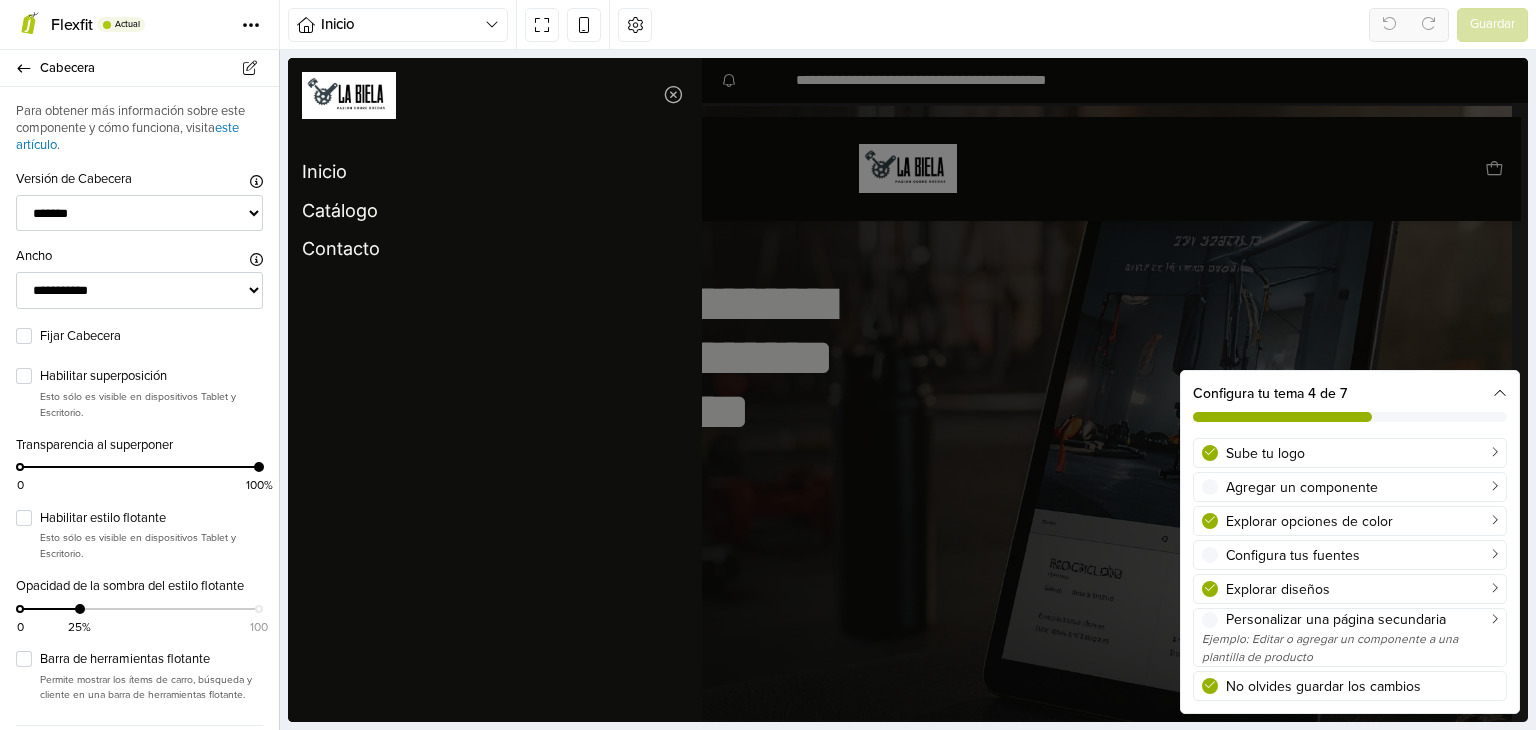 click at bounding box center (908, 390) 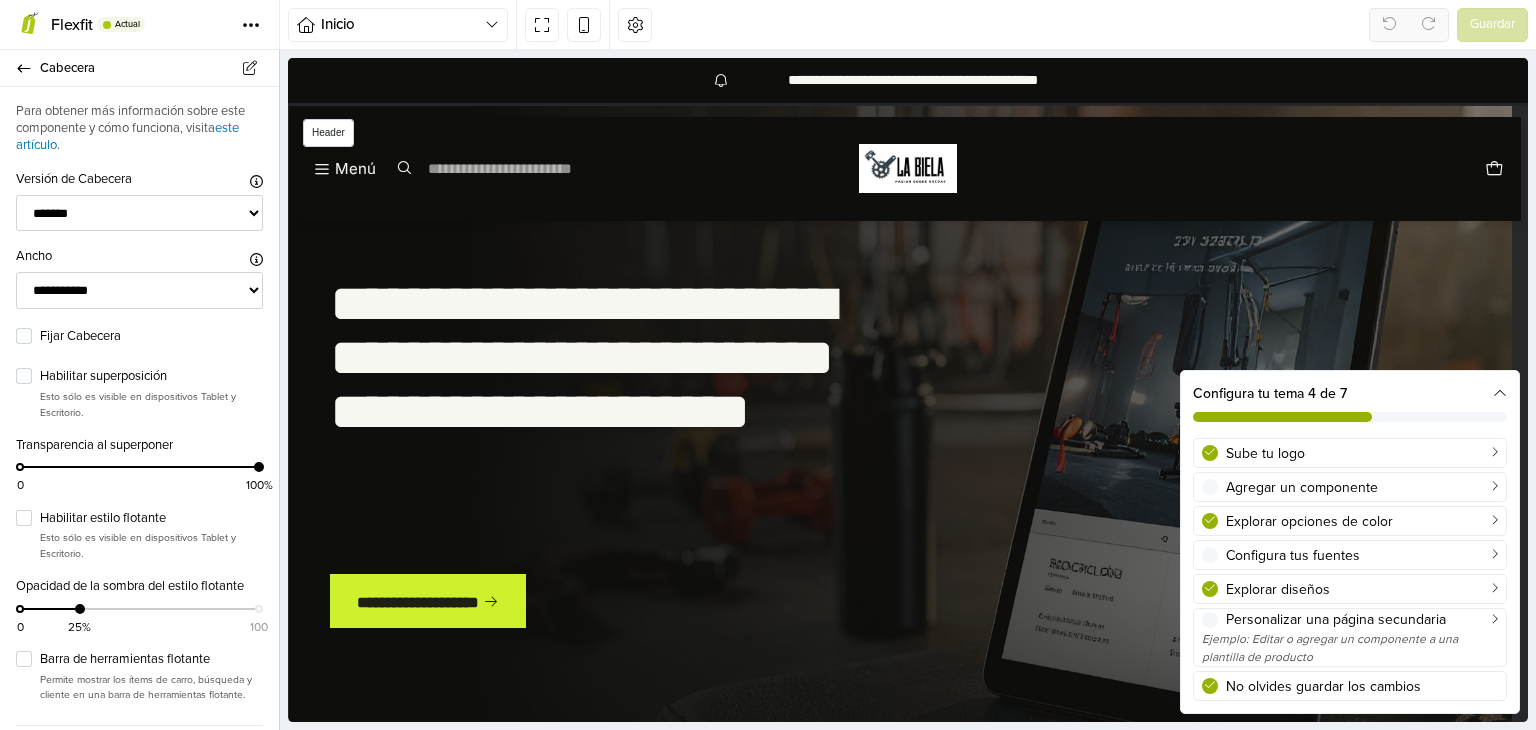 click at bounding box center (908, 169) 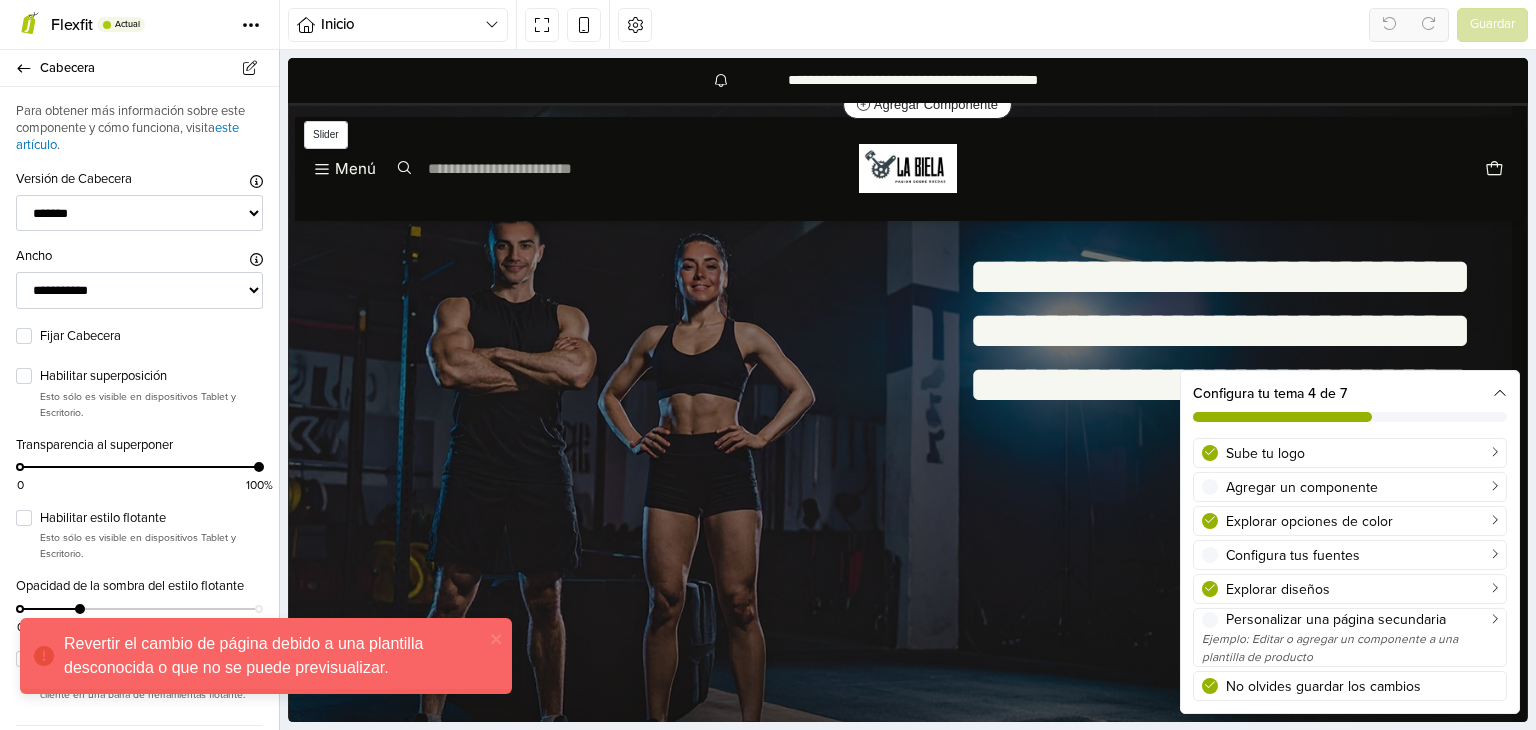 scroll, scrollTop: 0, scrollLeft: 0, axis: both 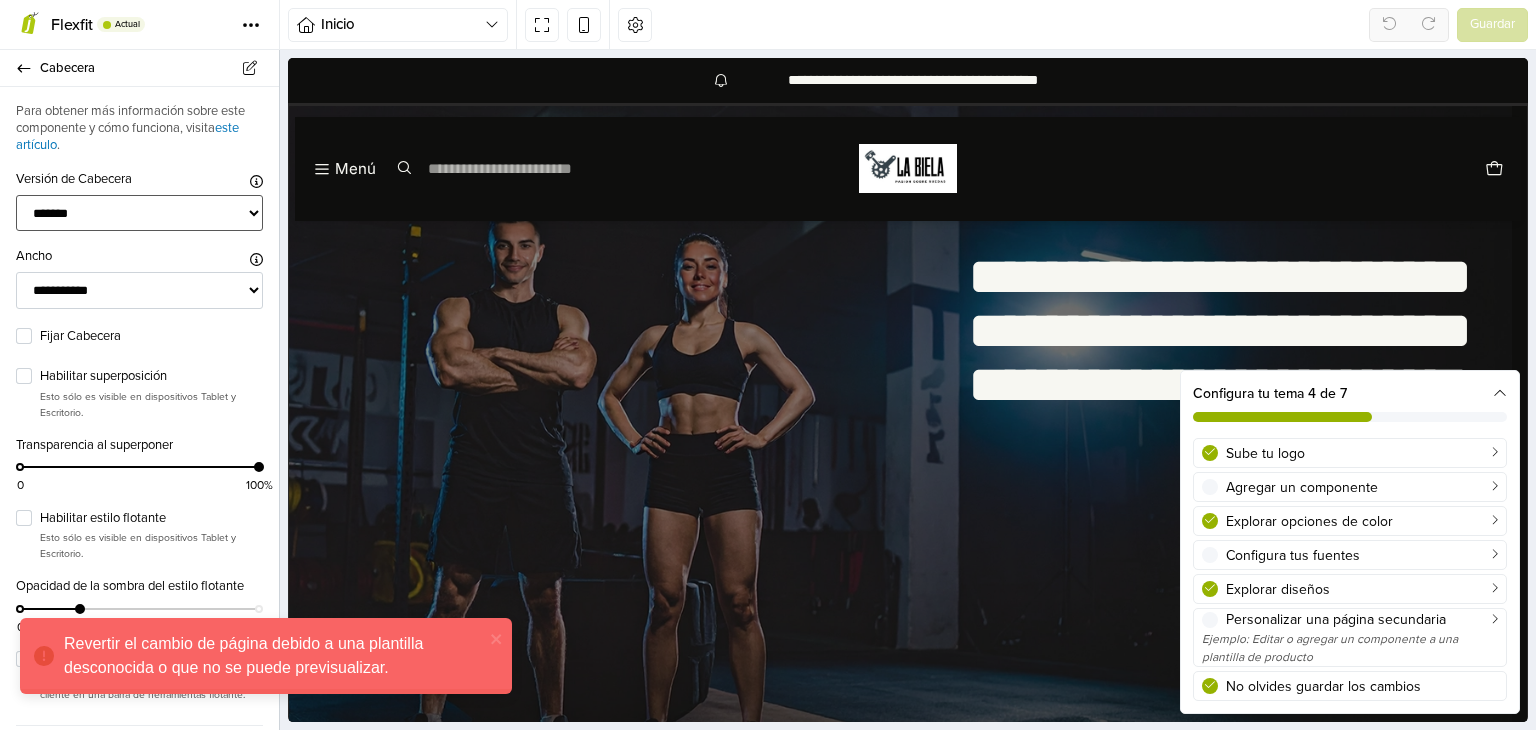 click on "******* ****** ******* ***** **** *******" at bounding box center [139, 213] 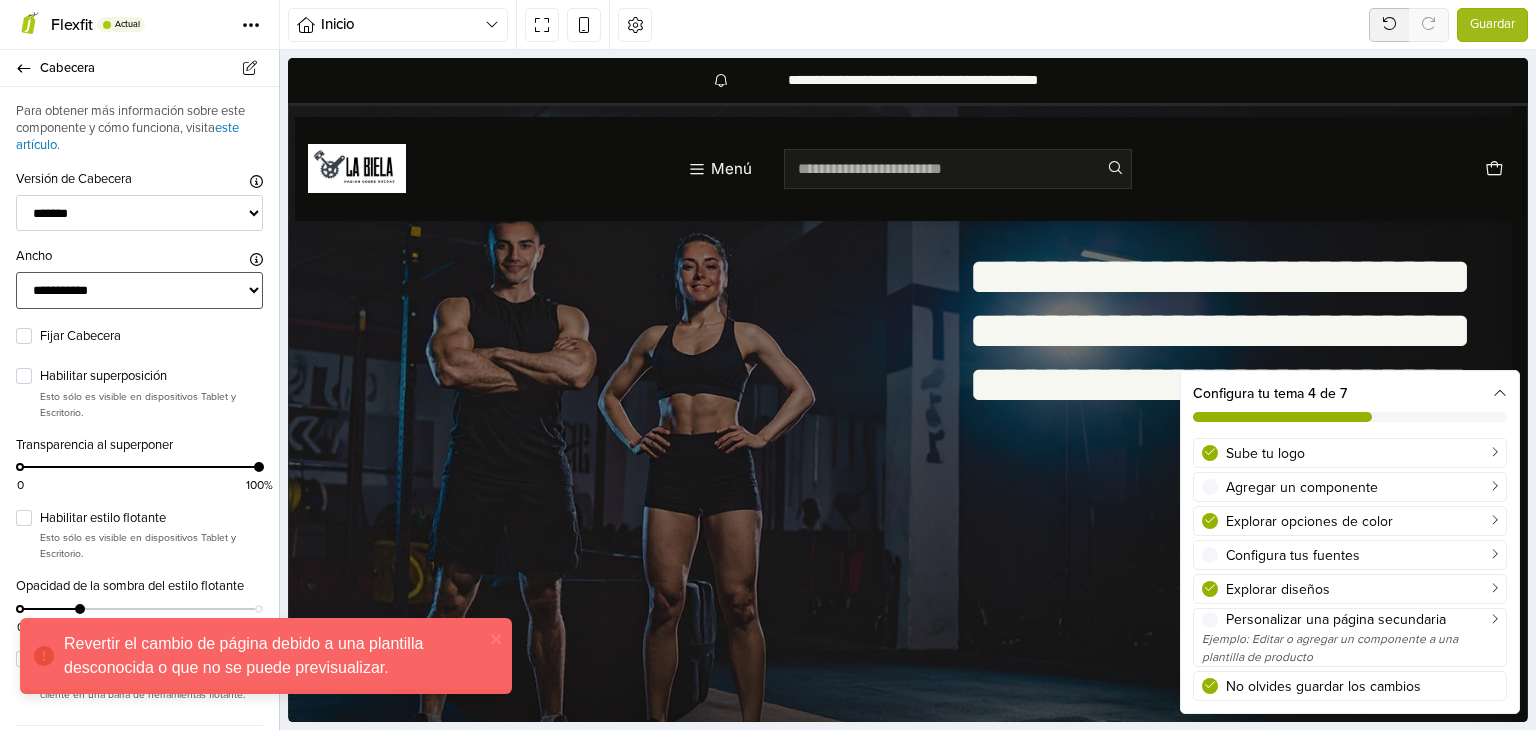 click on "**********" at bounding box center [139, 290] 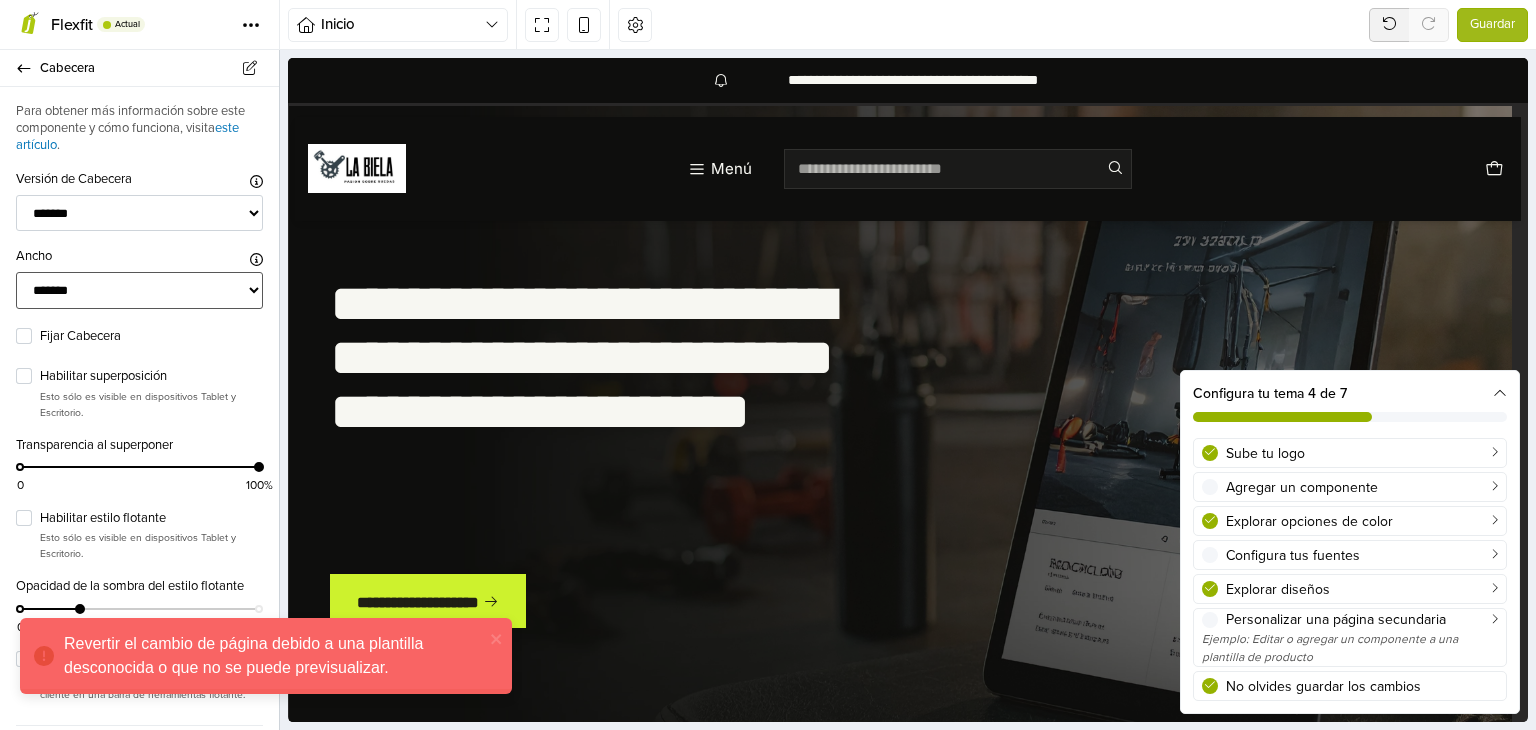 click on "**********" at bounding box center [139, 290] 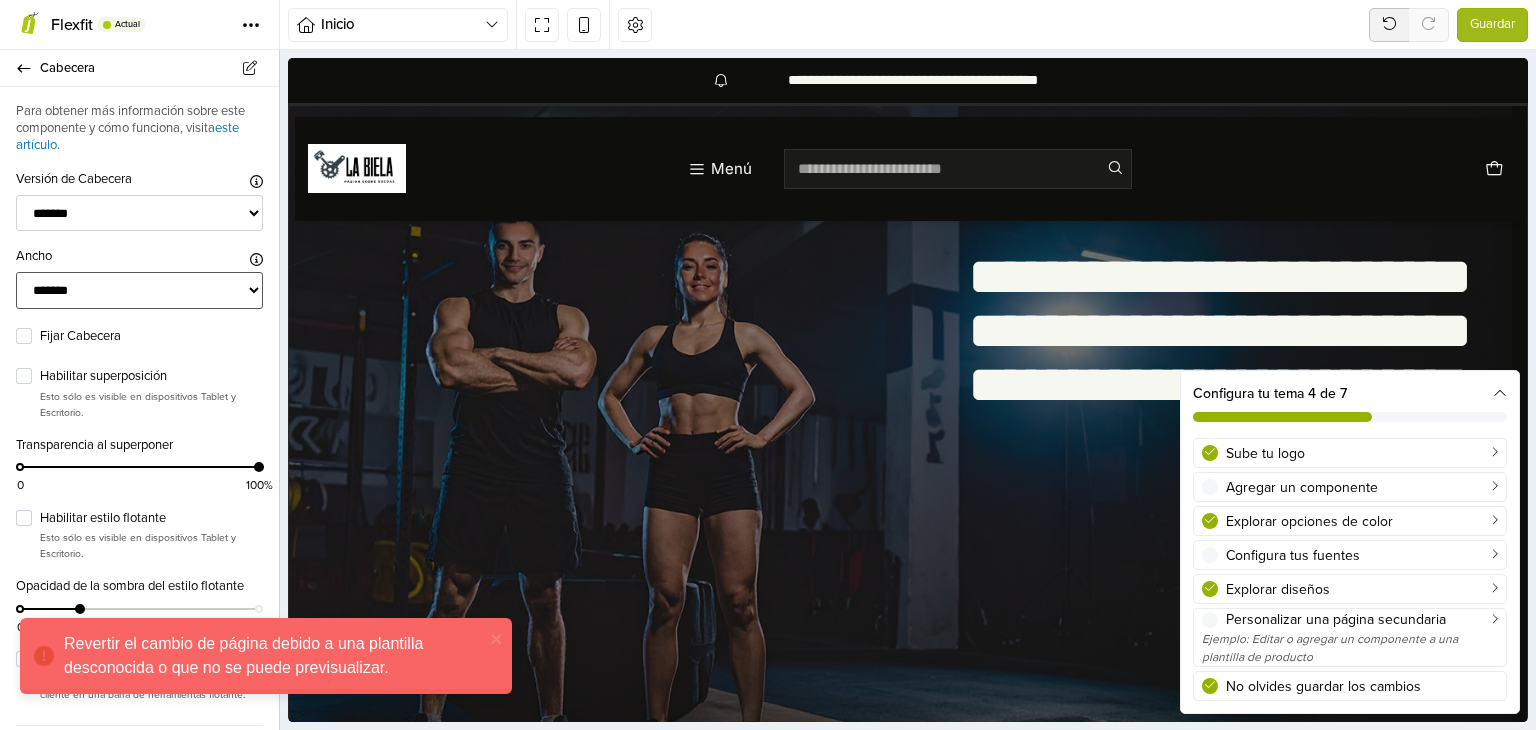 click on "**********" at bounding box center [139, 290] 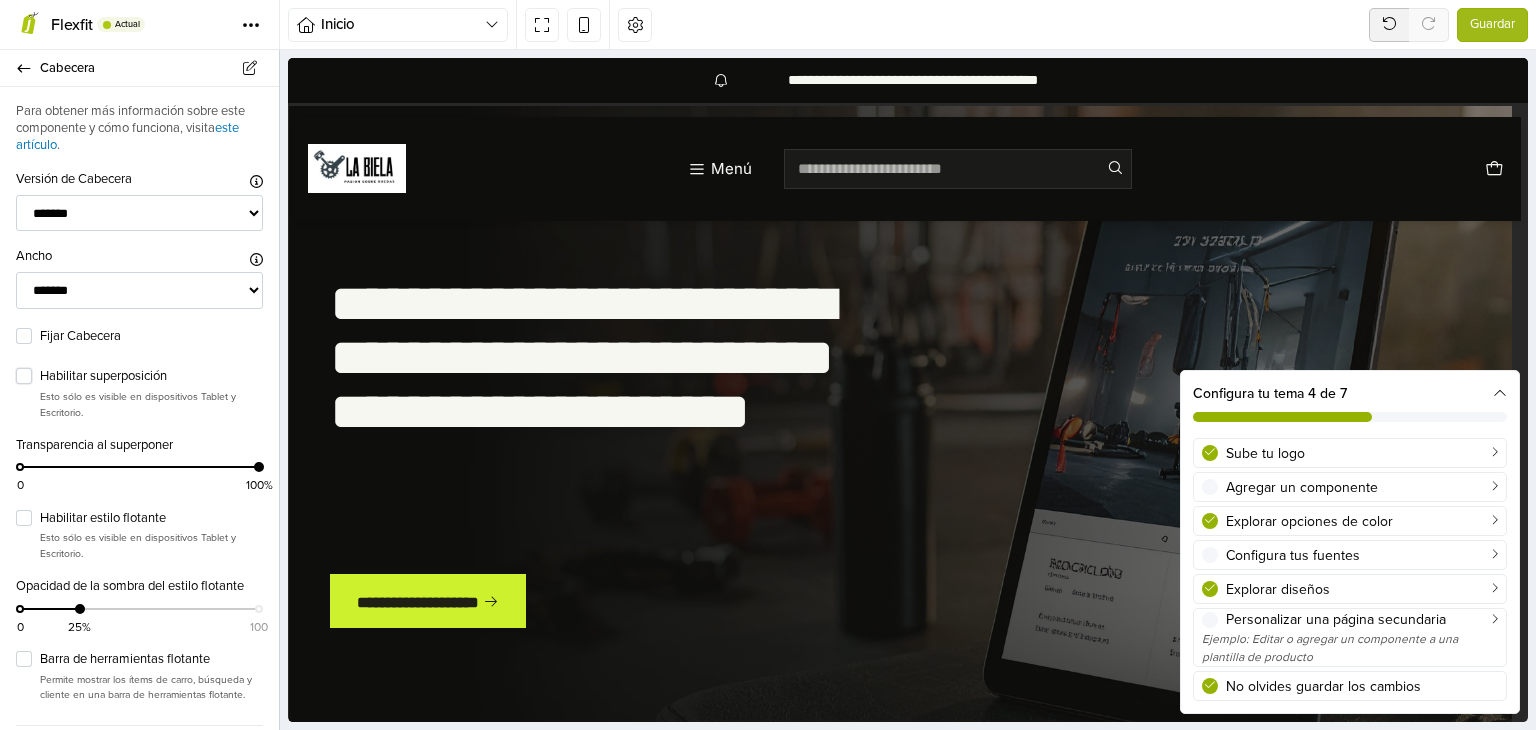 click on "Habilitar superposición" at bounding box center (151, 377) 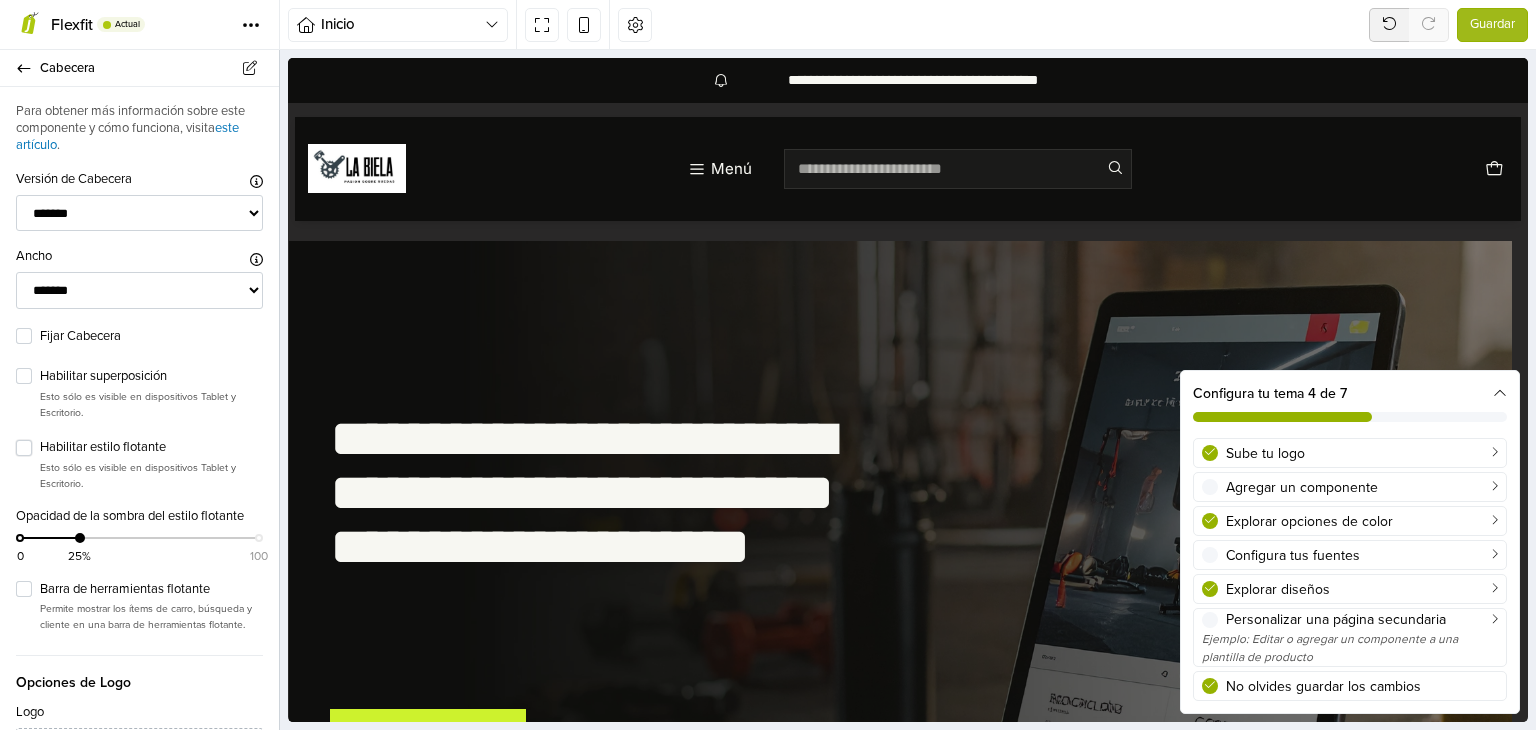 click on "Habilitar estilo flotante" at bounding box center (151, 448) 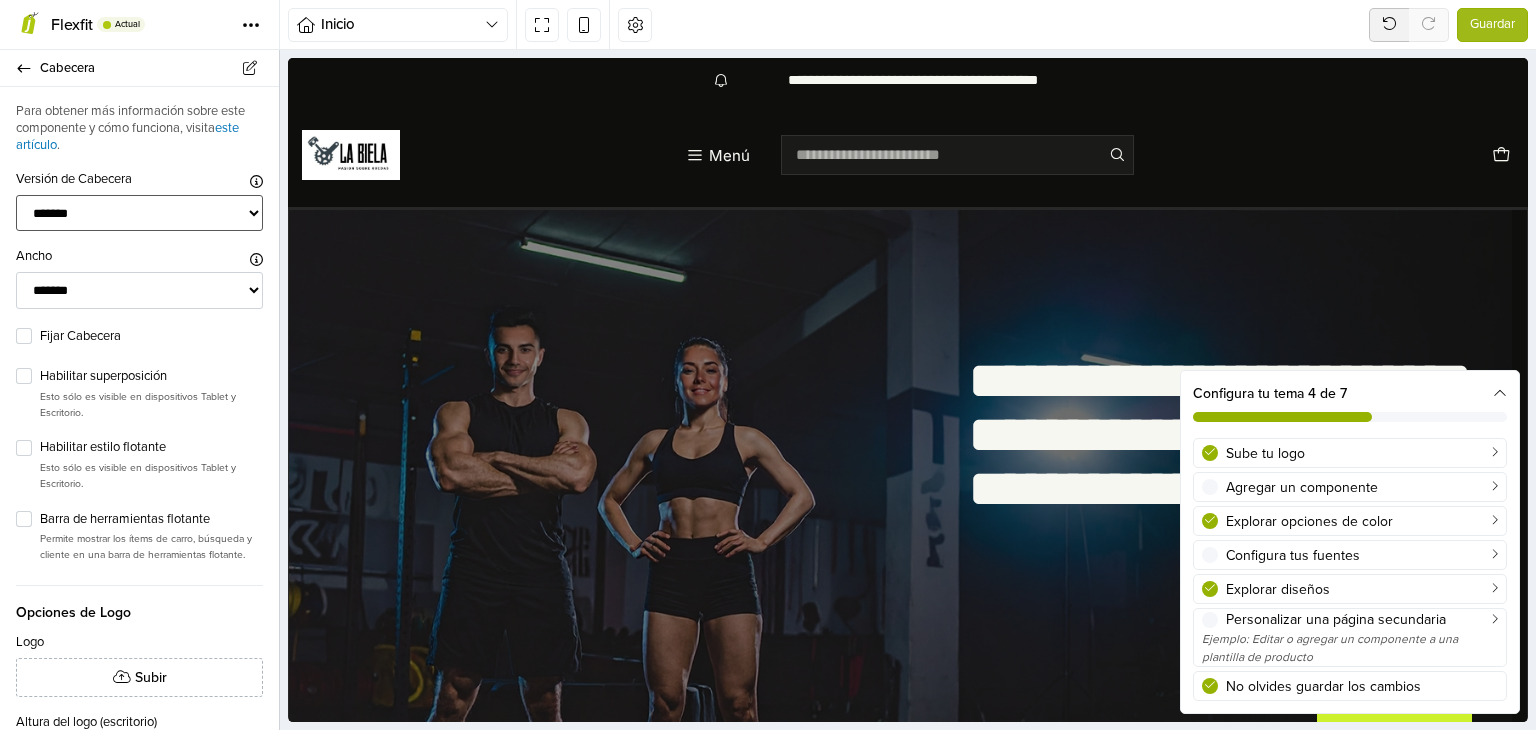 click on "******* ****** ******* ***** **** *******" at bounding box center [139, 213] 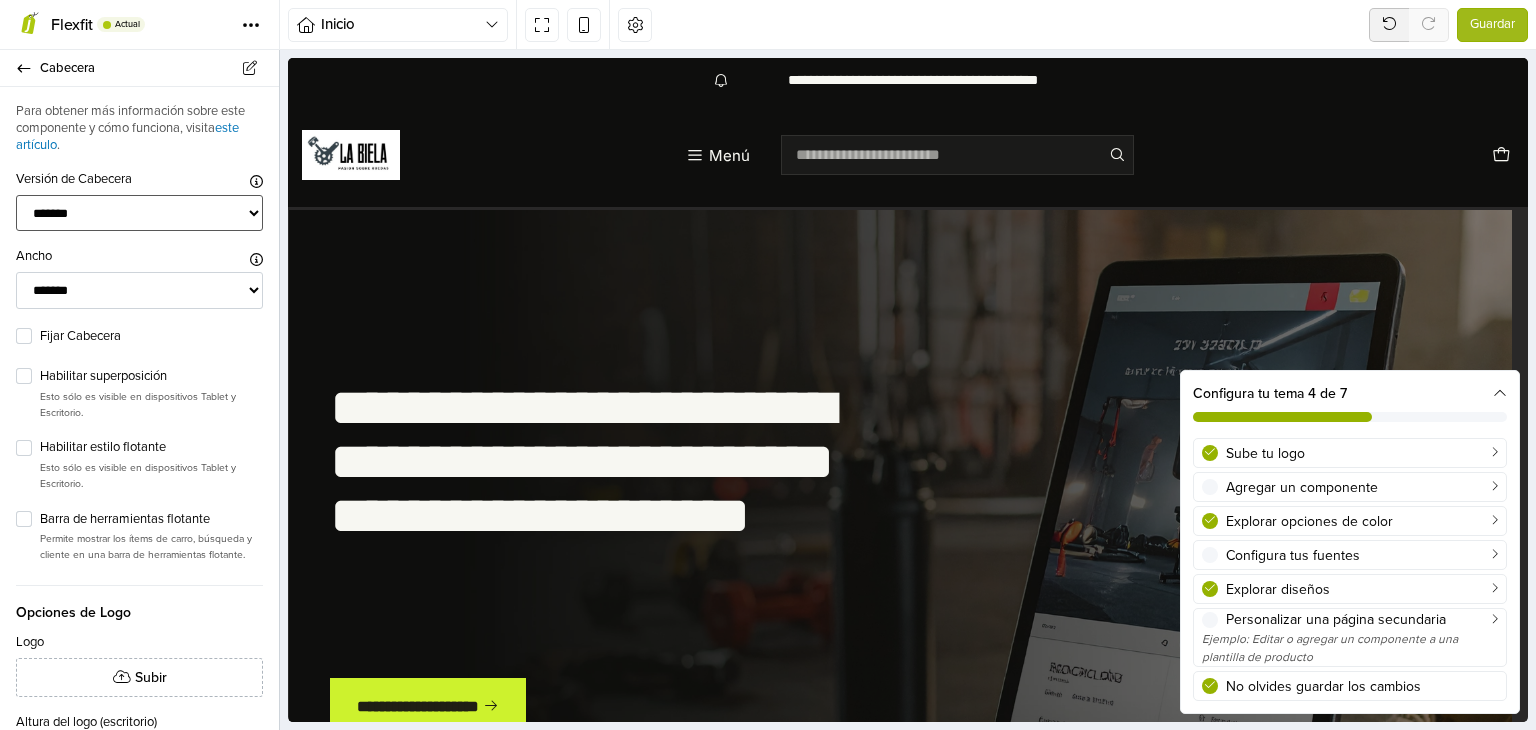 click on "******* ****** ******* ***** **** *******" at bounding box center [139, 213] 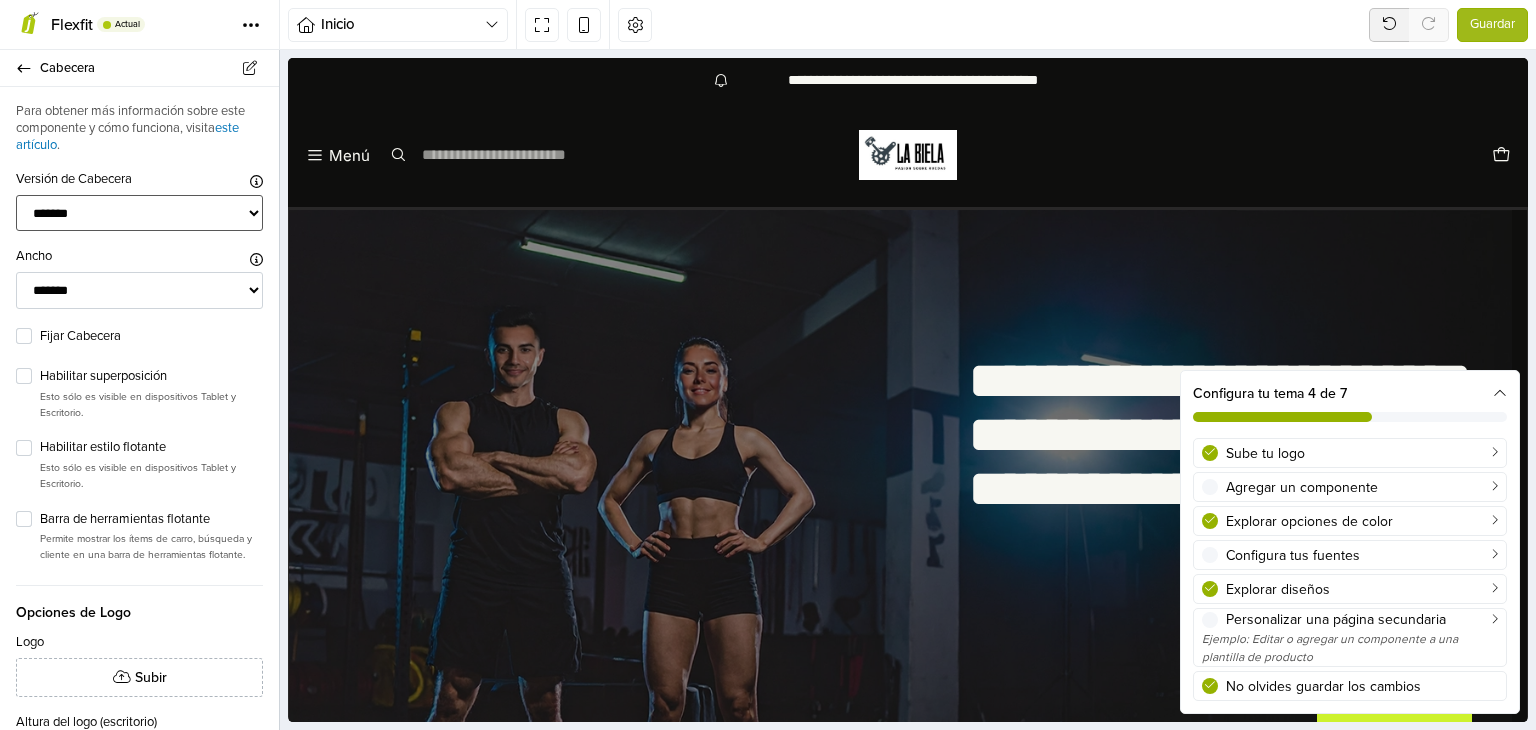 click on "******* ****** ******* ***** **** *******" at bounding box center (139, 213) 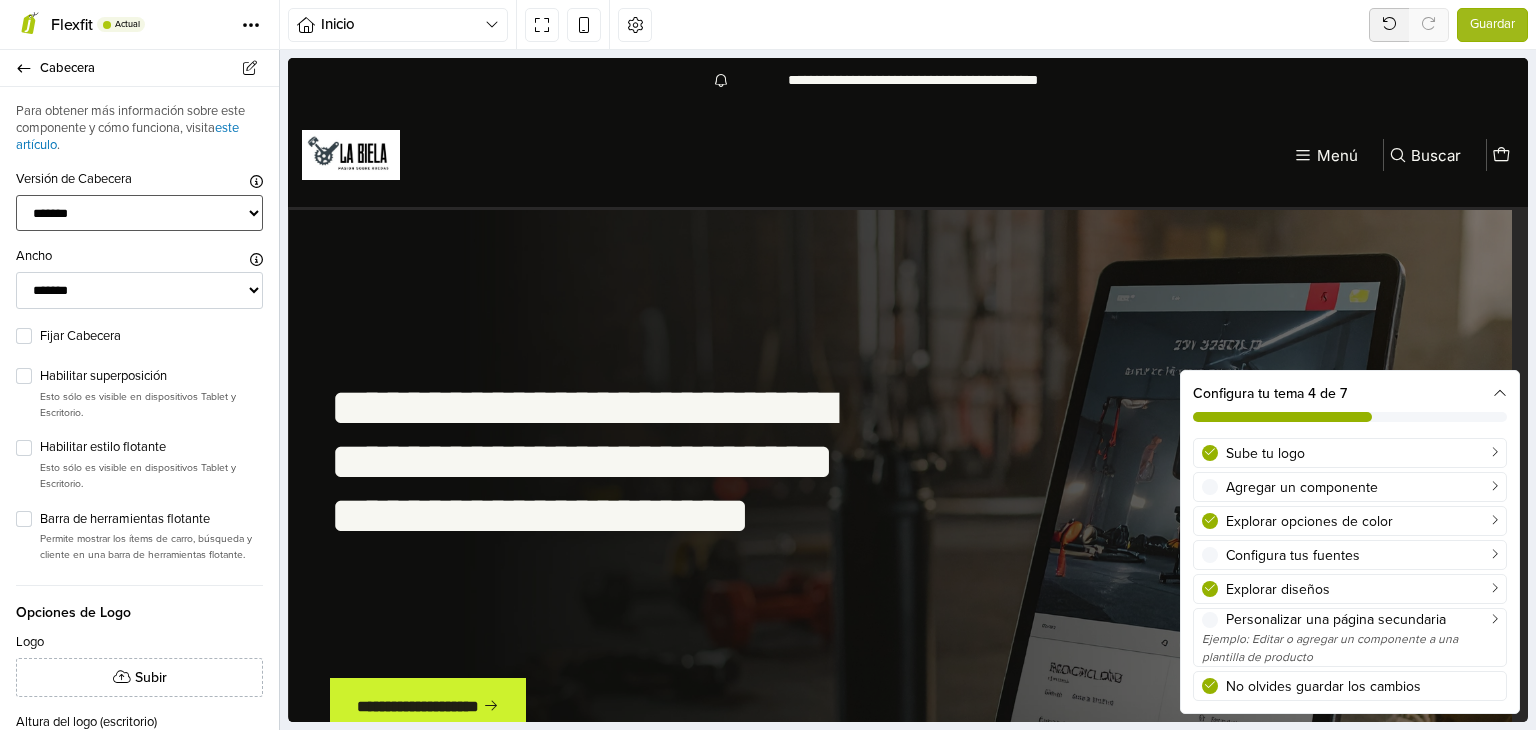 click on "******* ****** ******* ***** **** *******" at bounding box center [139, 213] 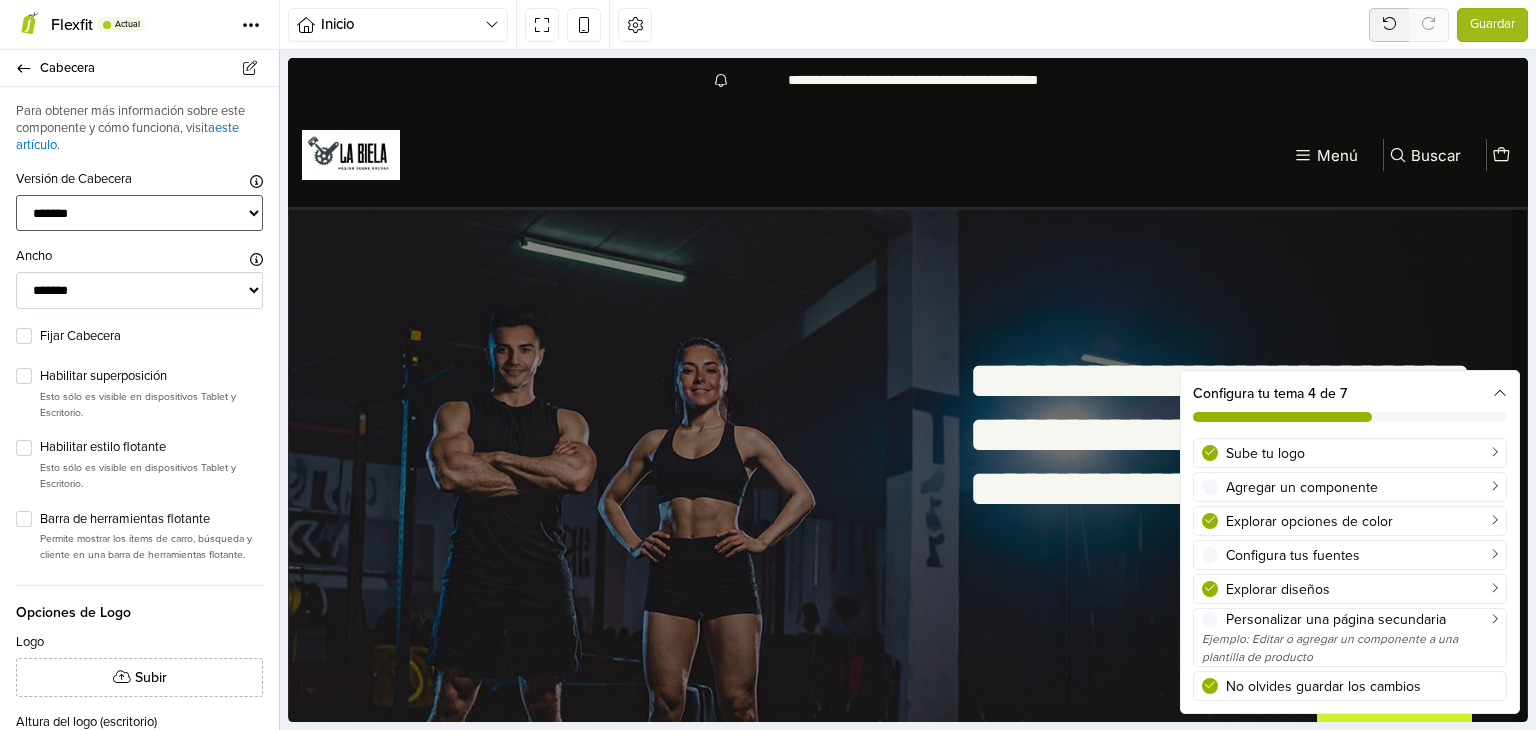 click on "******* ****** ******* ***** **** *******" at bounding box center [139, 213] 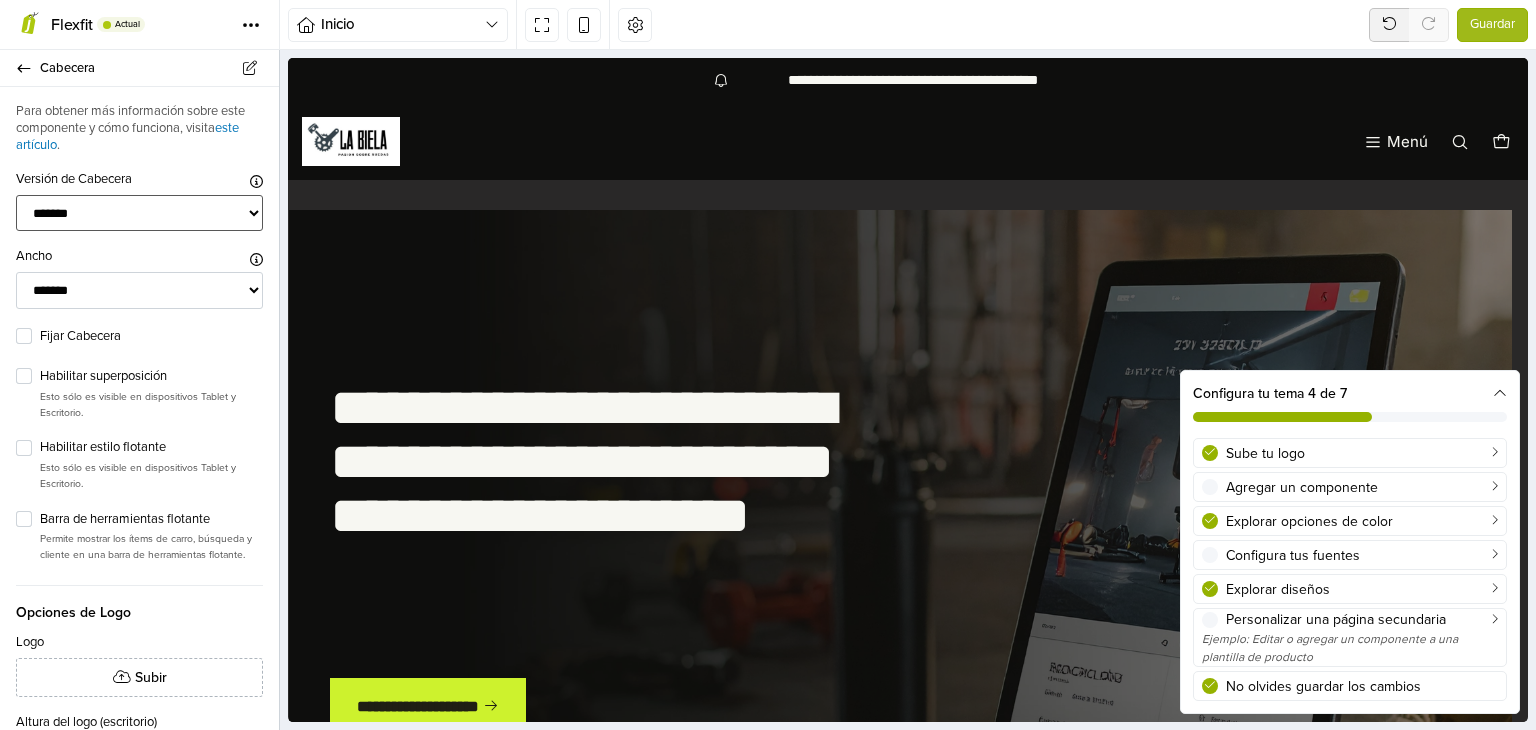 click on "******* ****** ******* ***** **** *******" at bounding box center (139, 213) 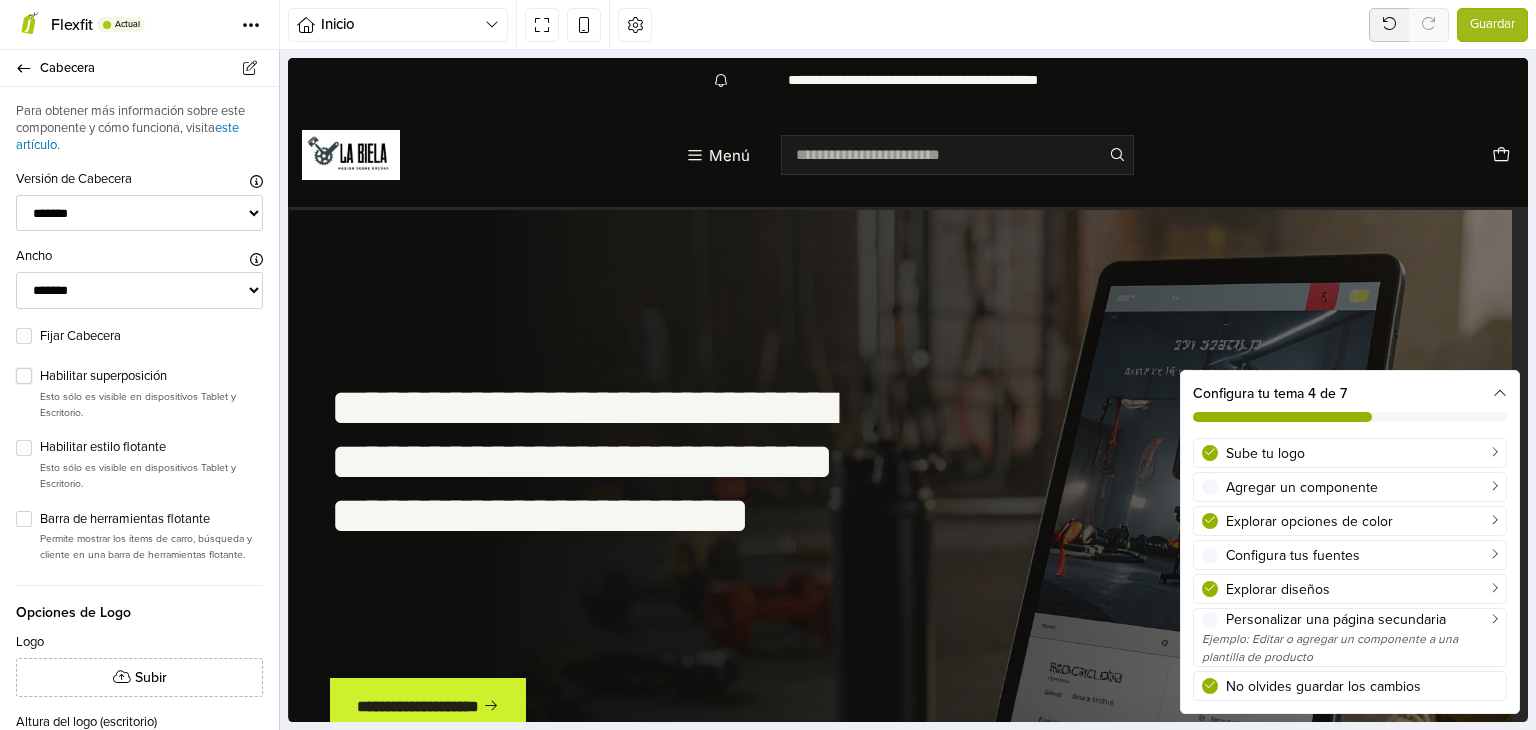 click on "Habilitar superposición" at bounding box center [151, 377] 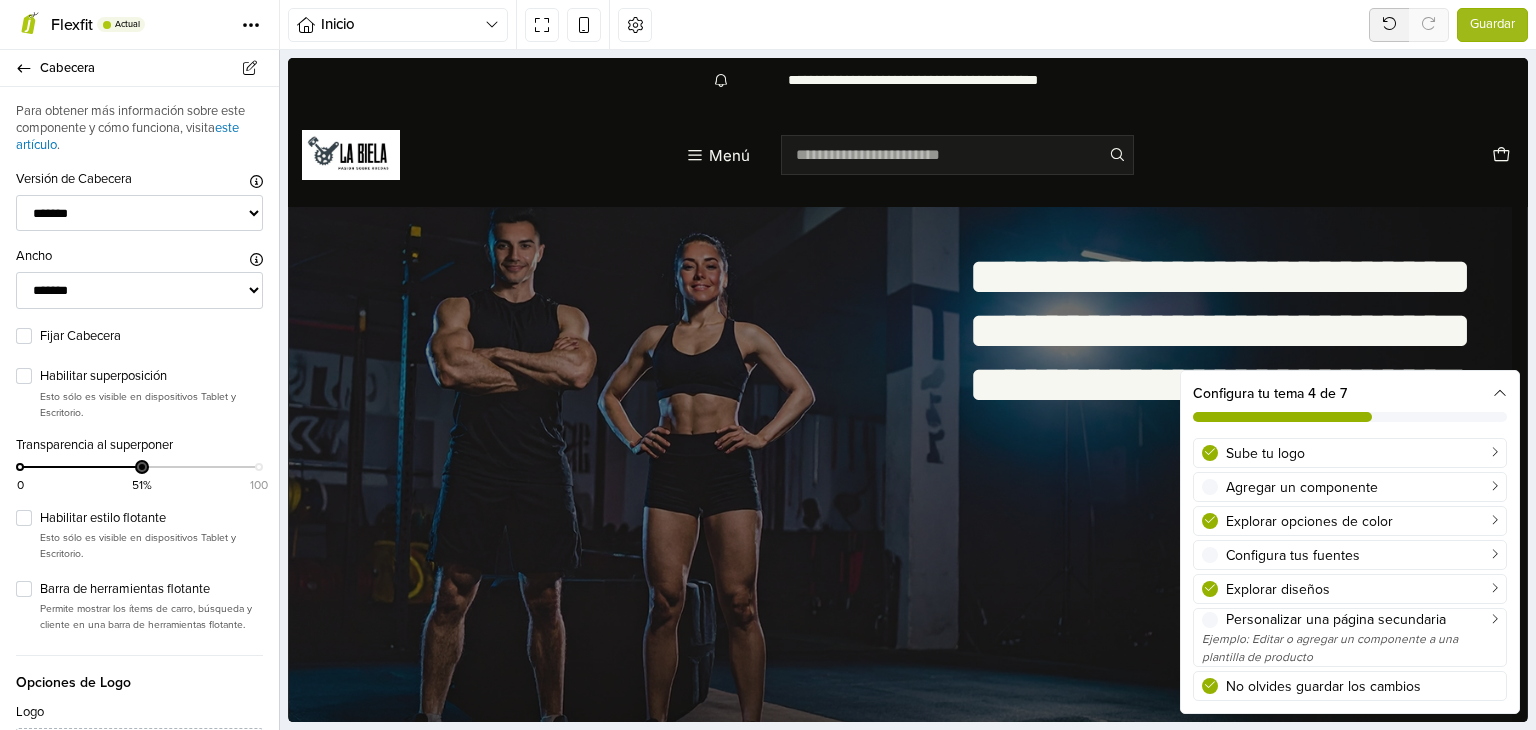 drag, startPoint x: 247, startPoint y: 465, endPoint x: 136, endPoint y: 466, distance: 111.0045 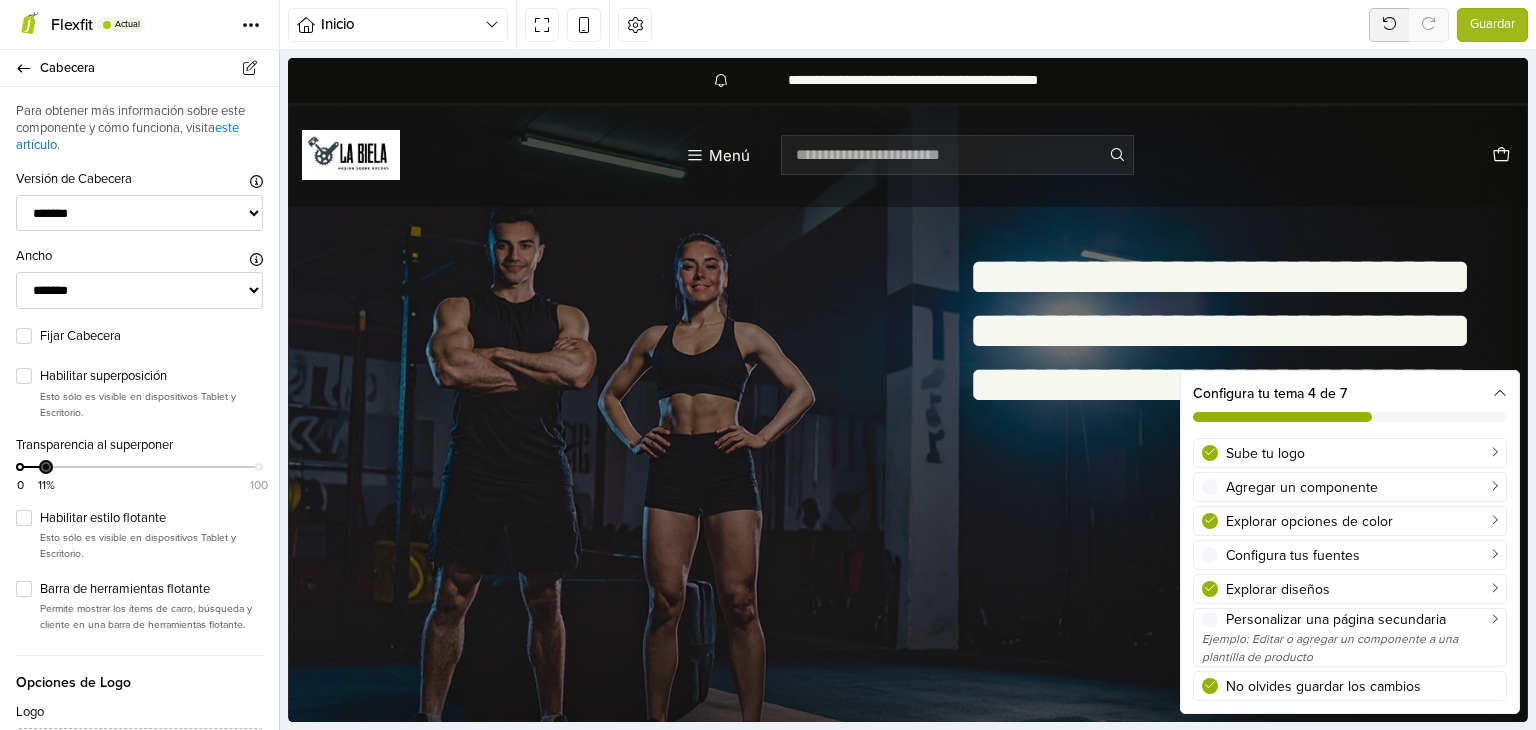 drag, startPoint x: 137, startPoint y: 469, endPoint x: 45, endPoint y: 469, distance: 92 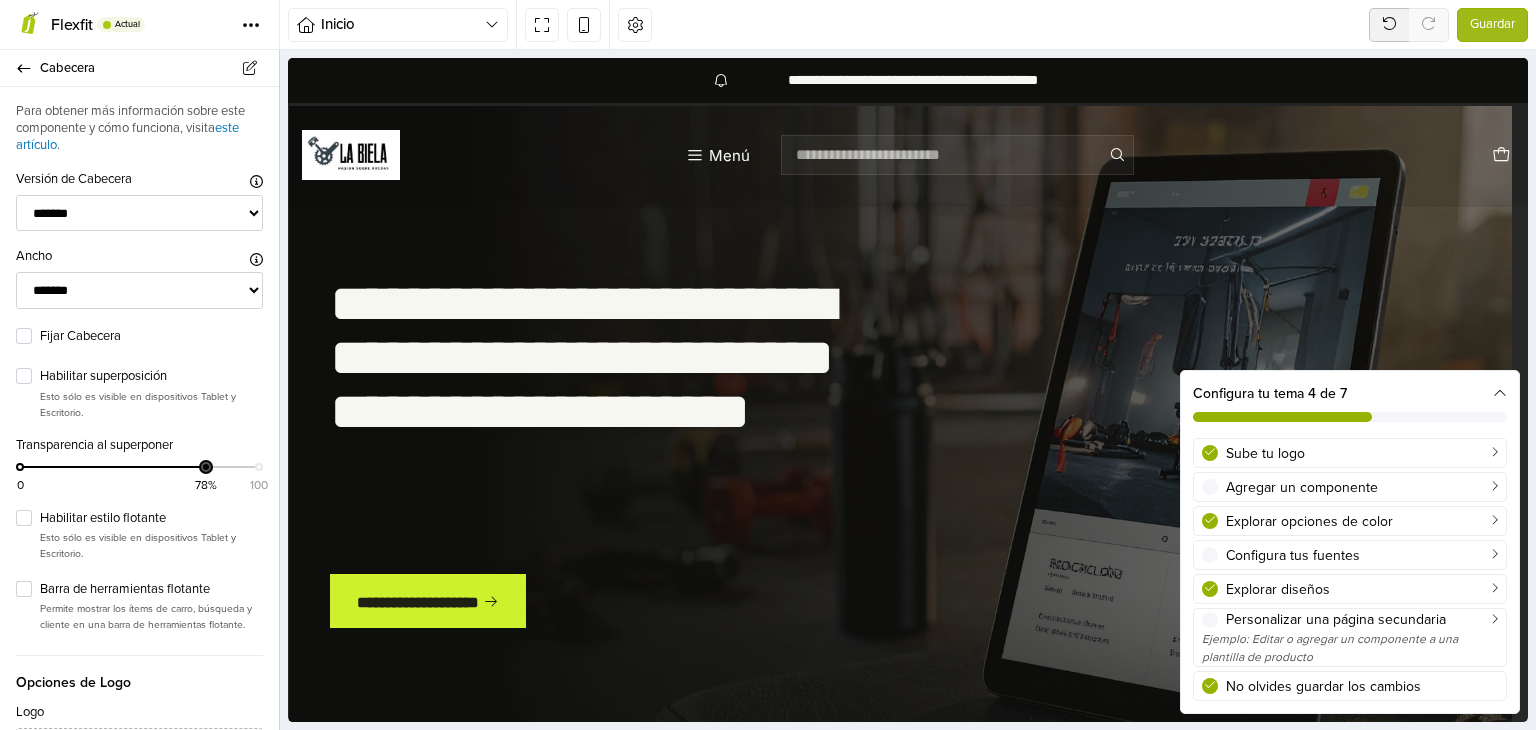 drag, startPoint x: 45, startPoint y: 469, endPoint x: 161, endPoint y: 475, distance: 116.15507 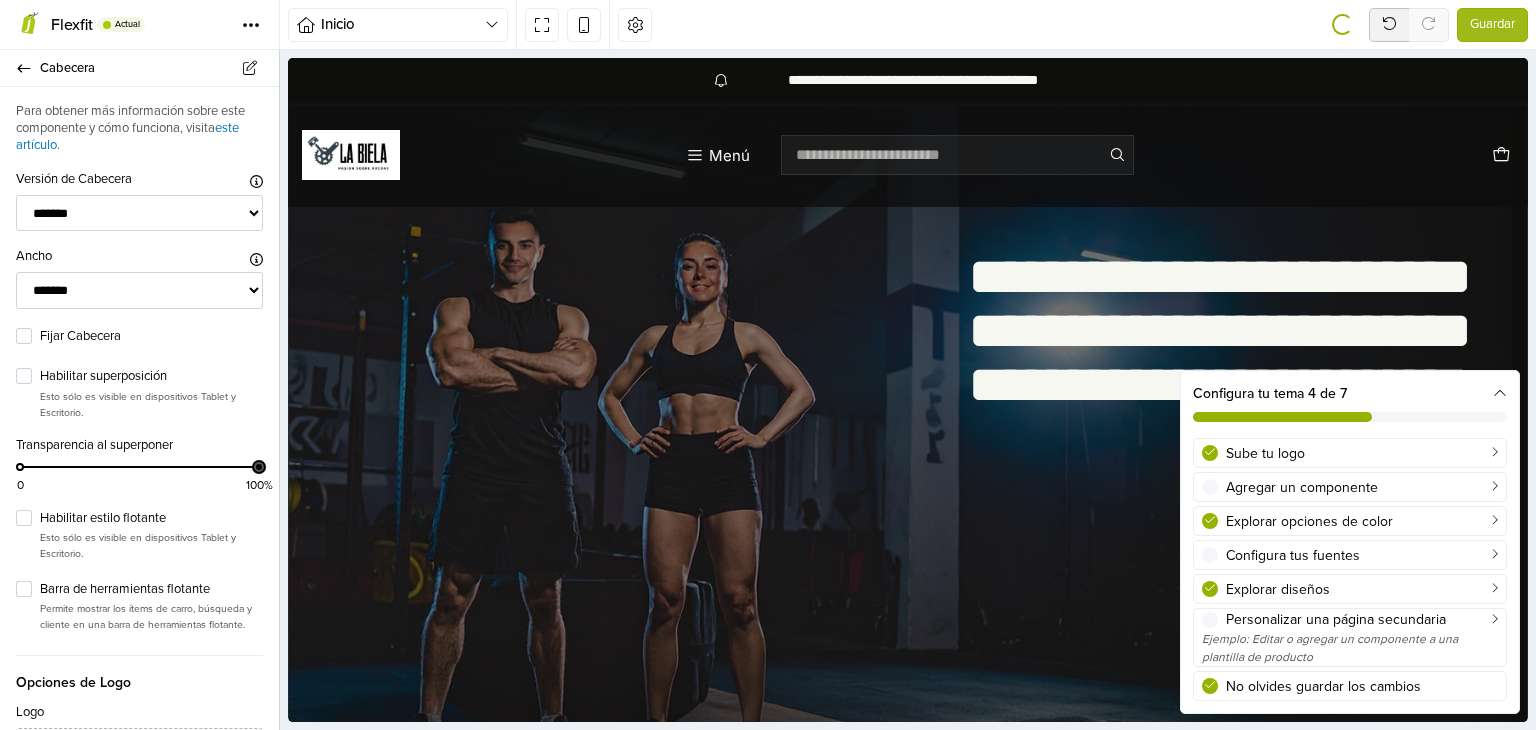 drag, startPoint x: 197, startPoint y: 464, endPoint x: 268, endPoint y: 468, distance: 71.11259 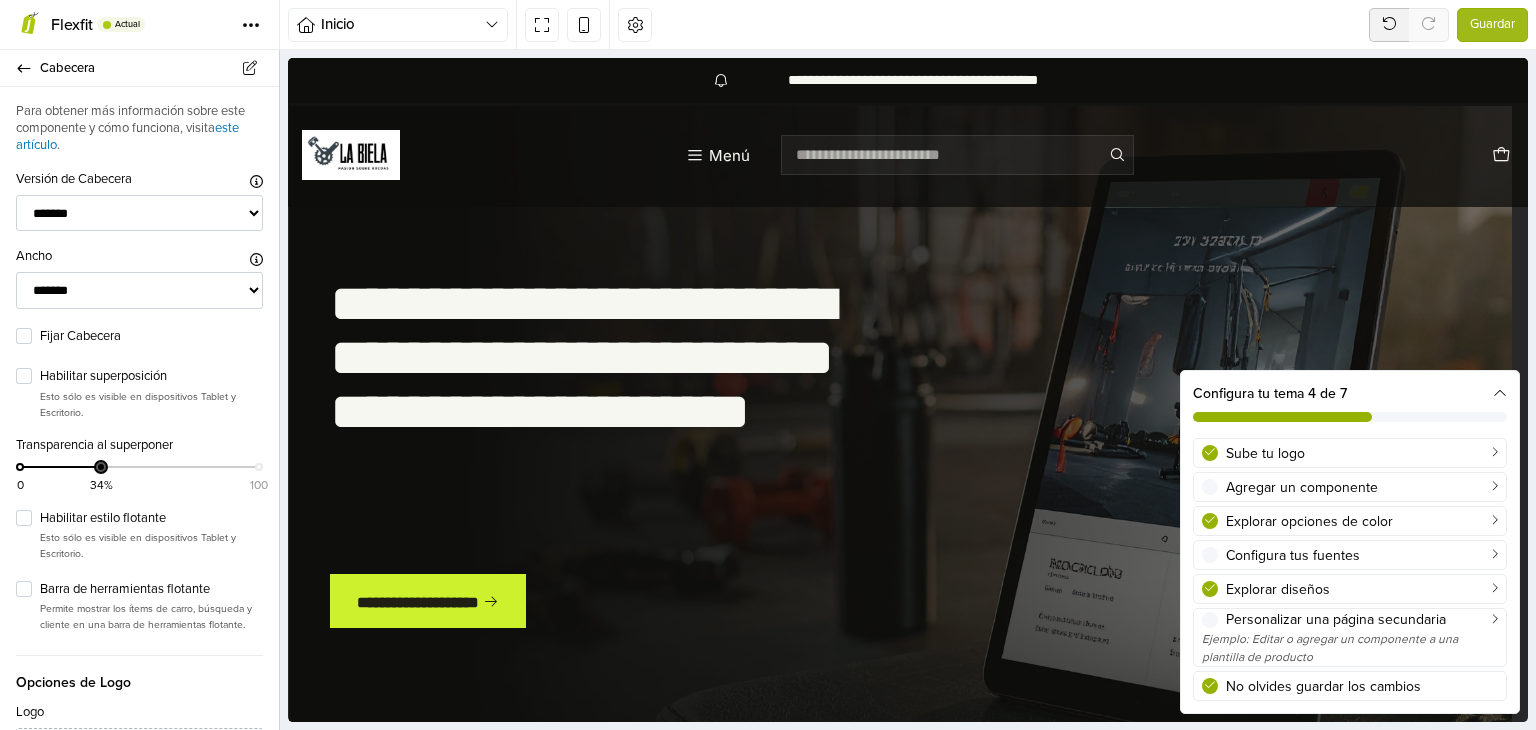drag, startPoint x: 248, startPoint y: 470, endPoint x: 98, endPoint y: 473, distance: 150.03 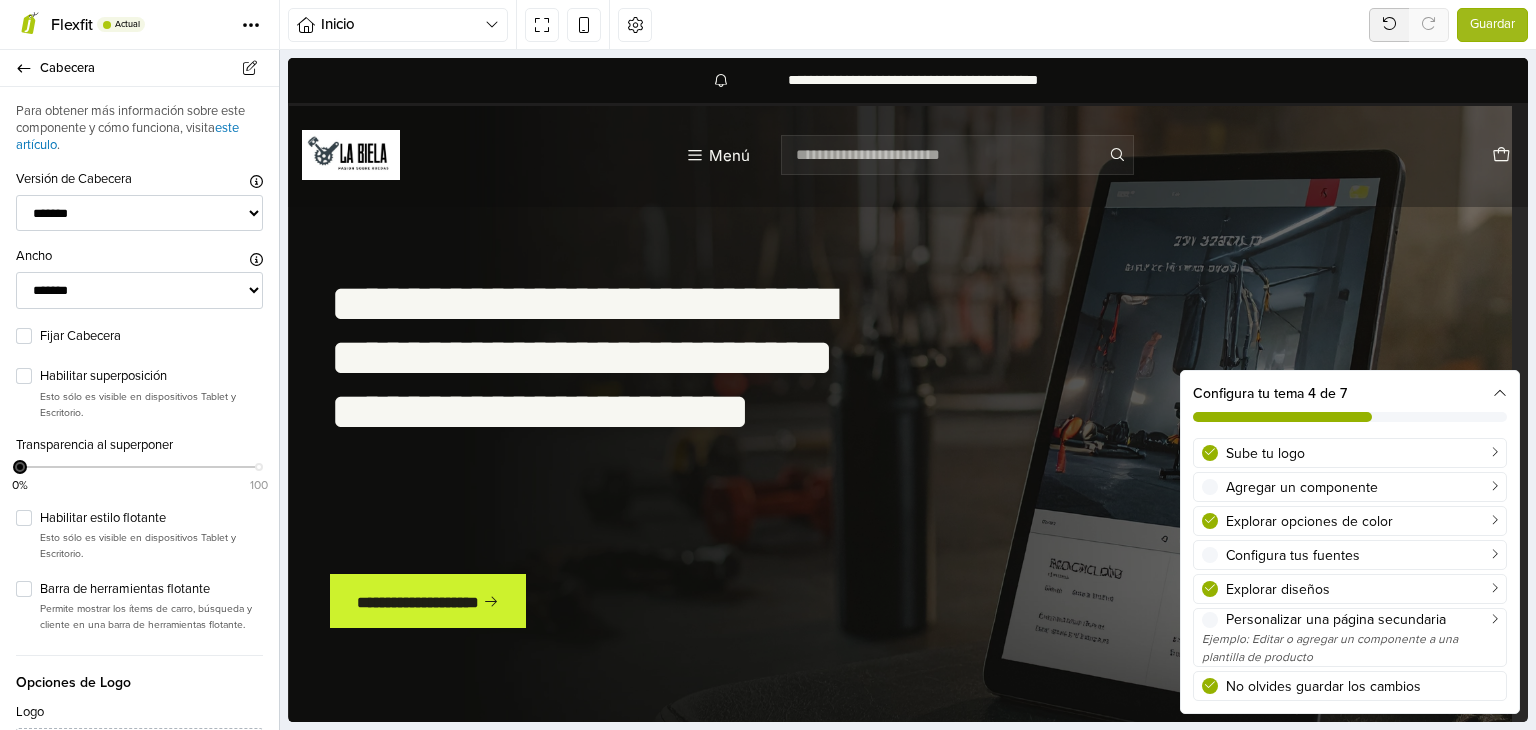 drag, startPoint x: 98, startPoint y: 473, endPoint x: 0, endPoint y: 470, distance: 98.045906 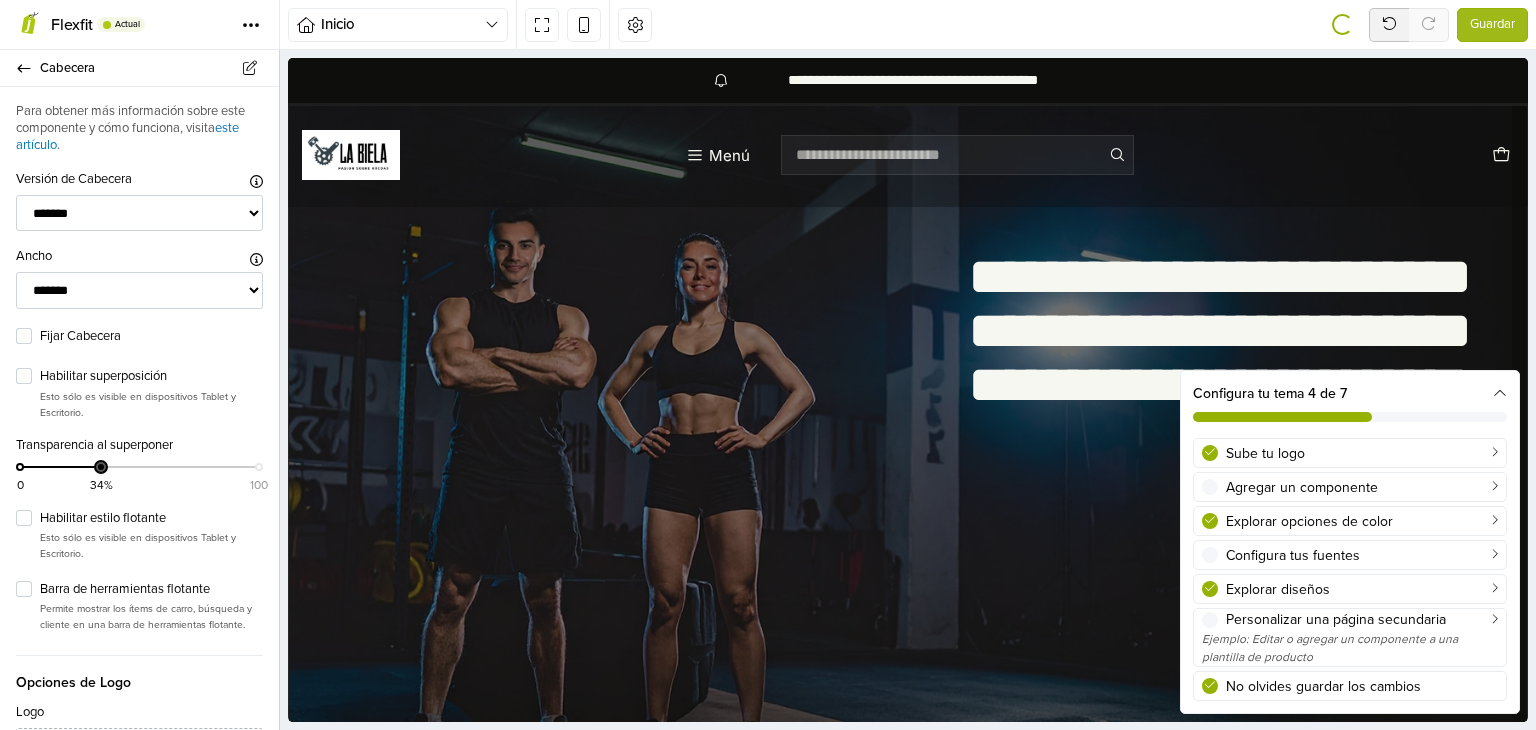 drag, startPoint x: 24, startPoint y: 468, endPoint x: 102, endPoint y: 470, distance: 78.025635 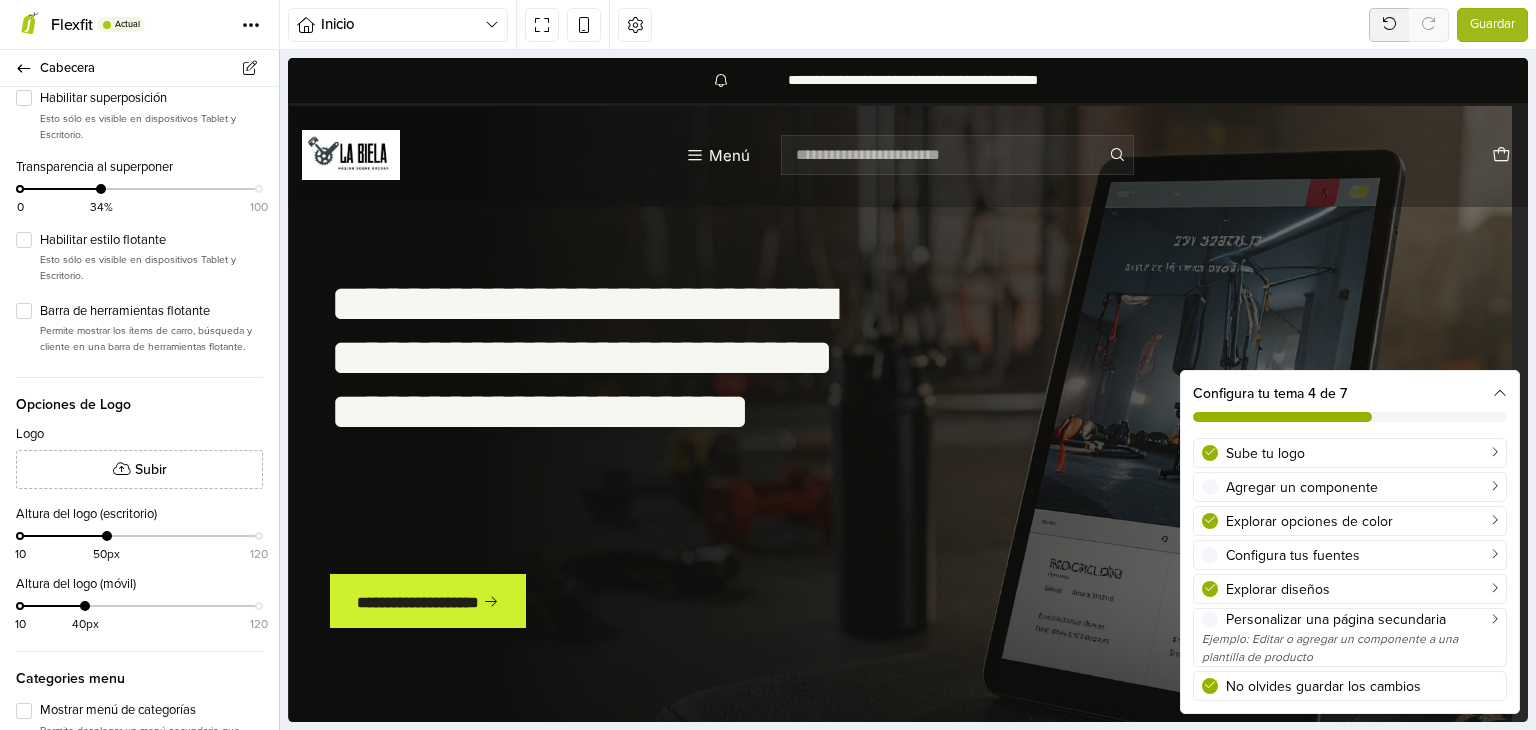 scroll, scrollTop: 300, scrollLeft: 0, axis: vertical 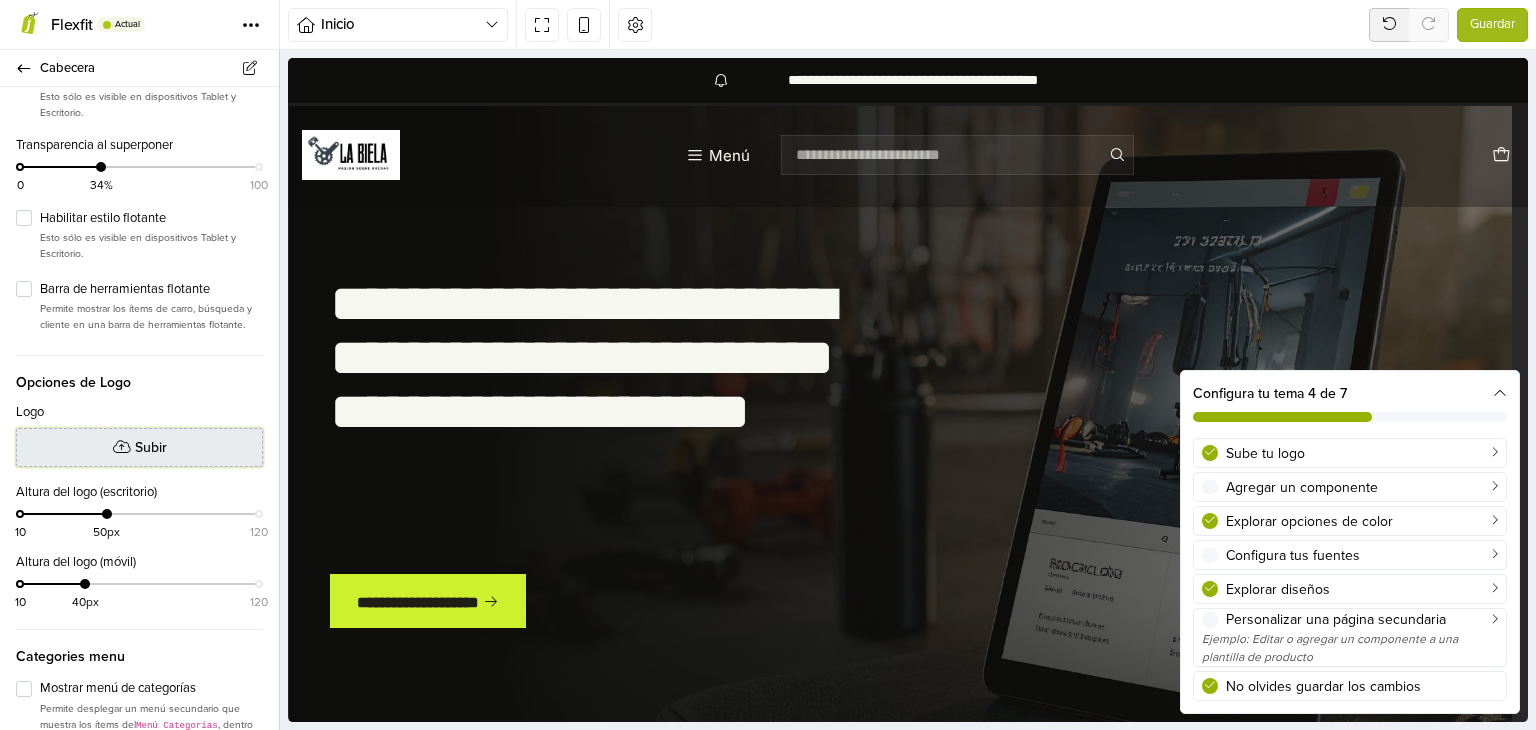click on "Subir" at bounding box center (151, 447) 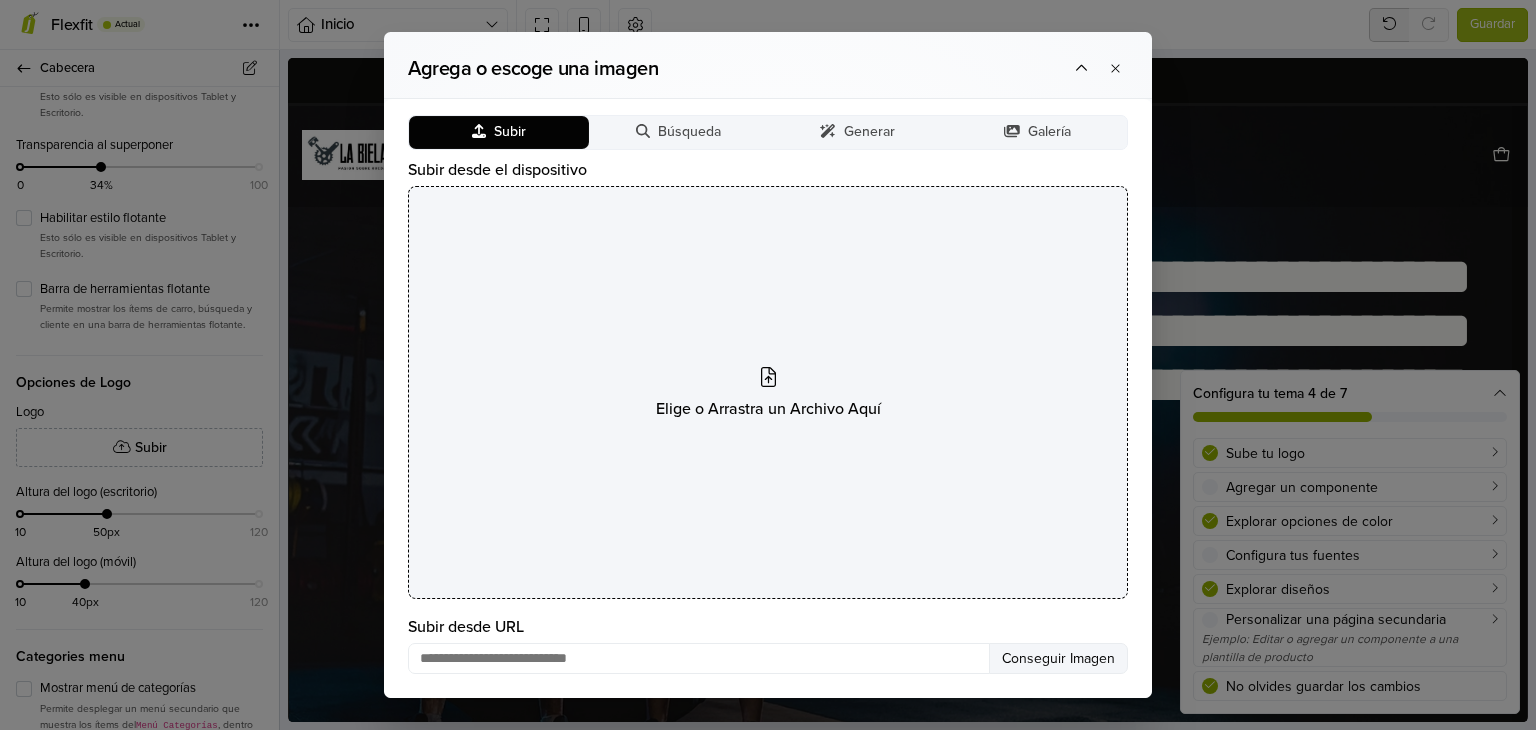 click on "Elige o Arrastra un Archivo Aquí" at bounding box center (768, 392) 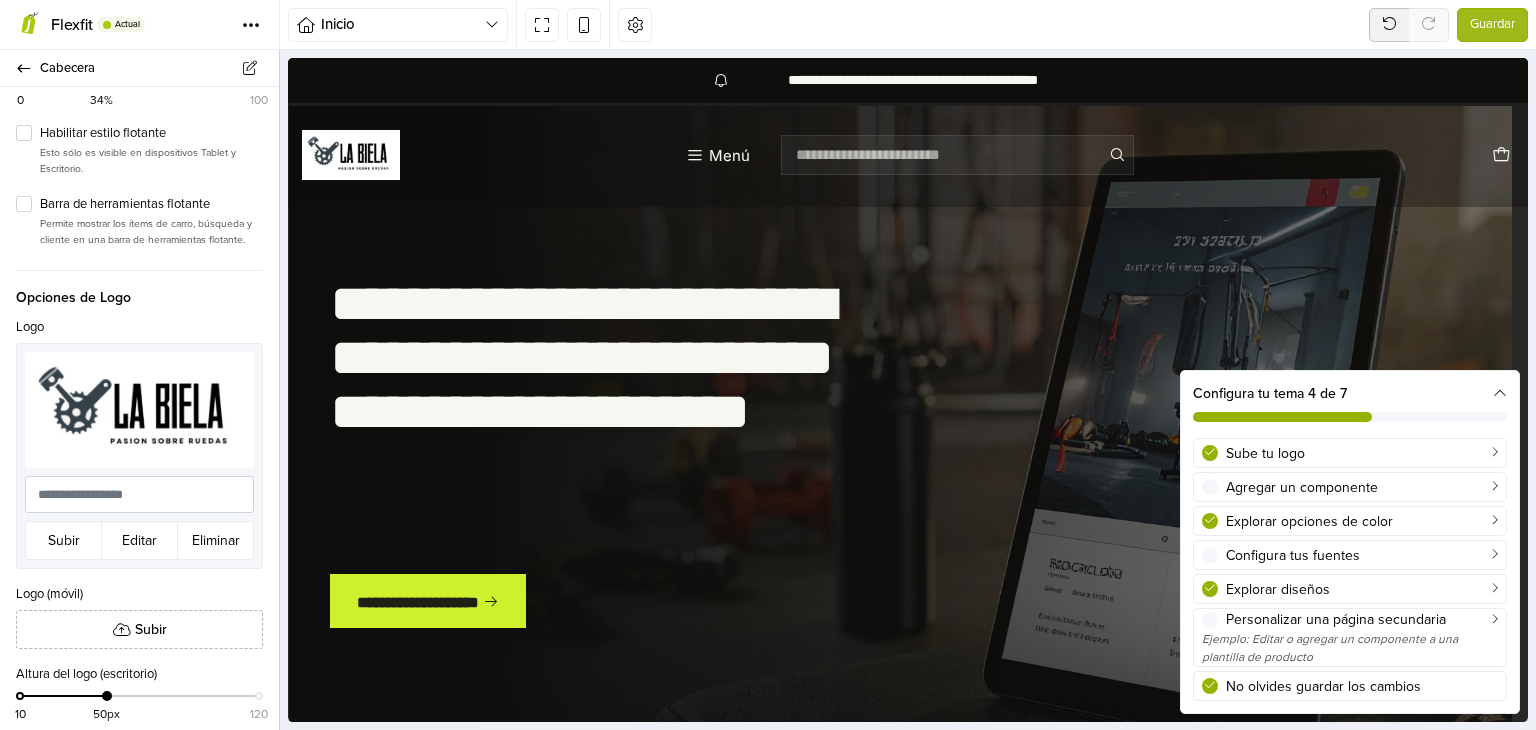 scroll, scrollTop: 400, scrollLeft: 0, axis: vertical 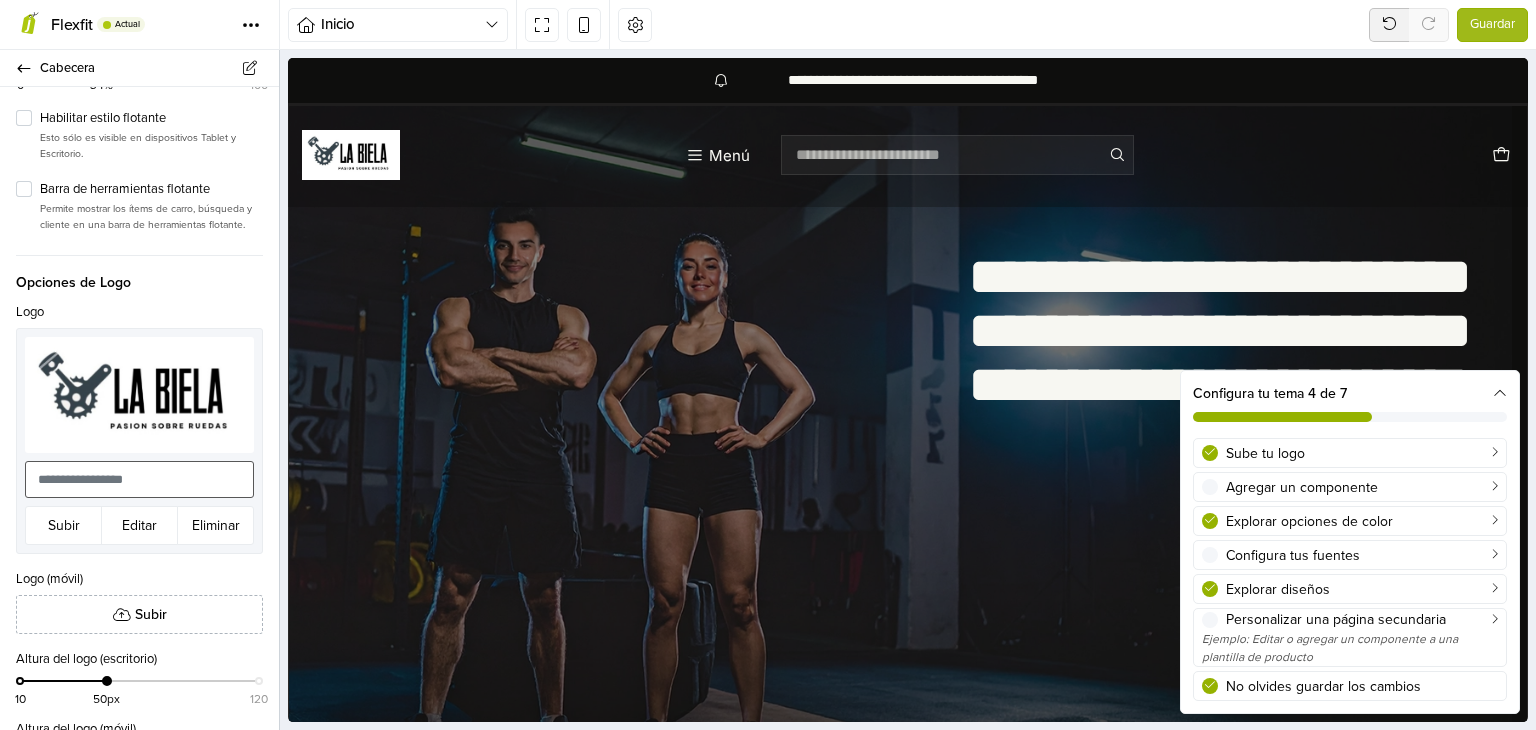 click at bounding box center (139, 479) 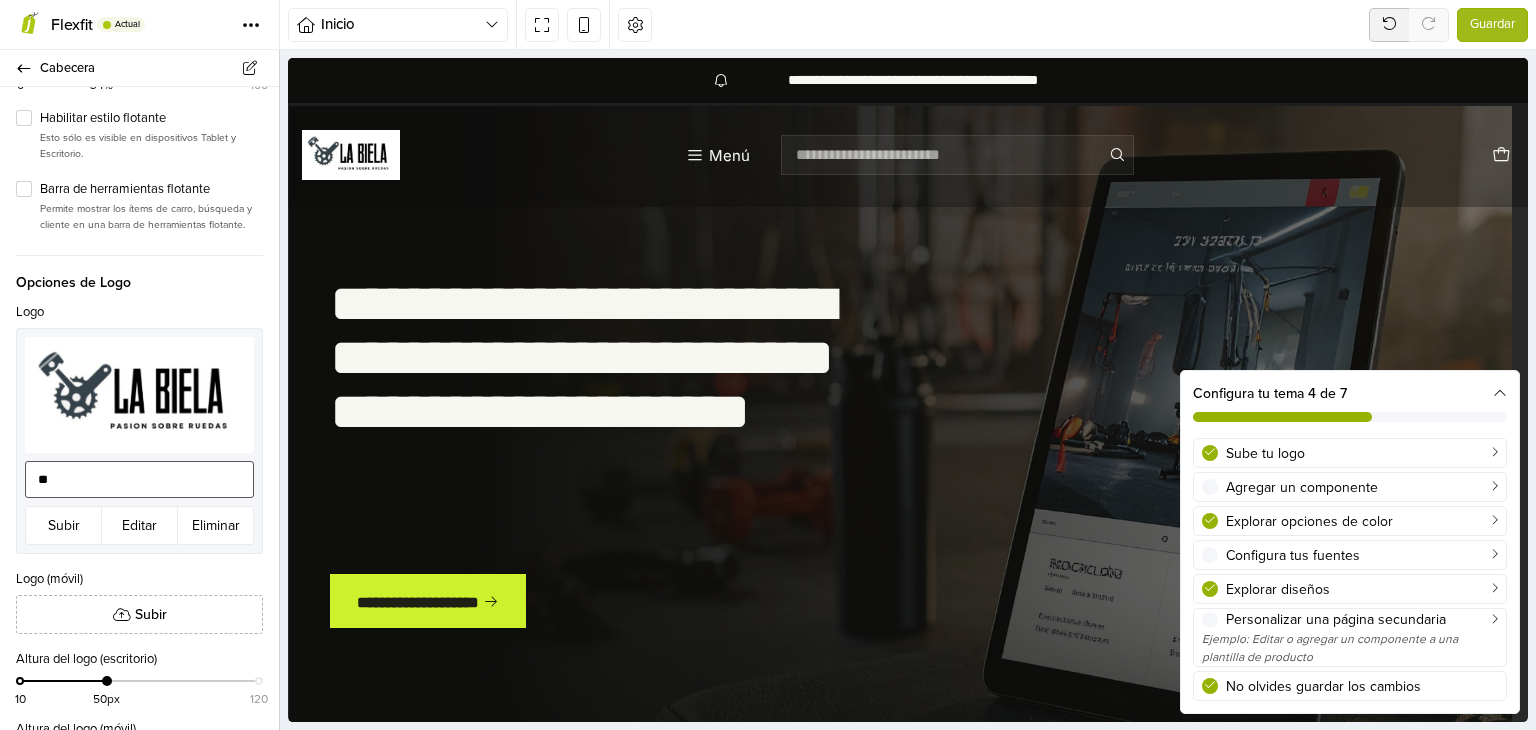 type on "*" 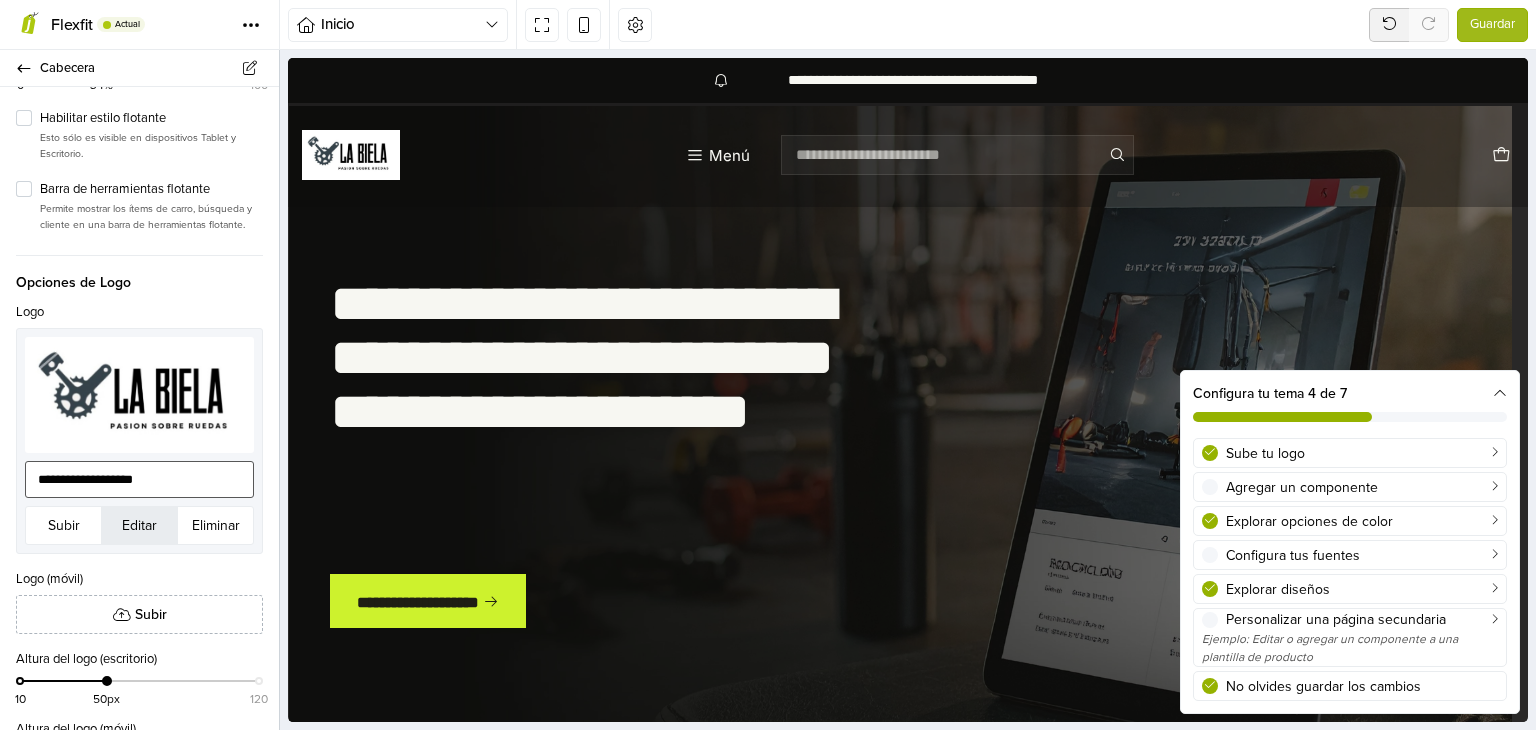 type on "**********" 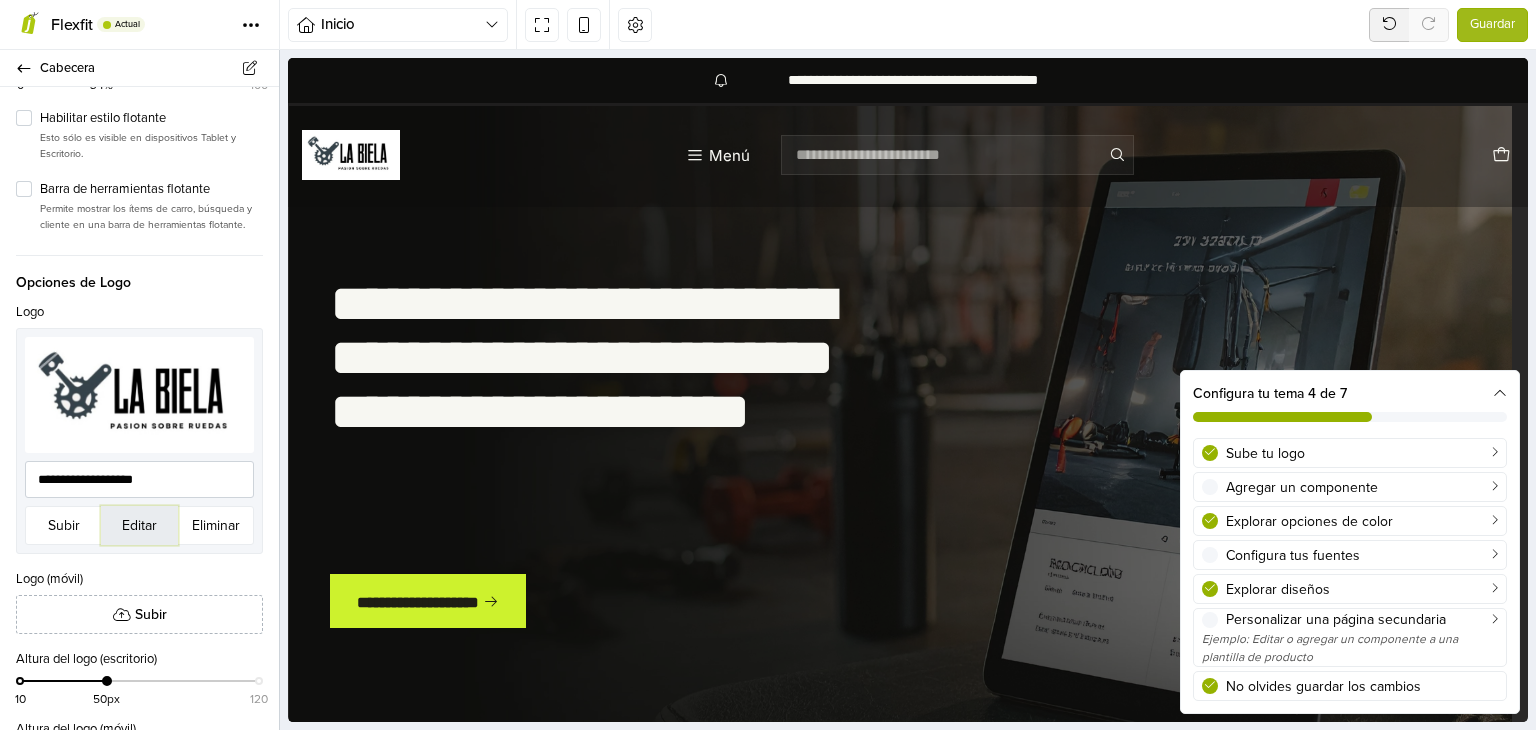 click on "Editar" at bounding box center (139, 525) 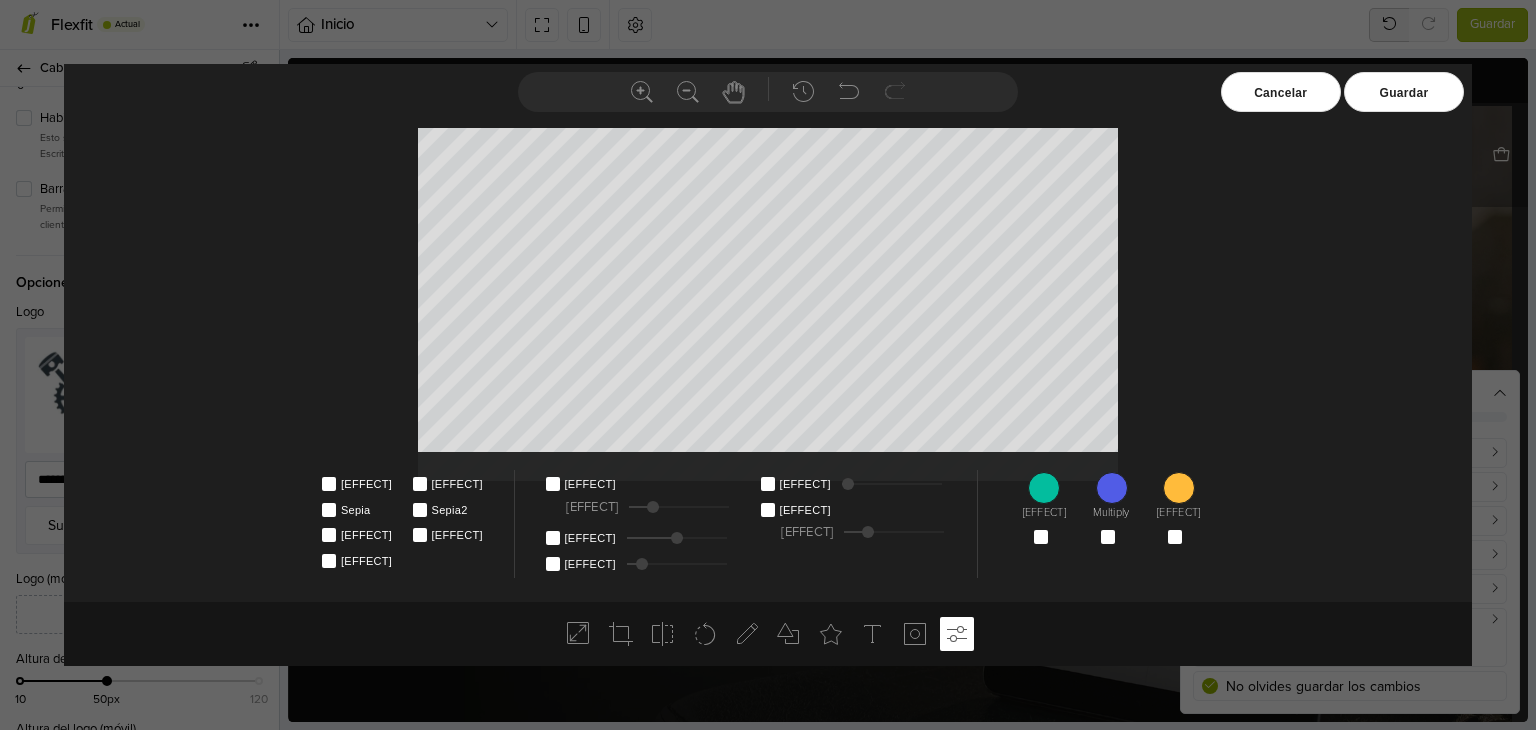 drag, startPoint x: 859, startPoint y: 481, endPoint x: 824, endPoint y: 484, distance: 35.128338 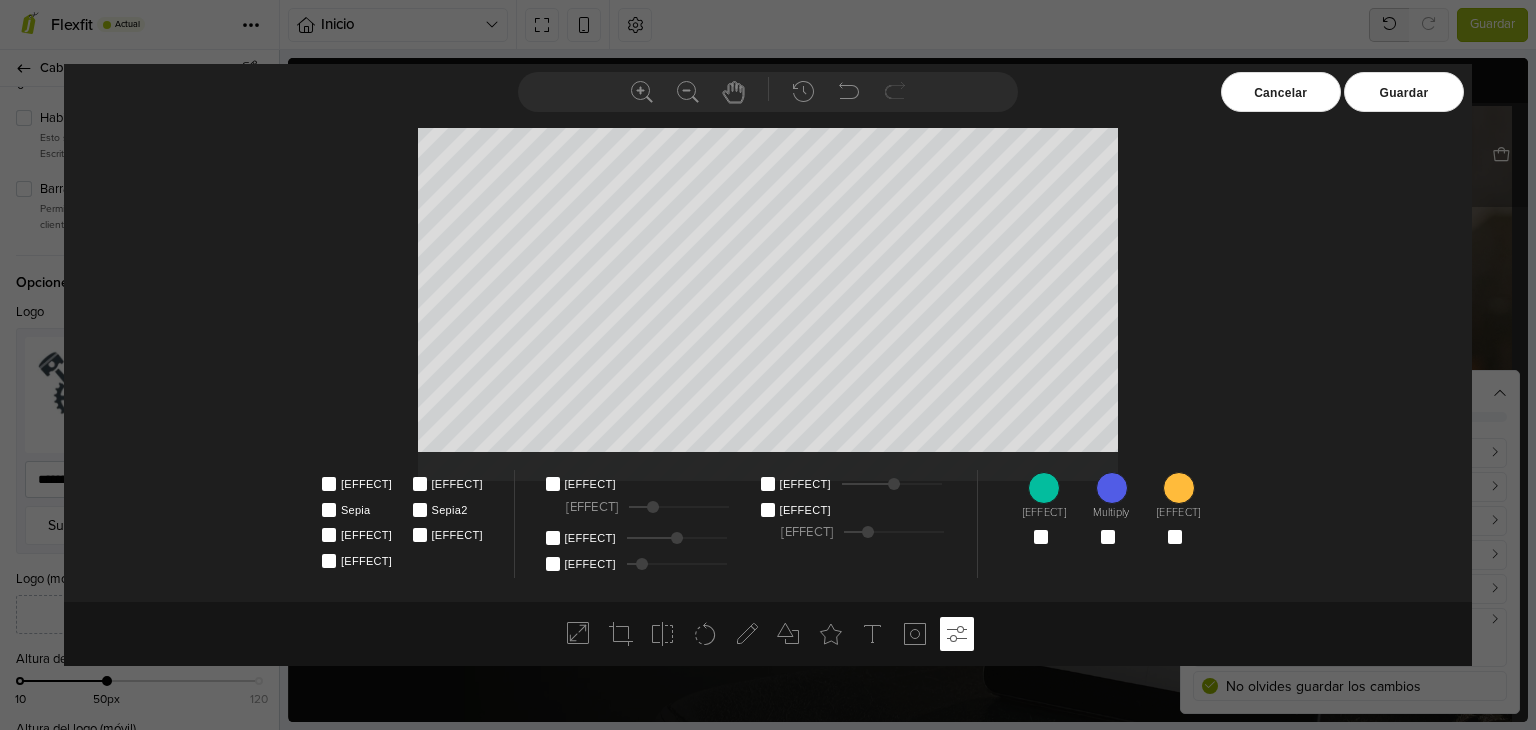 drag, startPoint x: 850, startPoint y: 483, endPoint x: 896, endPoint y: 483, distance: 46 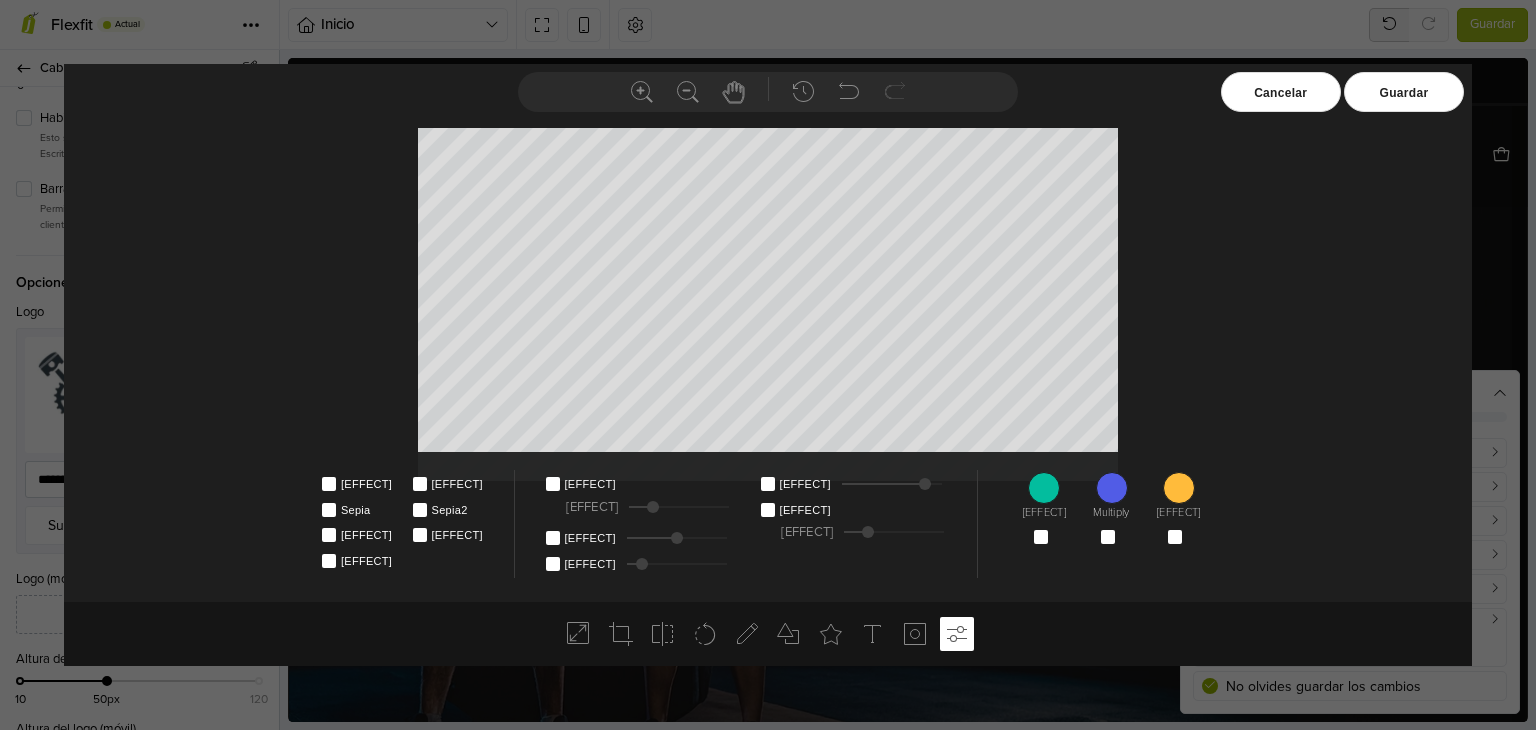 drag, startPoint x: 896, startPoint y: 483, endPoint x: 927, endPoint y: 484, distance: 31.016125 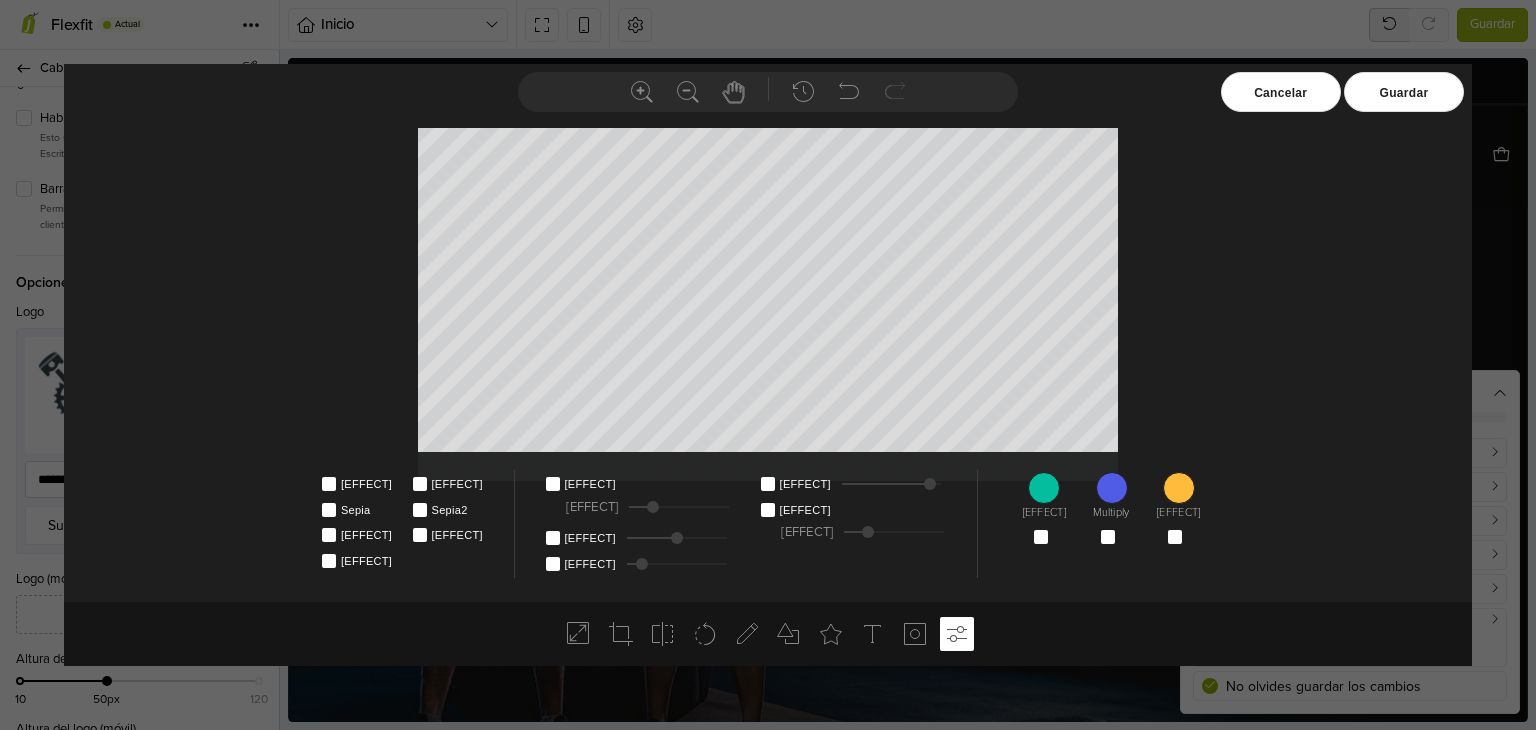 click at bounding box center [930, 484] 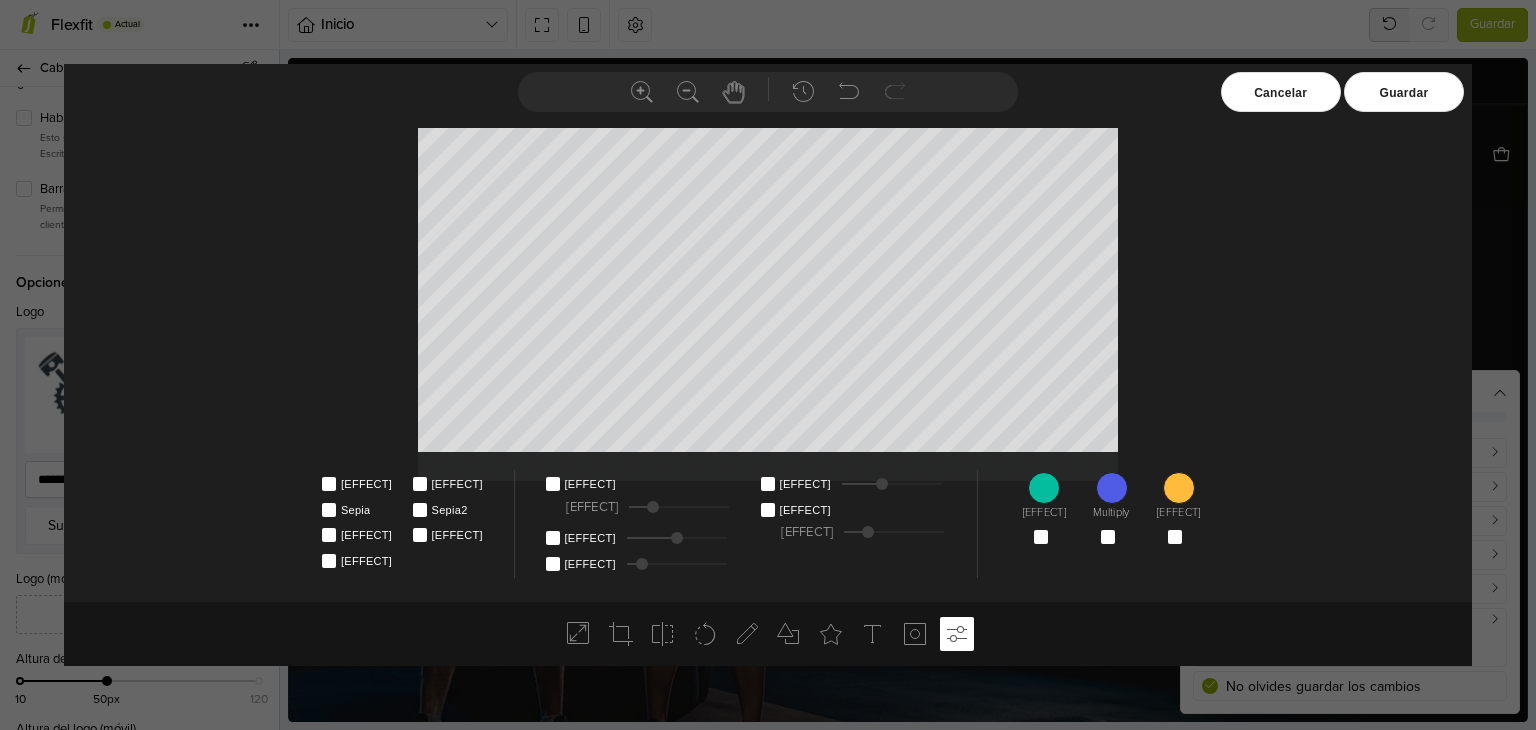 drag, startPoint x: 932, startPoint y: 484, endPoint x: 878, endPoint y: 489, distance: 54.230988 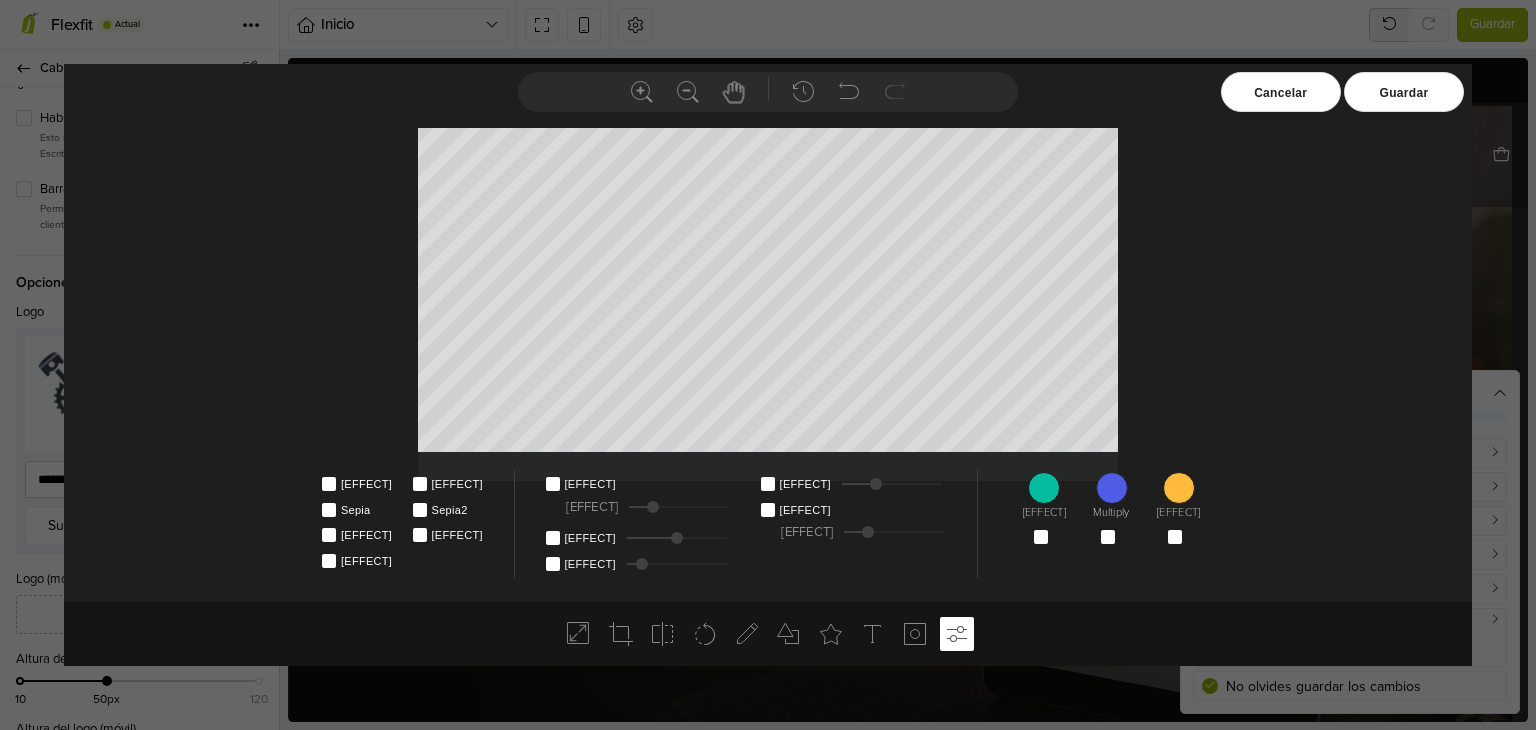 click on "[EFFECT]" at bounding box center (807, 504) 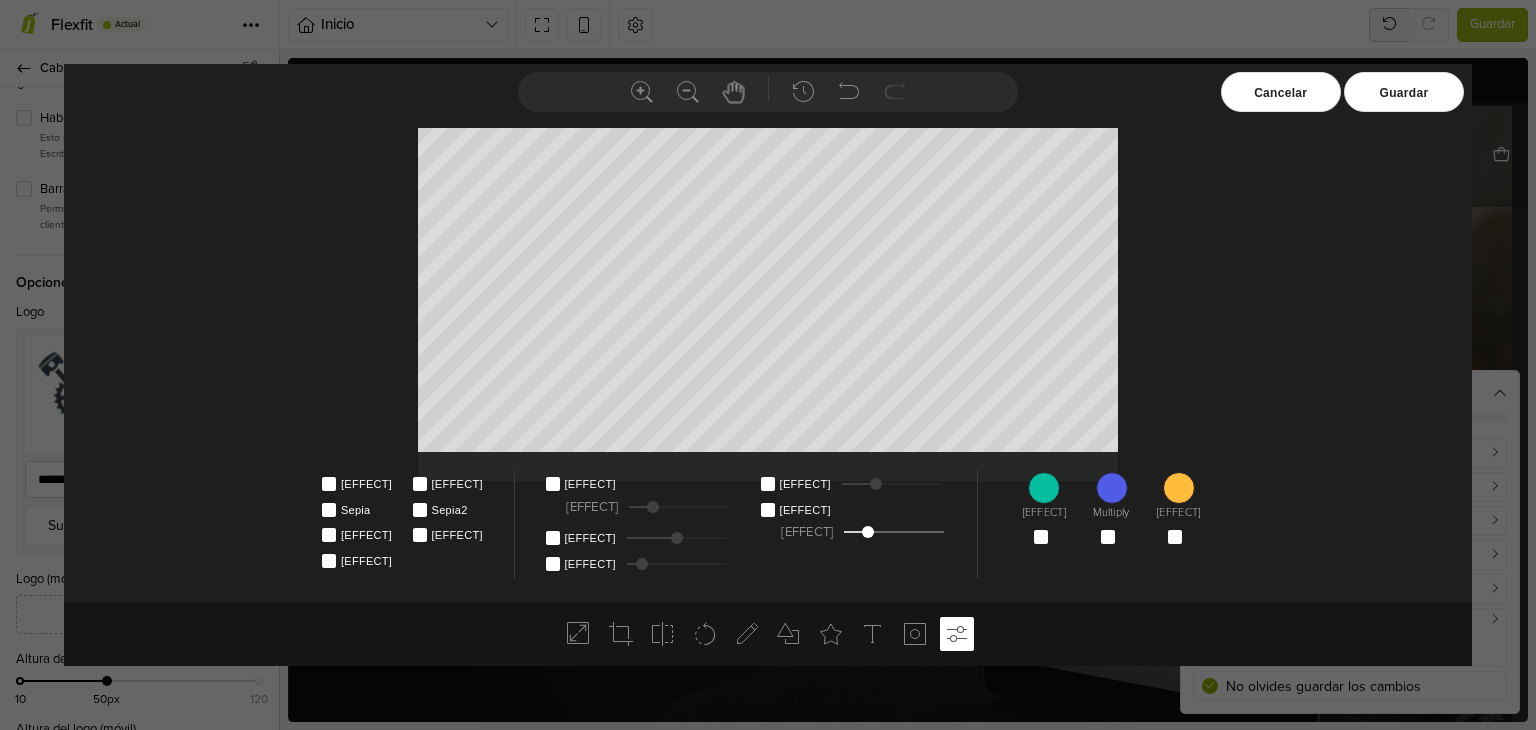 click on "[EFFECT]" at bounding box center [807, 504] 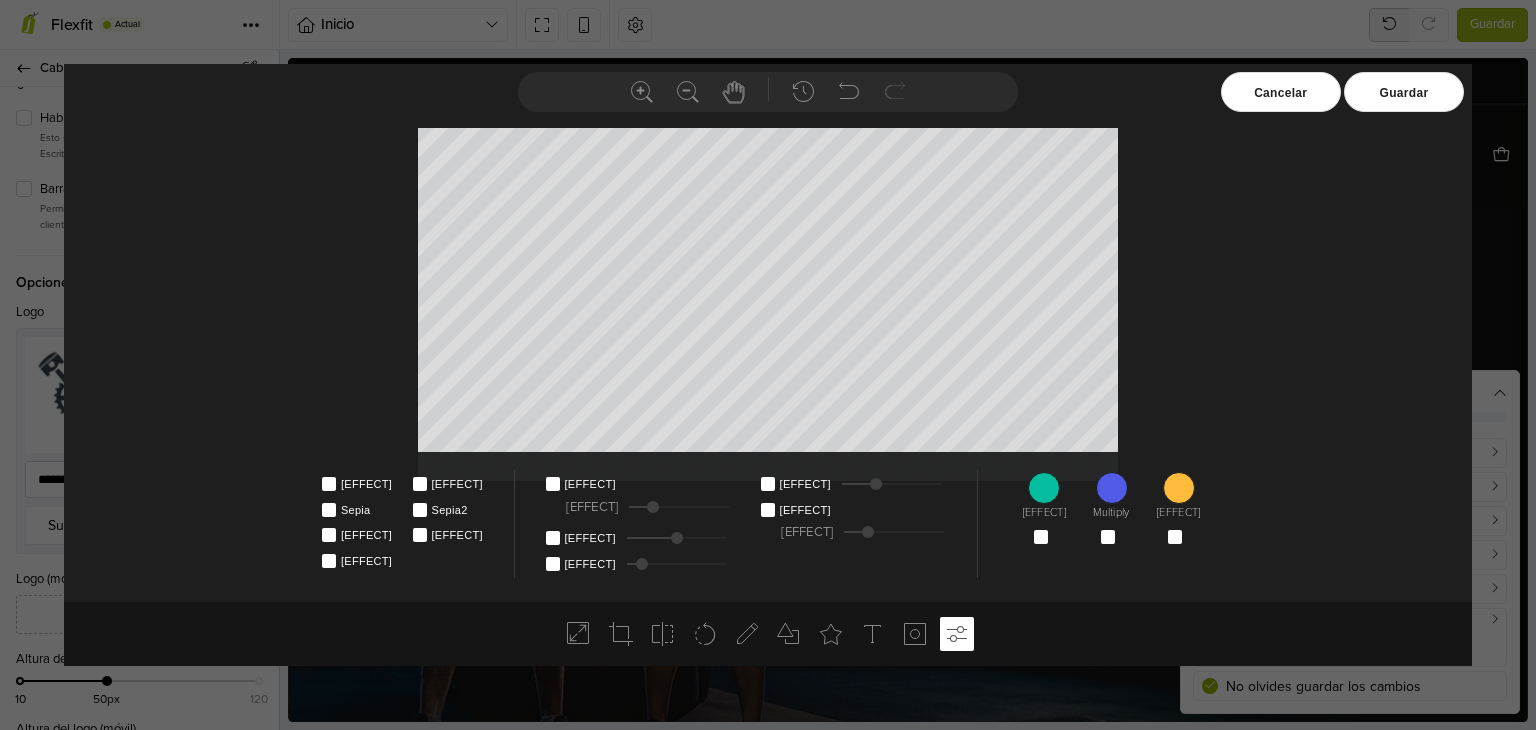 click on "[EFFECT]" at bounding box center [592, 478] 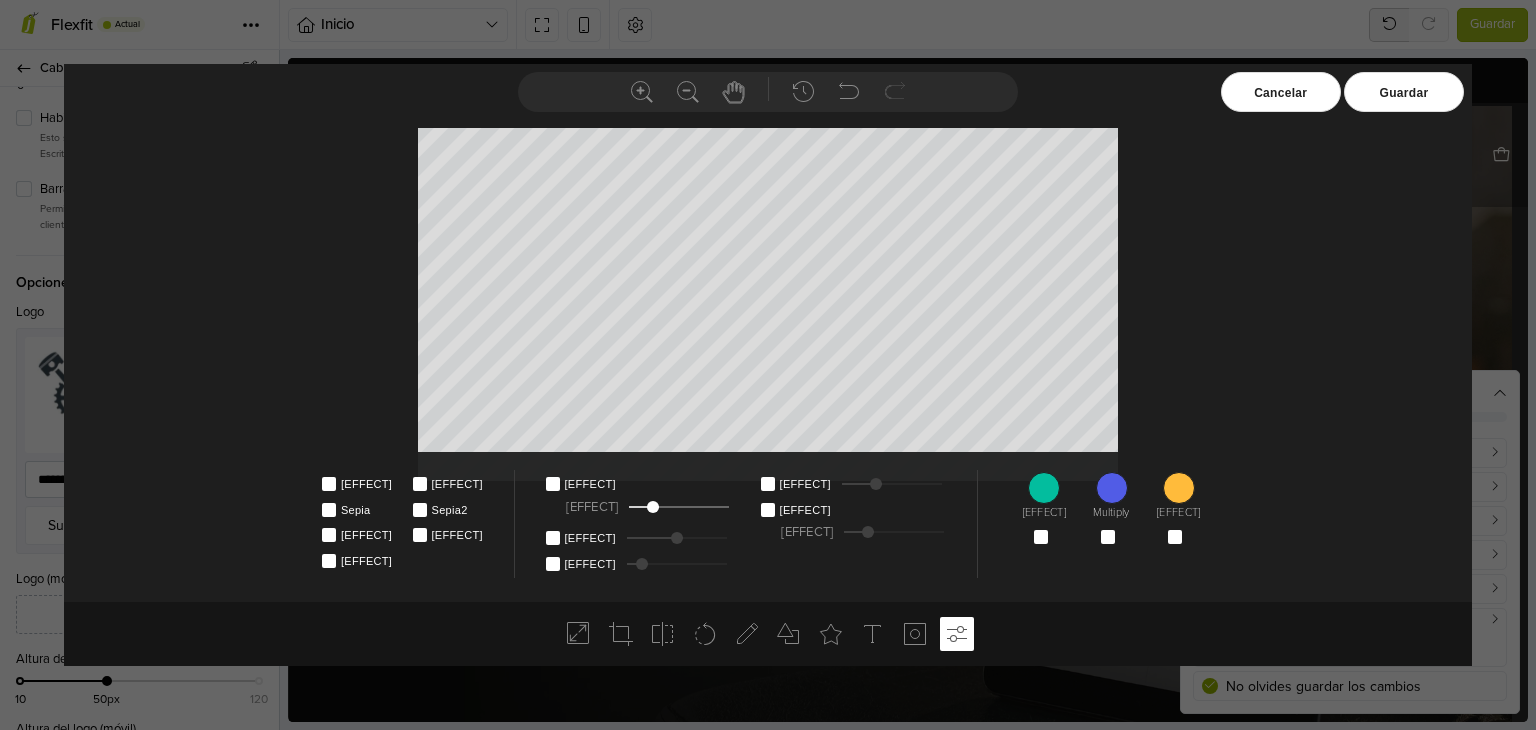 click on "[EFFECT]" at bounding box center [592, 478] 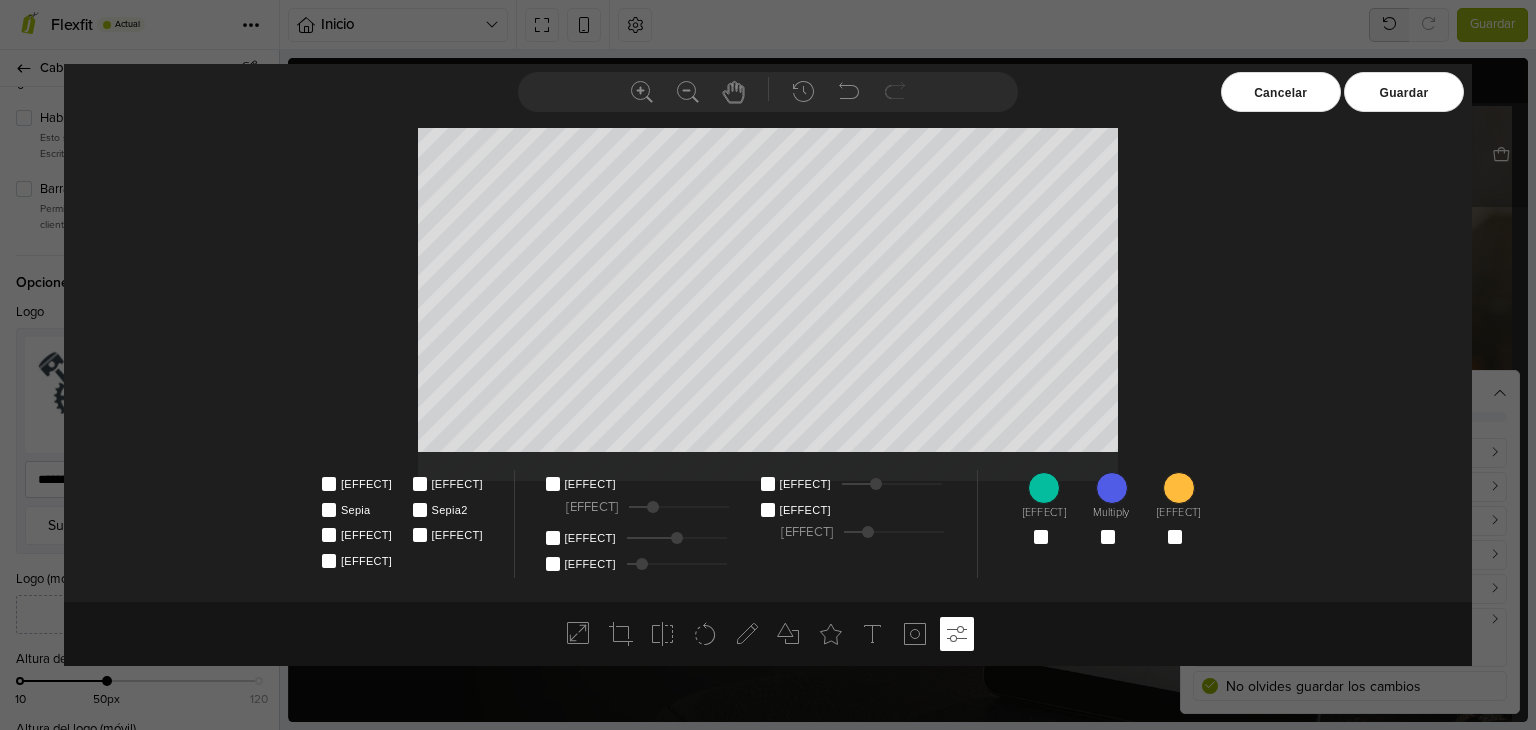 click on "[EFFECT]" at bounding box center (592, 532) 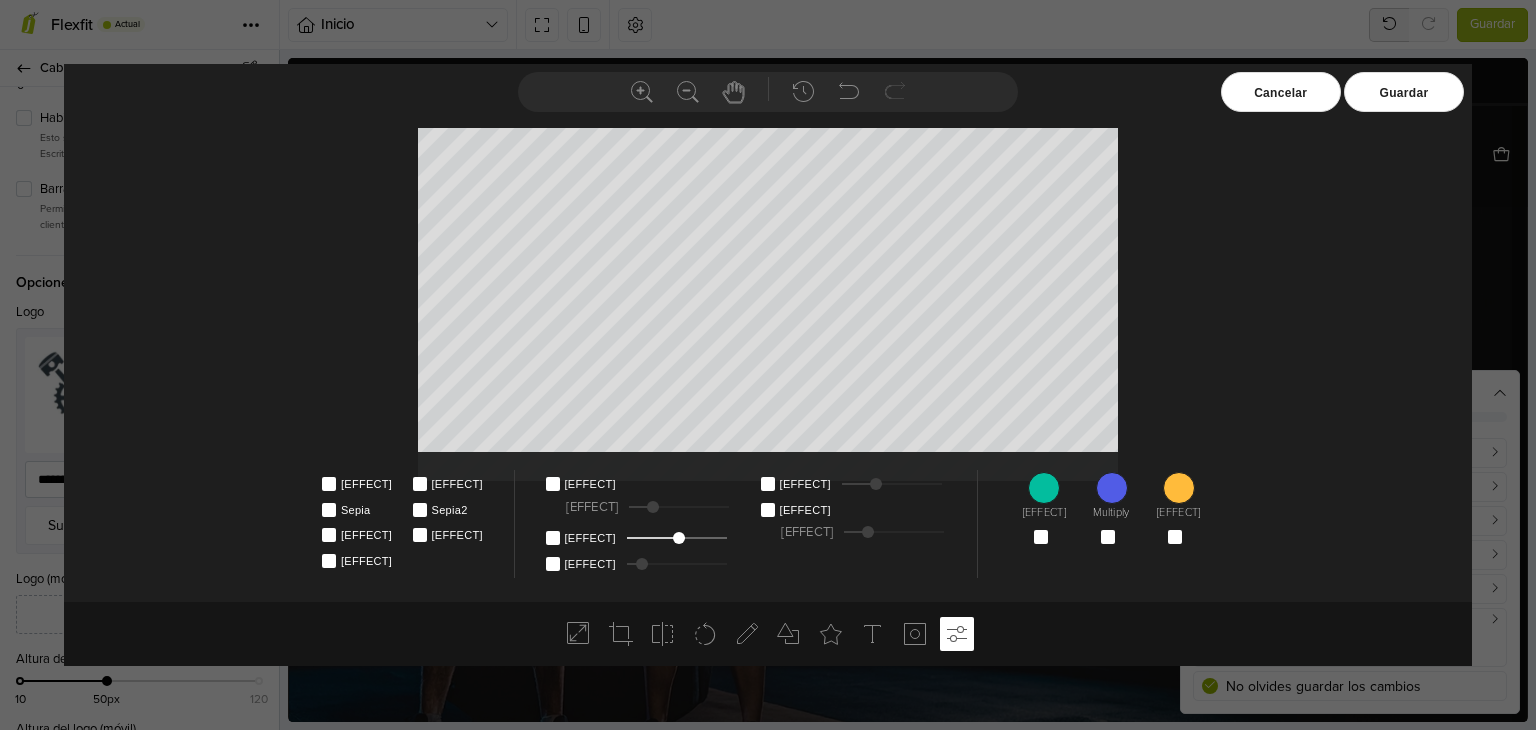 click at bounding box center [679, 538] 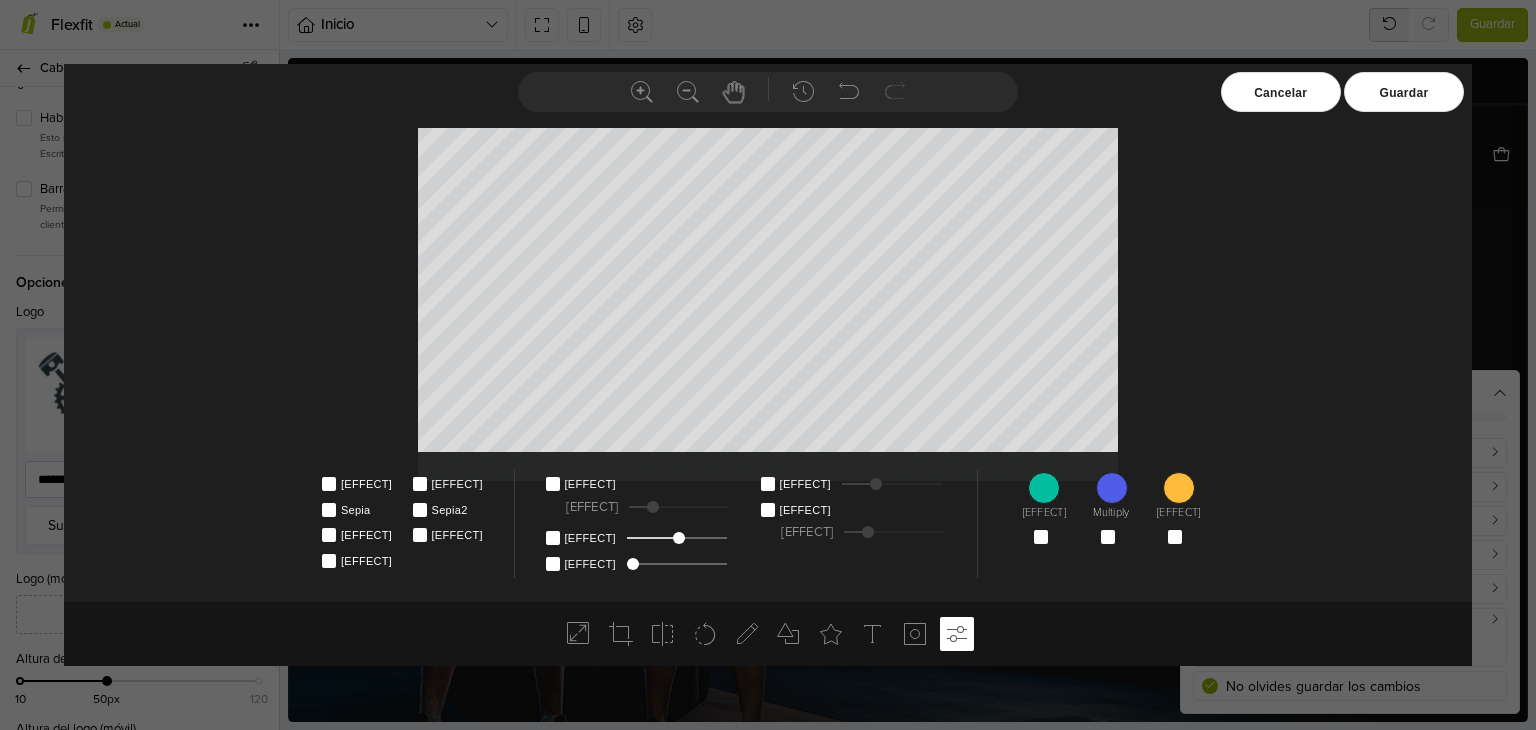 drag, startPoint x: 646, startPoint y: 557, endPoint x: 636, endPoint y: 561, distance: 10.770329 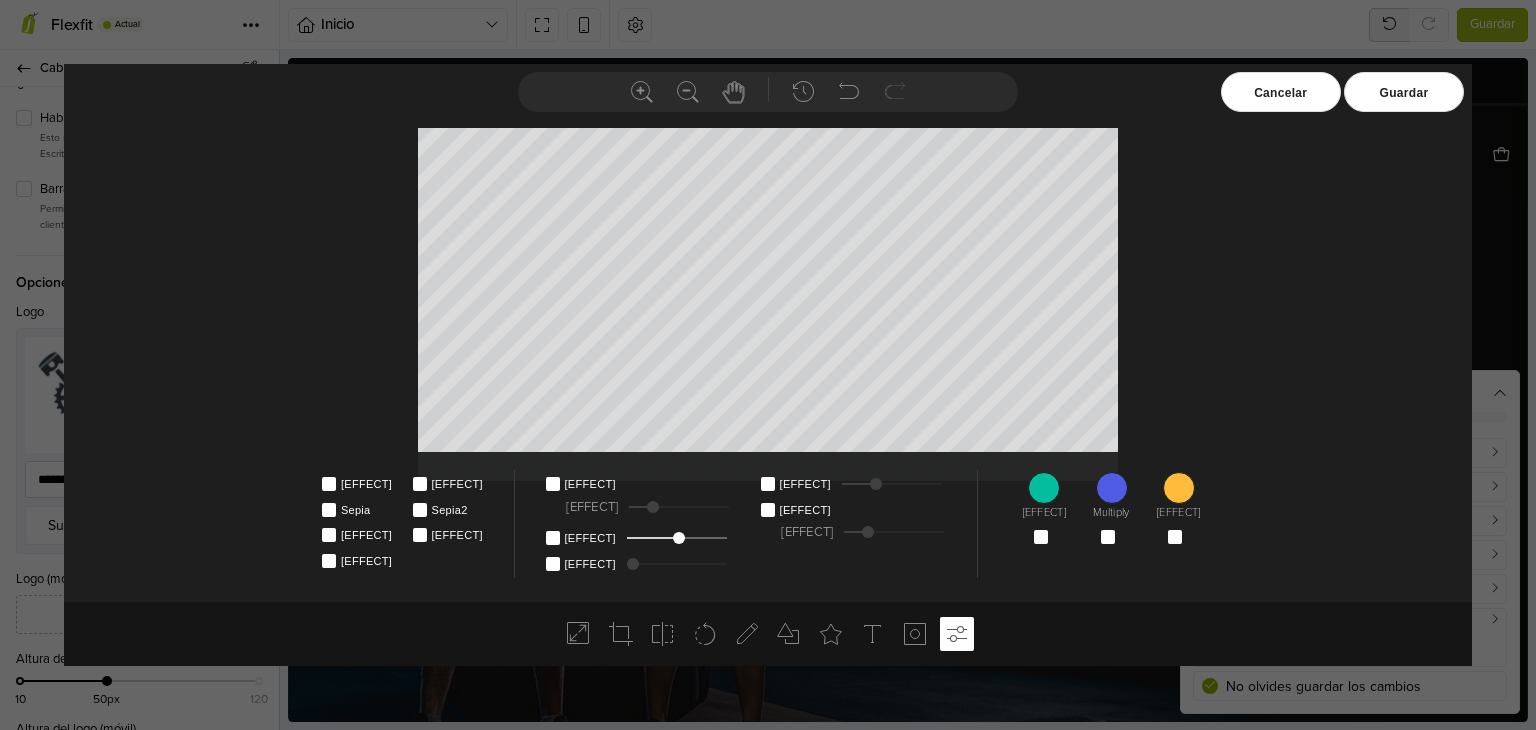 click on "[EFFECT]" at bounding box center [467, 529] 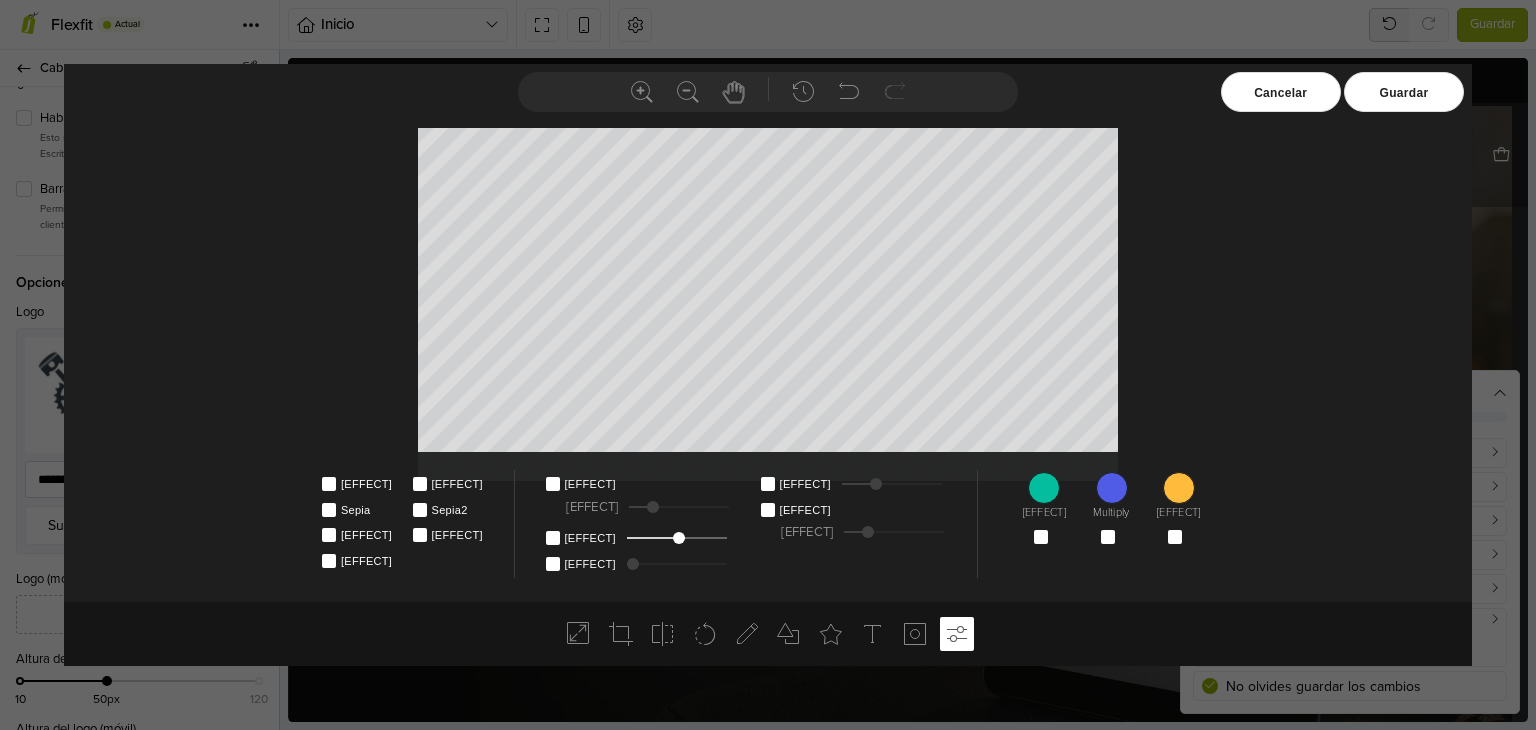 click on "[EFFECT]" at bounding box center [467, 529] 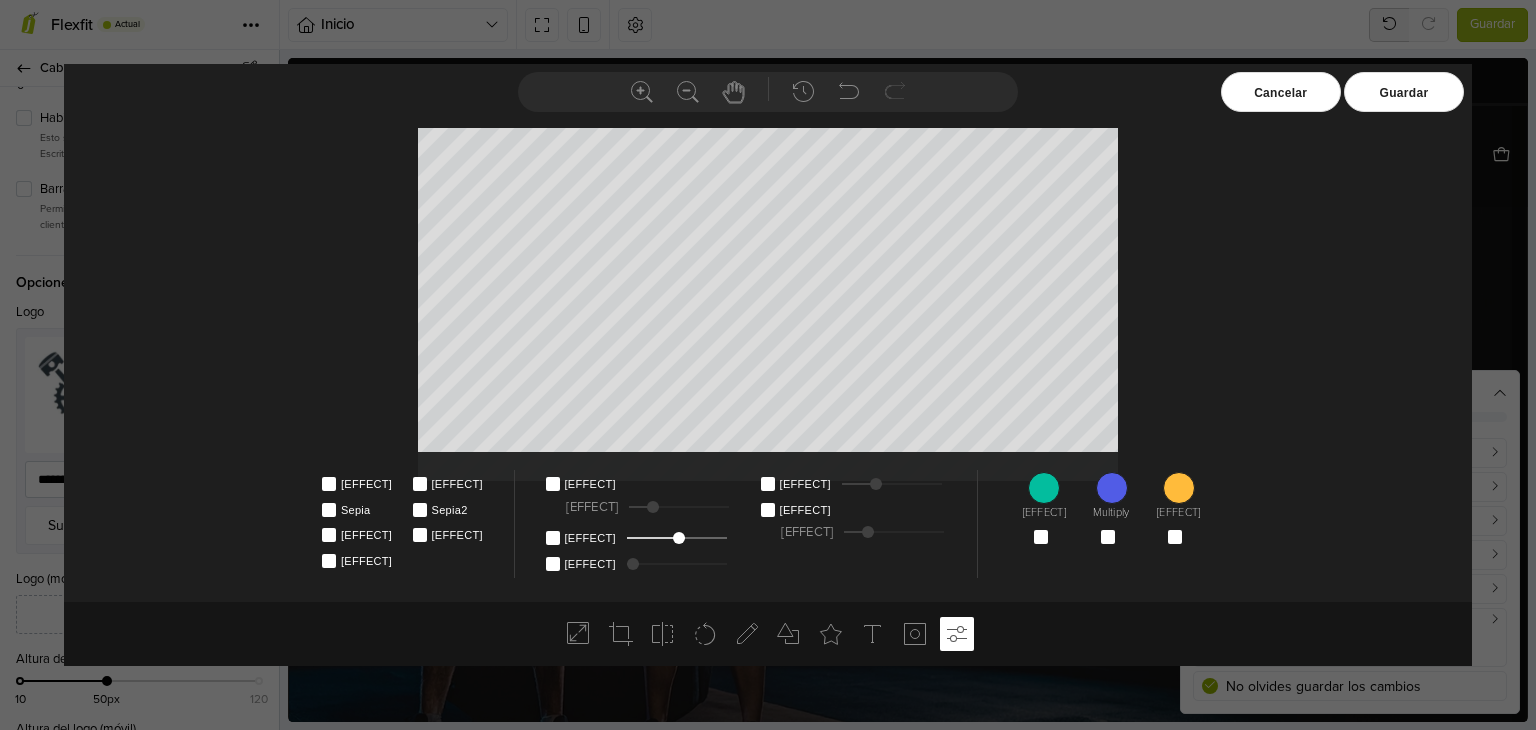click on "[EFFECT]" at bounding box center (376, 478) 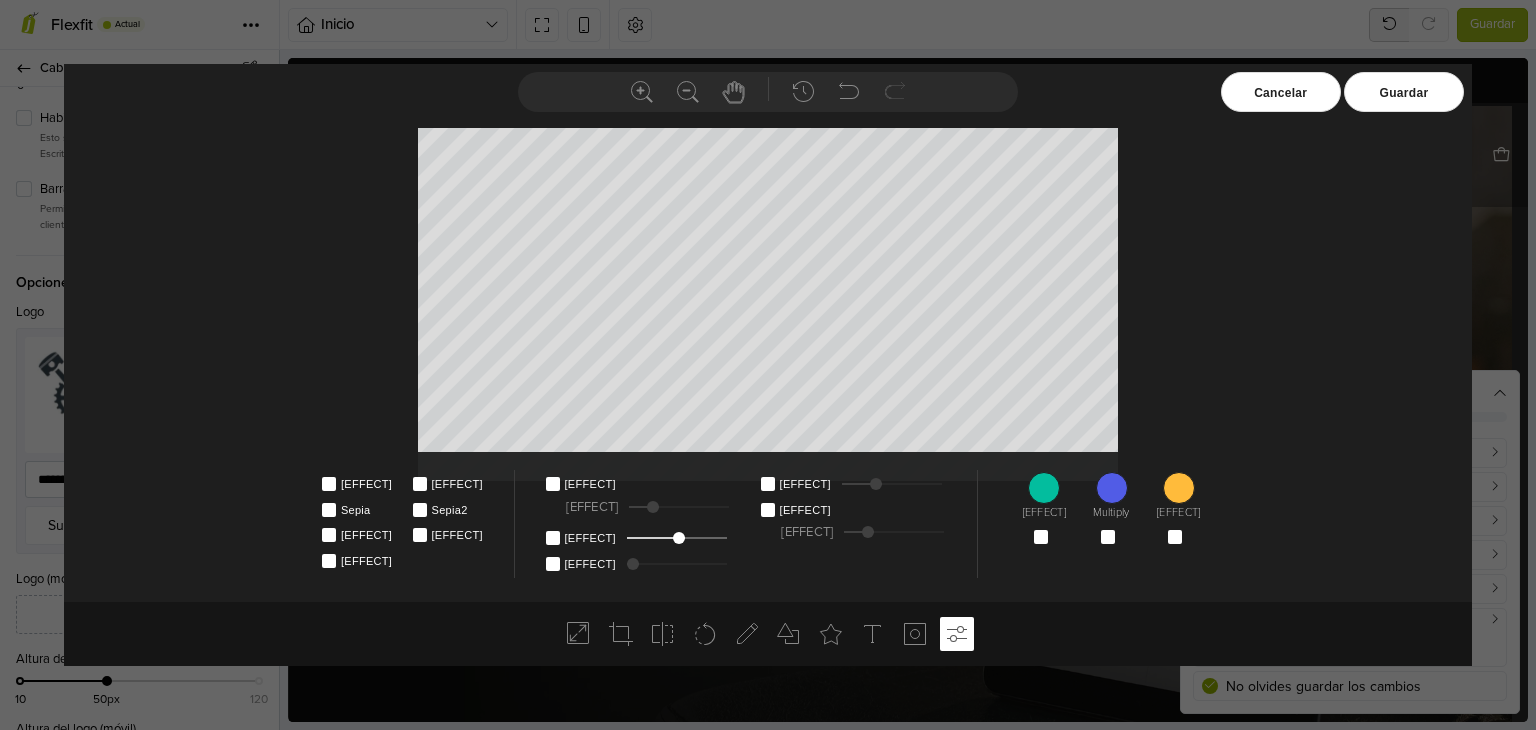 click on "[EFFECT]" at bounding box center (376, 529) 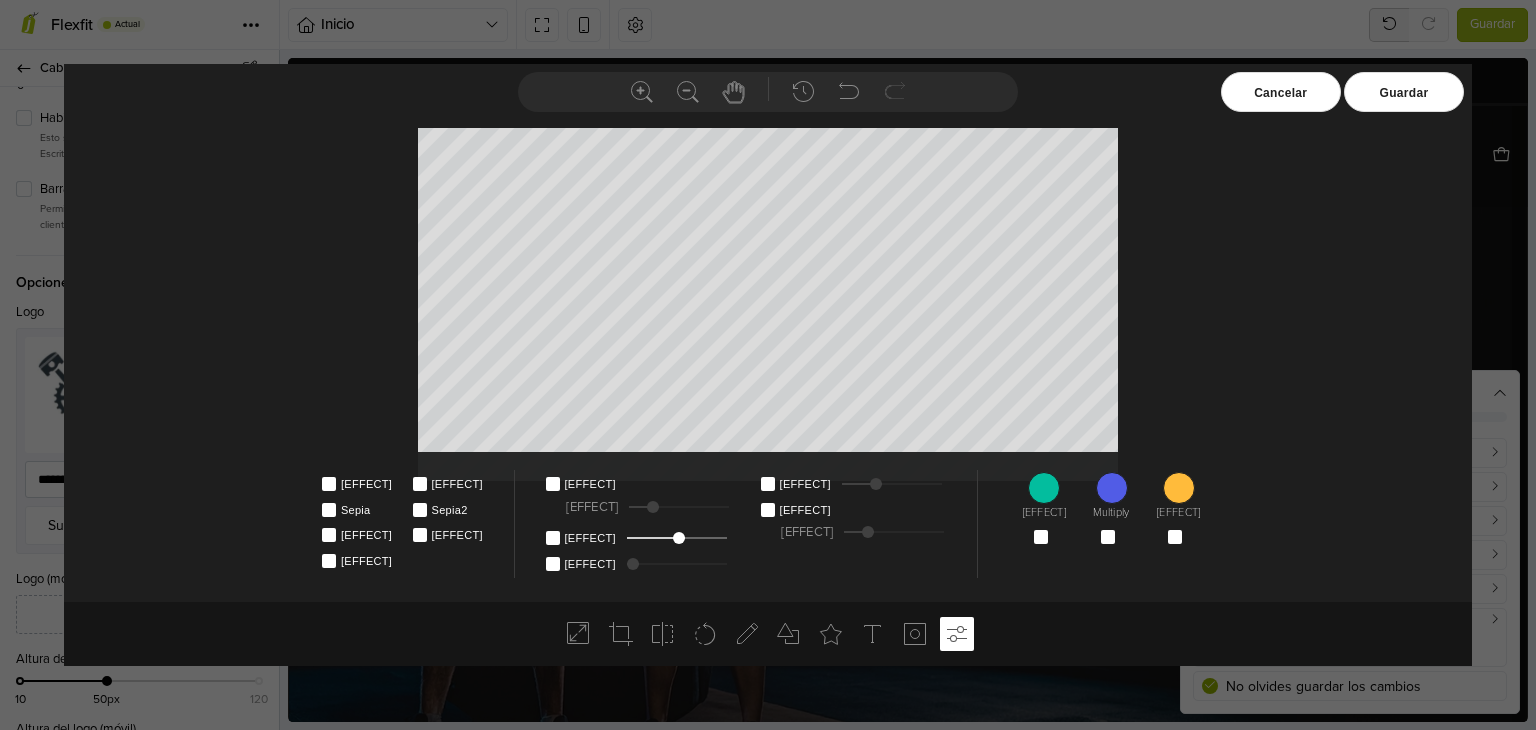 click on "[EFFECT]" at bounding box center (376, 555) 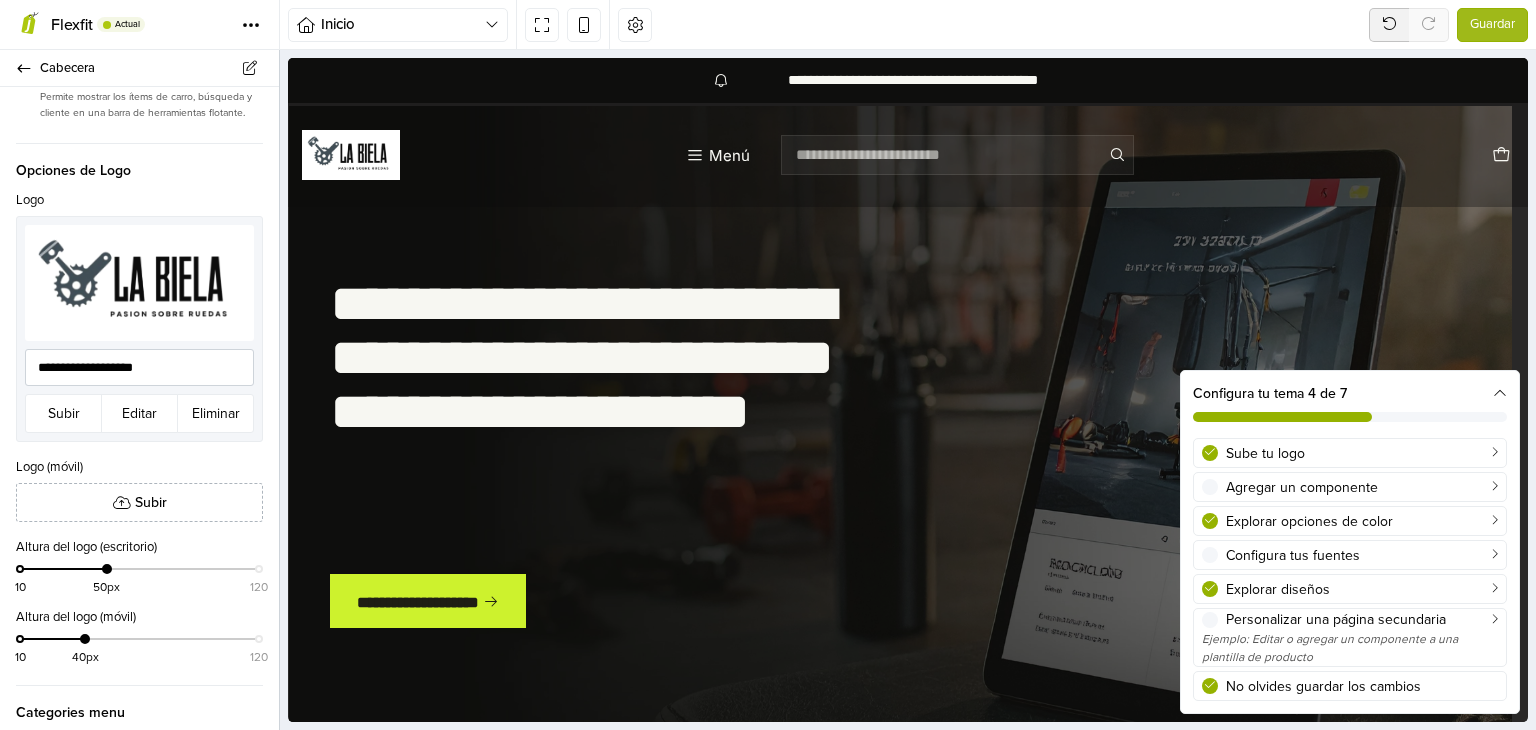 scroll, scrollTop: 512, scrollLeft: 0, axis: vertical 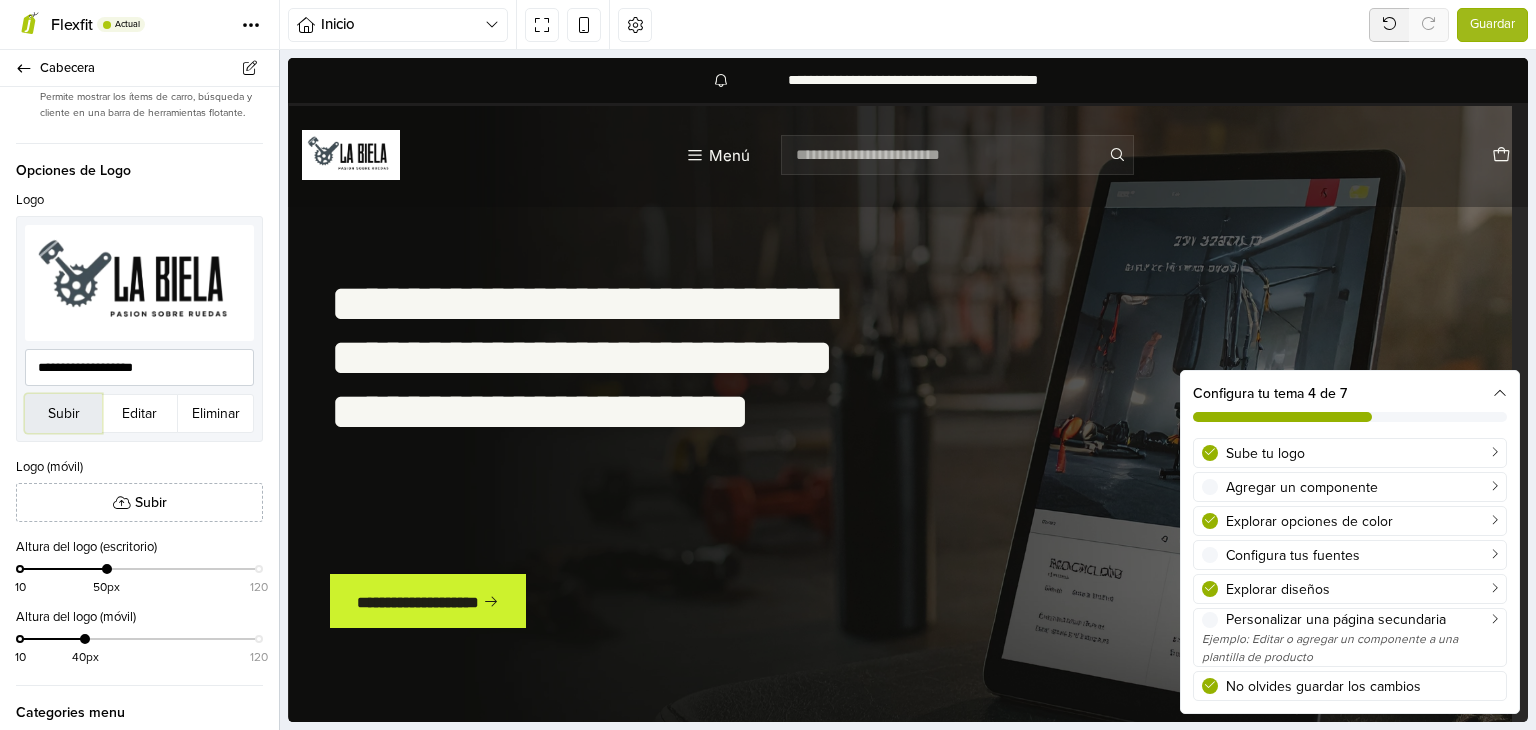 click on "Subir" at bounding box center [63, 413] 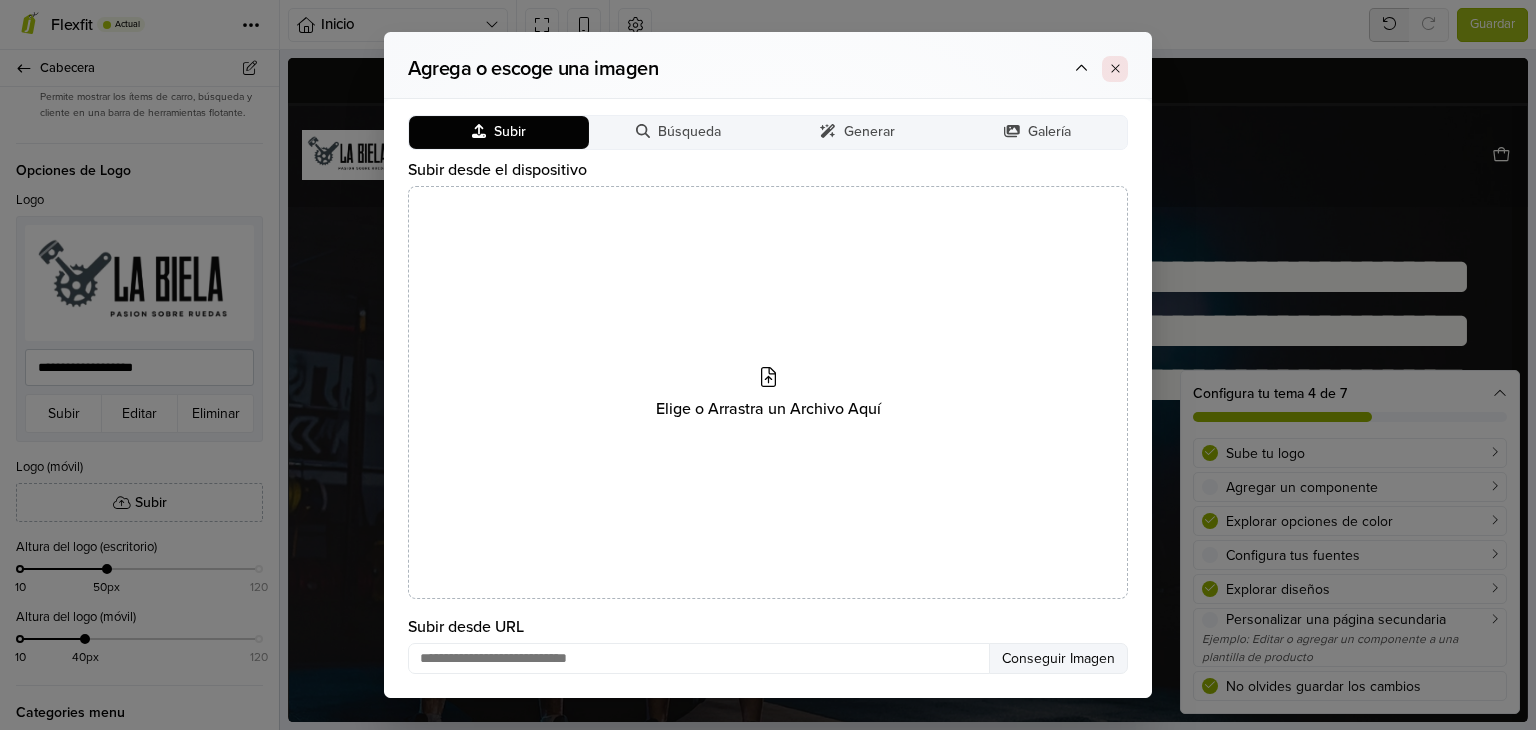 click 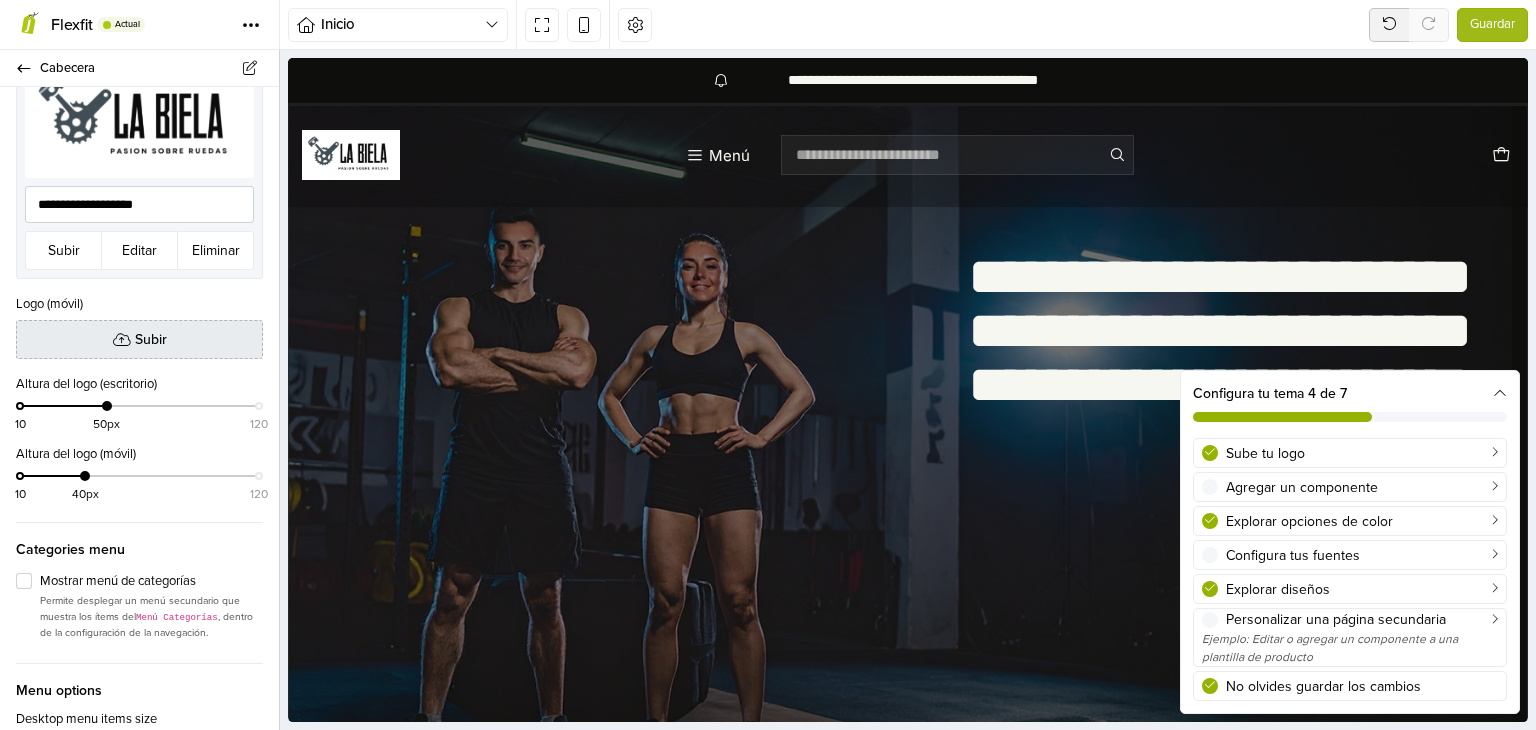 scroll, scrollTop: 676, scrollLeft: 0, axis: vertical 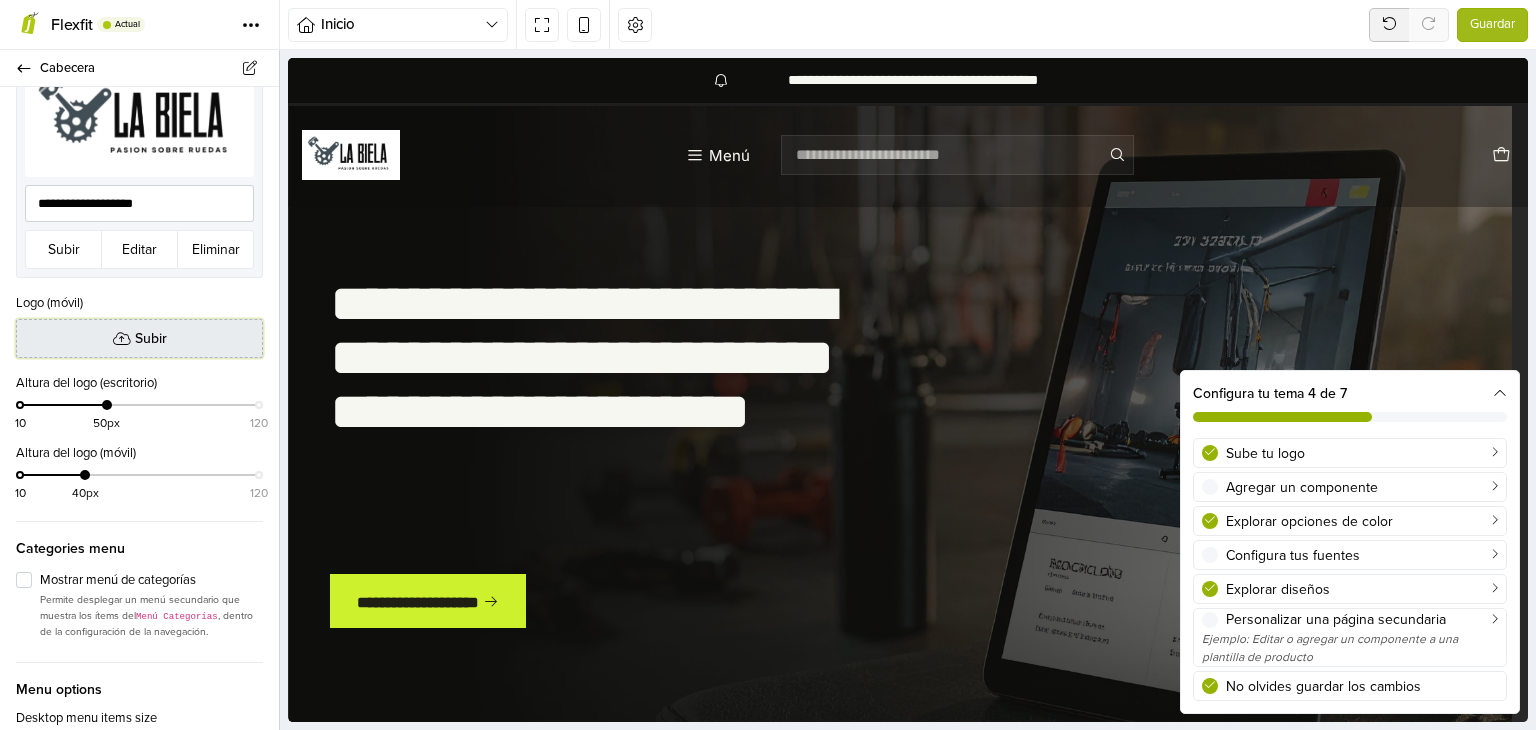 click on "Subir" at bounding box center (151, 338) 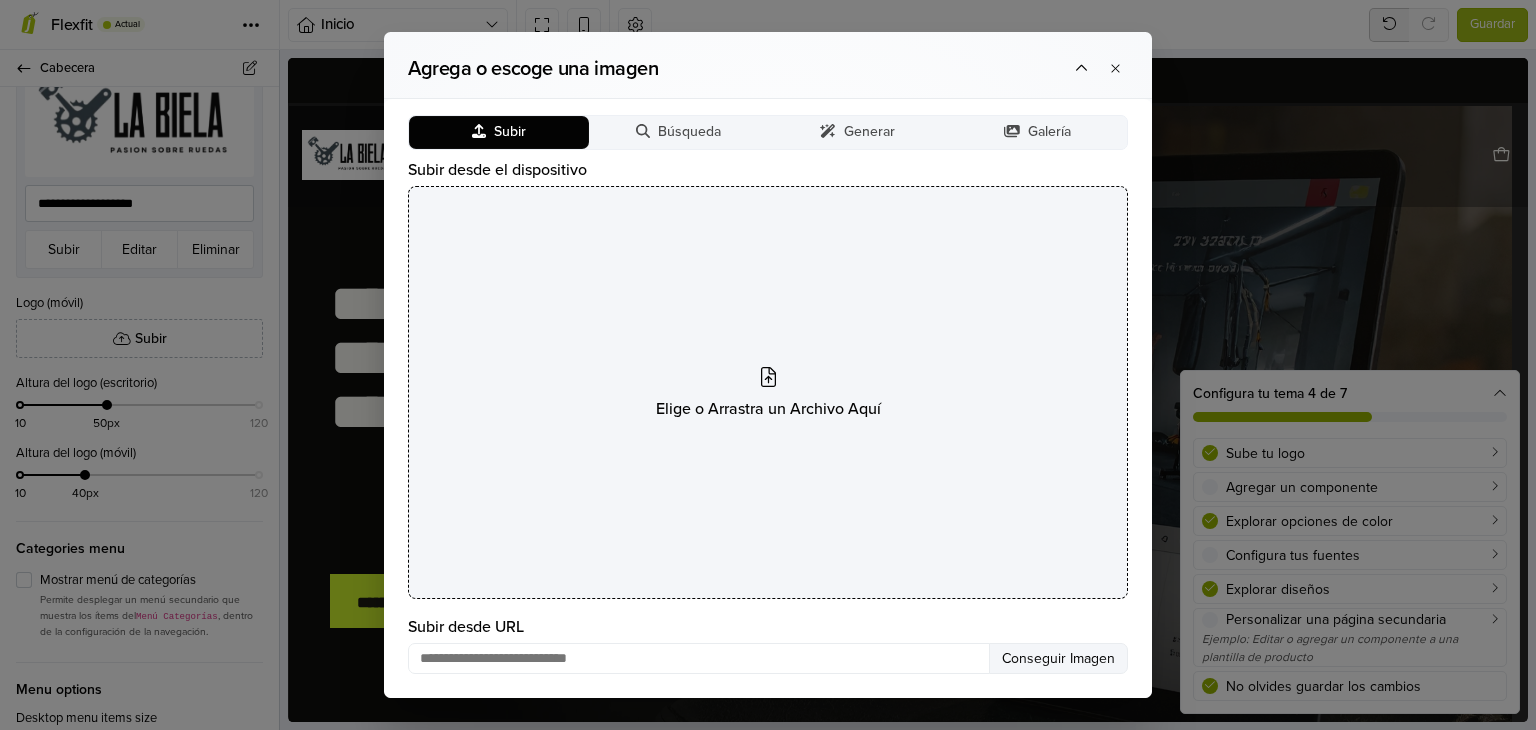 click on "Elige o Arrastra un Archivo Aquí" at bounding box center [768, 409] 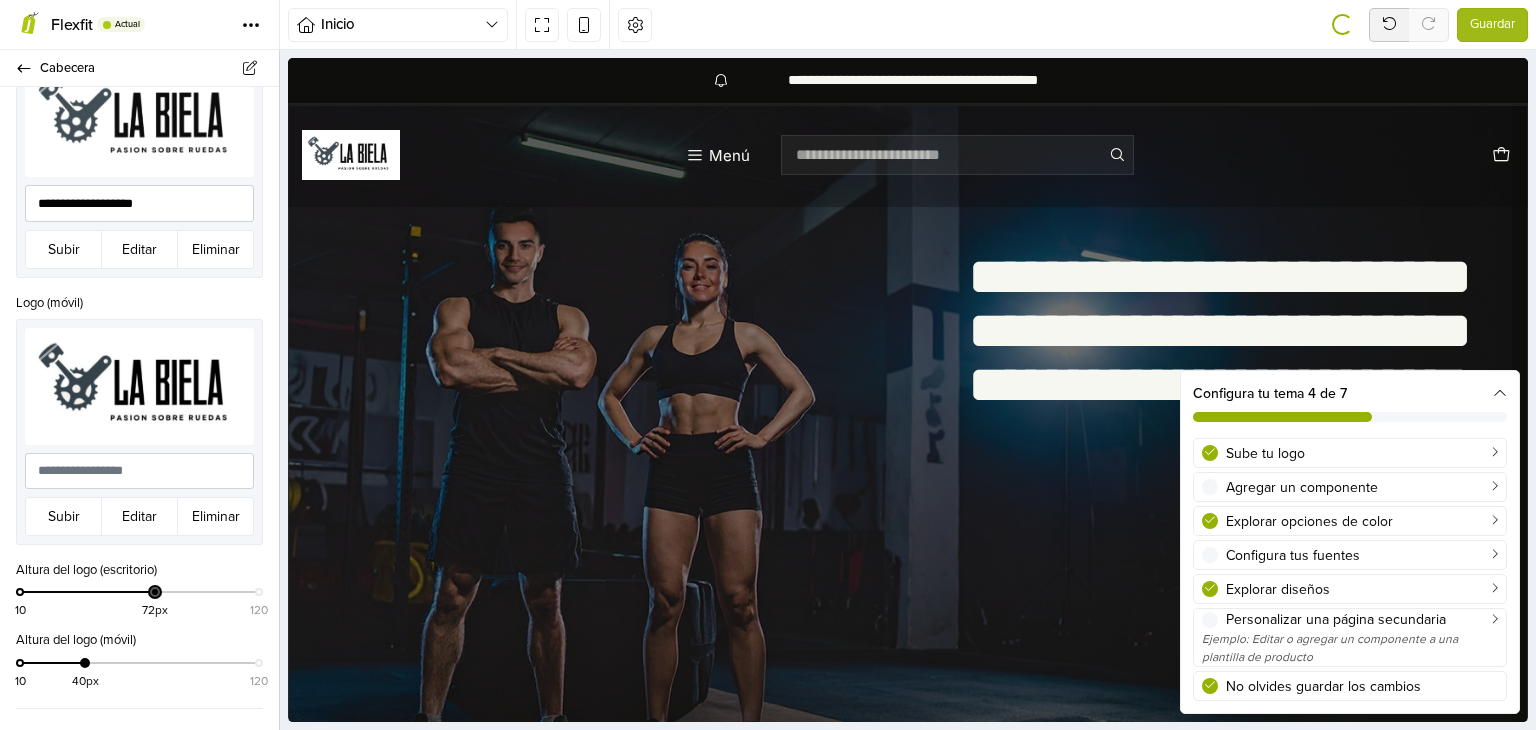 drag, startPoint x: 105, startPoint y: 599, endPoint x: 150, endPoint y: 599, distance: 45 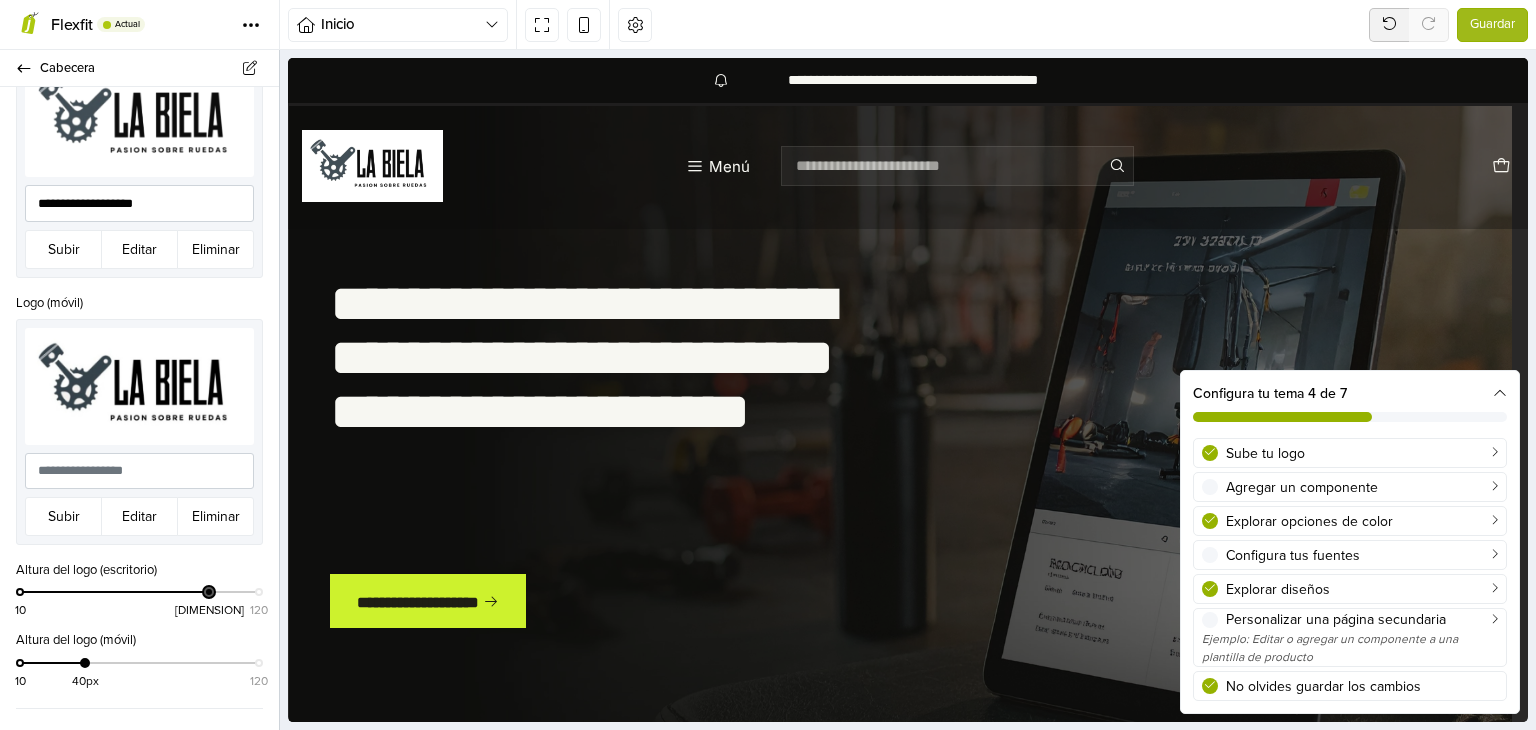 drag, startPoint x: 150, startPoint y: 599, endPoint x: 206, endPoint y: 604, distance: 56.22277 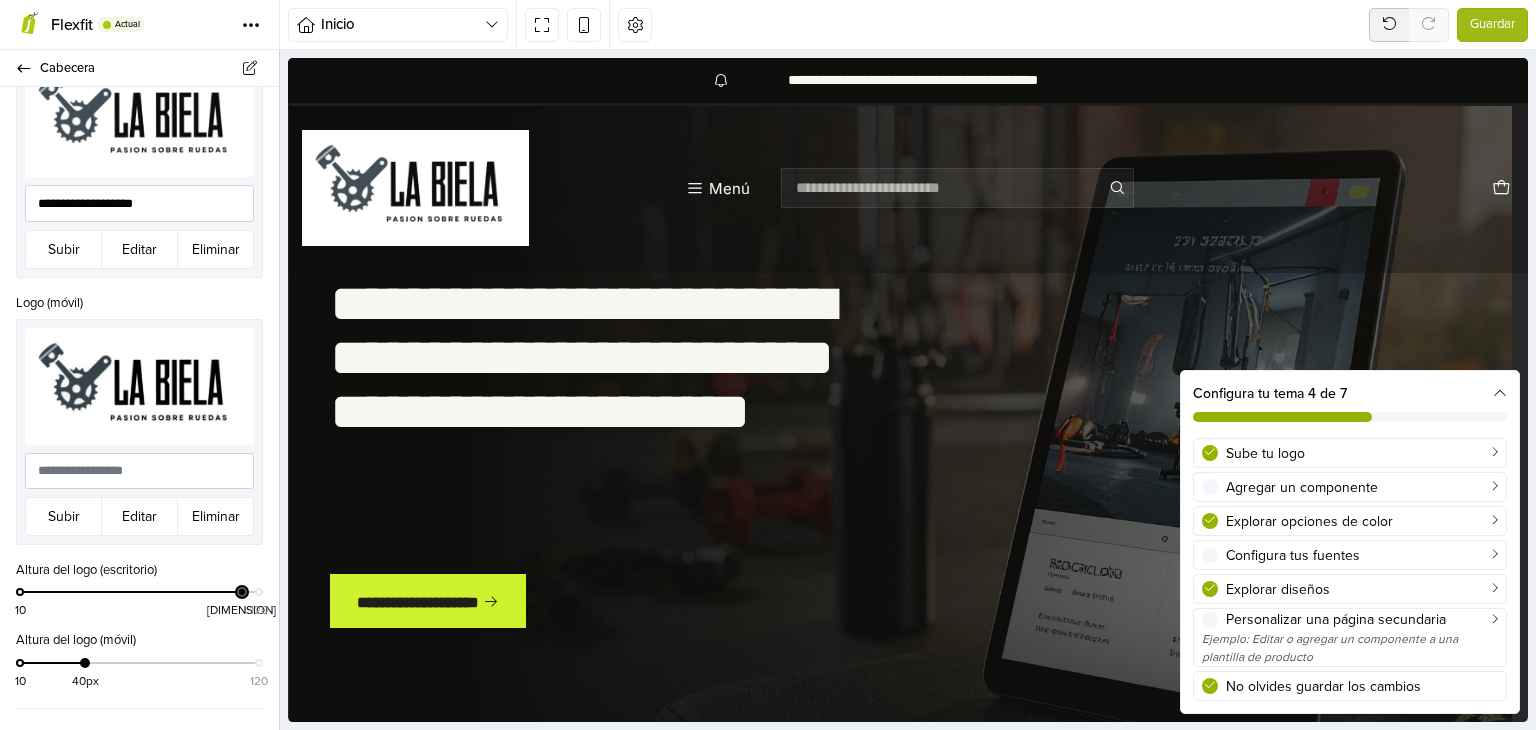 drag, startPoint x: 204, startPoint y: 595, endPoint x: 232, endPoint y: 596, distance: 28.01785 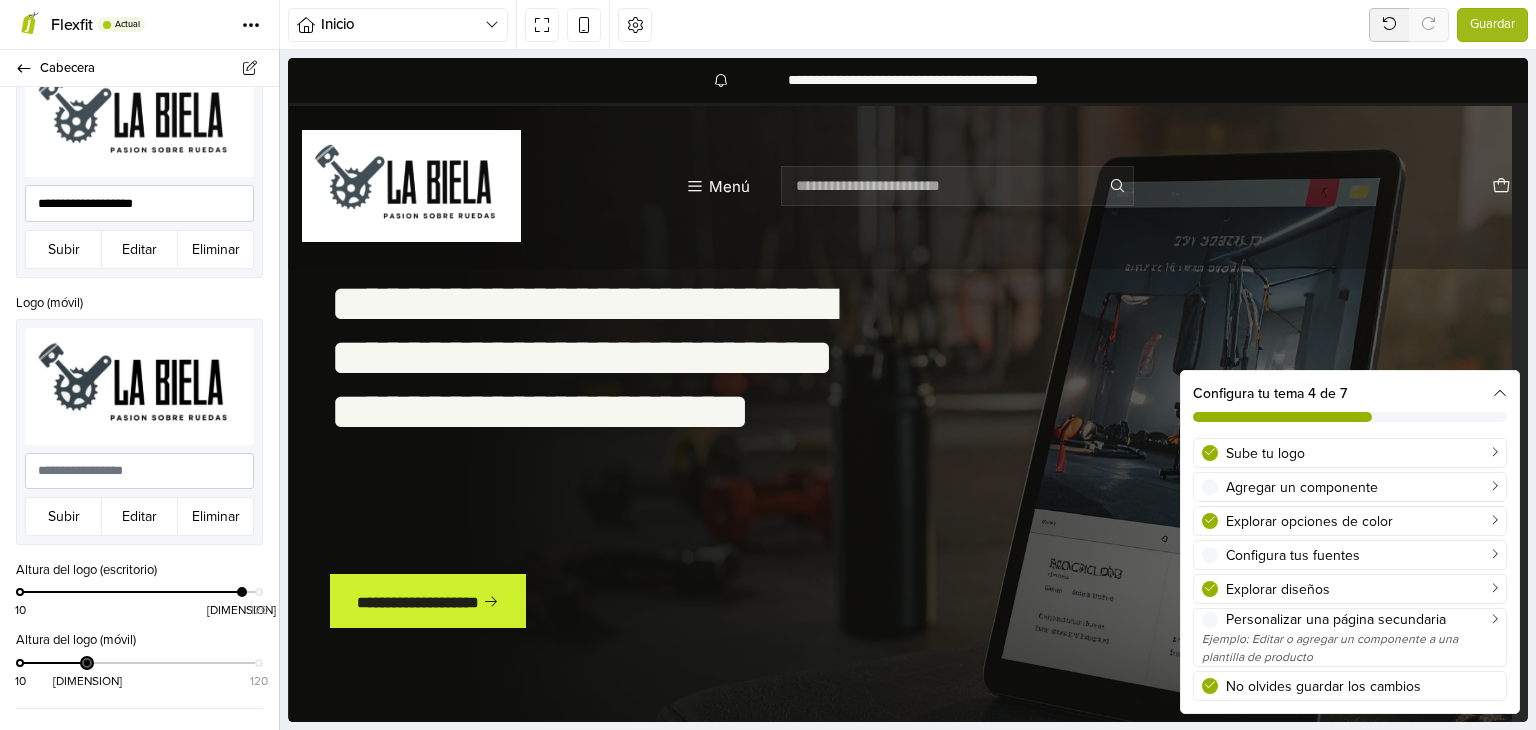 click on "10 41px 120" at bounding box center [139, 671] 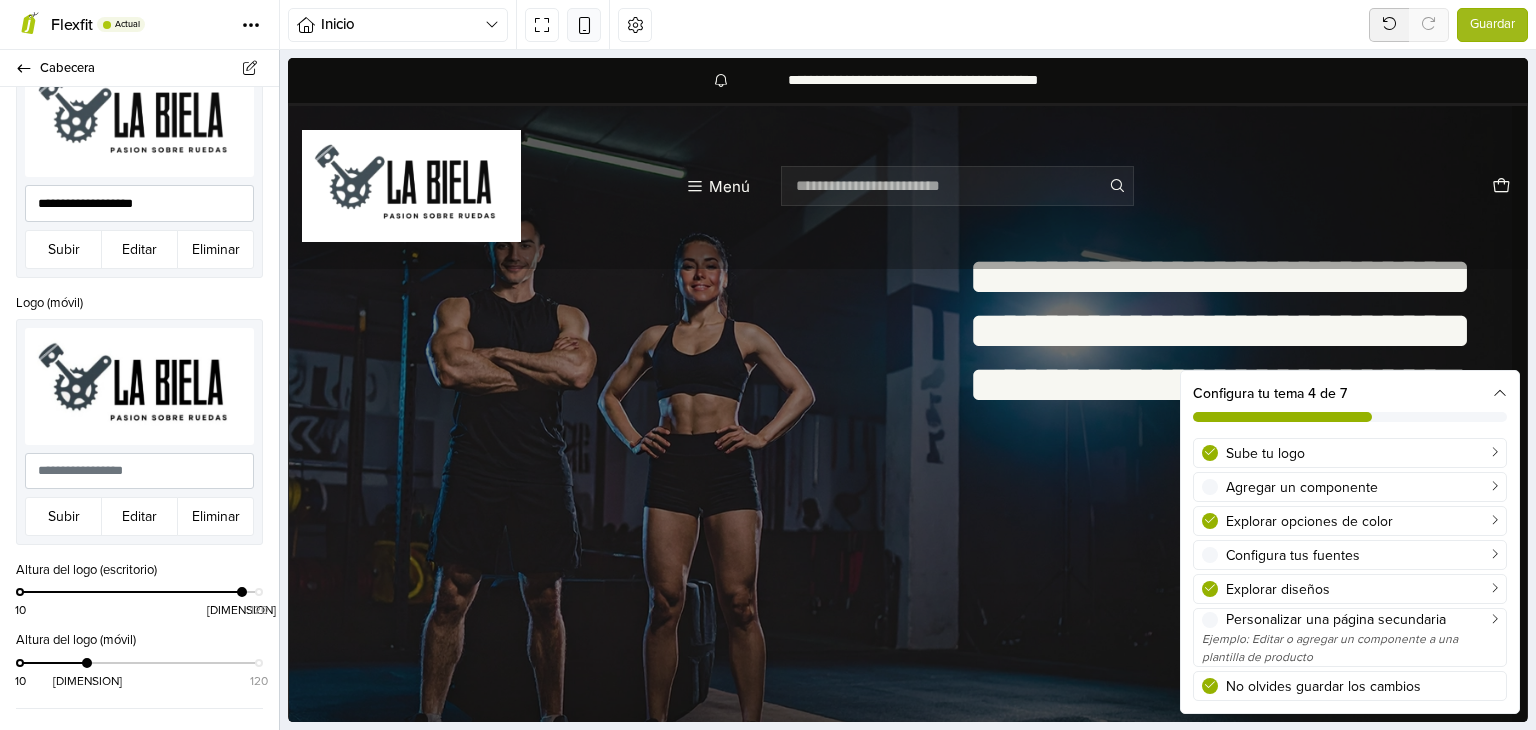 click at bounding box center (584, 24) 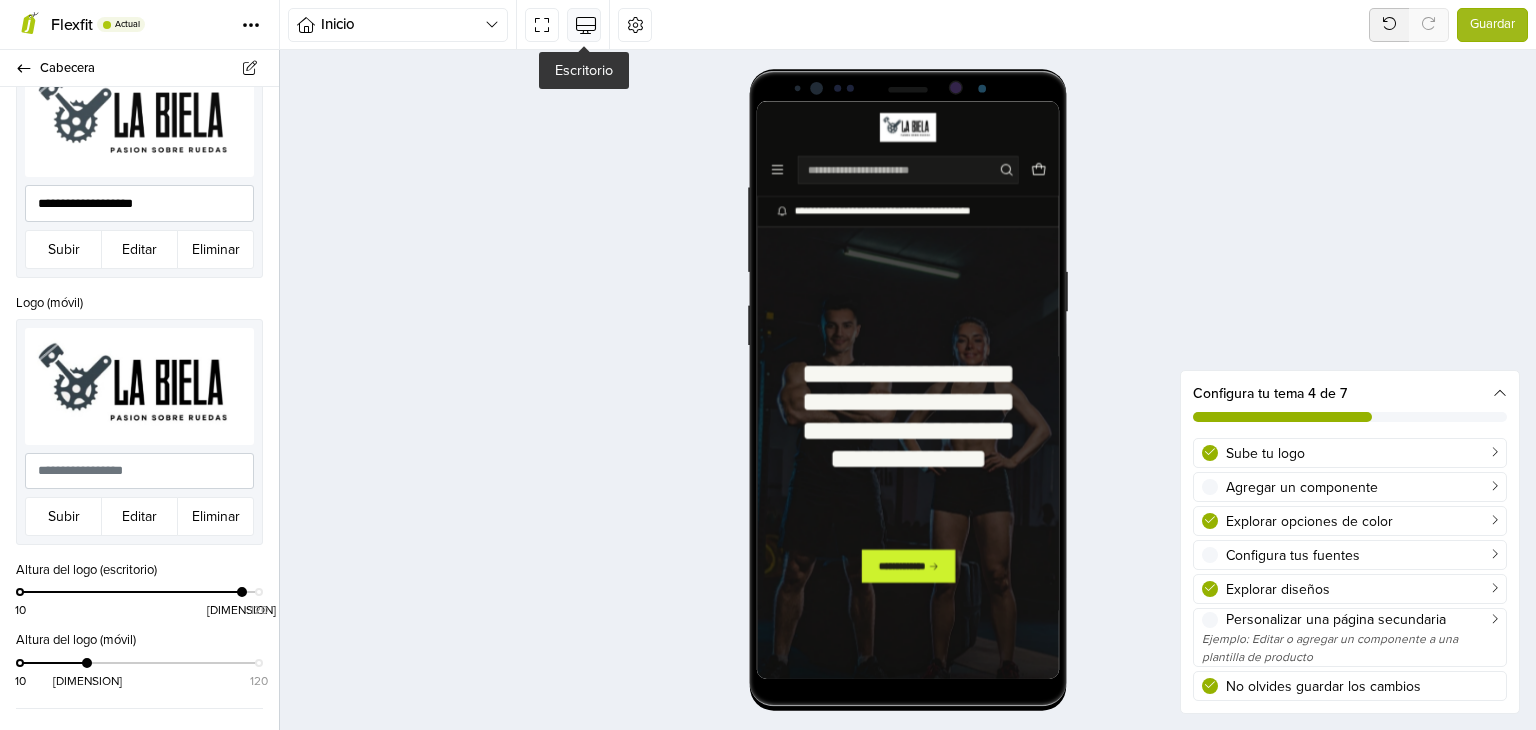scroll, scrollTop: 0, scrollLeft: 0, axis: both 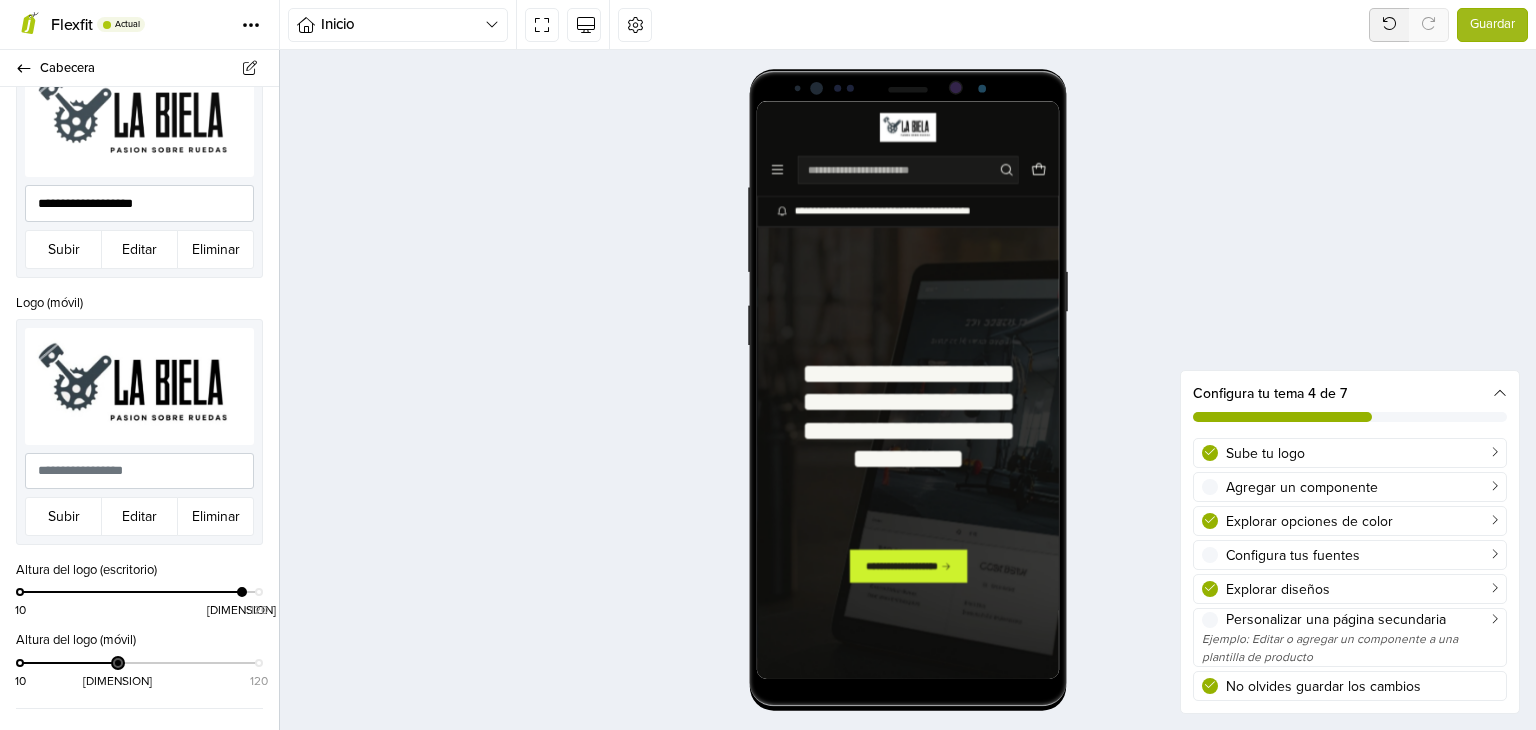 drag, startPoint x: 81, startPoint y: 668, endPoint x: 112, endPoint y: 667, distance: 31.016125 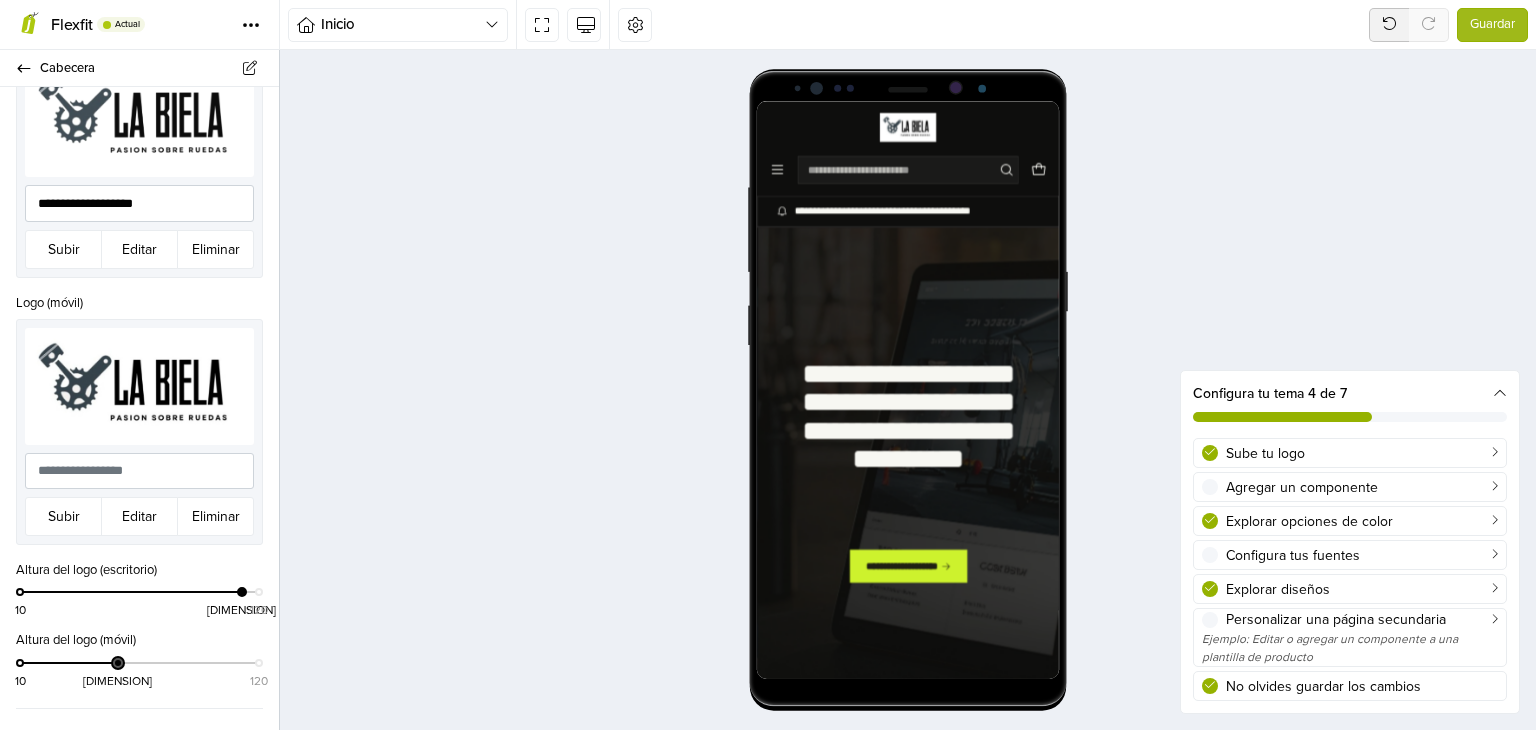 click at bounding box center (118, 663) 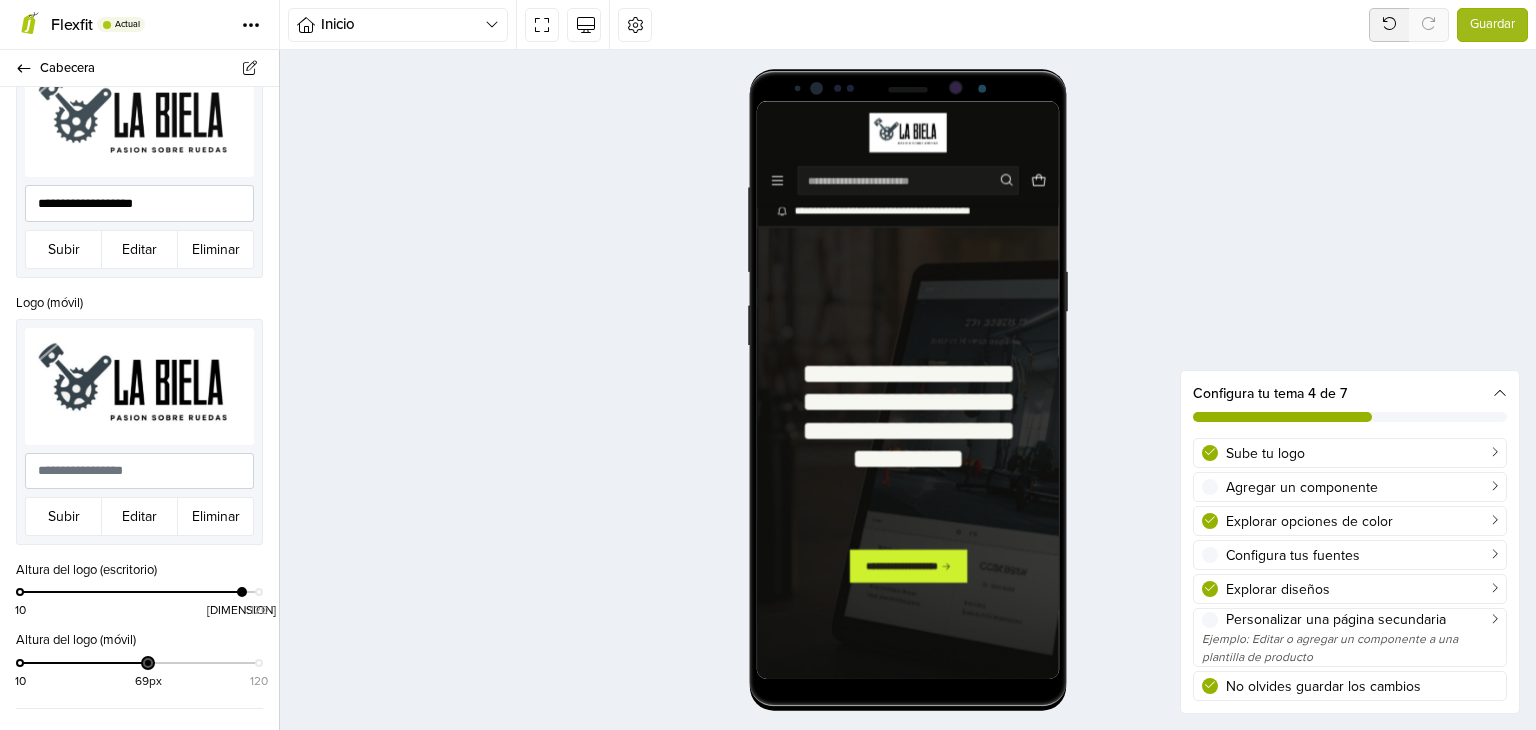 drag, startPoint x: 112, startPoint y: 667, endPoint x: 142, endPoint y: 669, distance: 30.066593 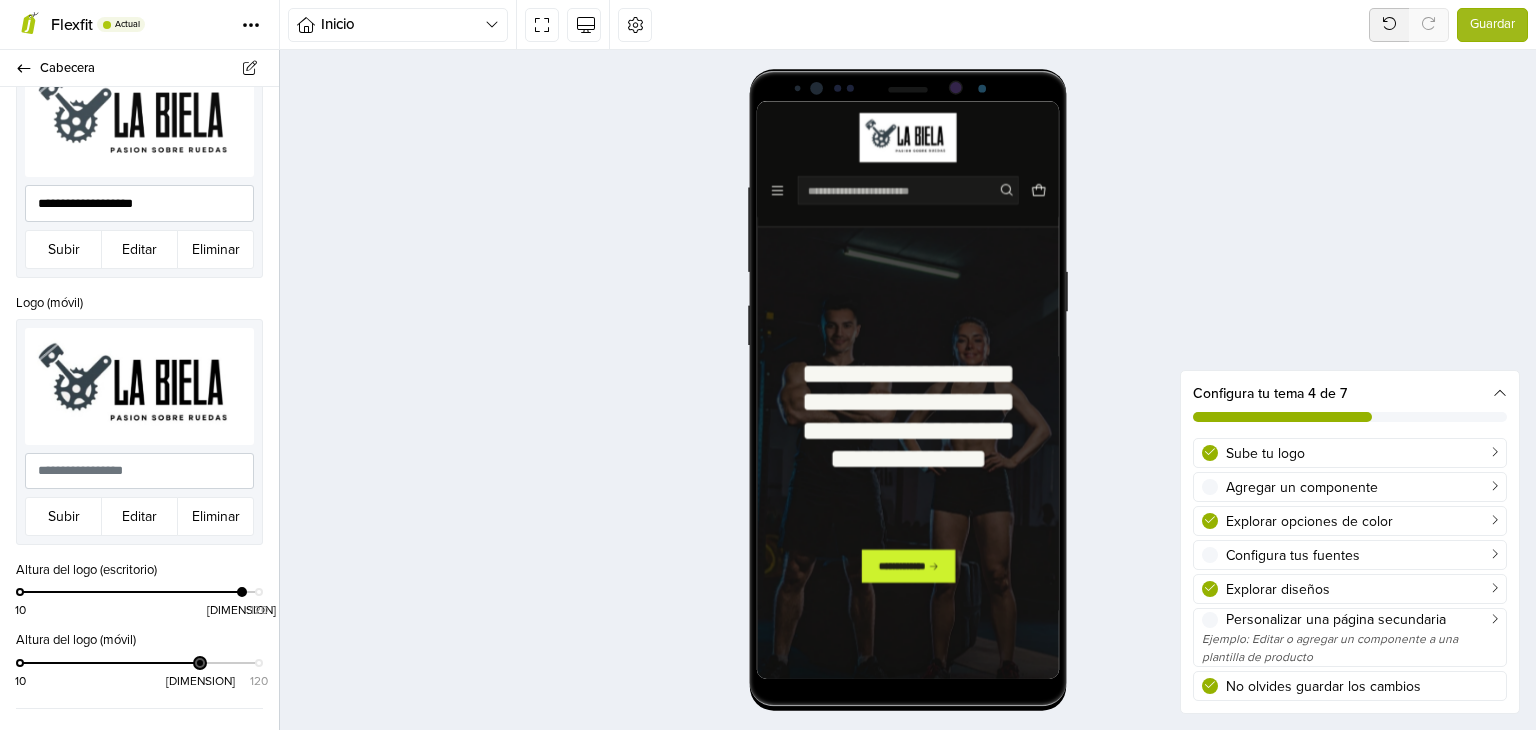 drag, startPoint x: 142, startPoint y: 669, endPoint x: 190, endPoint y: 673, distance: 48.166378 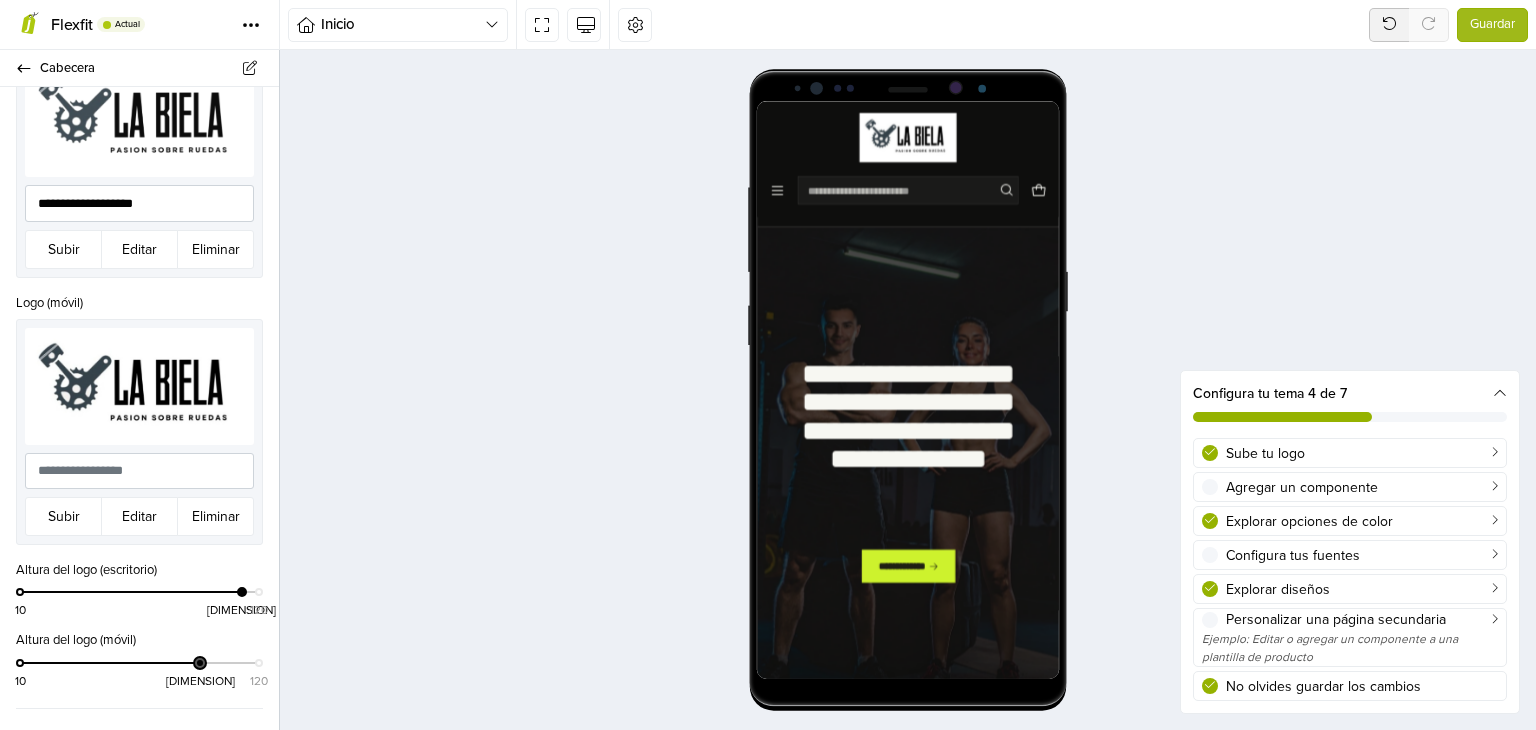 click on "10 [NUMBER]px 120" at bounding box center [139, 671] 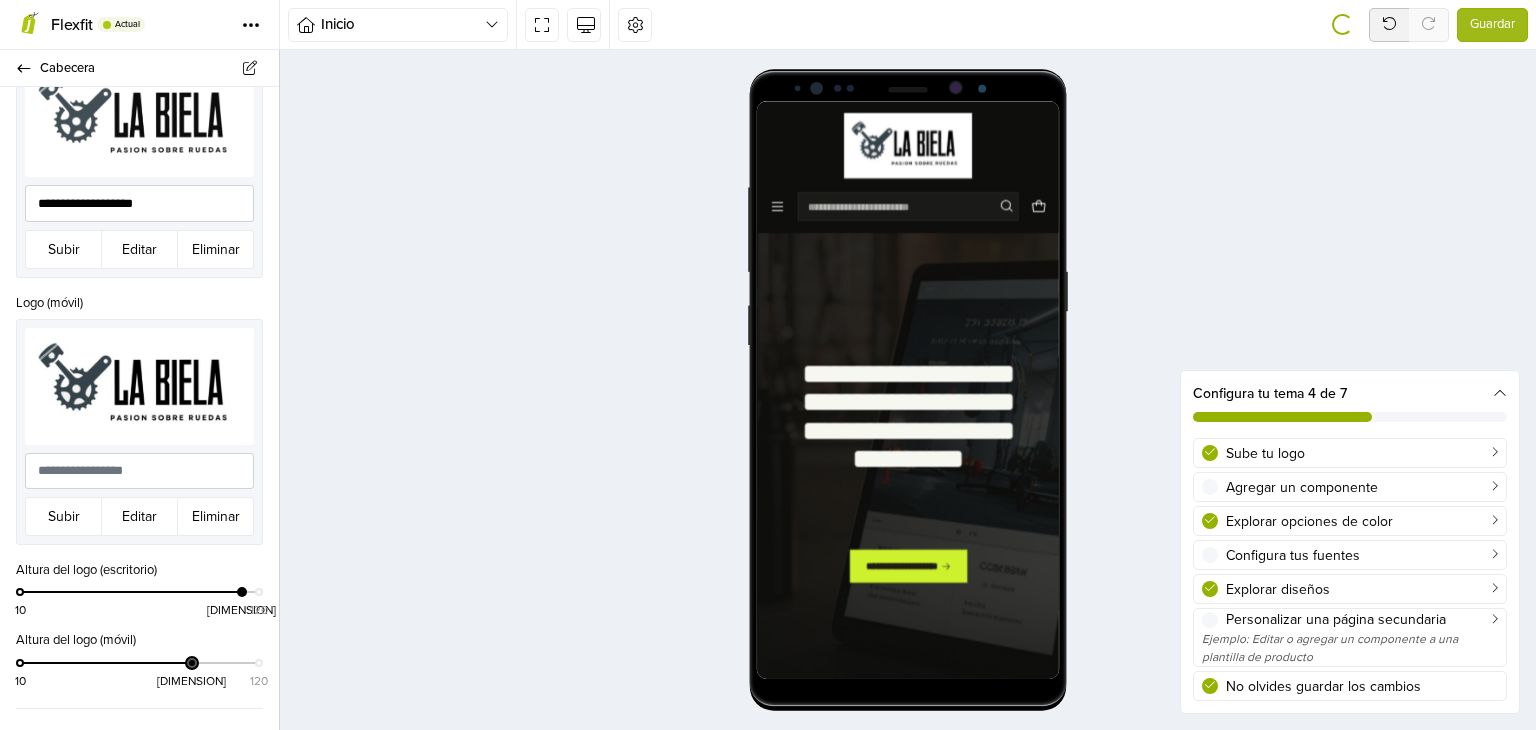 click on "10 [DIMENSION]px 120" at bounding box center [139, 671] 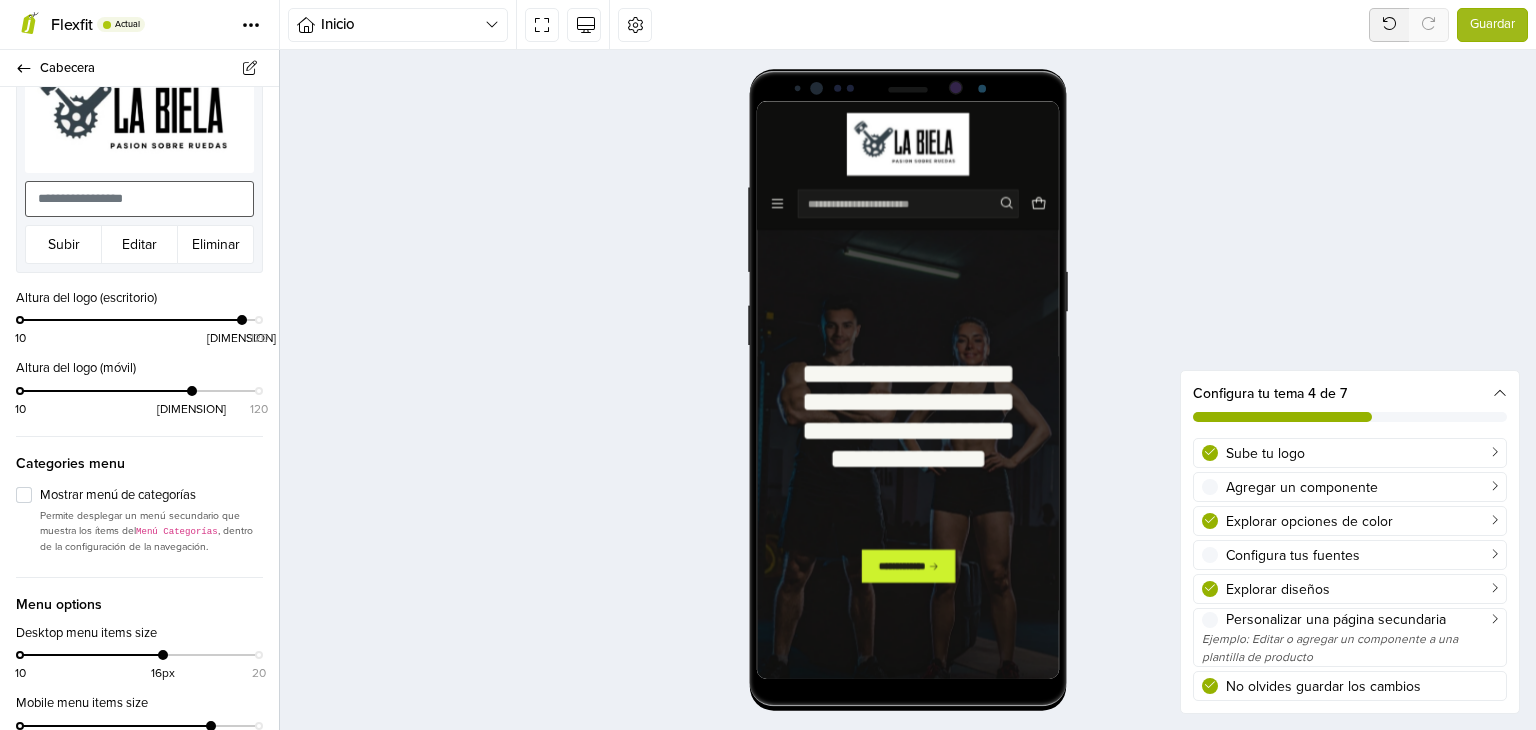 scroll, scrollTop: 956, scrollLeft: 0, axis: vertical 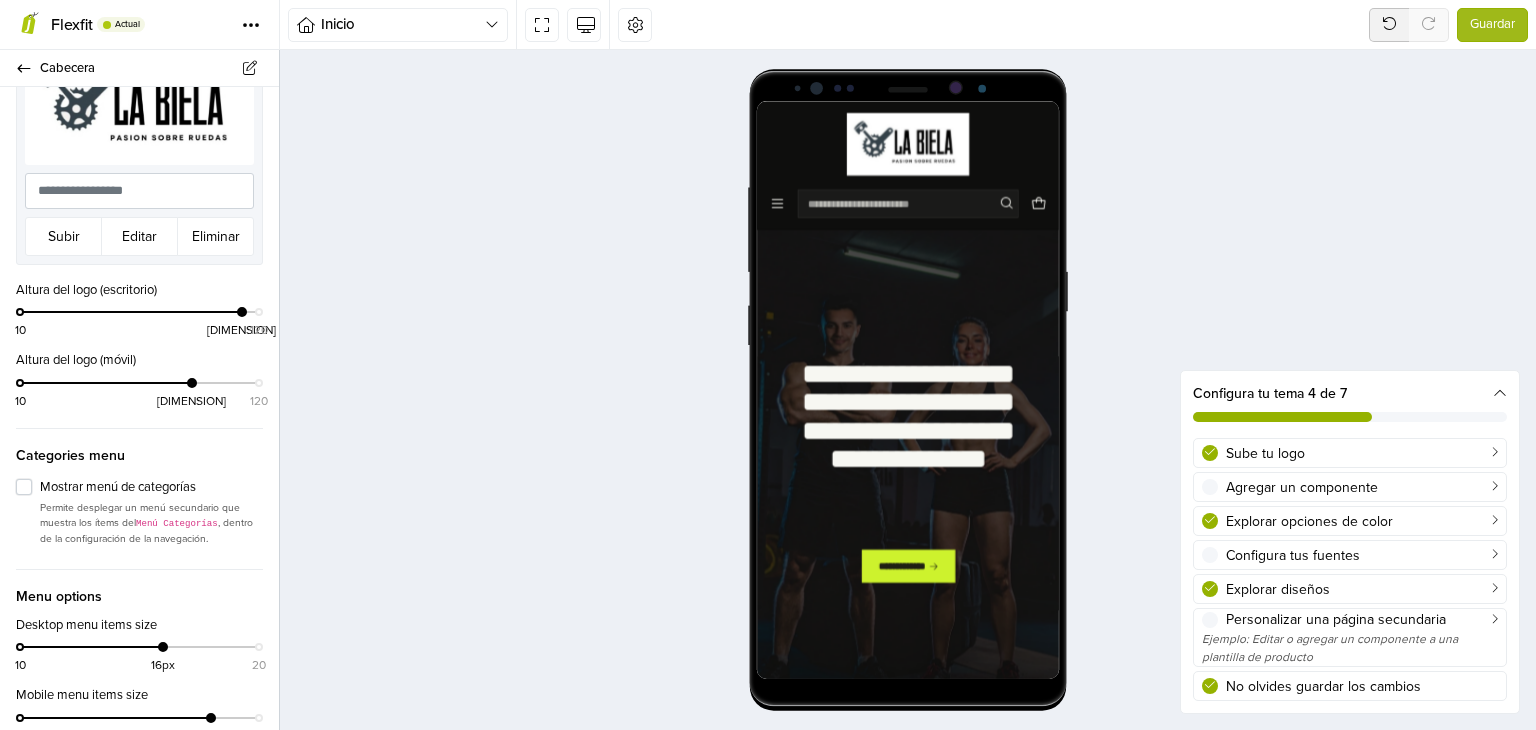click on "Mostrar menú de categorías" at bounding box center (151, 488) 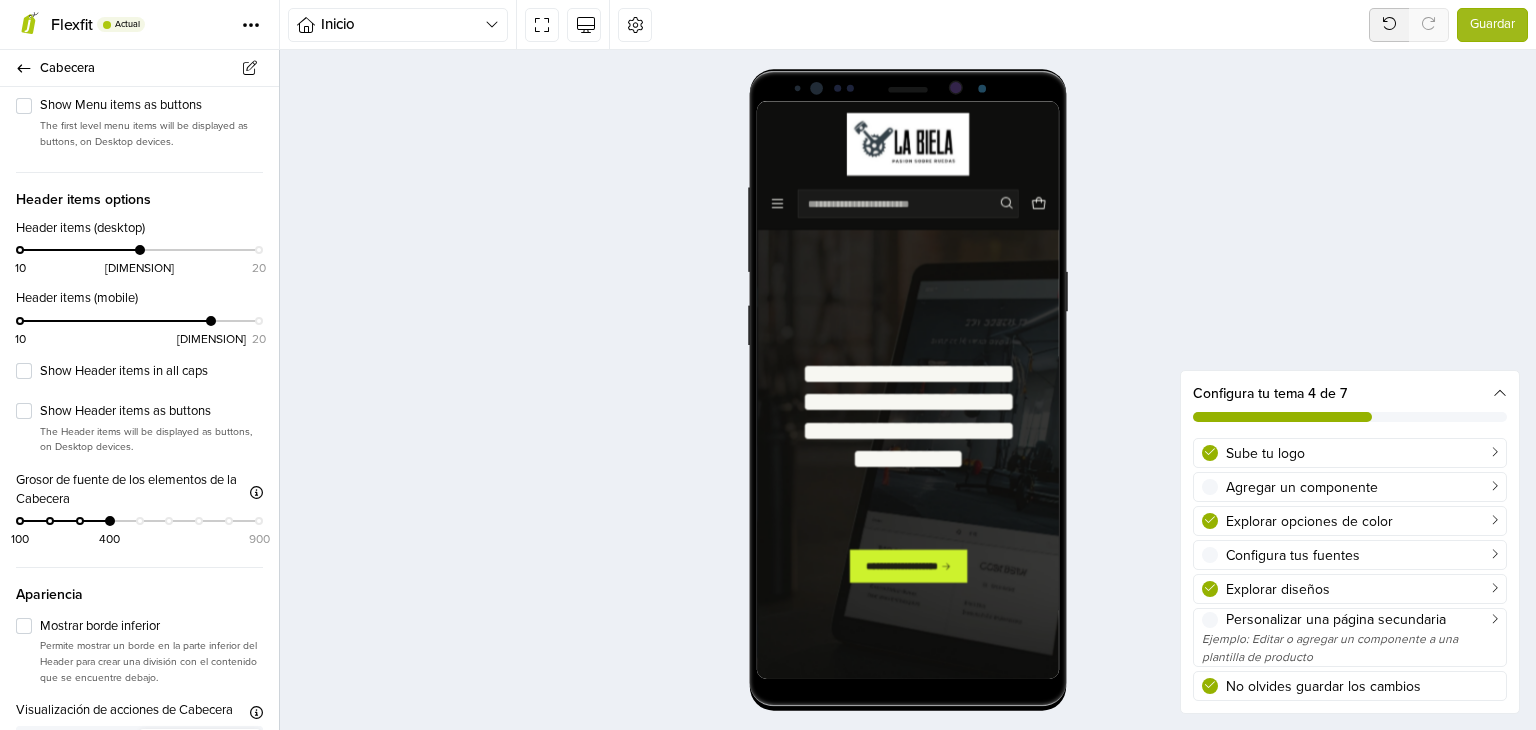 scroll, scrollTop: 1975, scrollLeft: 0, axis: vertical 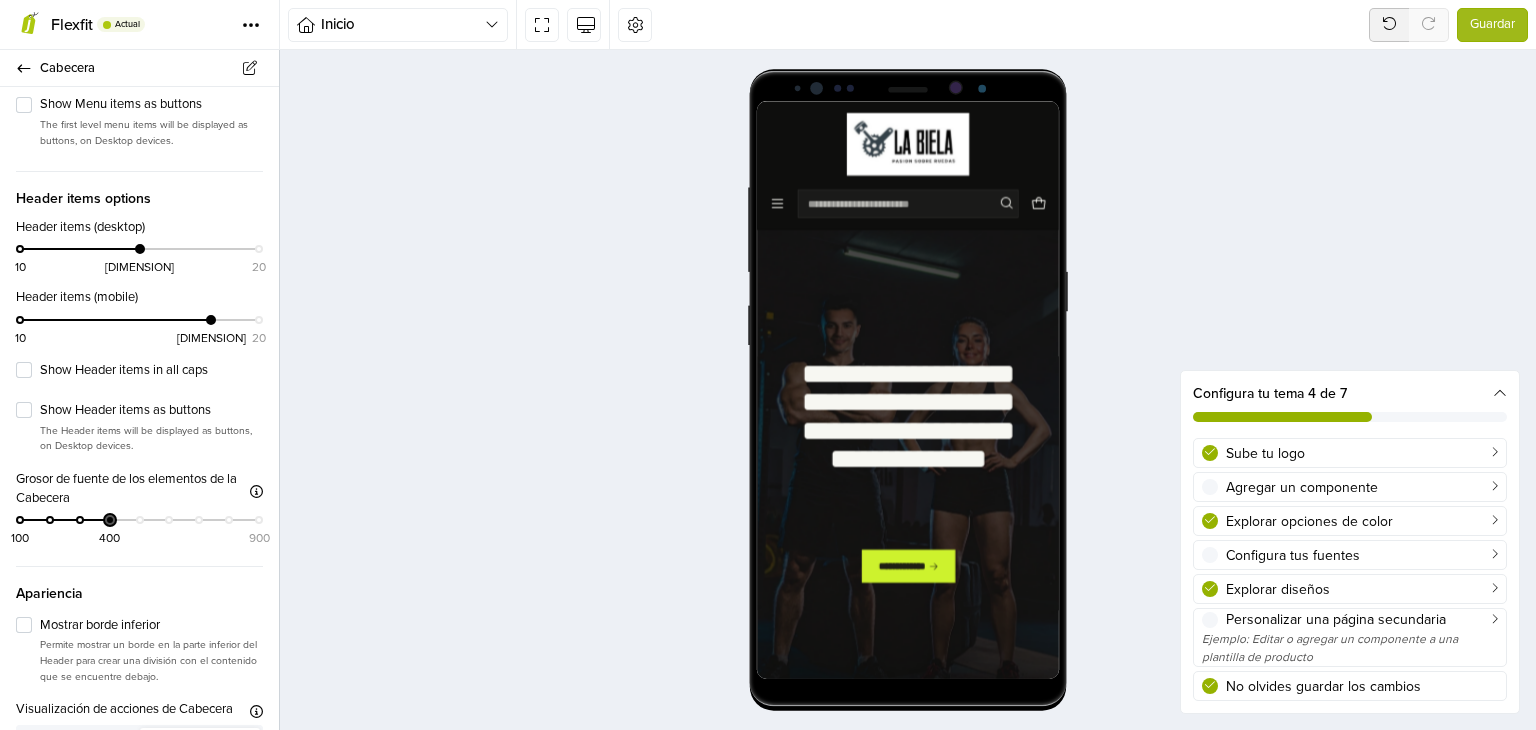drag, startPoint x: 106, startPoint y: 521, endPoint x: 95, endPoint y: 521, distance: 11 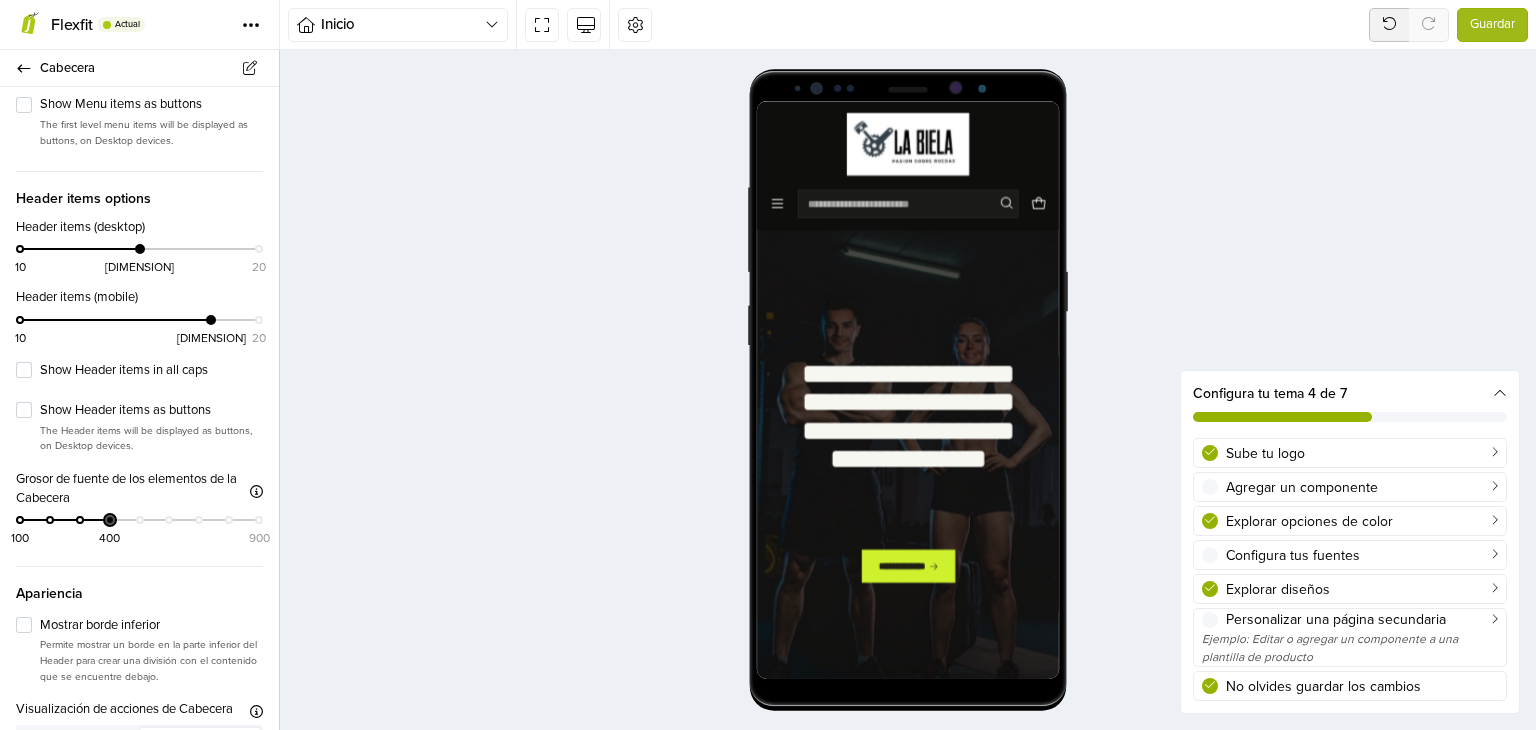 click on "100 400 900" at bounding box center (139, 528) 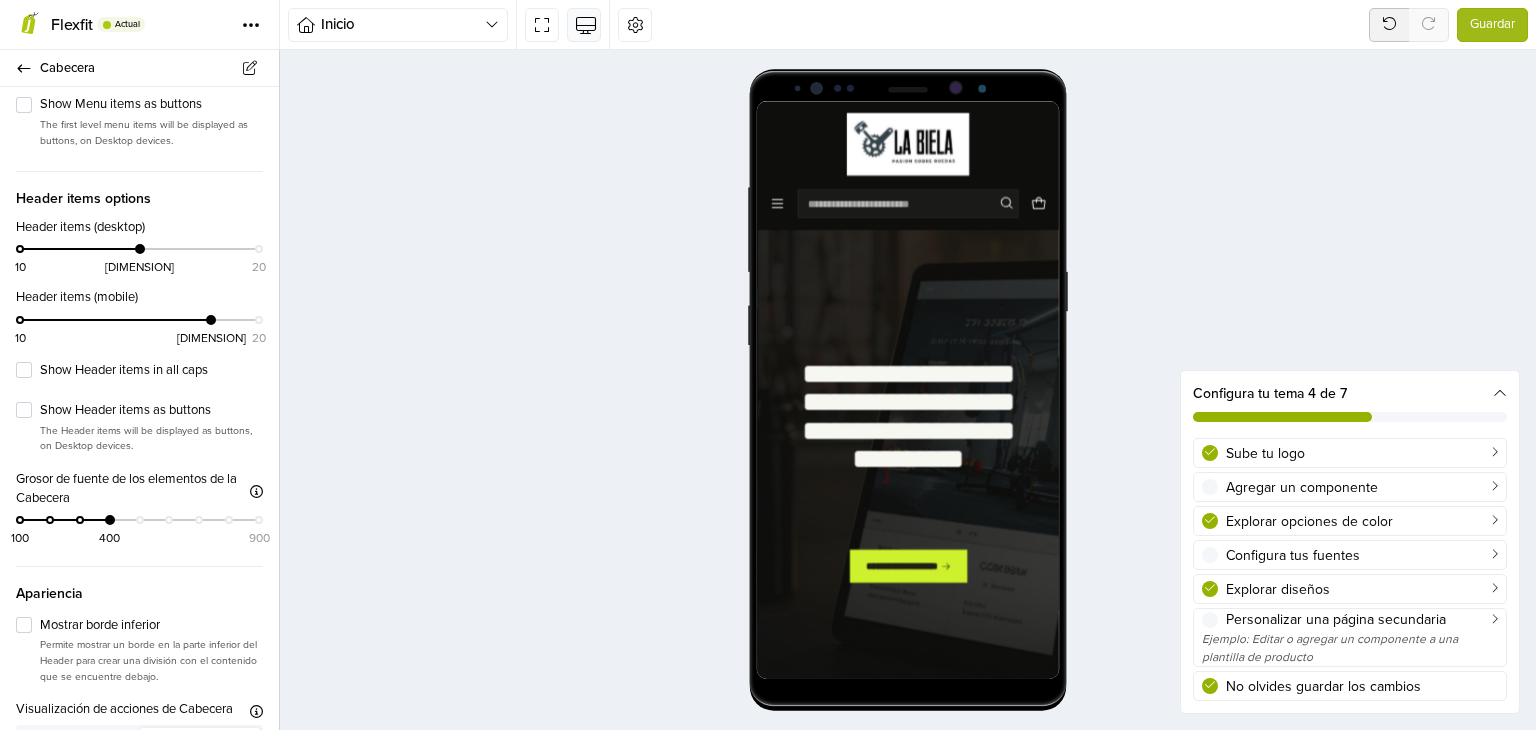 click at bounding box center (584, 24) 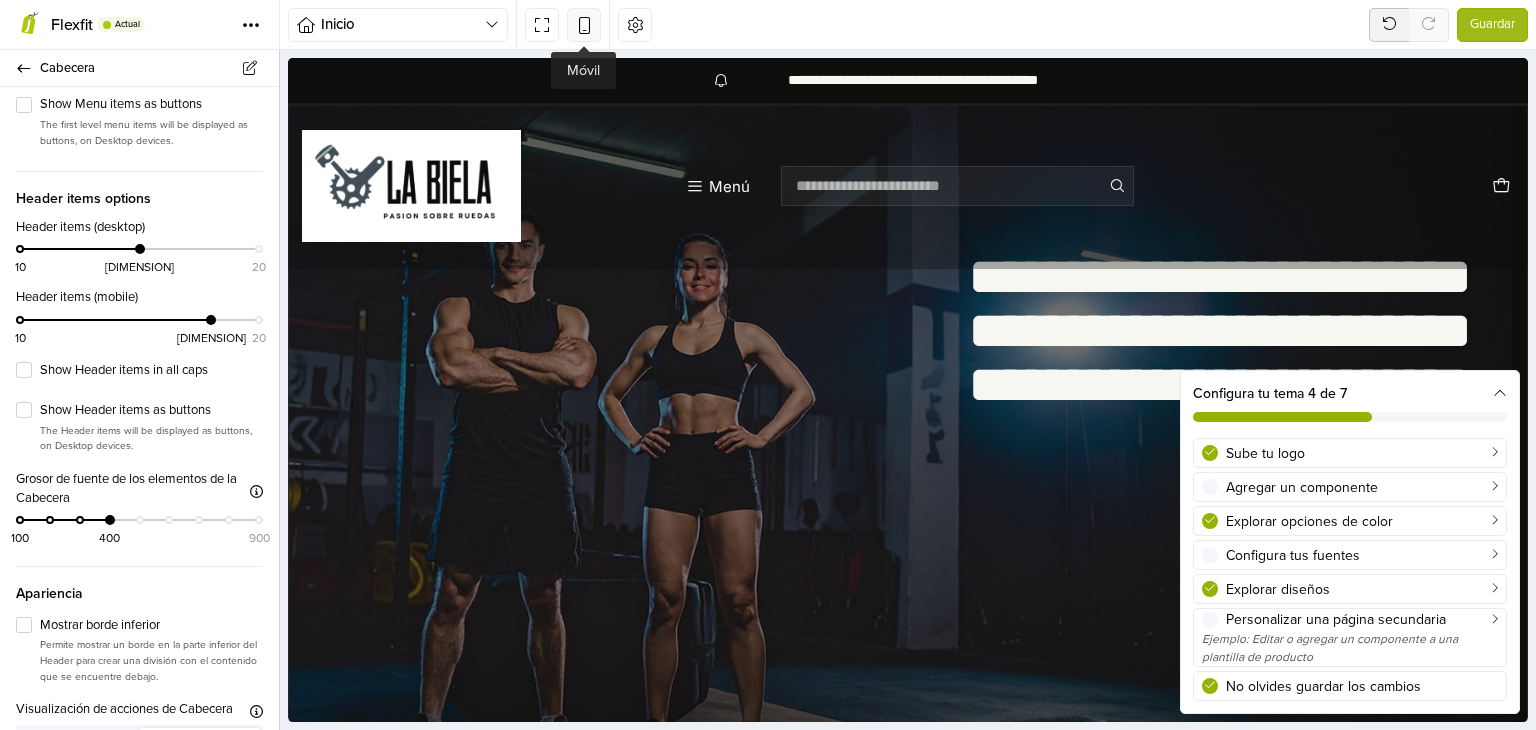 scroll, scrollTop: 0, scrollLeft: 0, axis: both 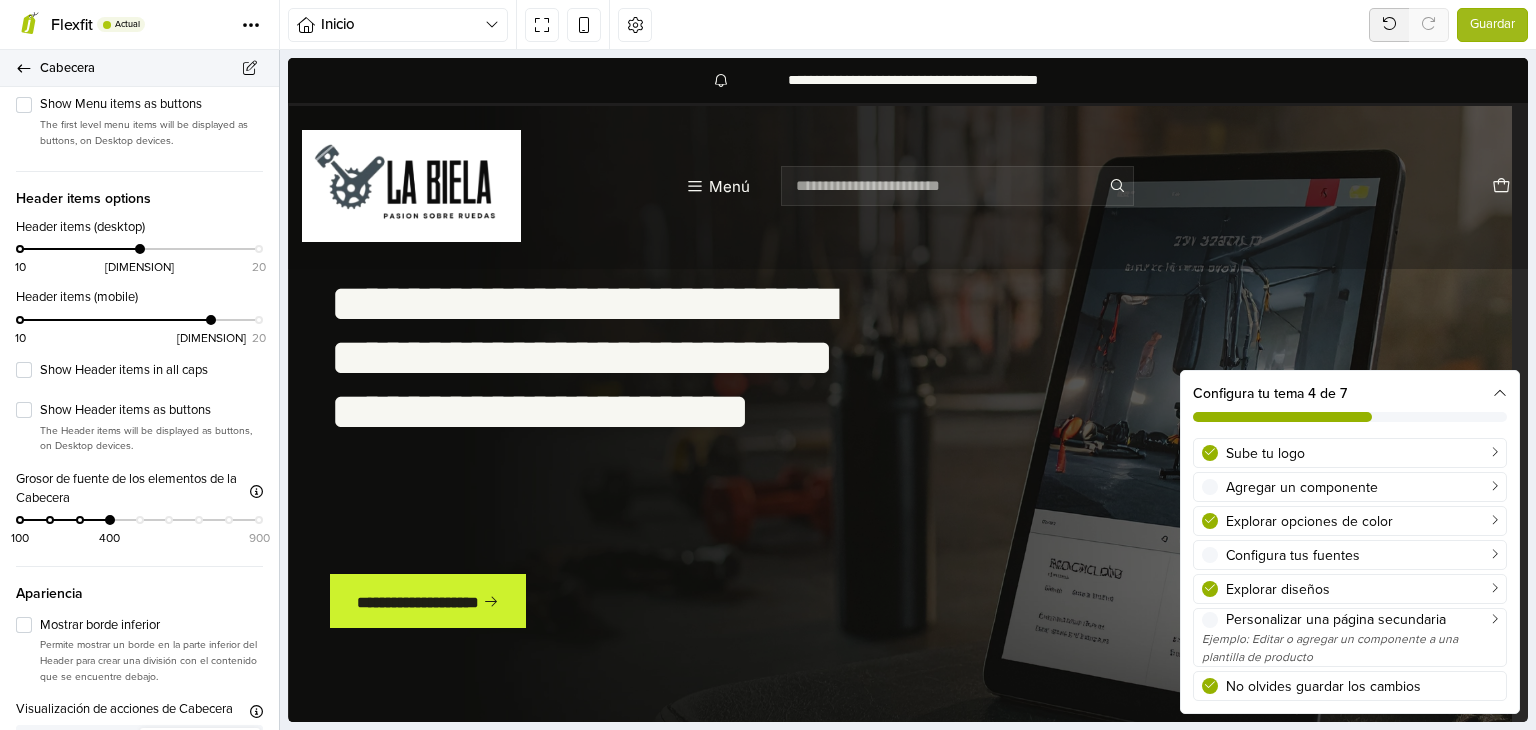 click 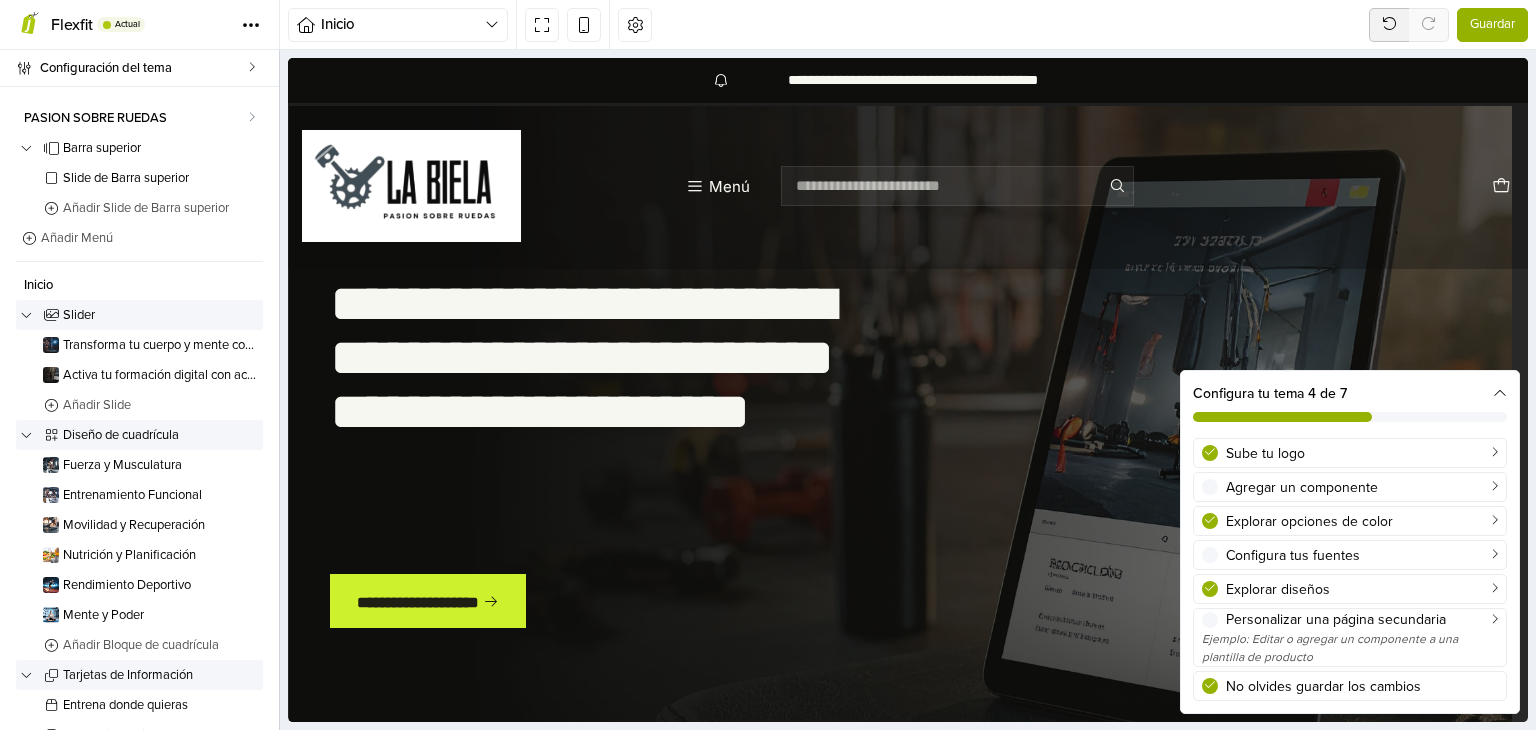 click on "Guardar" at bounding box center (1492, 25) 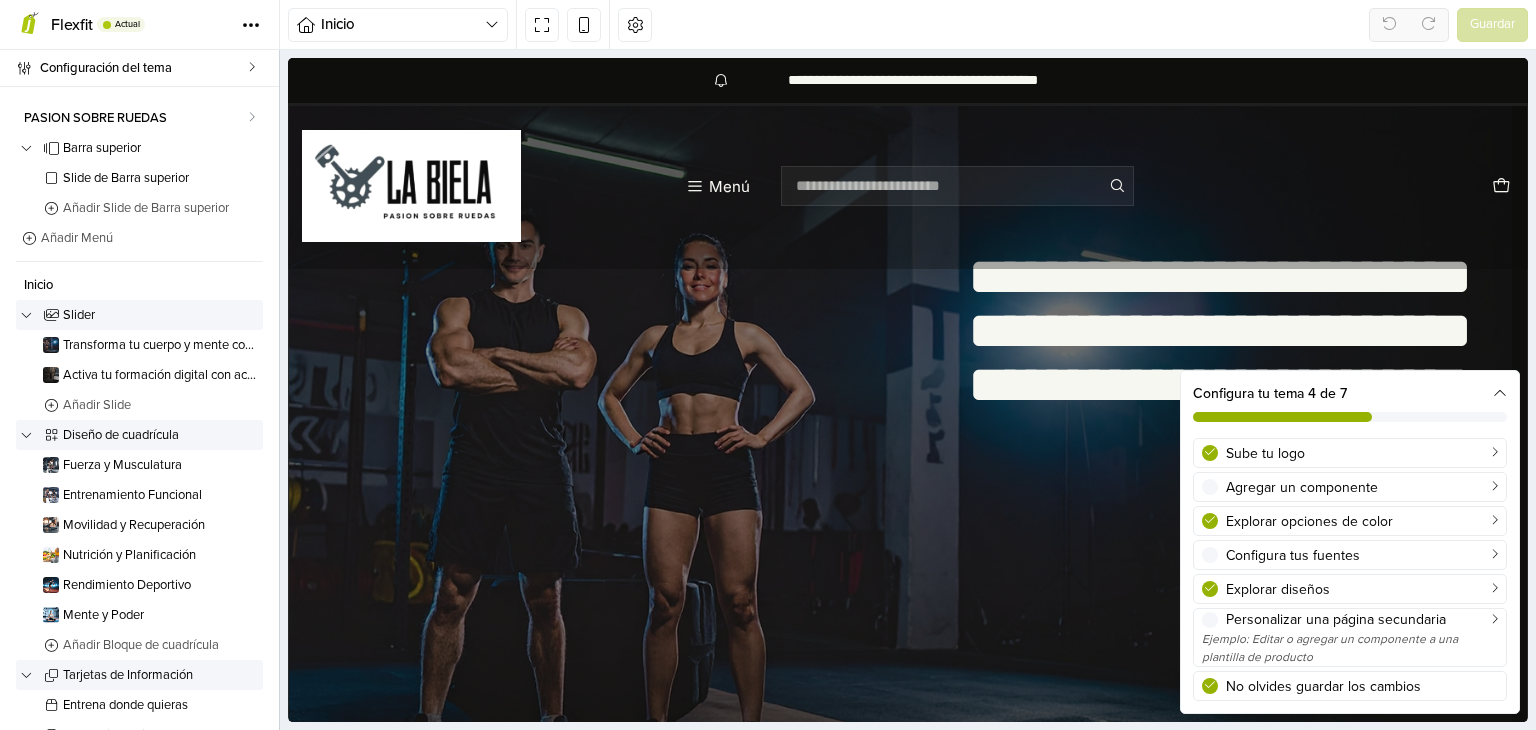 scroll, scrollTop: 0, scrollLeft: 0, axis: both 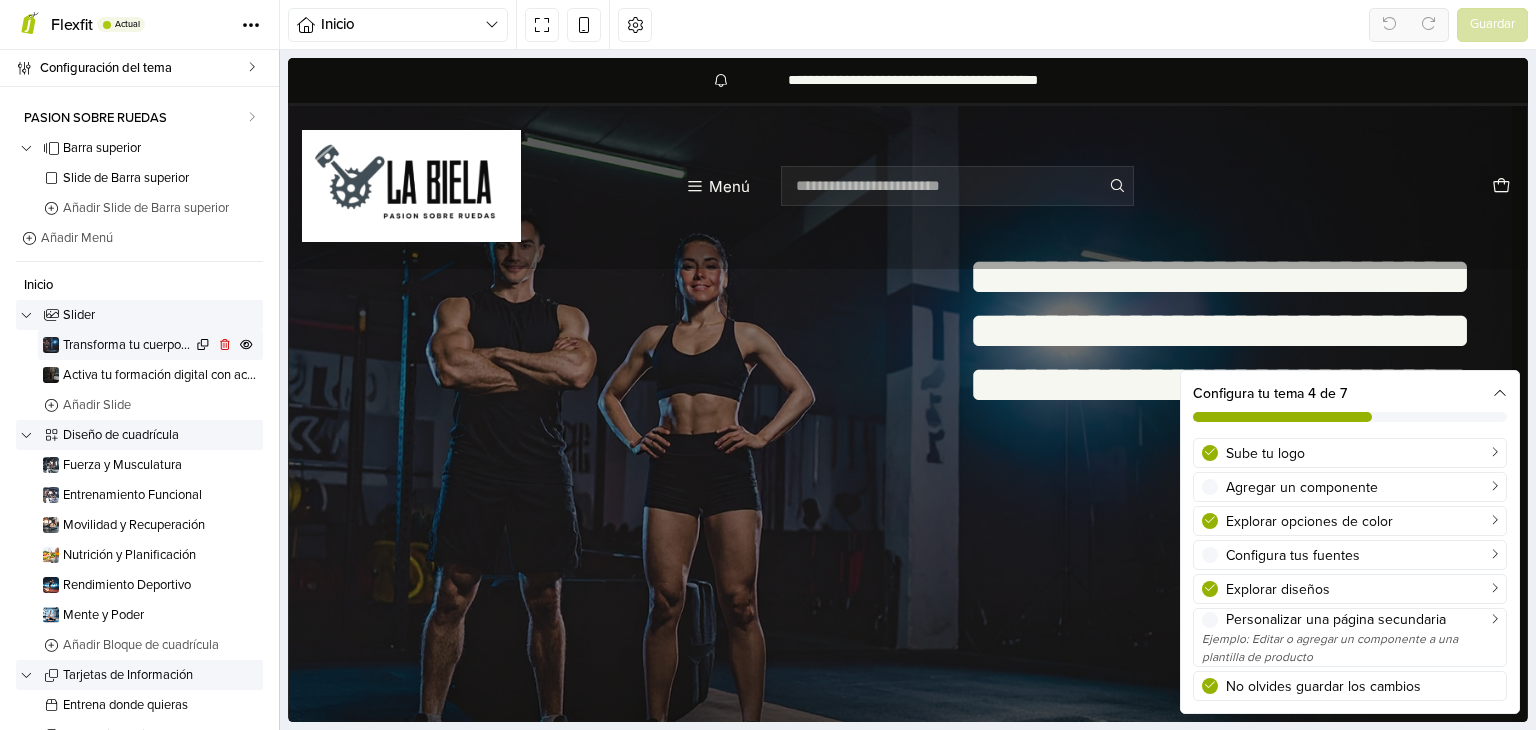 click on "Transforma tu cuerpo y mente con un entrenamiento que se adapta a tu ritmo" at bounding box center [127, 345] 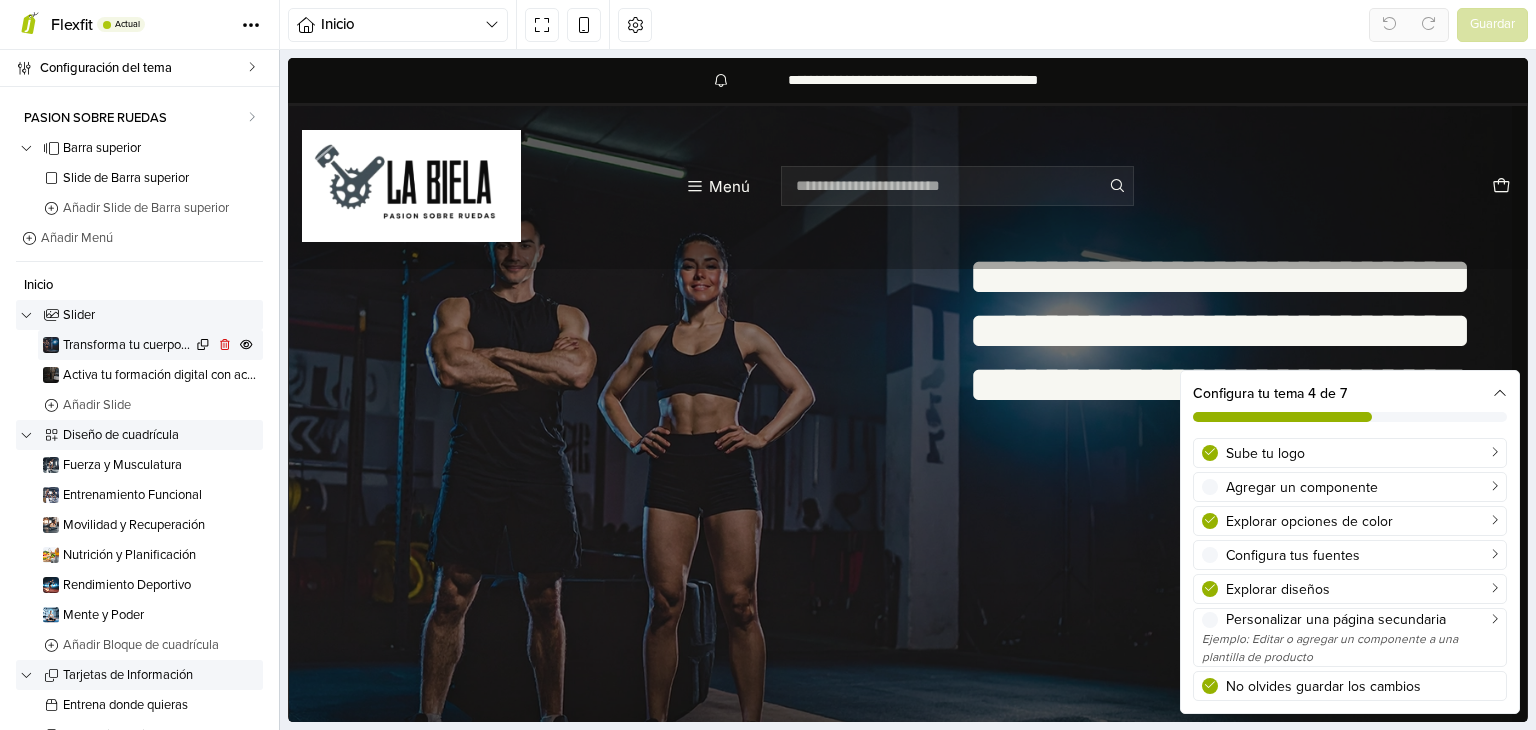 scroll, scrollTop: 75, scrollLeft: 0, axis: vertical 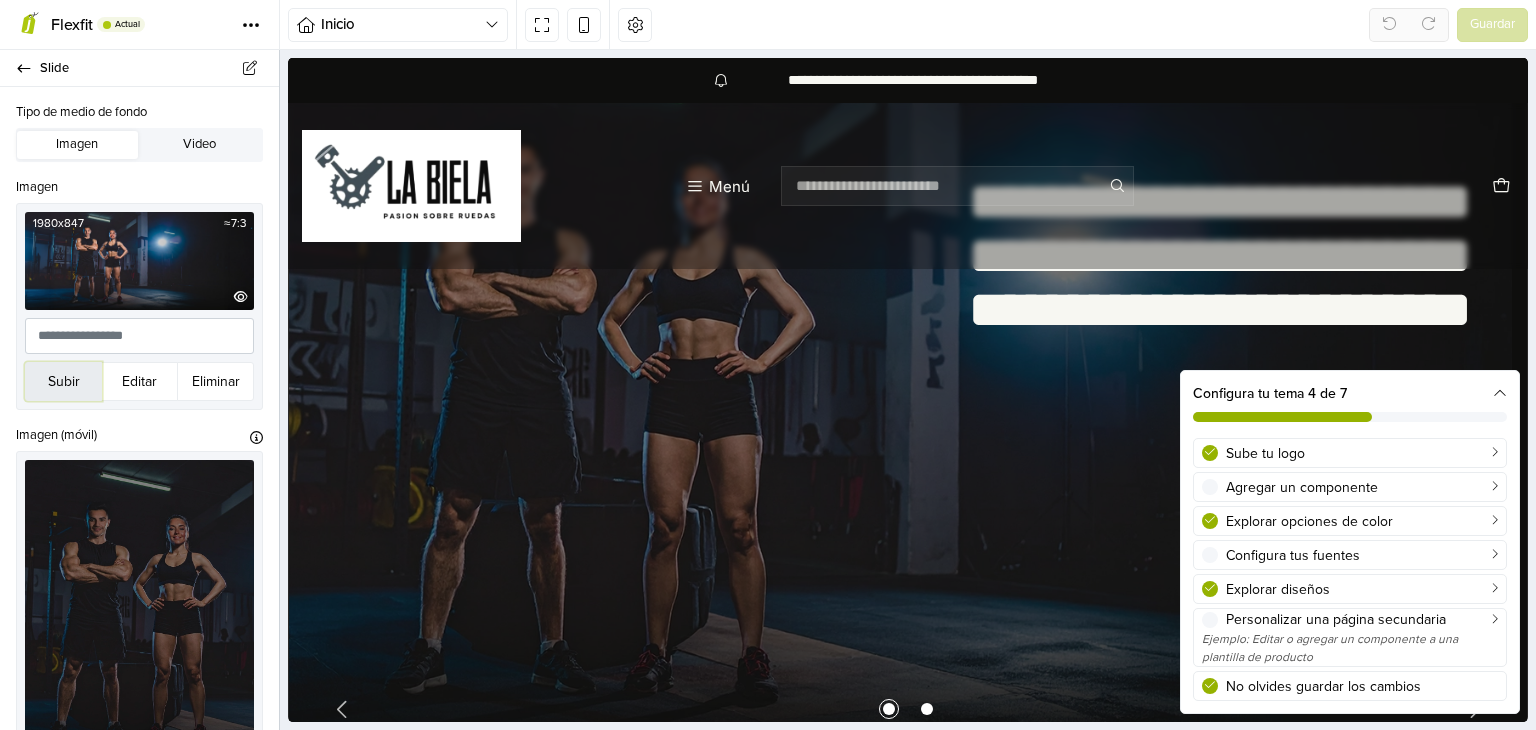 click on "Subir" at bounding box center [63, 381] 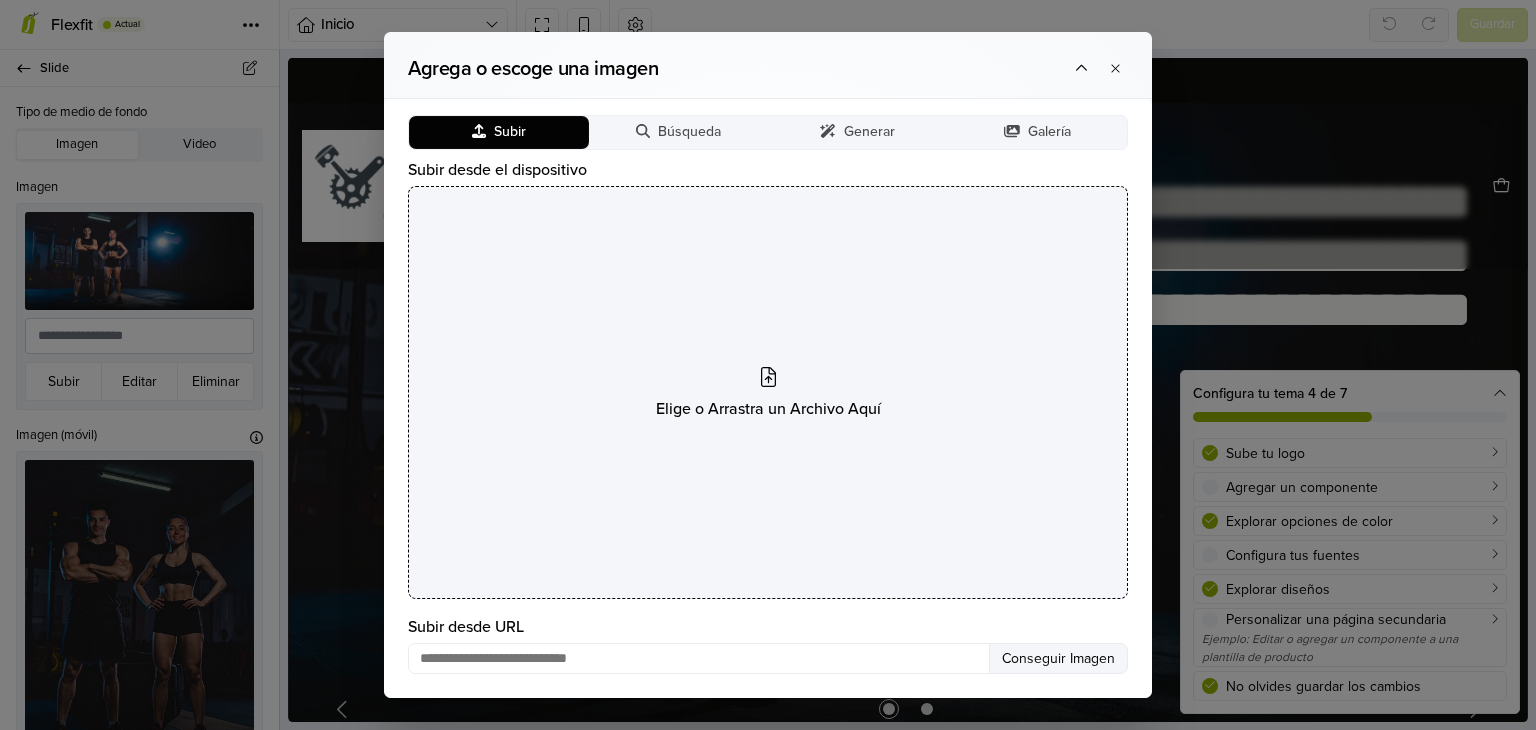 click at bounding box center [768, 378] 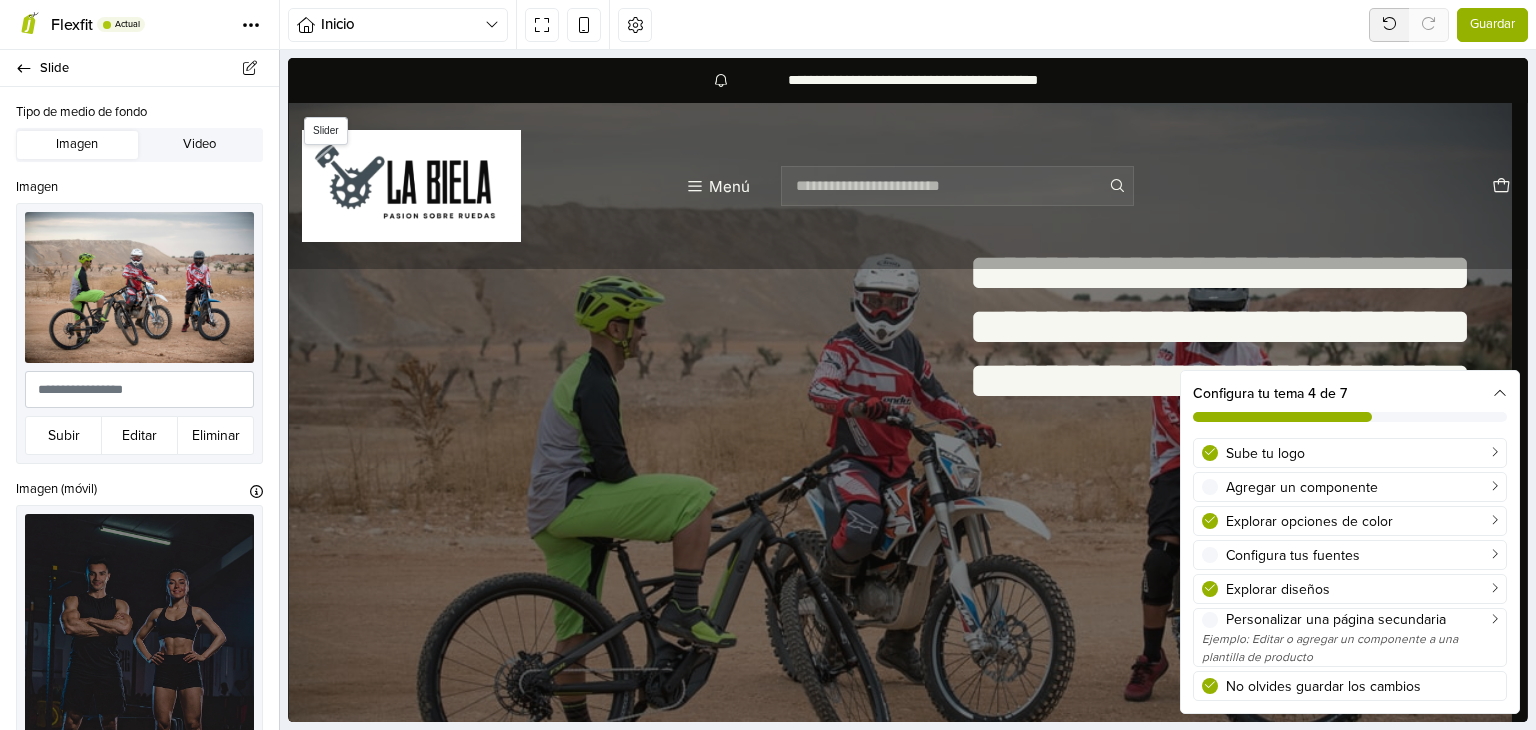 scroll, scrollTop: 0, scrollLeft: 0, axis: both 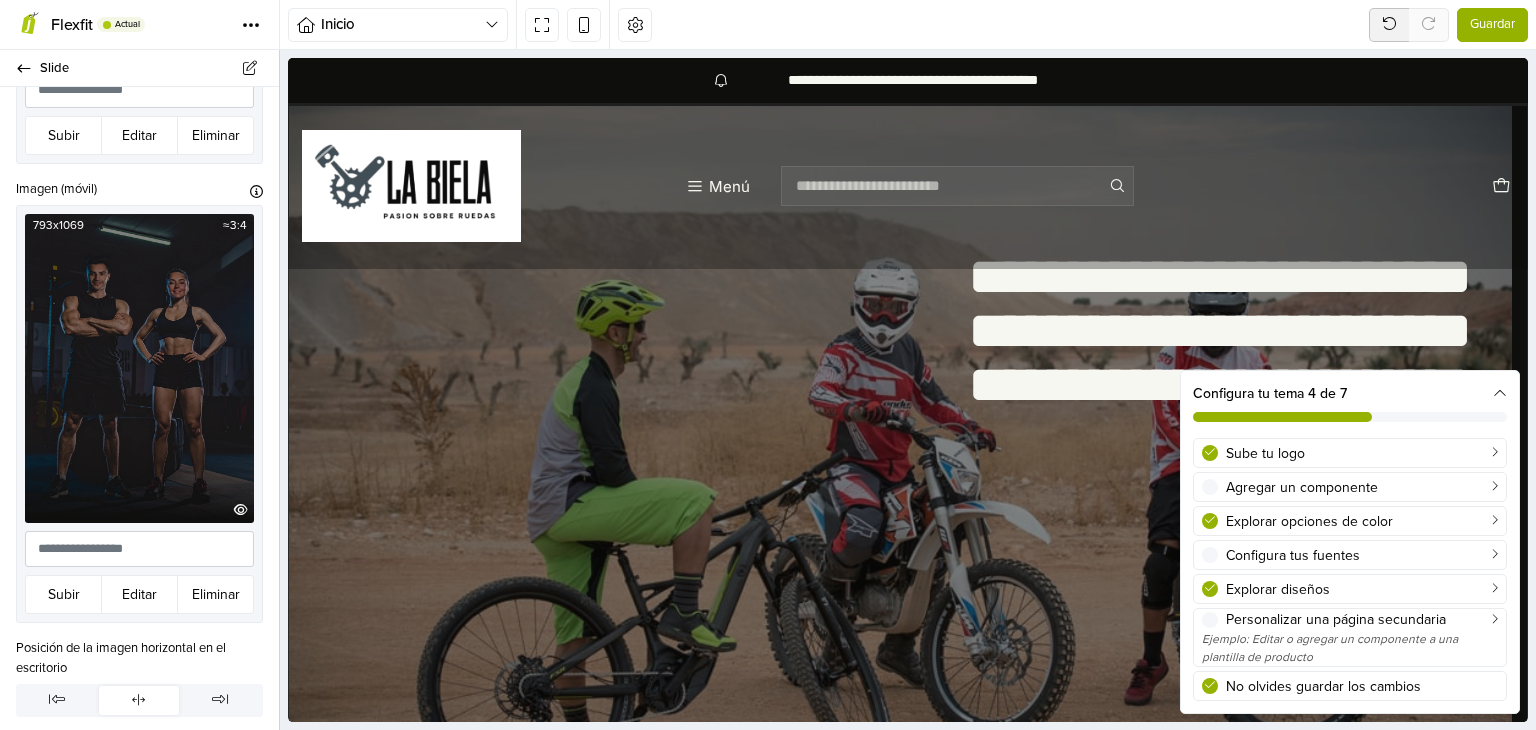 click at bounding box center (139, 368) 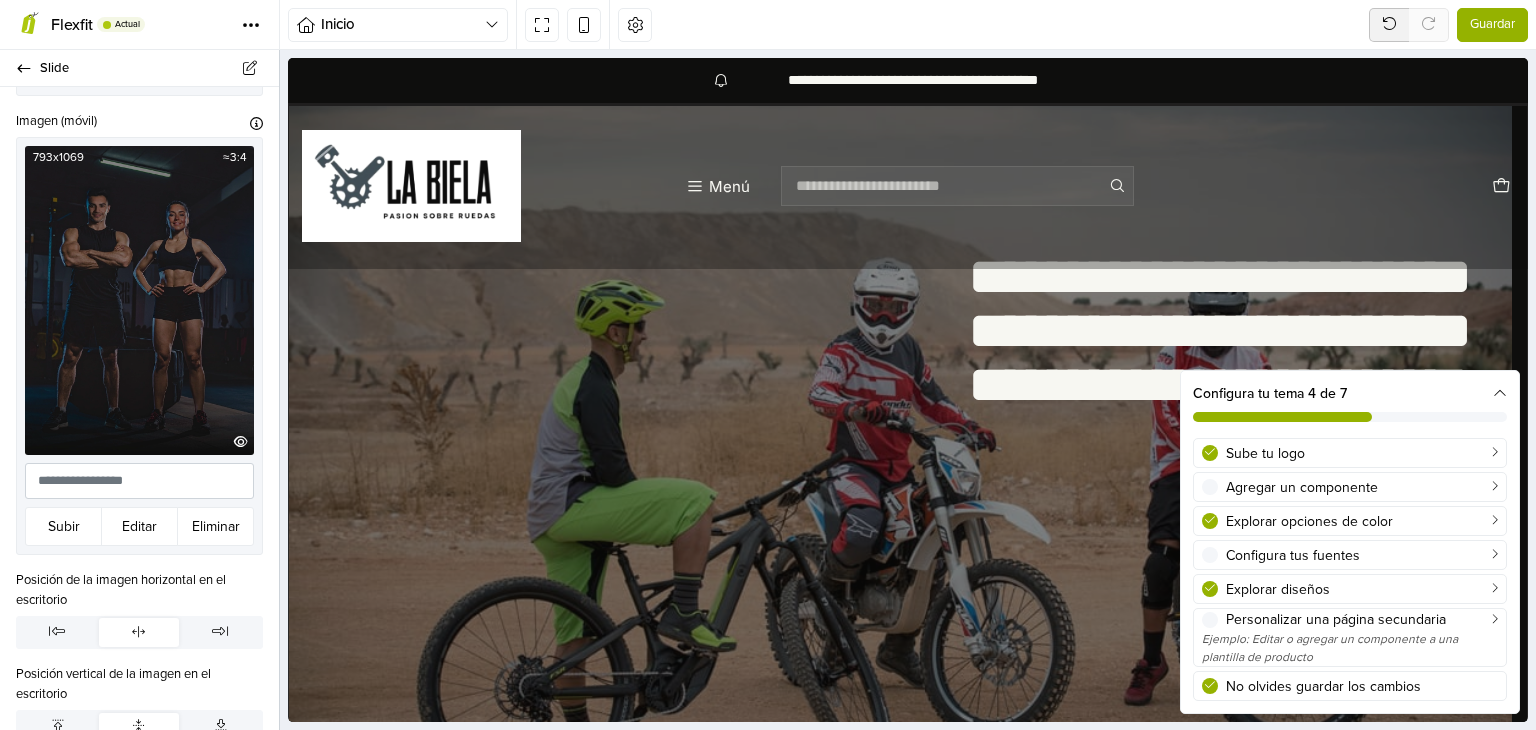 scroll, scrollTop: 500, scrollLeft: 0, axis: vertical 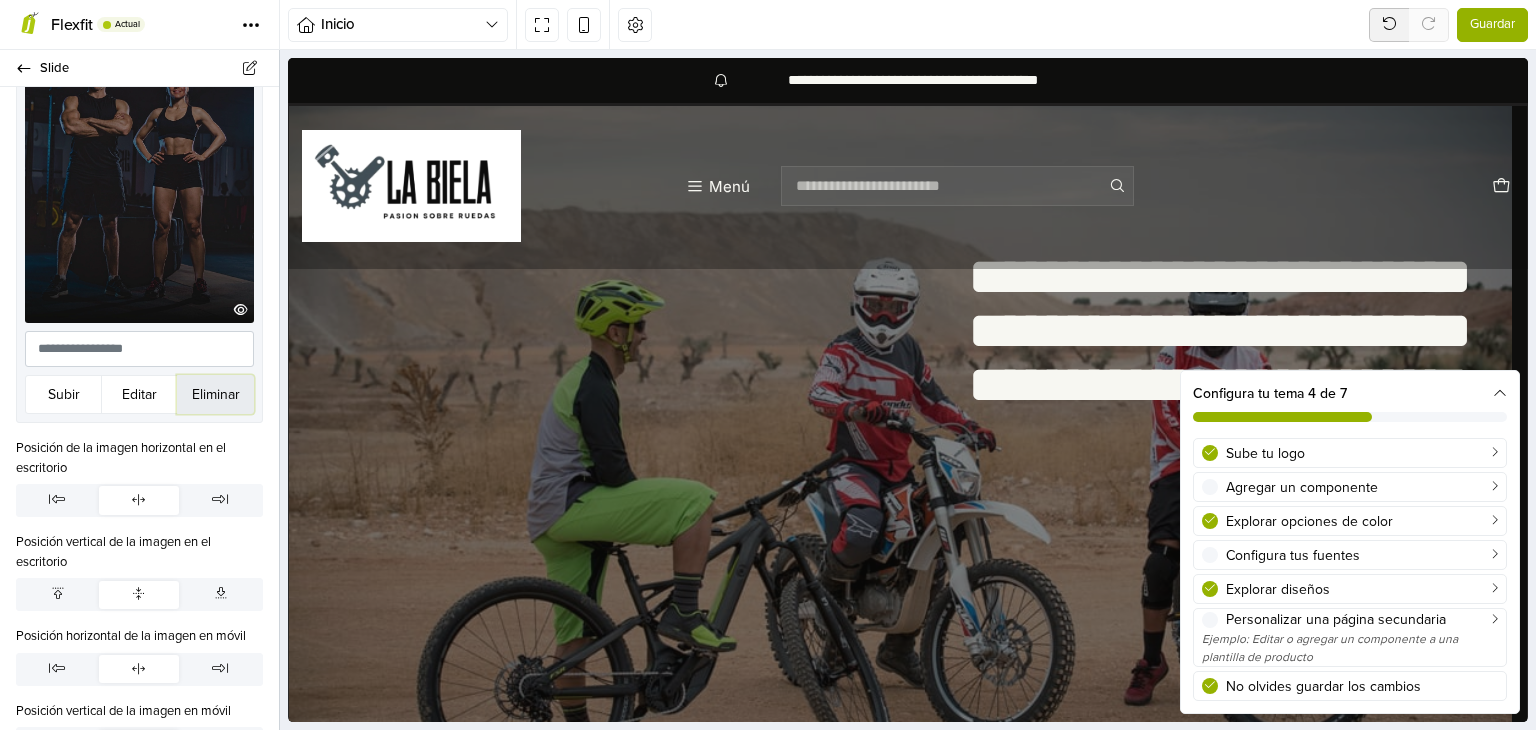 click on "Eliminar" at bounding box center [215, 394] 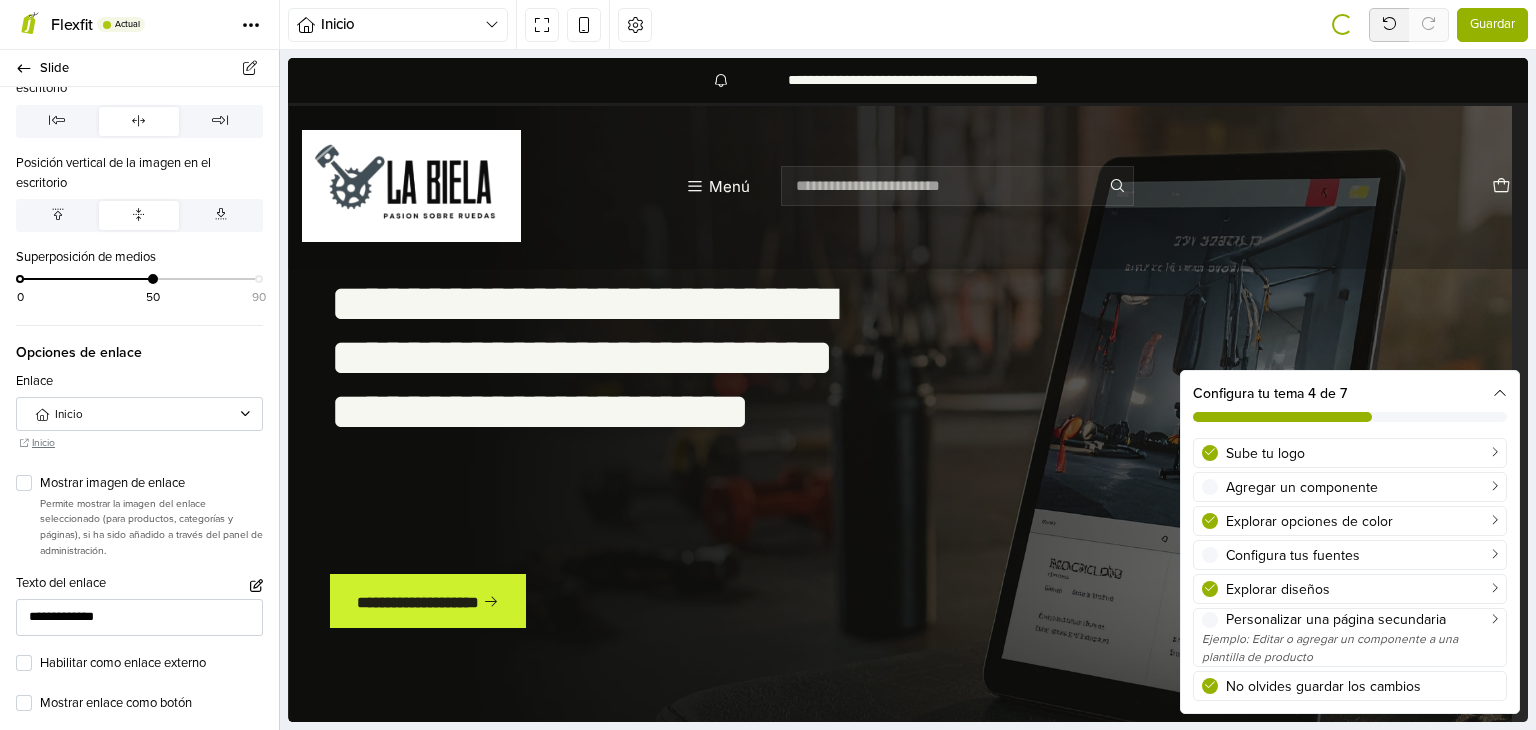 scroll, scrollTop: 75, scrollLeft: 0, axis: vertical 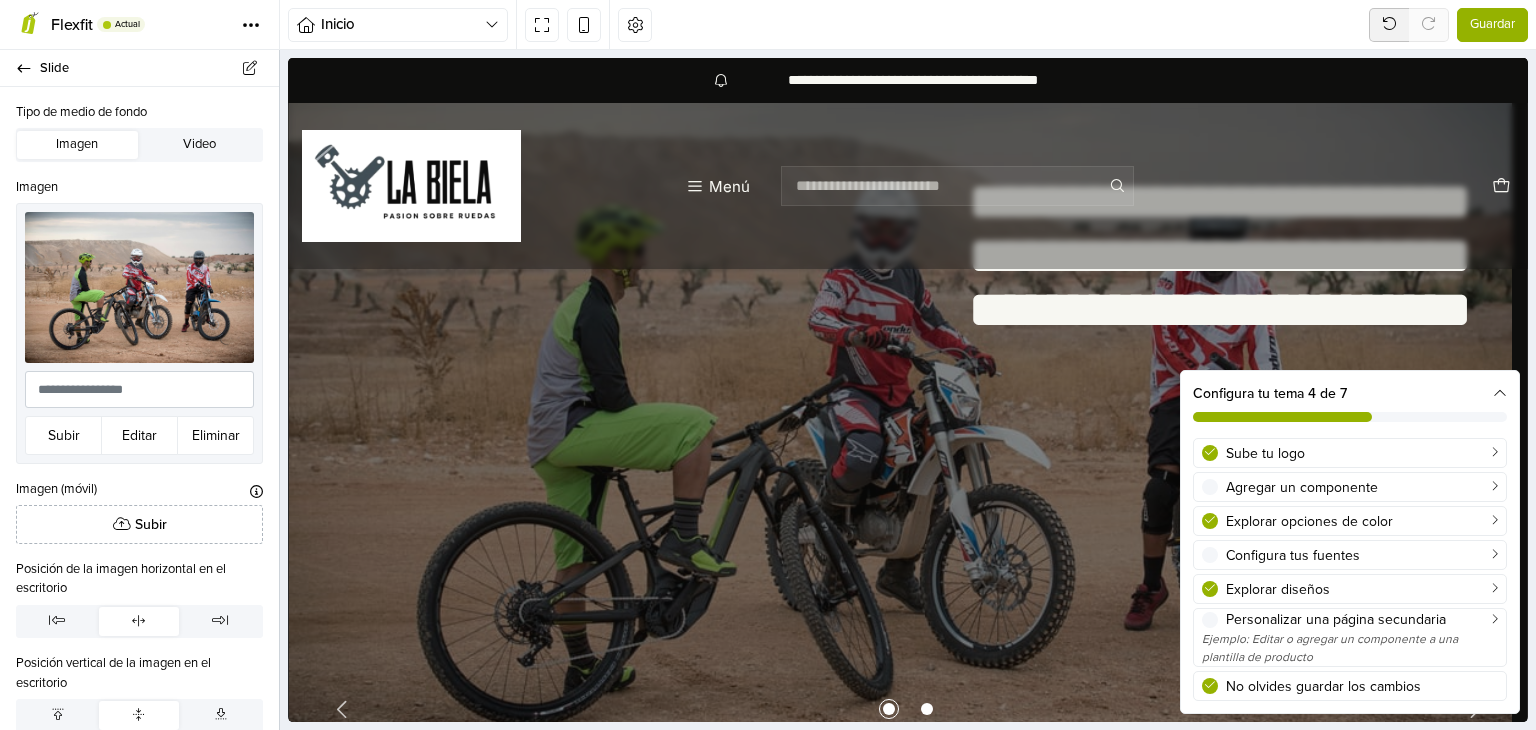 click on "Guardar" at bounding box center (1492, 25) 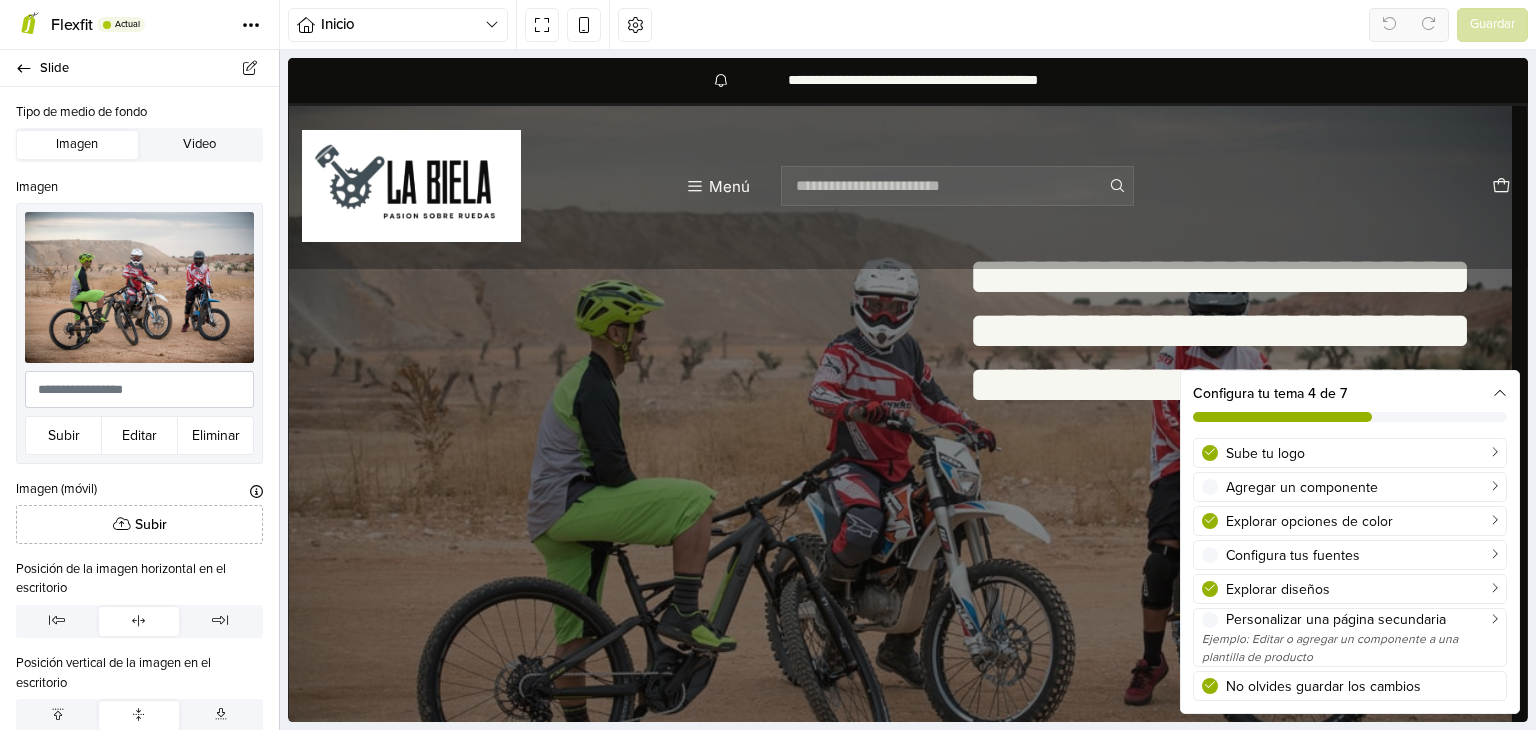 scroll, scrollTop: 0, scrollLeft: 0, axis: both 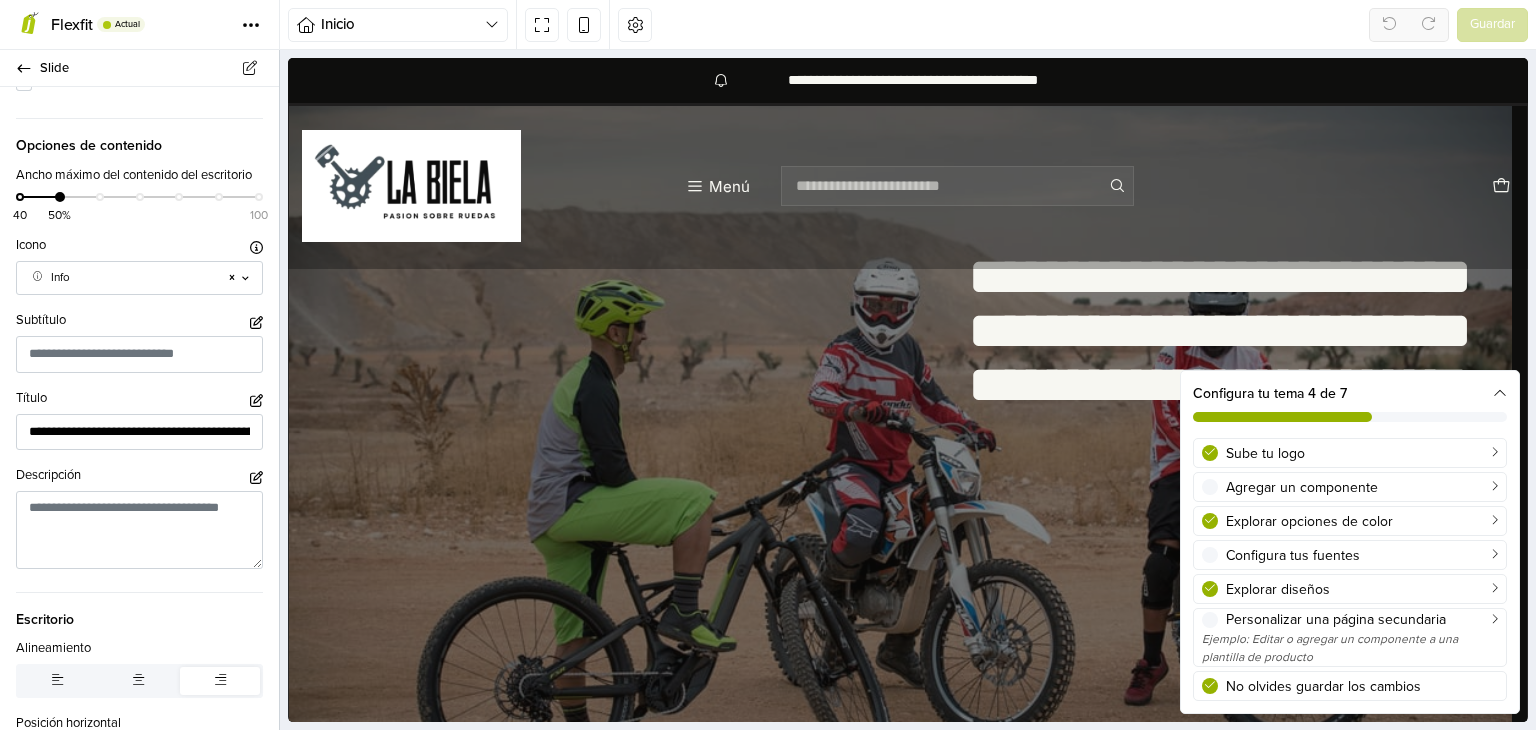 click at bounding box center (1500, 394) 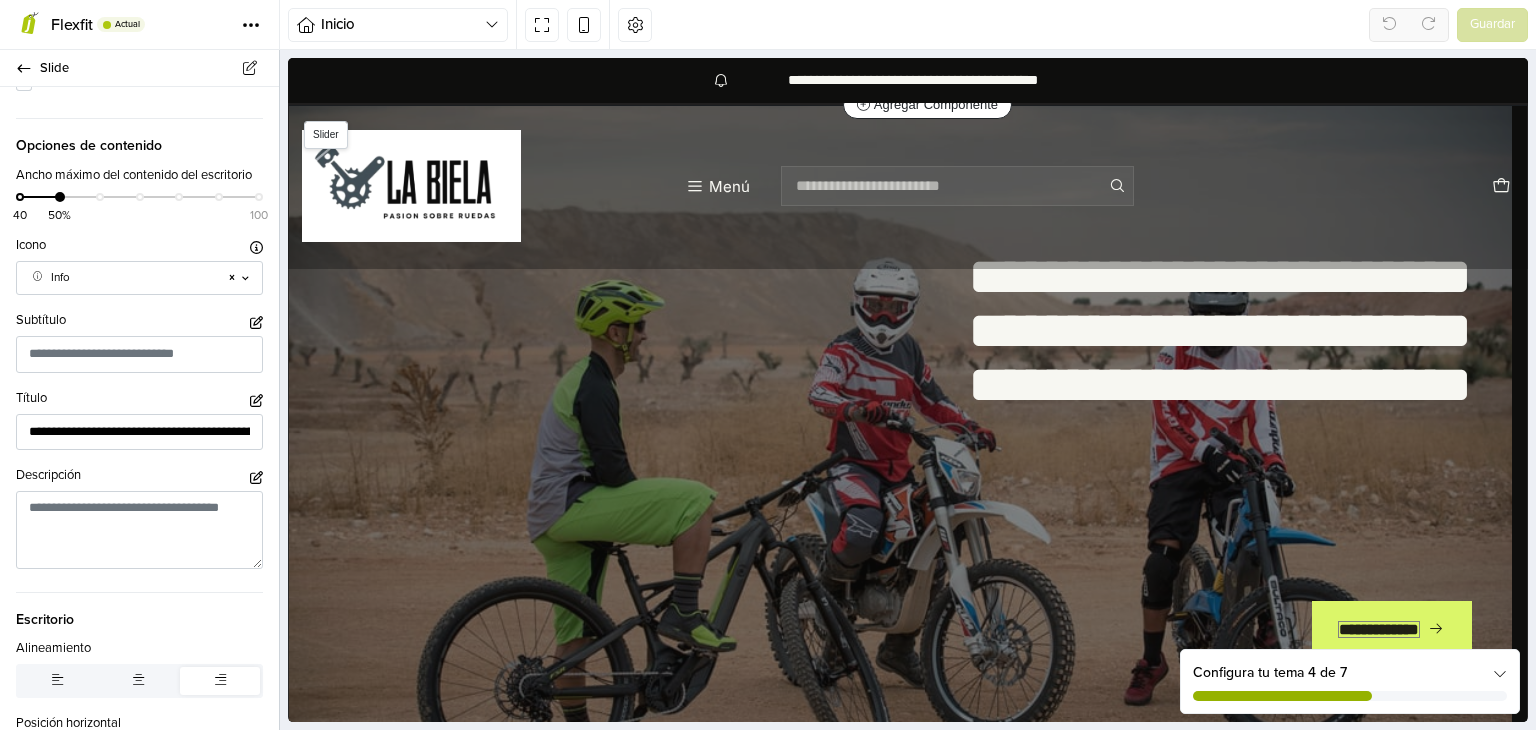 click on "**********" at bounding box center (1379, 629) 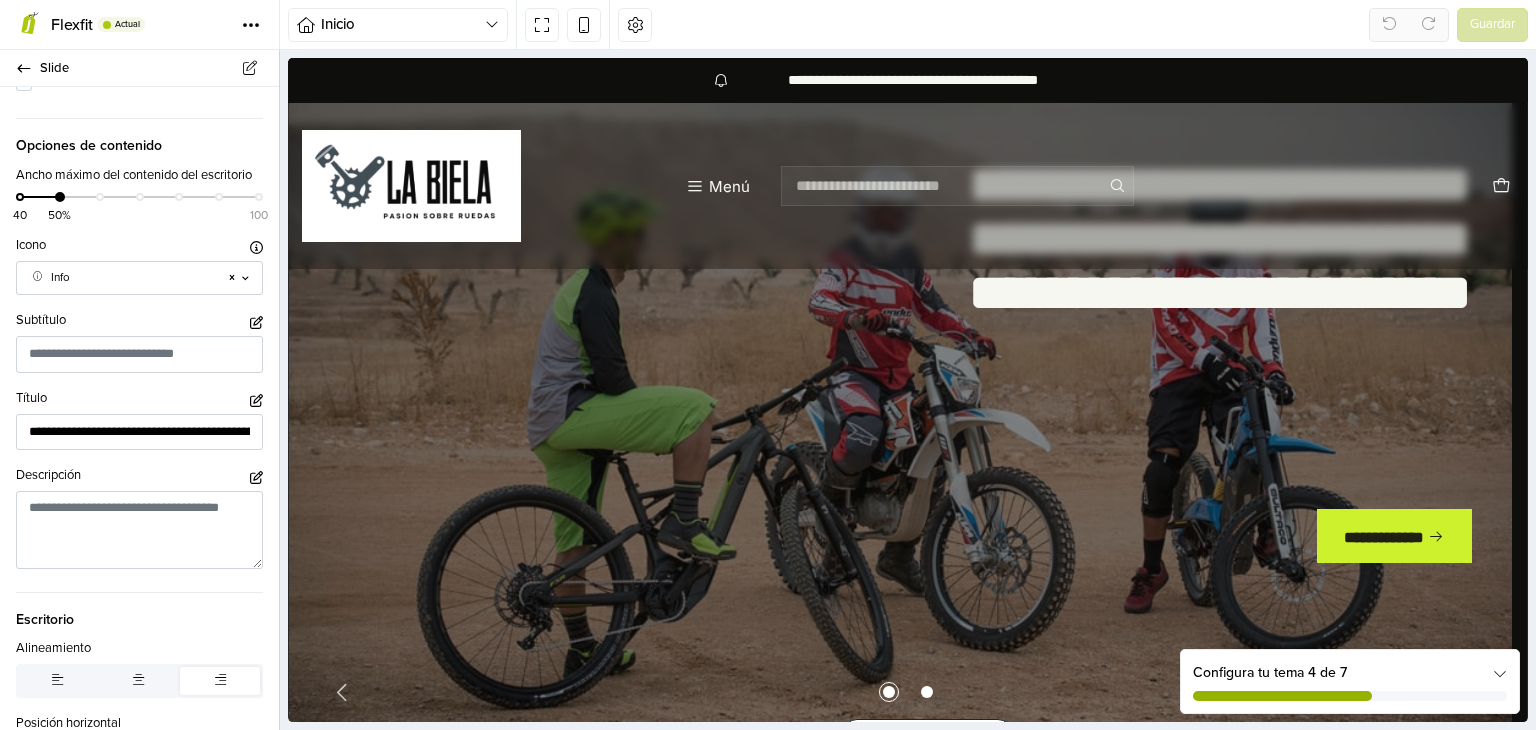 scroll, scrollTop: 100, scrollLeft: 0, axis: vertical 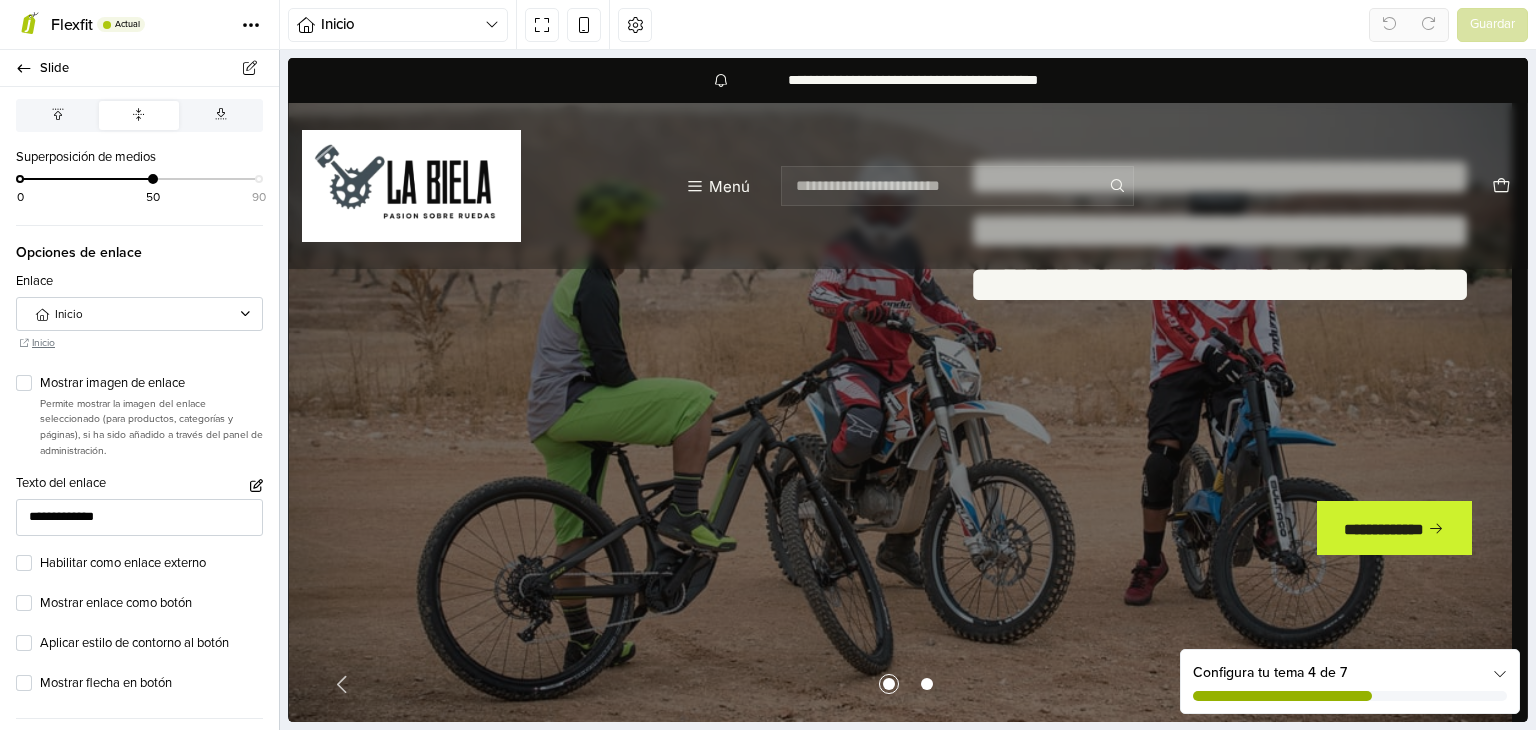 click on "Configura tu tema 4 de 7" at bounding box center (1350, 672) 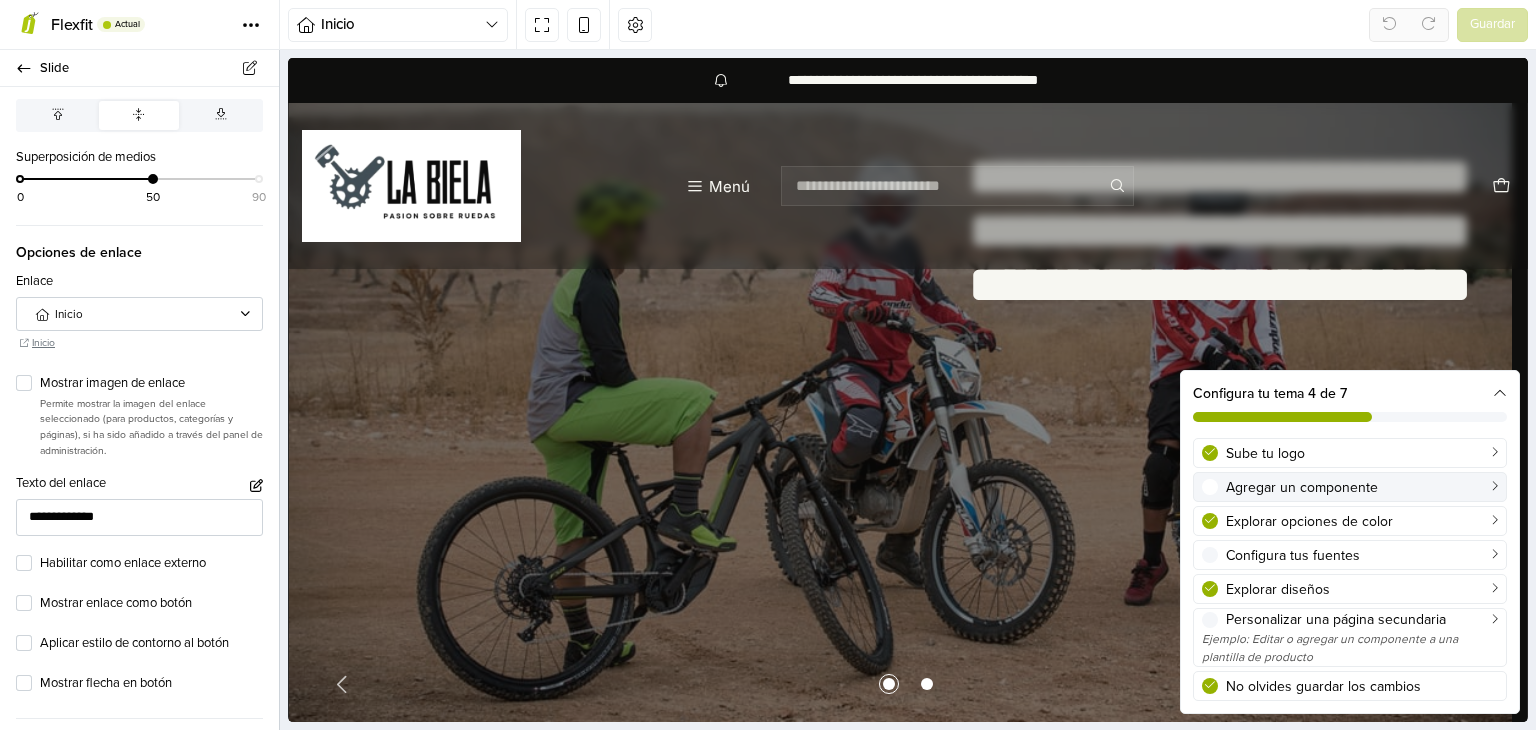 click on "Agregar un componente" at bounding box center [1362, 487] 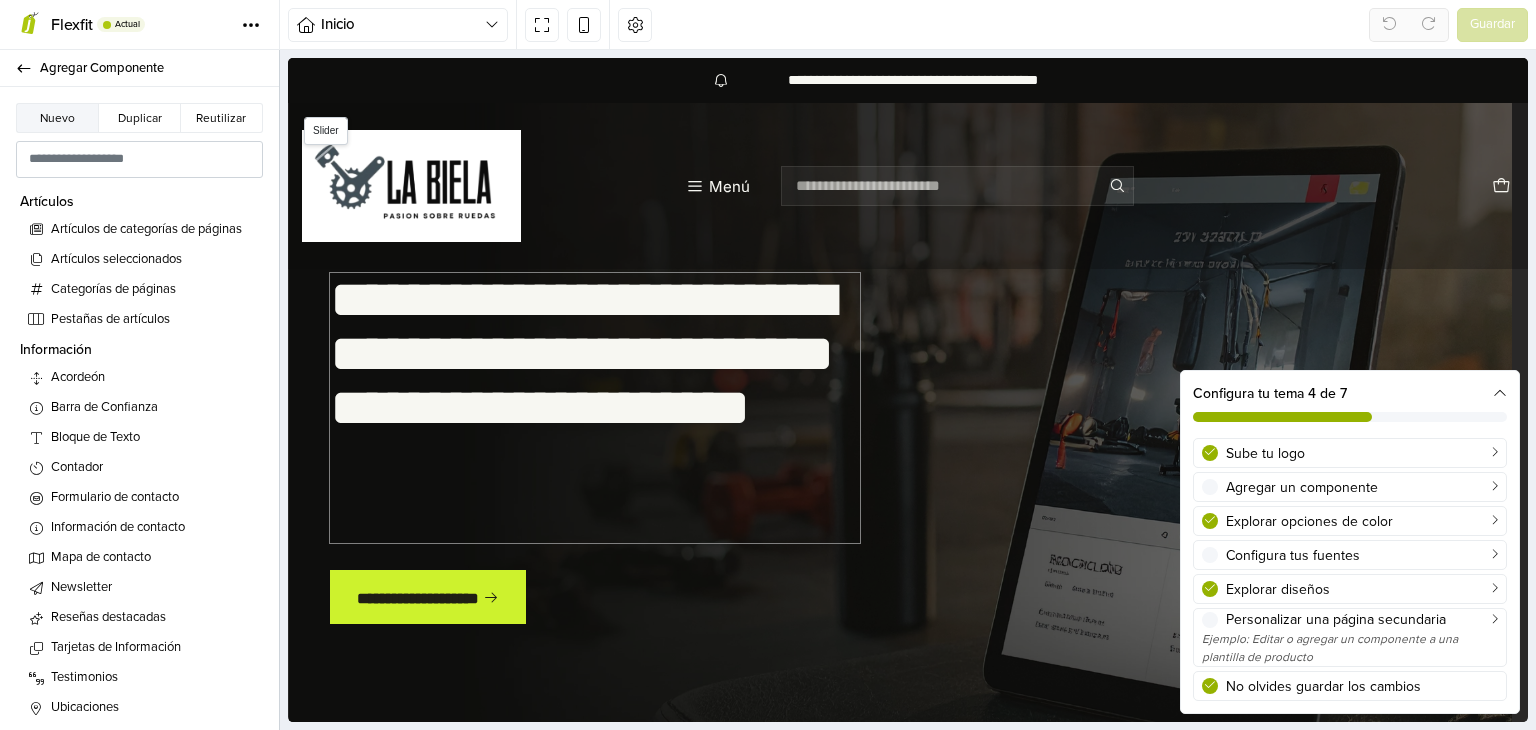 scroll, scrollTop: 0, scrollLeft: 0, axis: both 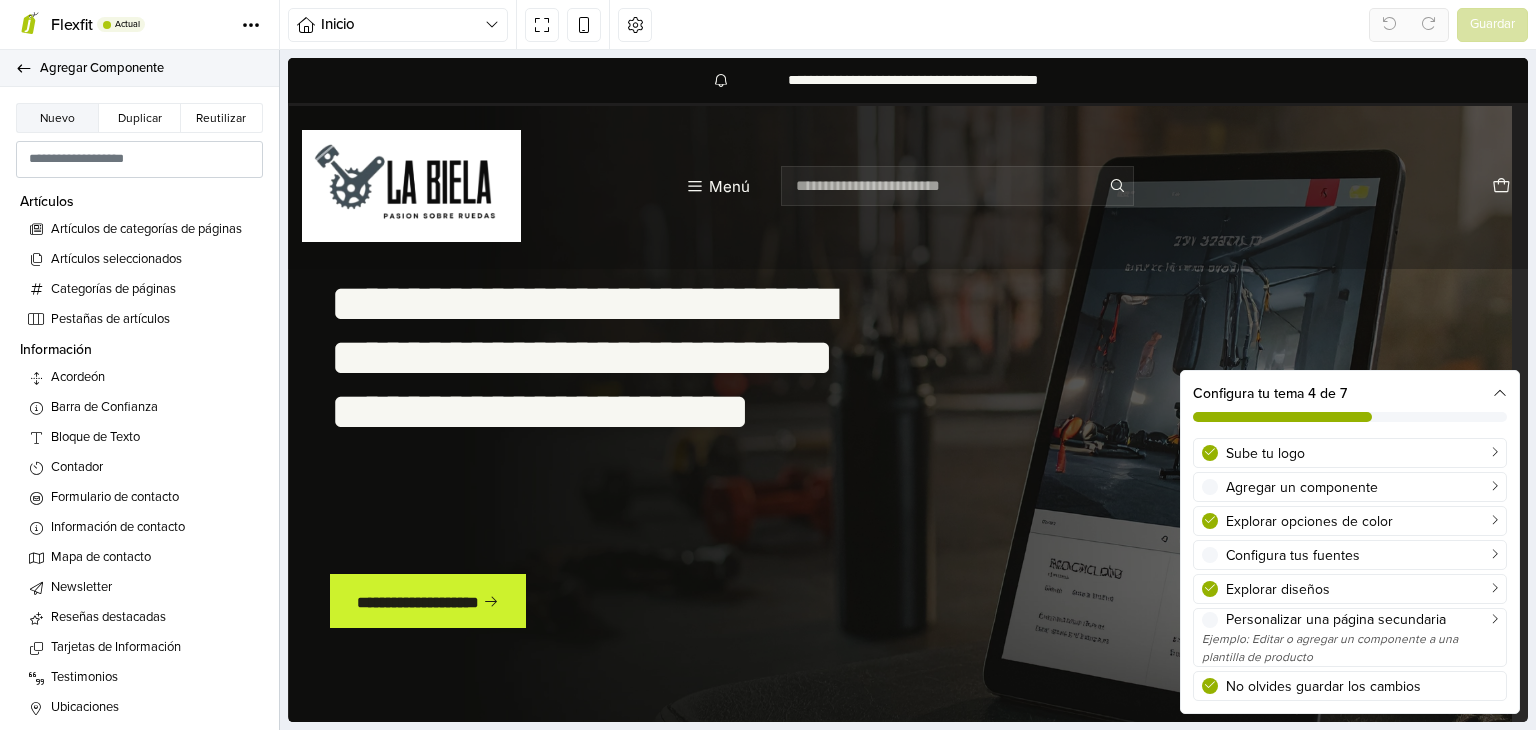 click 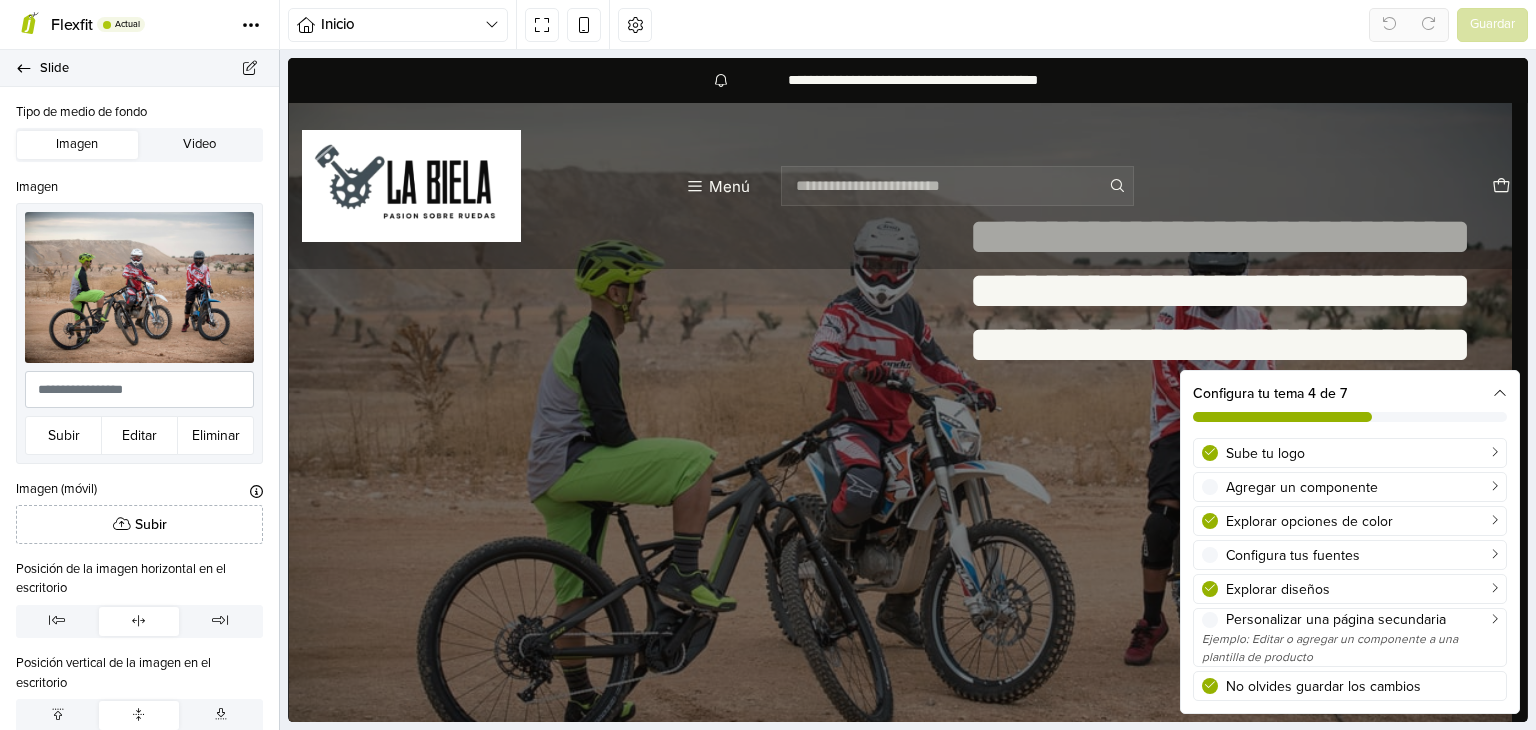 scroll, scrollTop: 75, scrollLeft: 0, axis: vertical 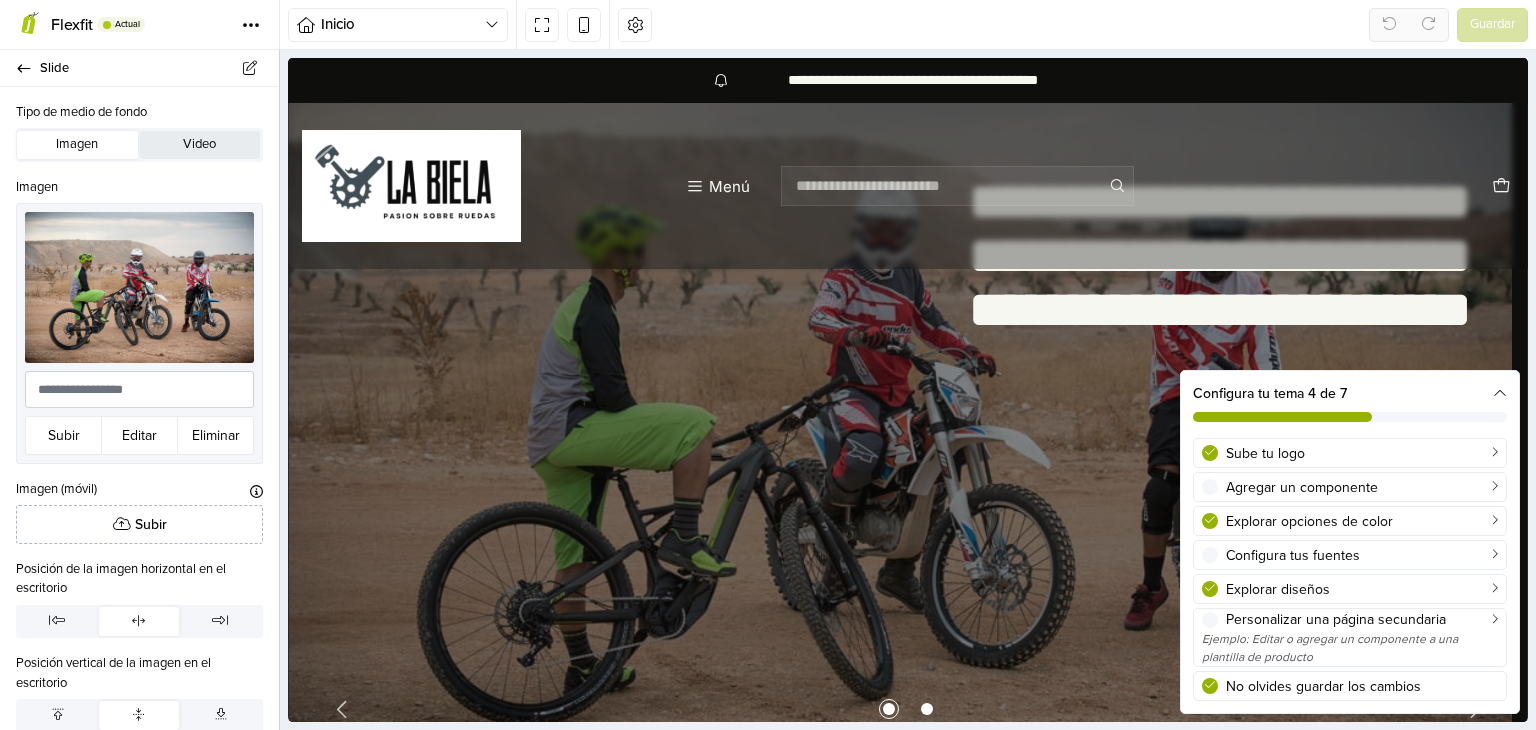click on "Video" at bounding box center [200, 145] 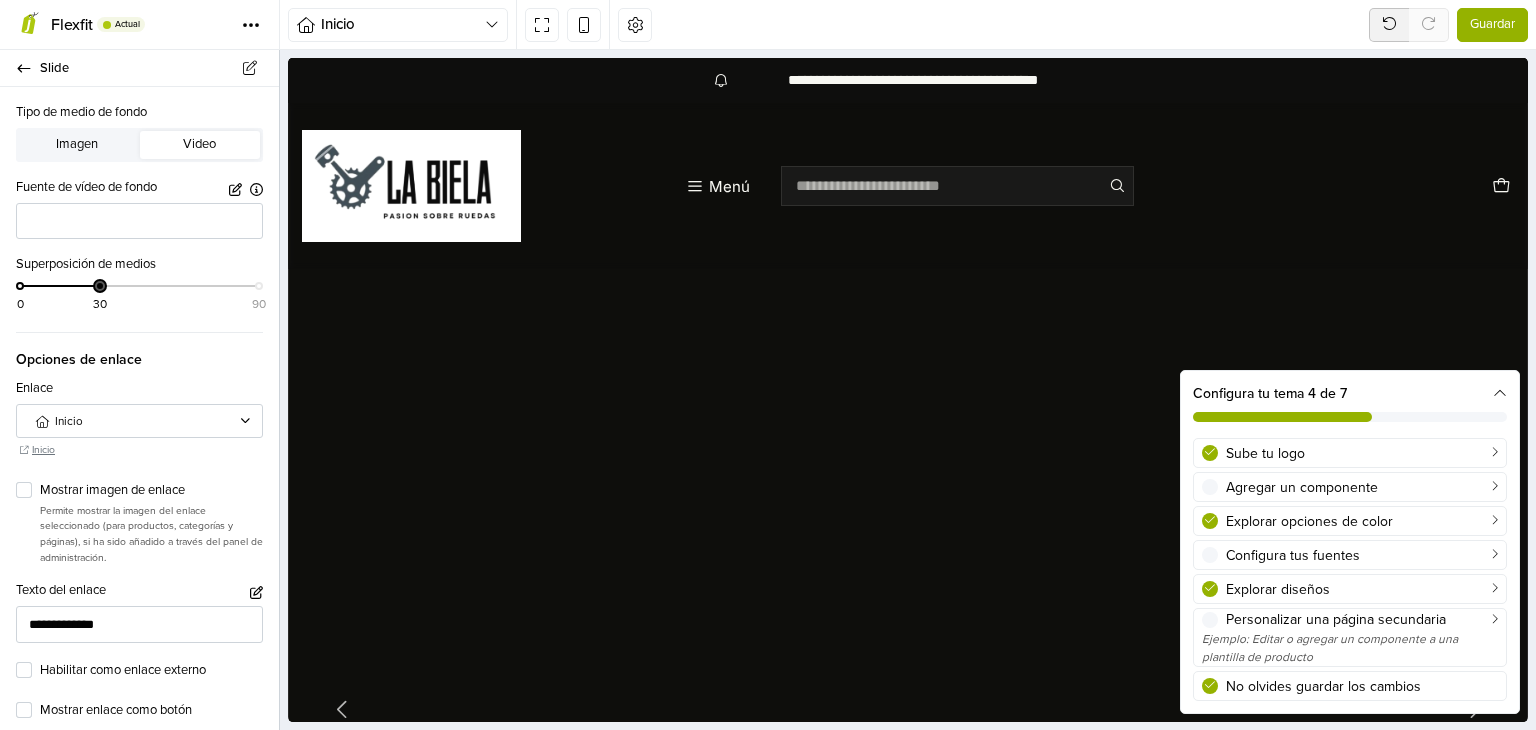 drag, startPoint x: 148, startPoint y: 287, endPoint x: 103, endPoint y: 286, distance: 45.01111 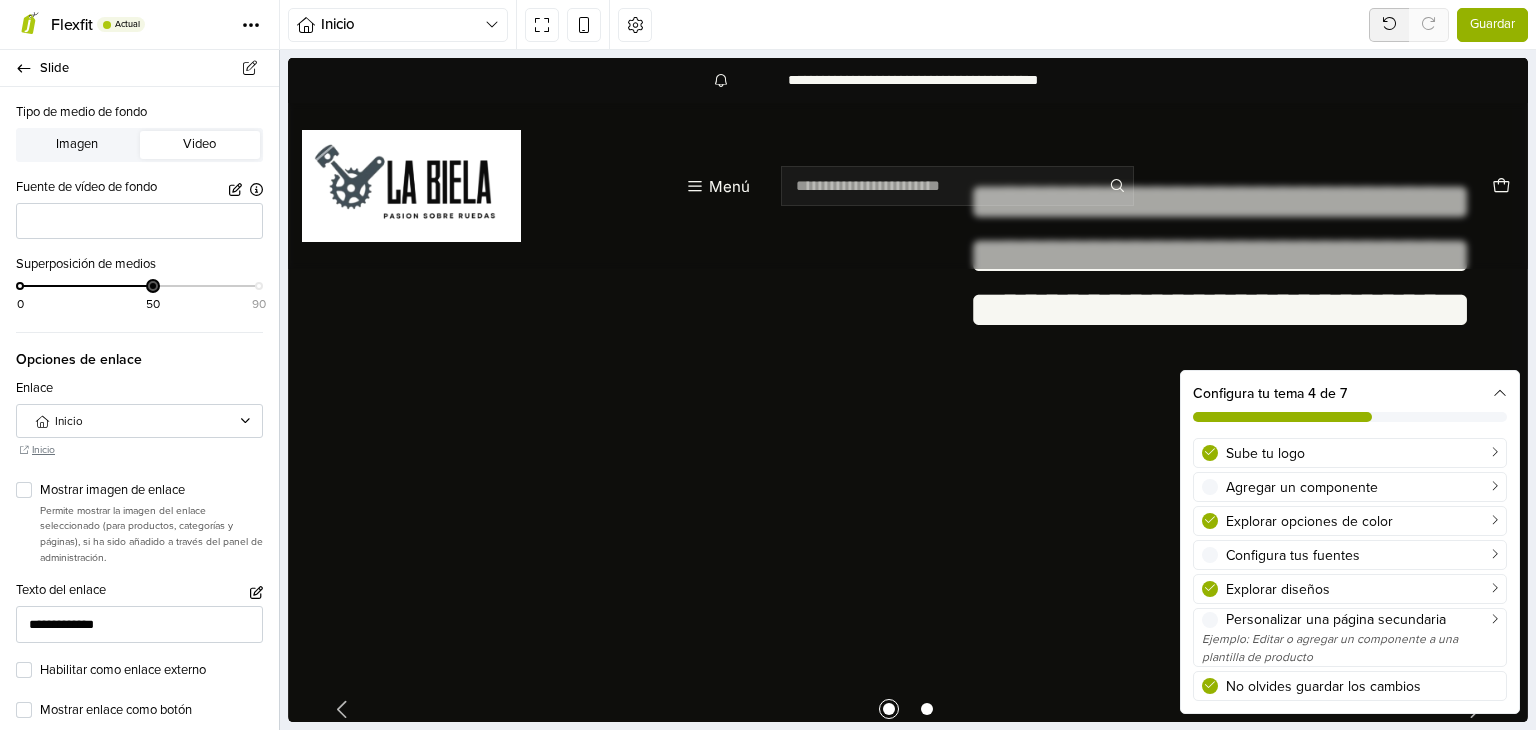 drag, startPoint x: 103, startPoint y: 286, endPoint x: 152, endPoint y: 286, distance: 49 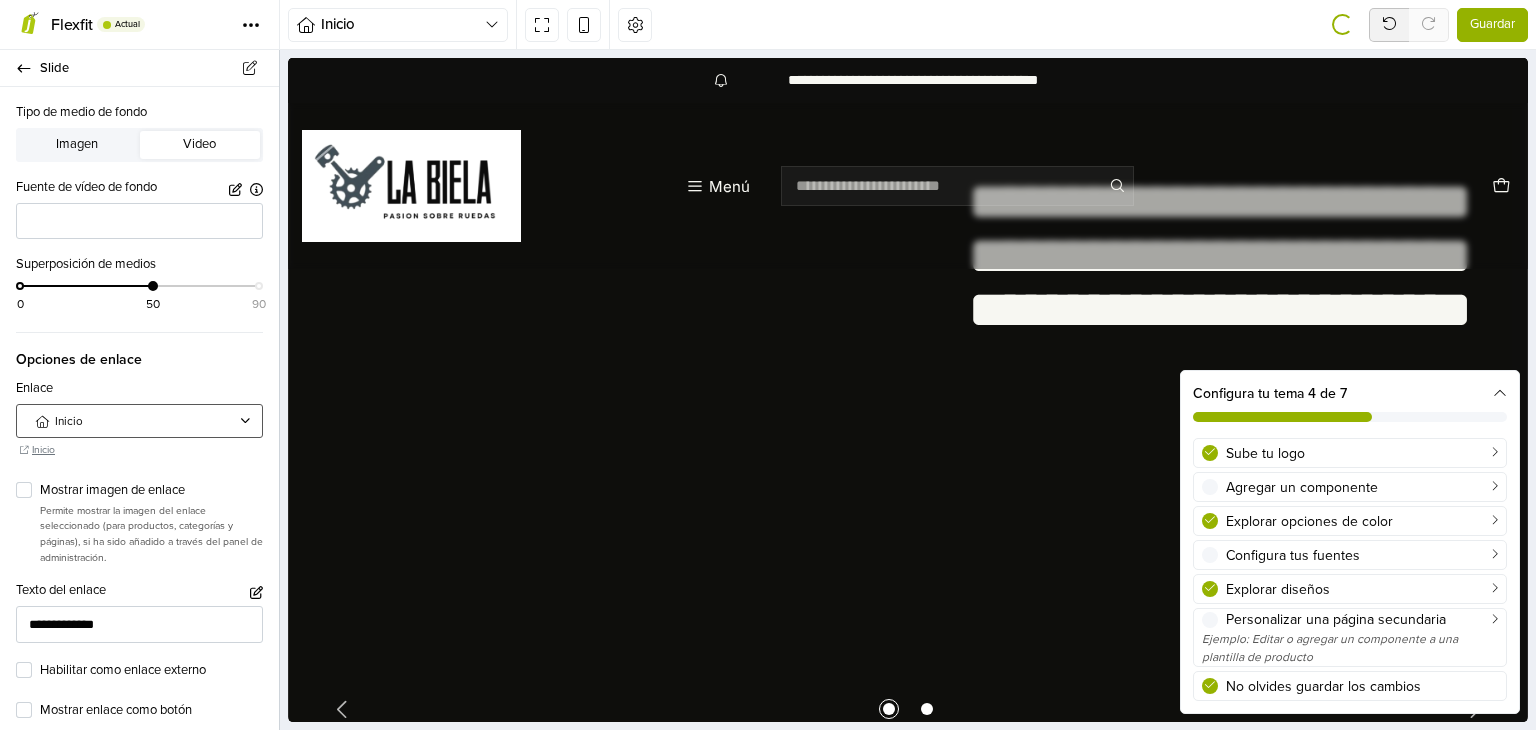 click 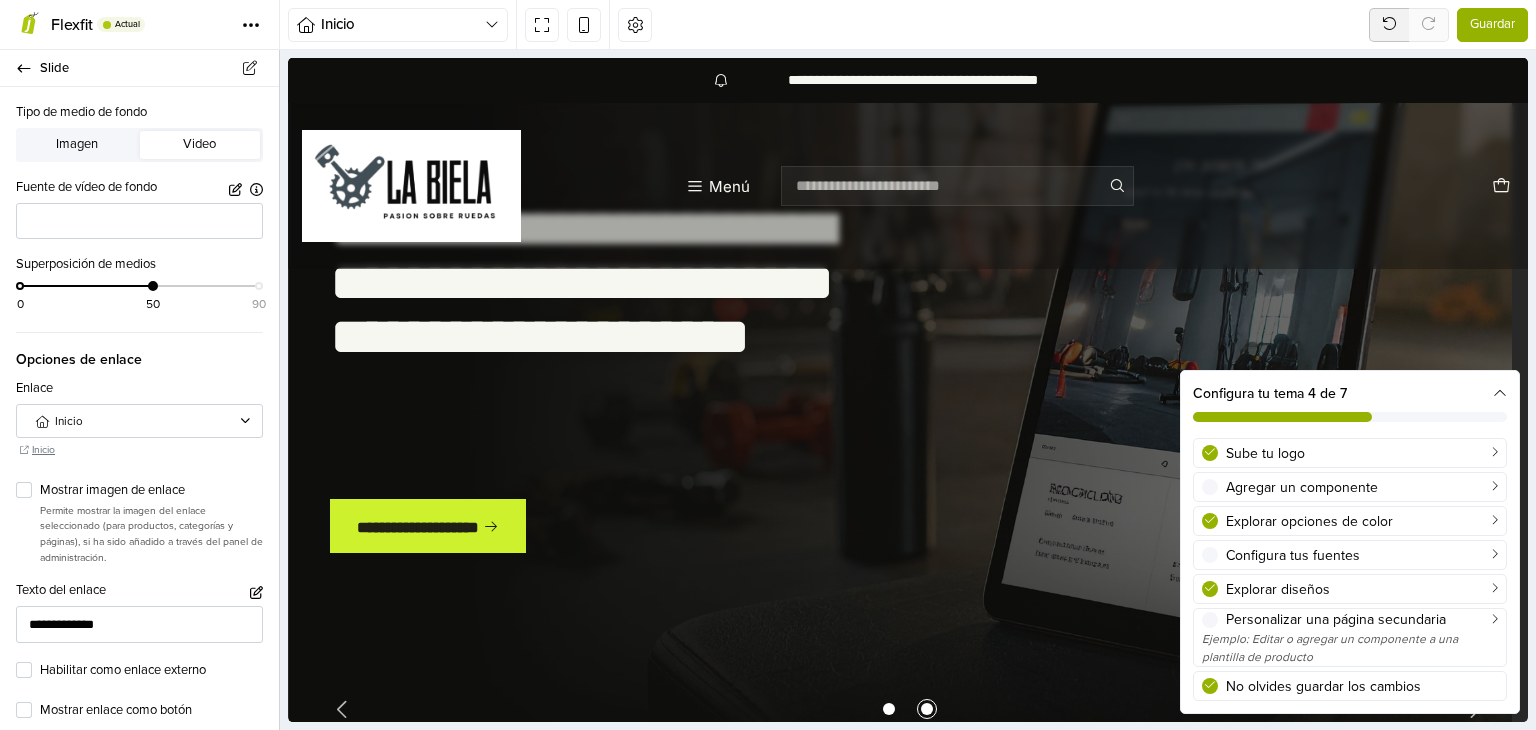 click on "Opciones de enlace" at bounding box center [139, 351] 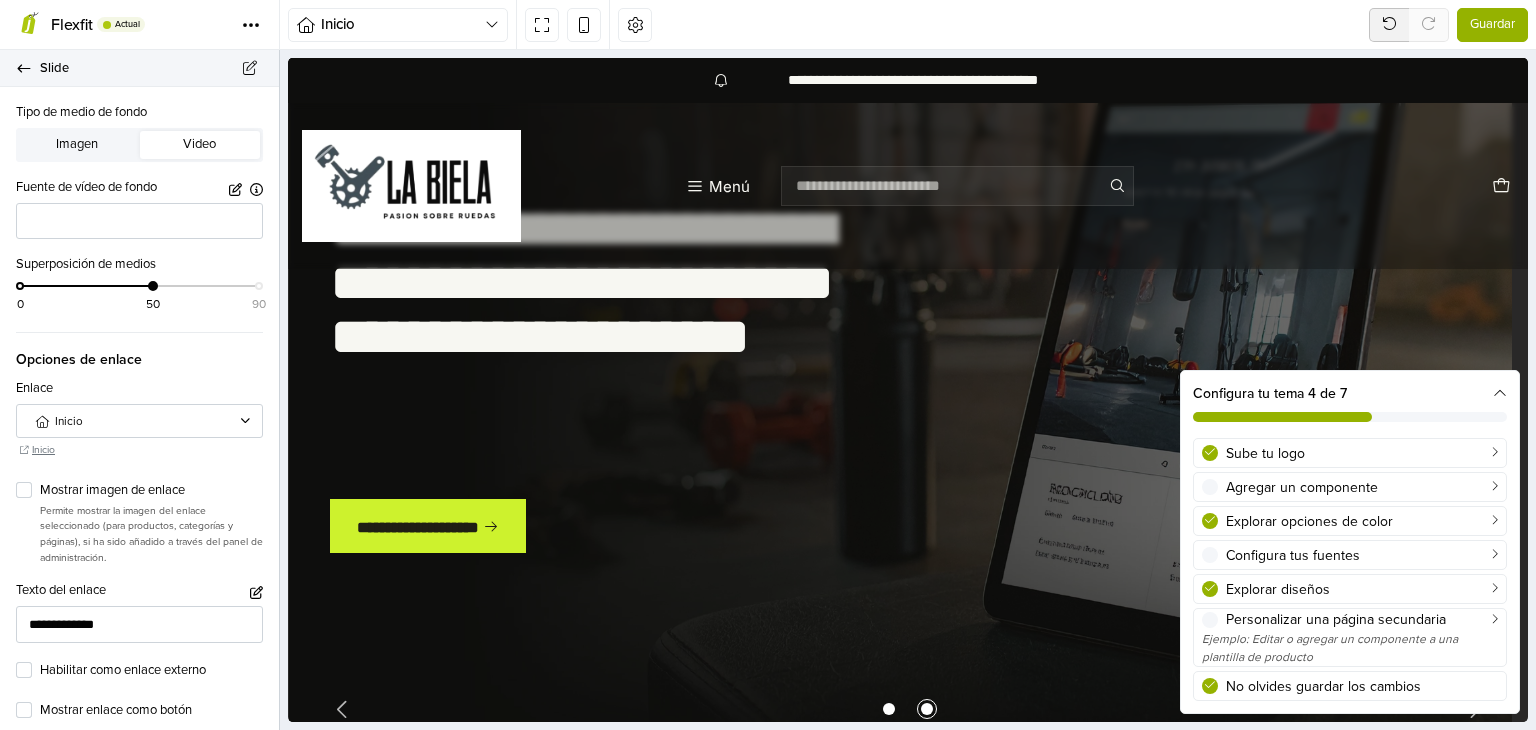 click 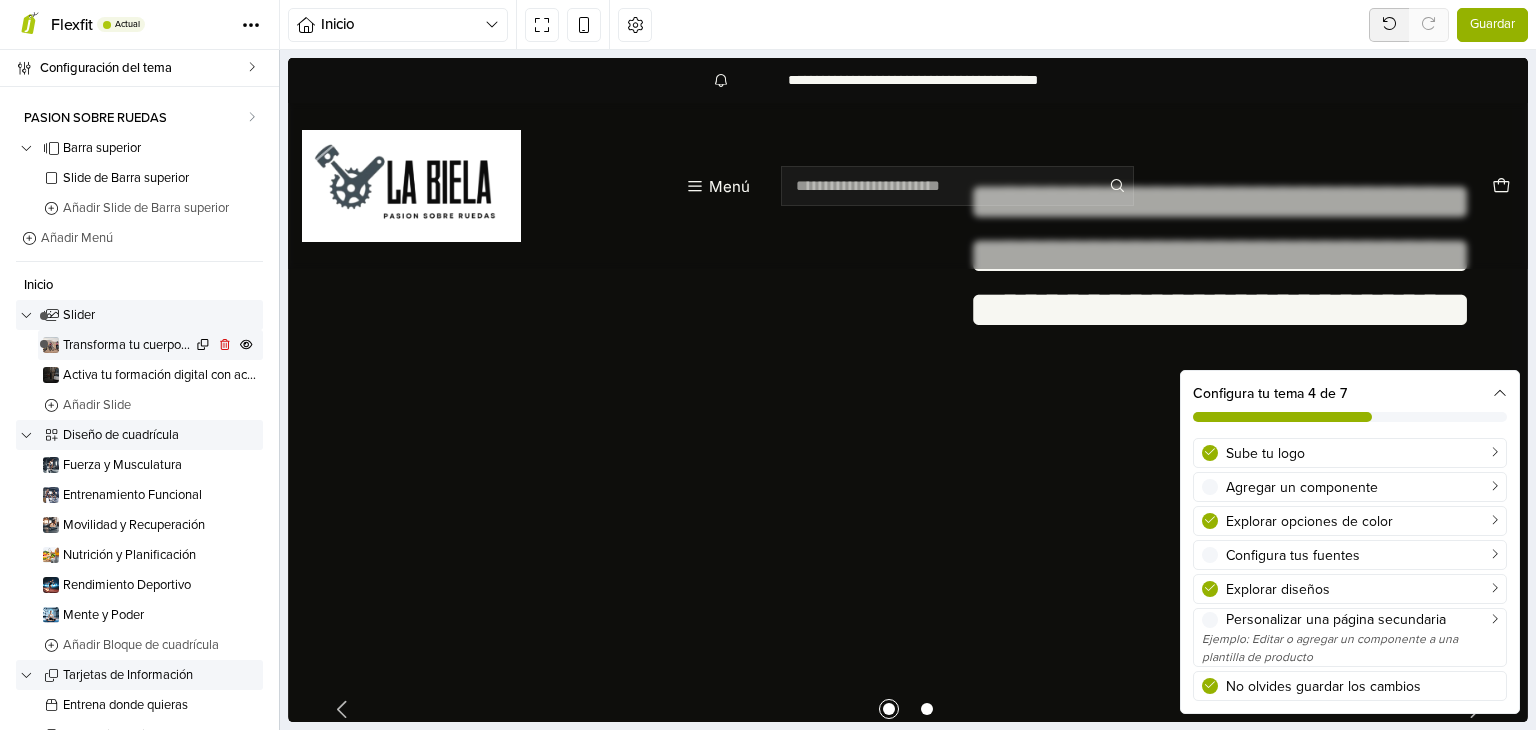 click on "Transforma tu cuerpo y mente con un entrenamiento que se adapta a tu ritmo" at bounding box center (150, 345) 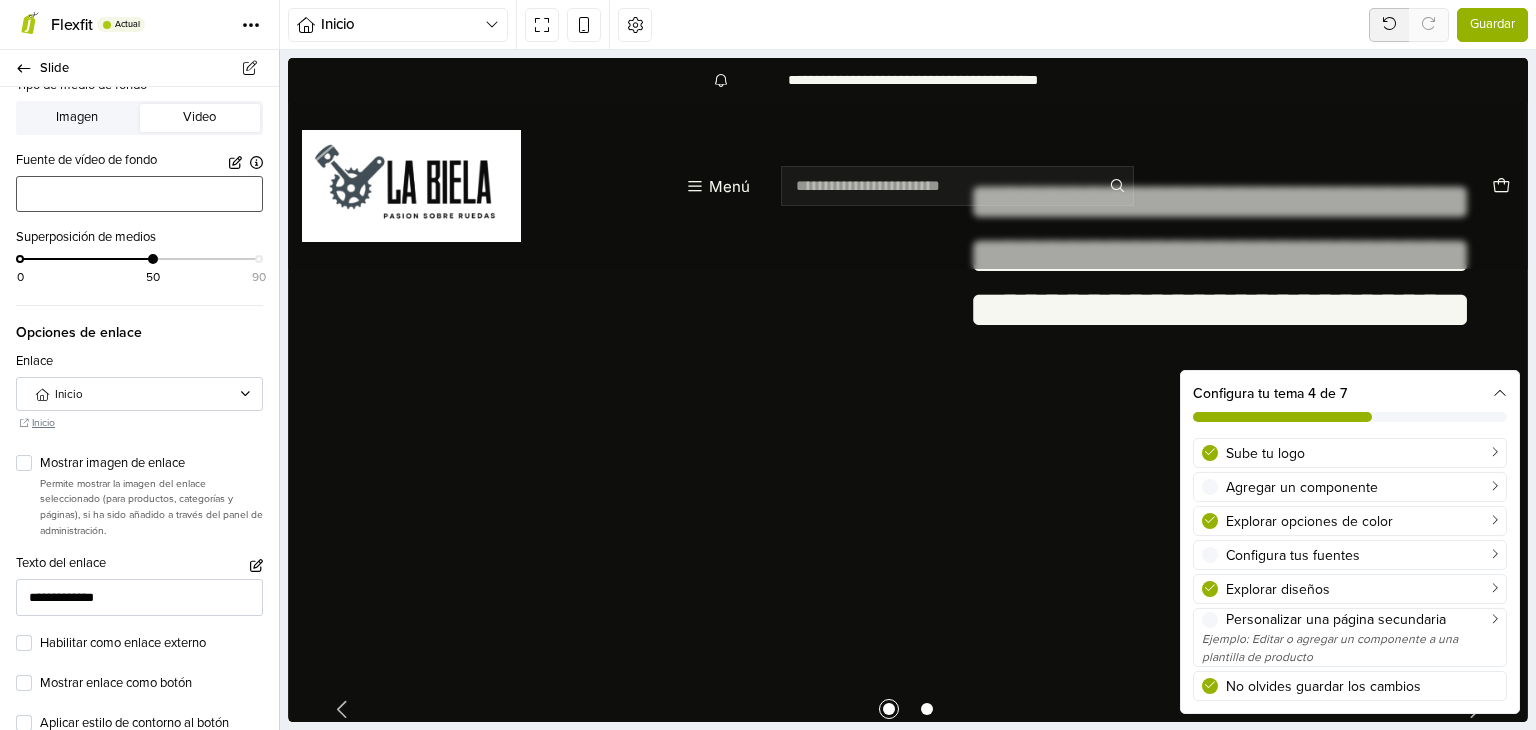 scroll, scrollTop: 0, scrollLeft: 0, axis: both 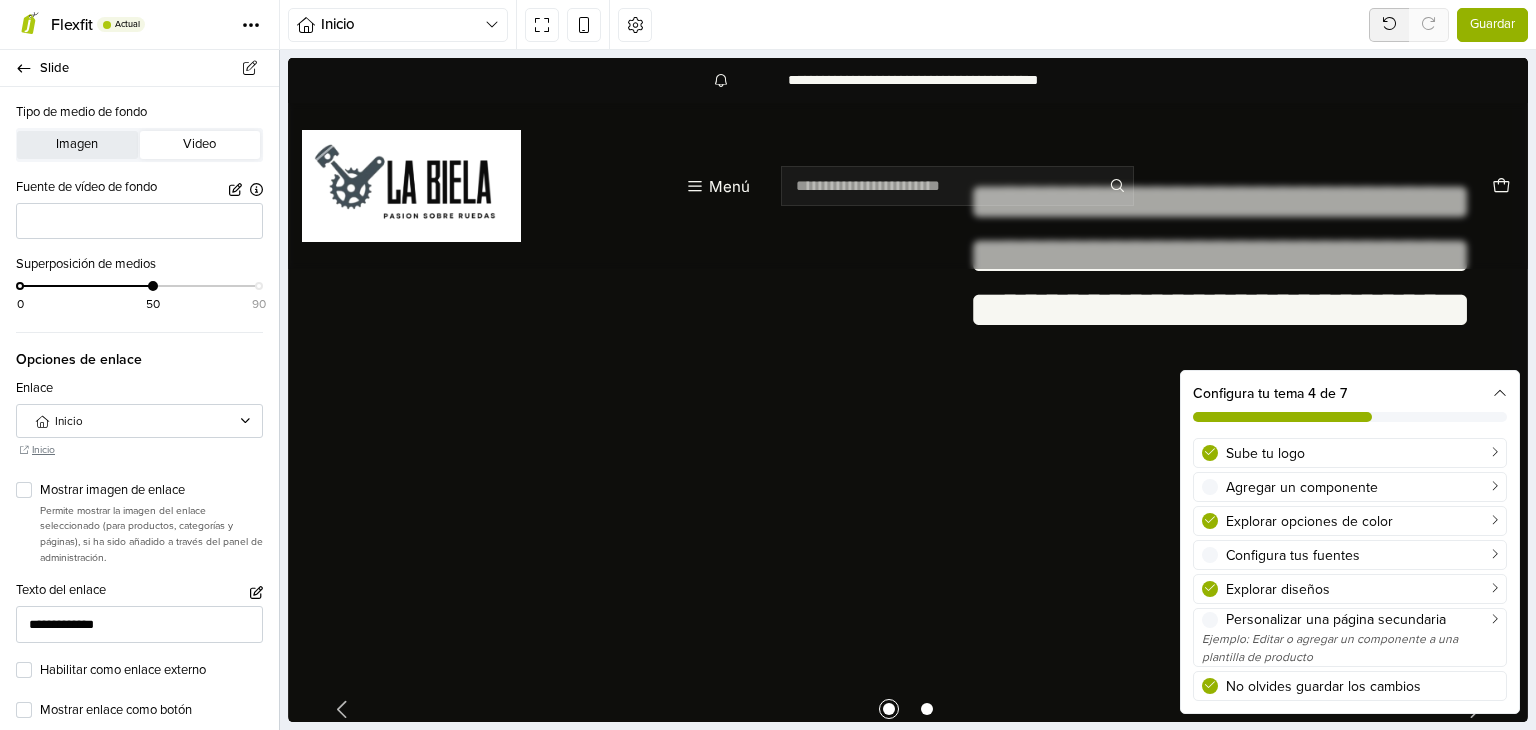 click on "Imagen" at bounding box center (77, 145) 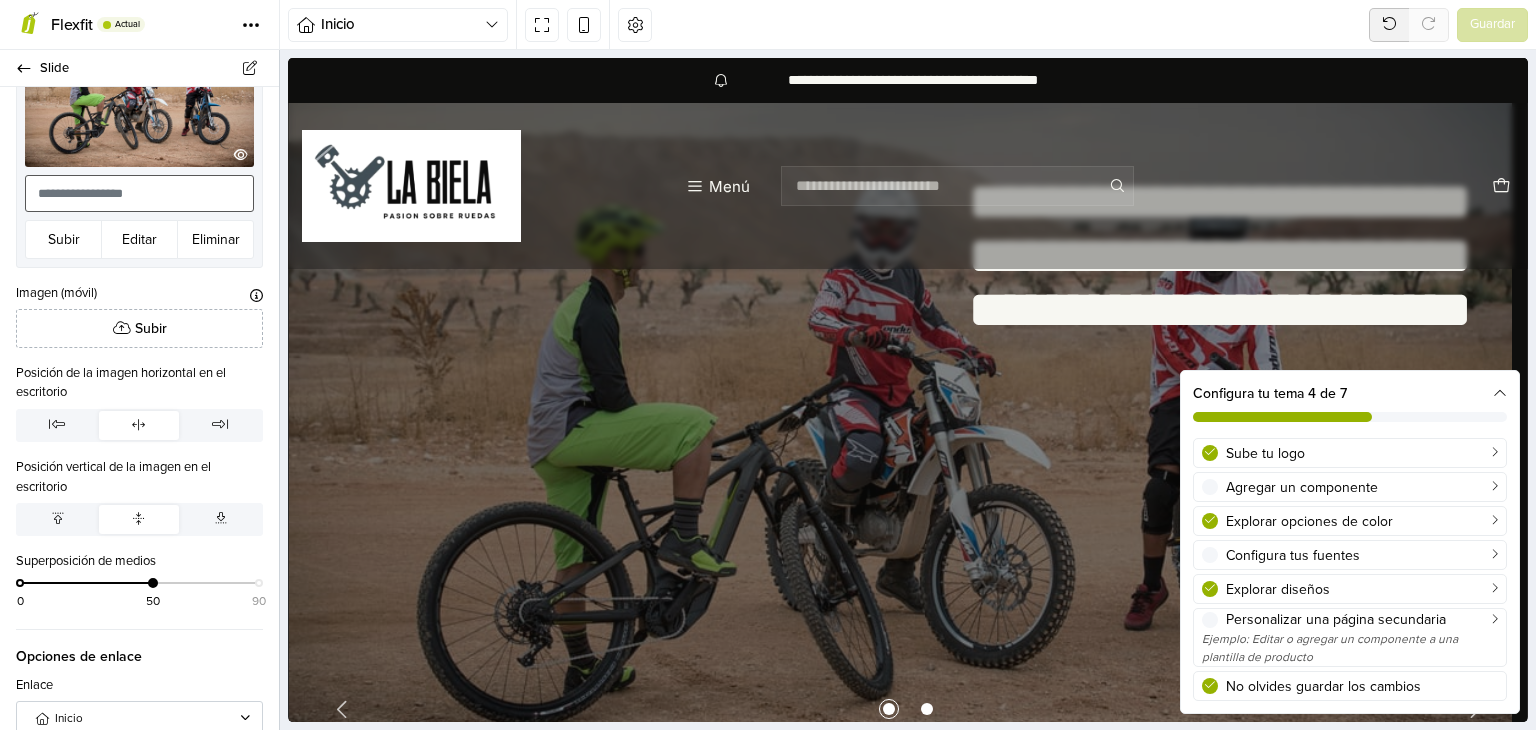 scroll, scrollTop: 200, scrollLeft: 0, axis: vertical 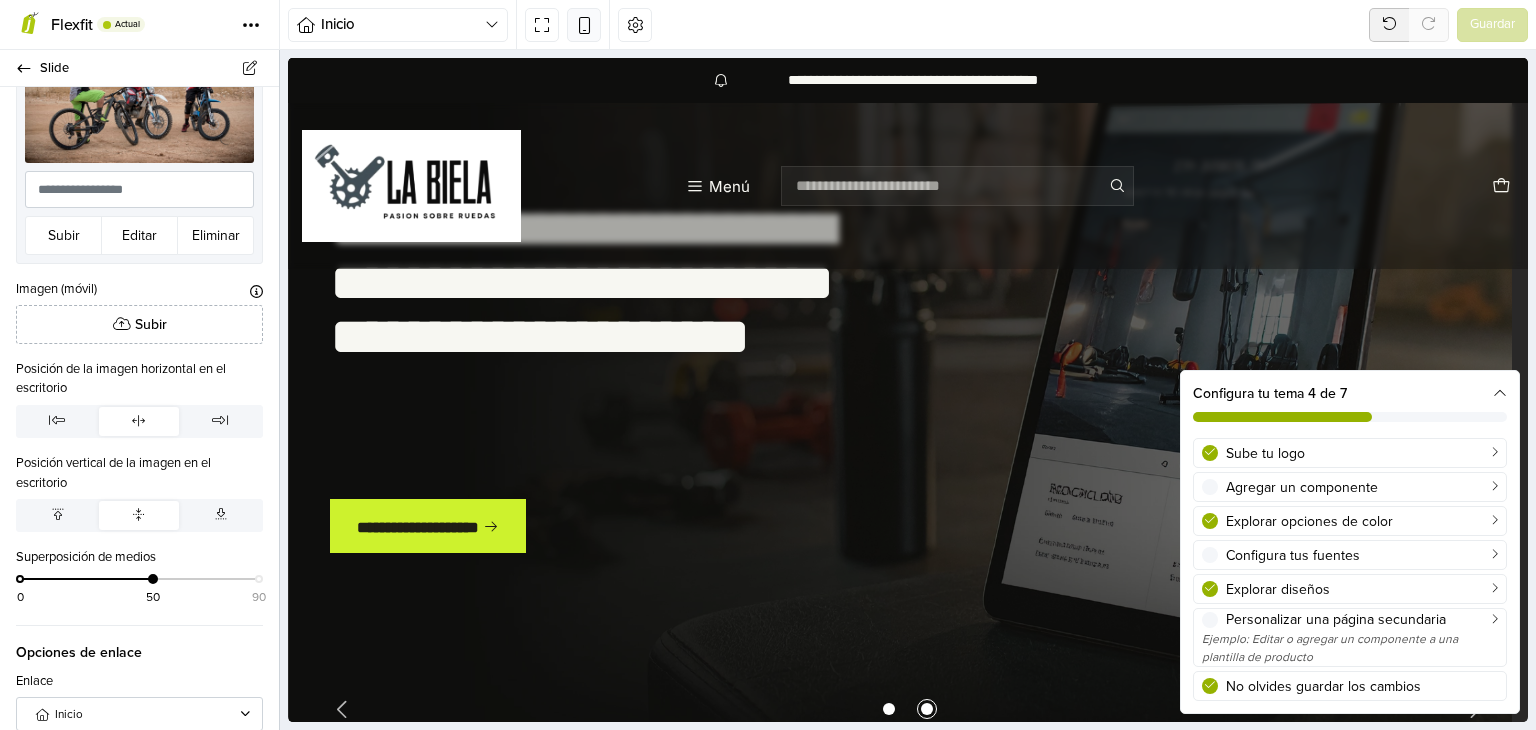 click at bounding box center [584, 24] 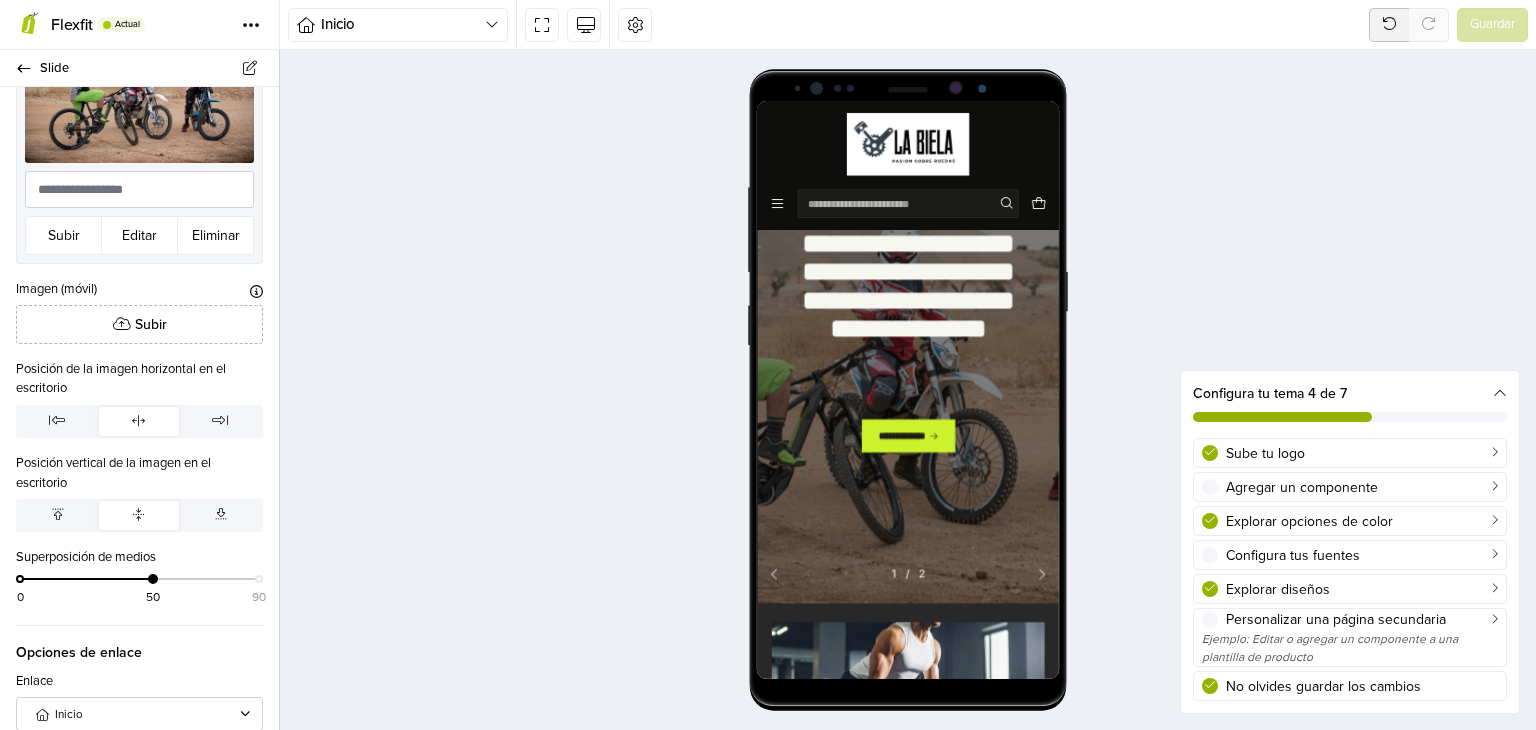 scroll, scrollTop: 200, scrollLeft: 0, axis: vertical 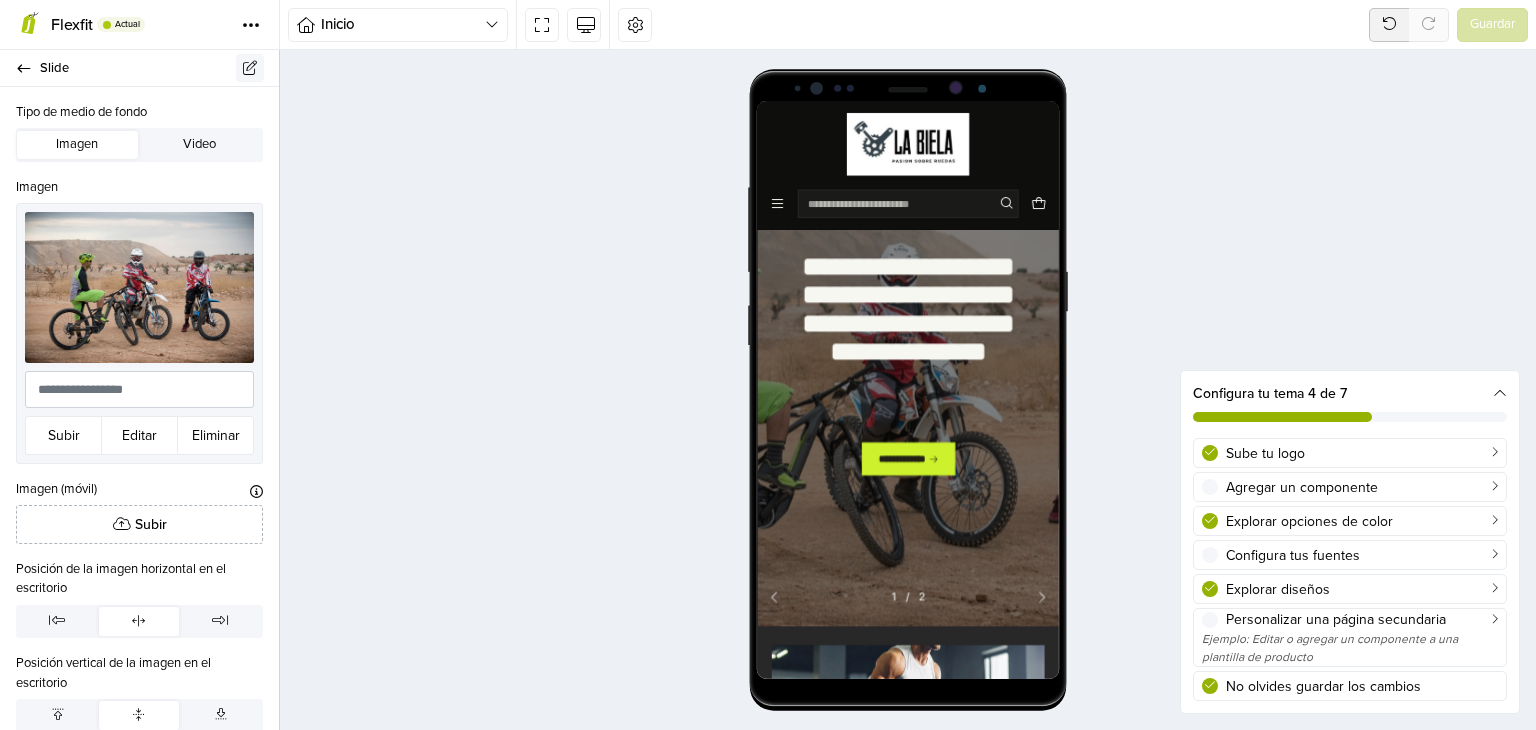 click at bounding box center (250, 68) 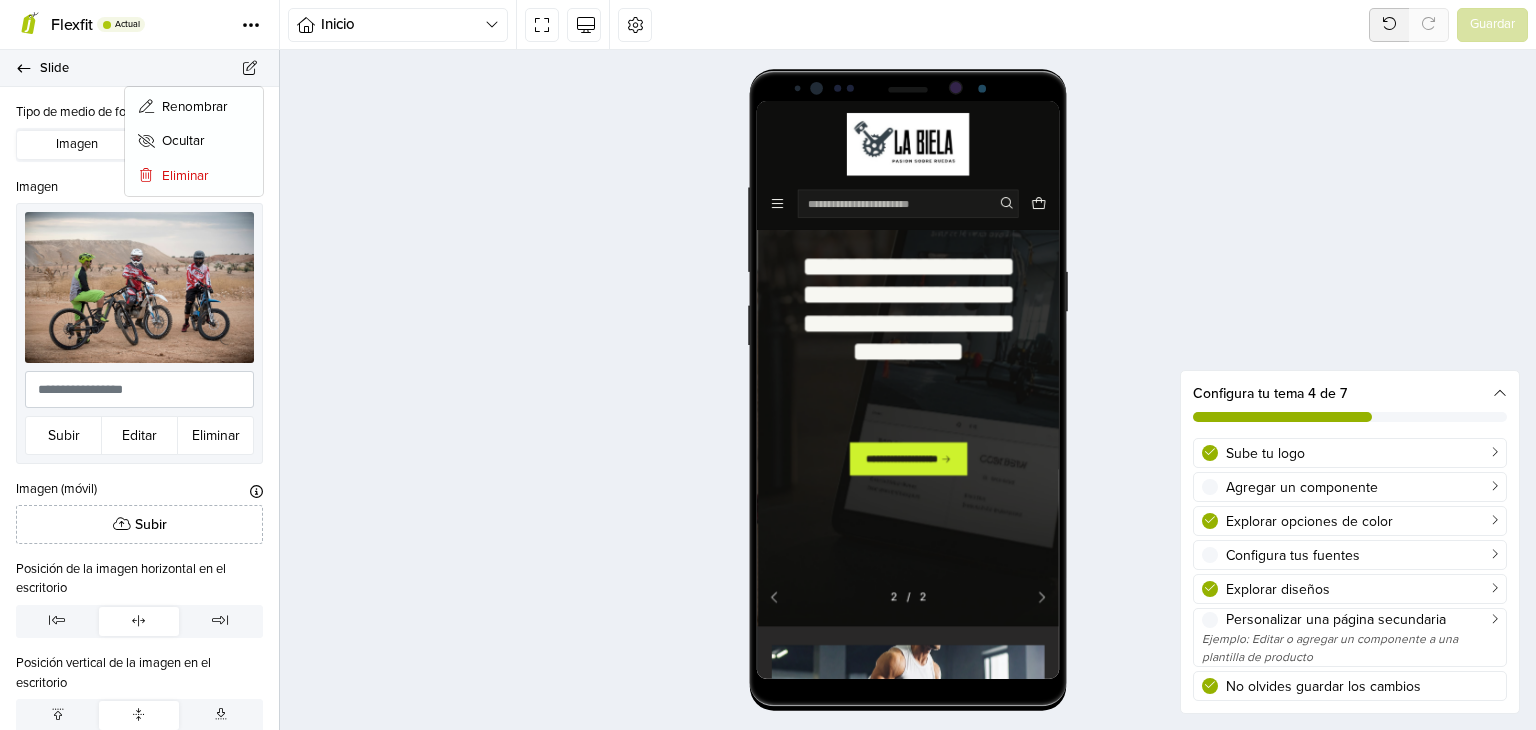 click 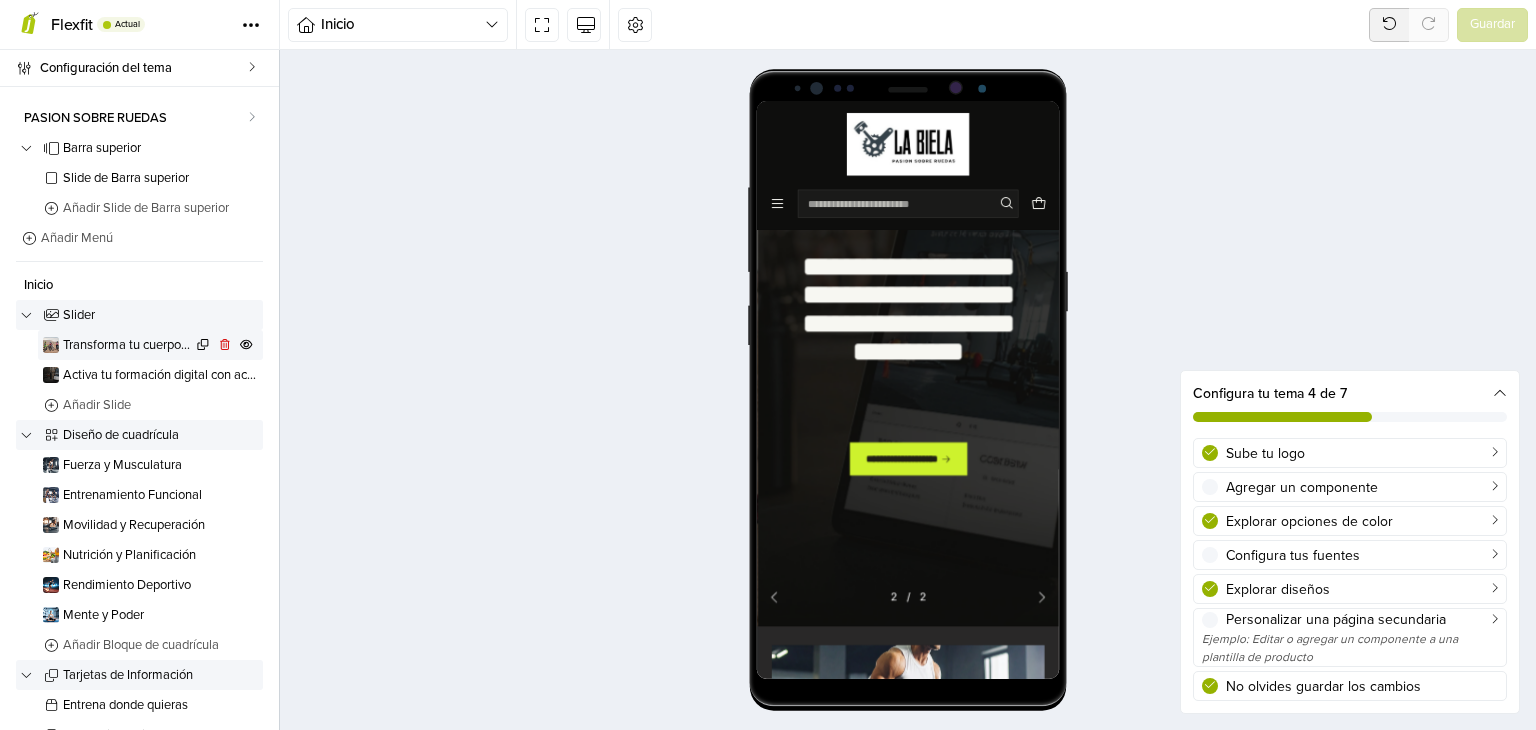 click on "Transforma tu cuerpo y mente con un entrenamiento que se adapta a tu ritmo" at bounding box center [127, 345] 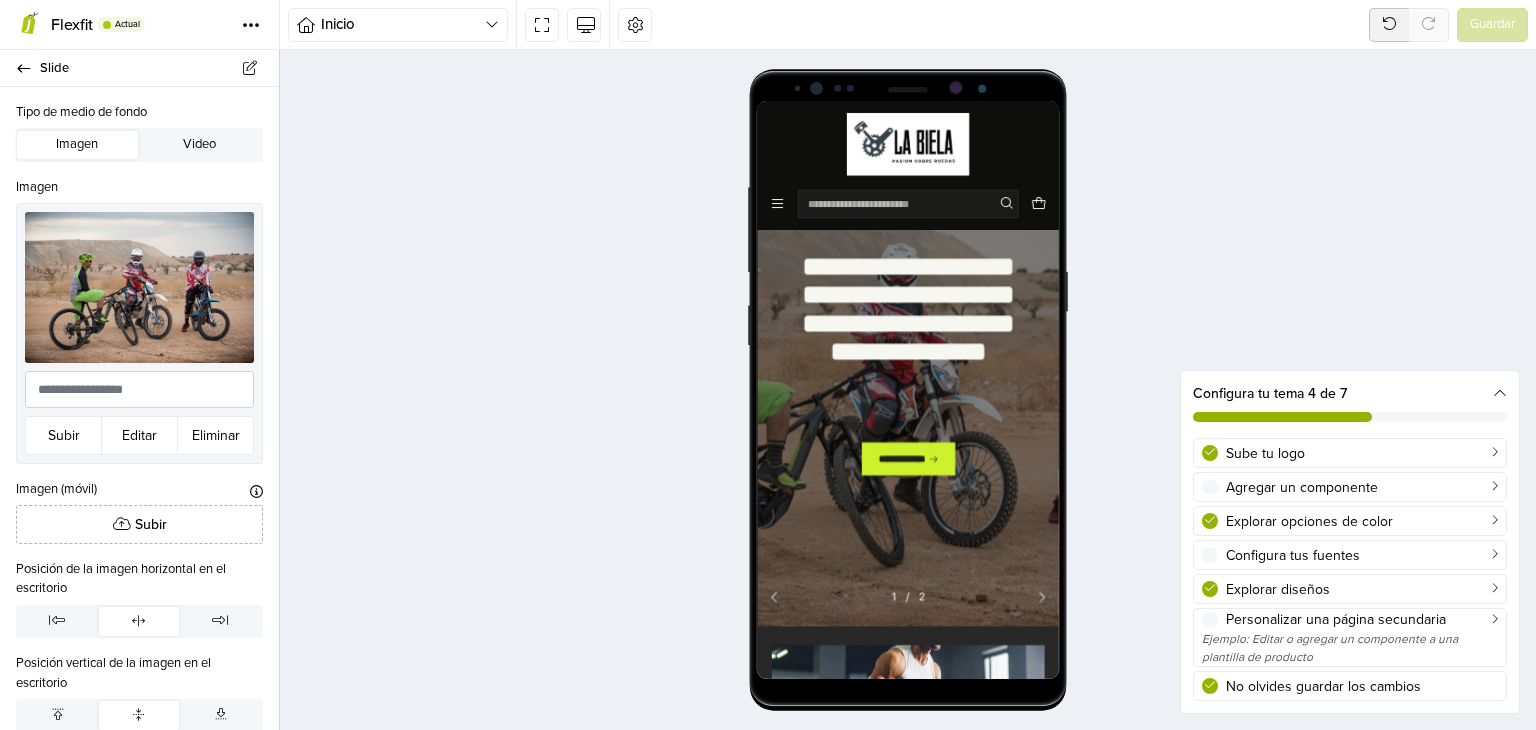 scroll, scrollTop: 176, scrollLeft: 0, axis: vertical 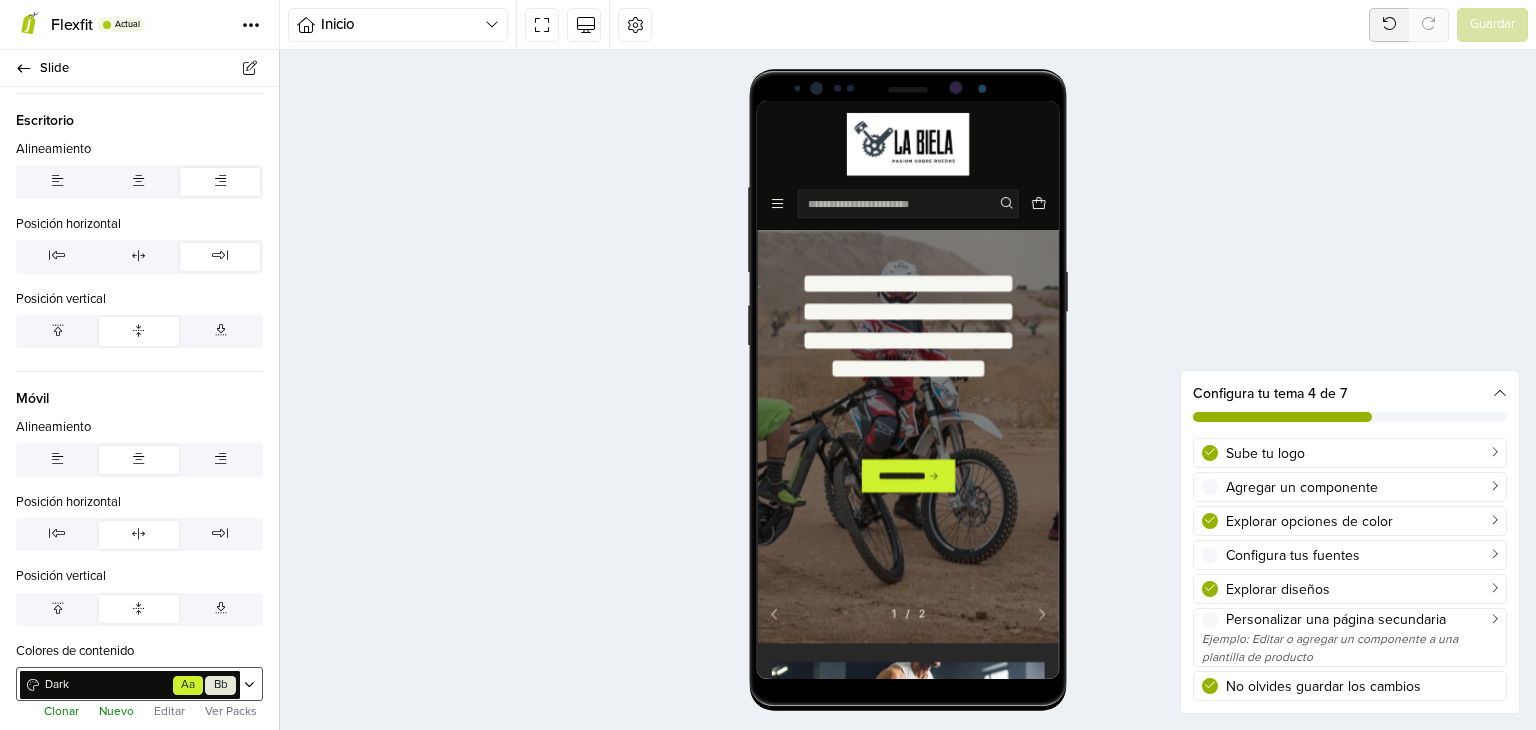 click on "Dark" at bounding box center (106, 685) 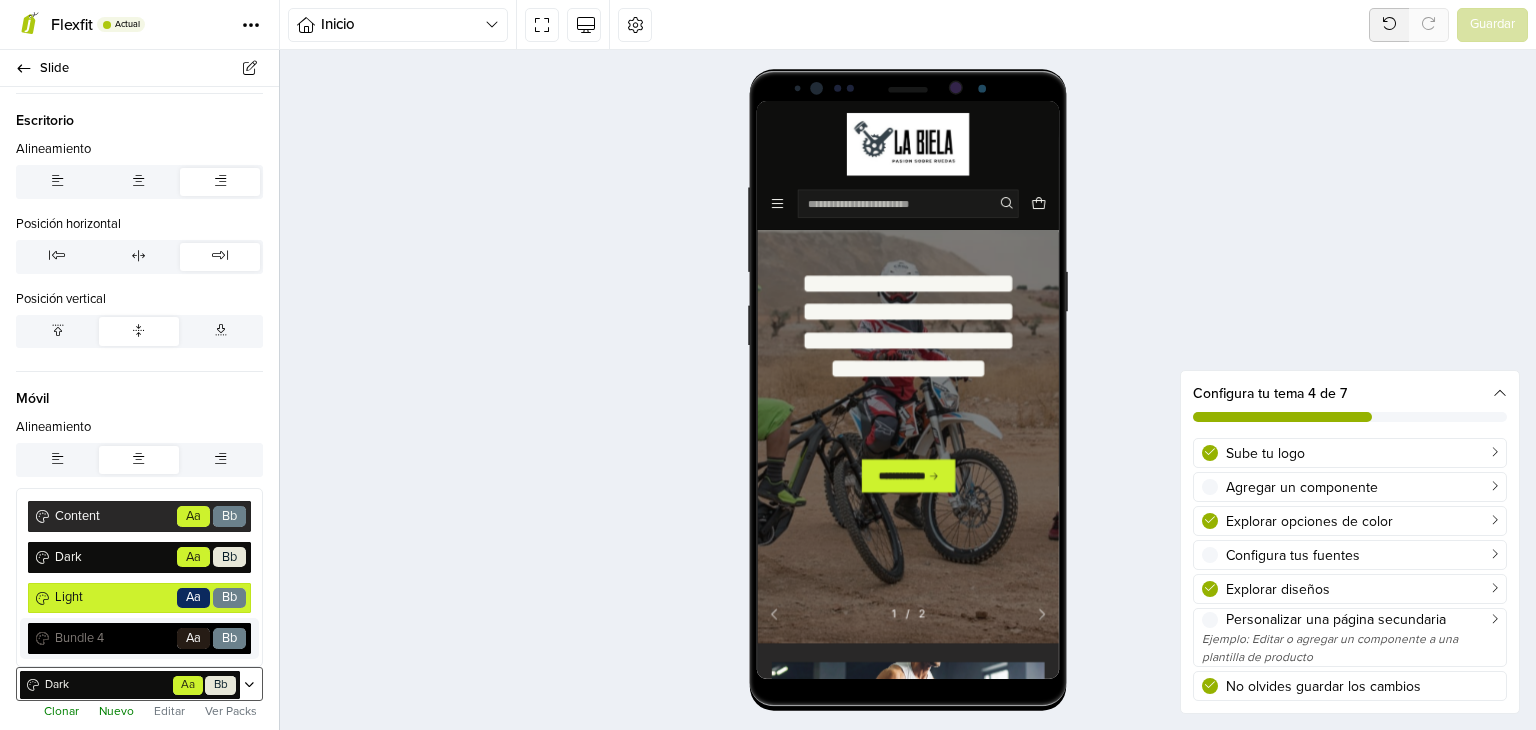 click on "Dark Go Aa Bb" at bounding box center (130, 685) 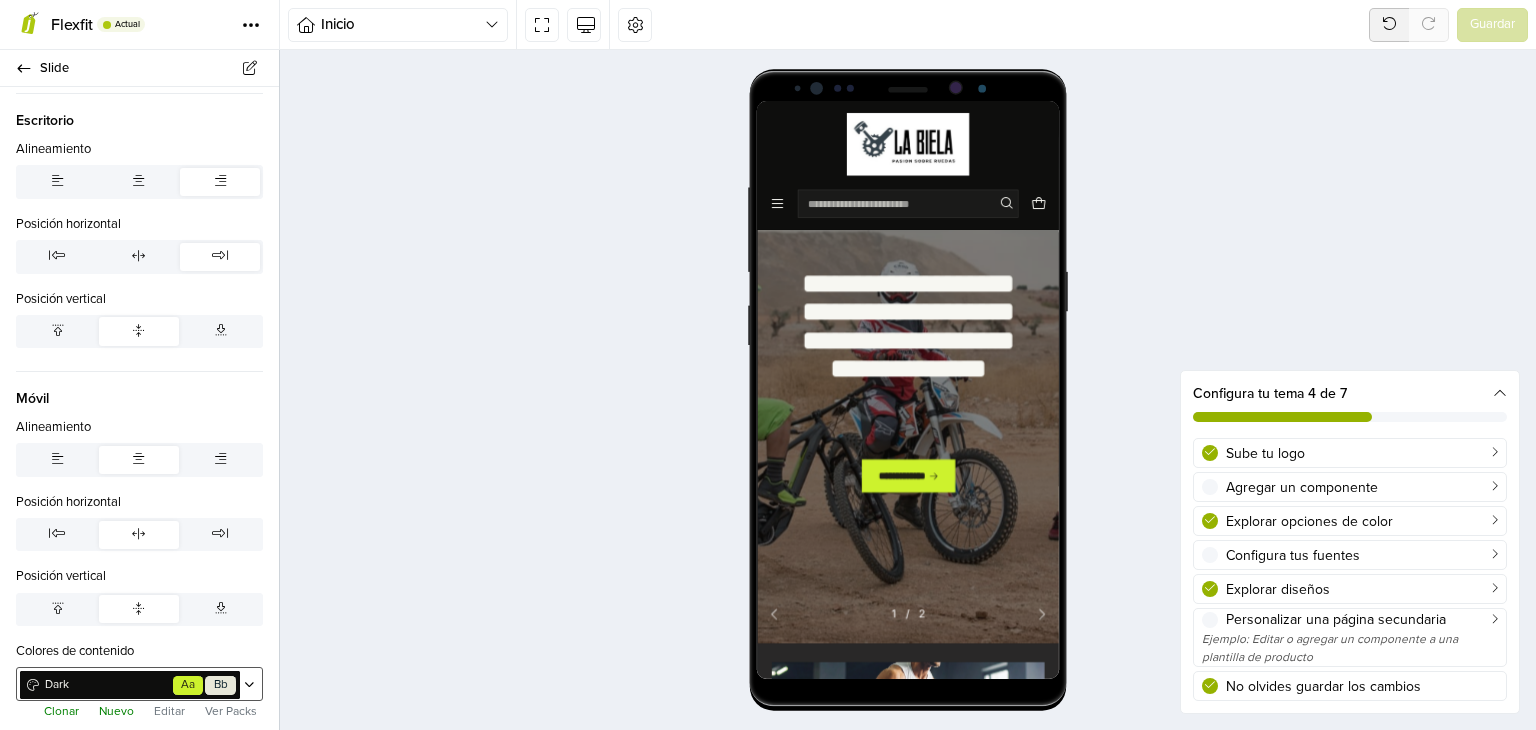 click on "Editar" at bounding box center [169, 711] 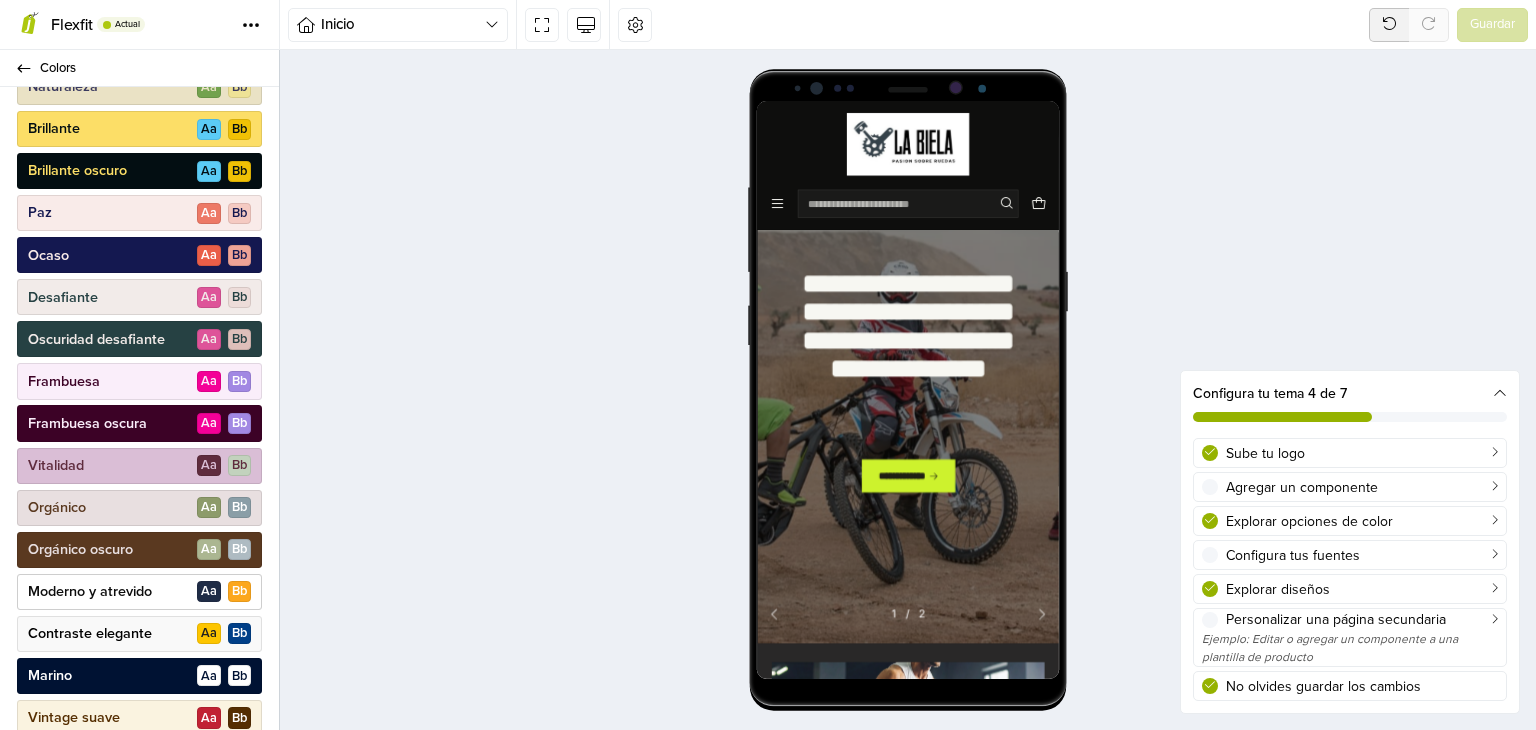 scroll, scrollTop: 958, scrollLeft: 0, axis: vertical 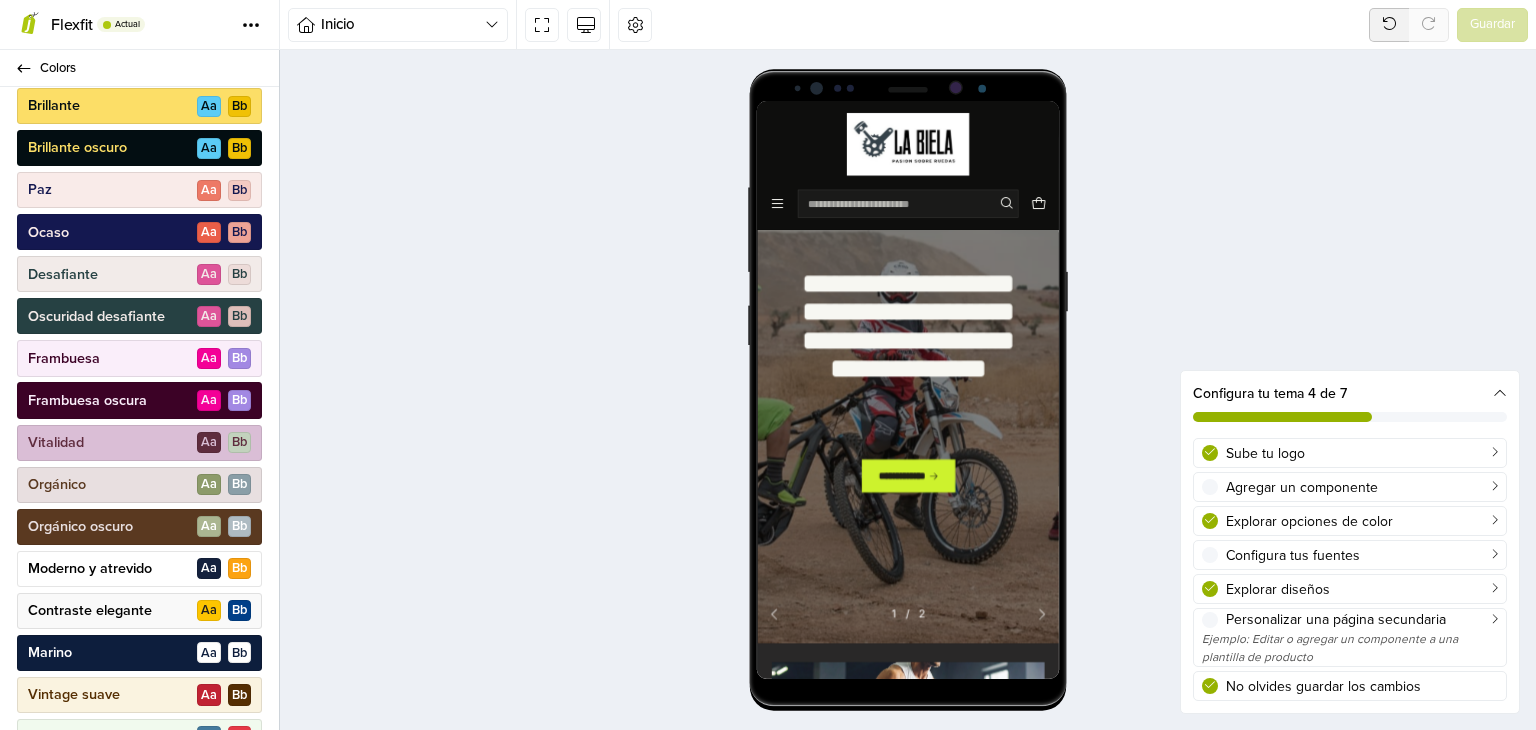 click on "Marino A a B b" at bounding box center (139, 653) 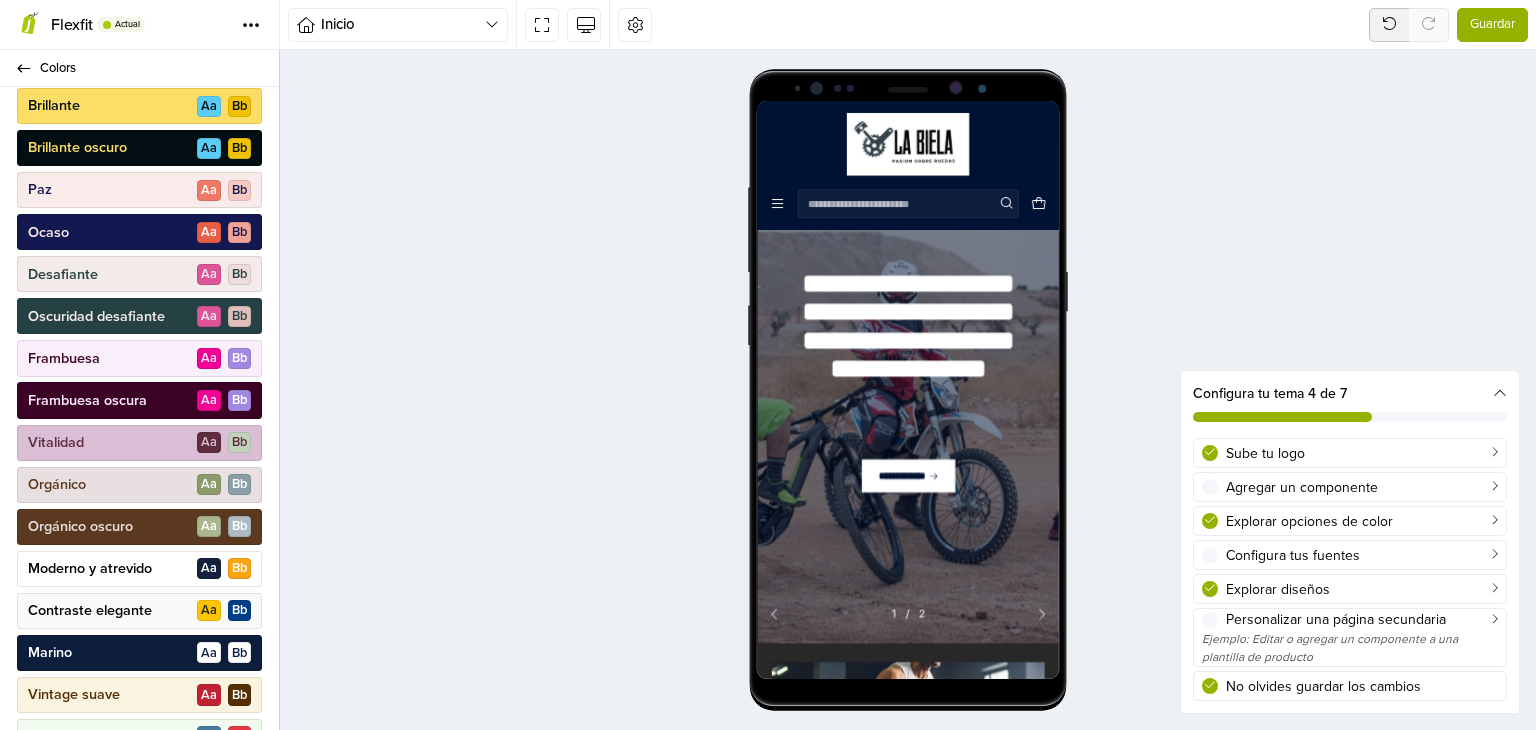 click on "Marino A a B b" at bounding box center [139, 653] 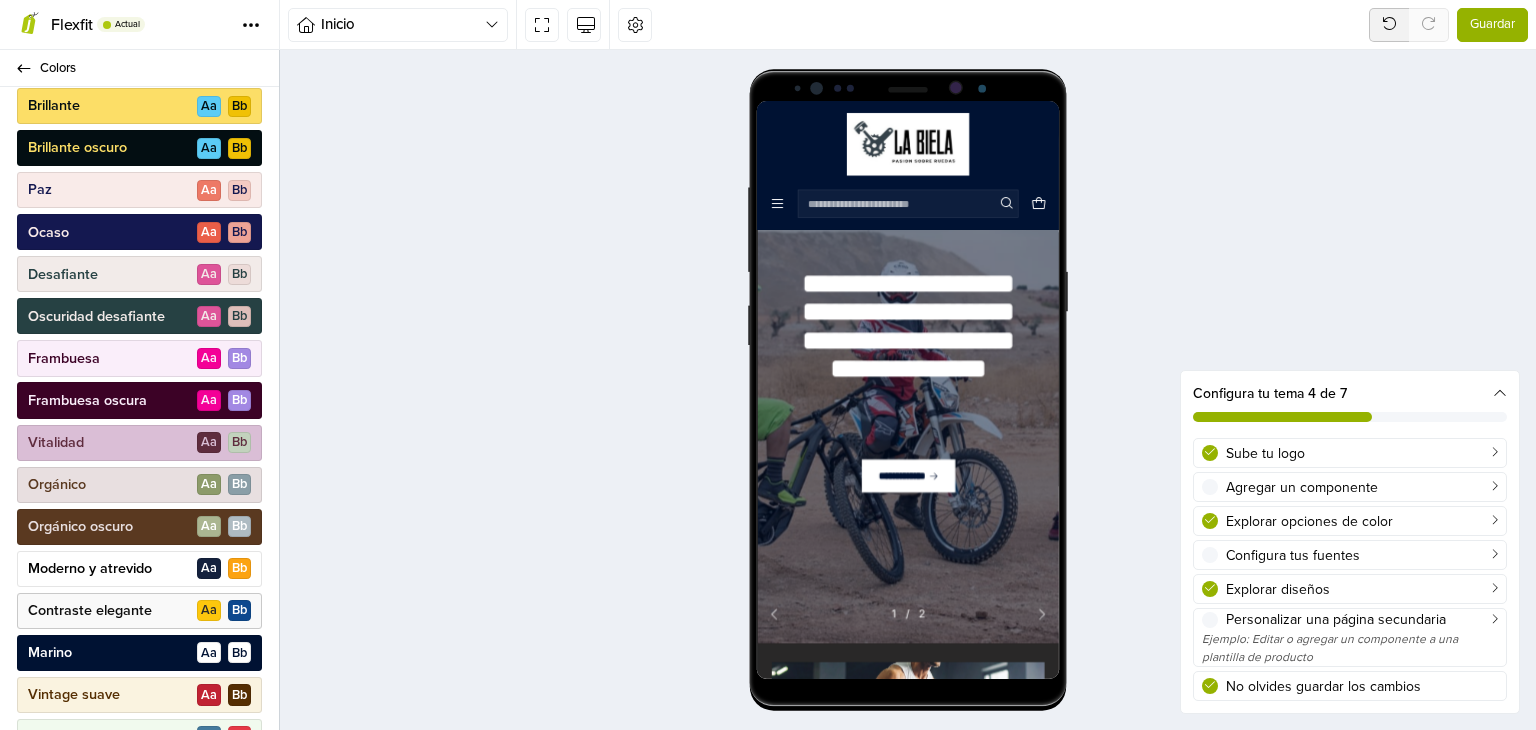 click on "Contraste elegante" at bounding box center [90, 611] 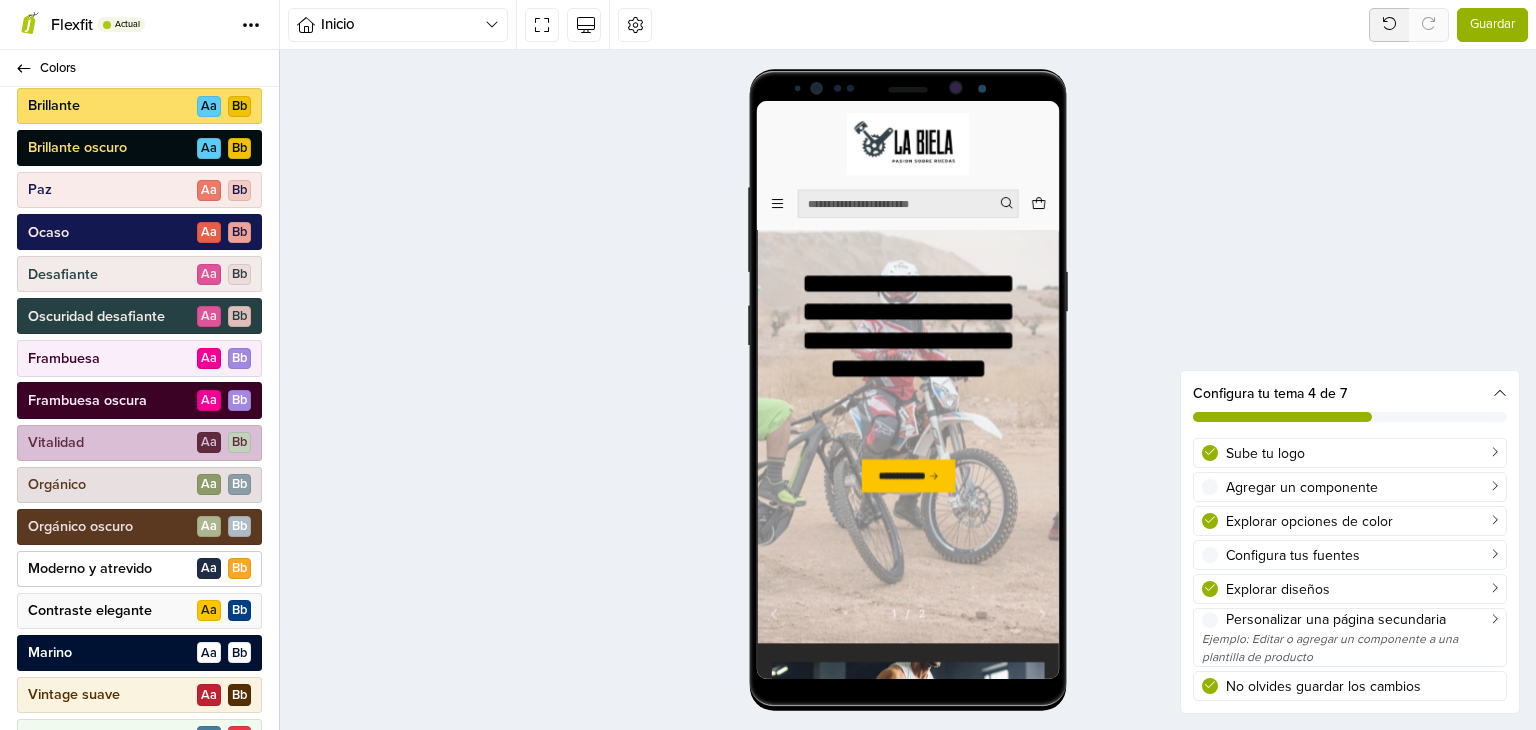 click on "Moderno y atrevido" at bounding box center (90, 569) 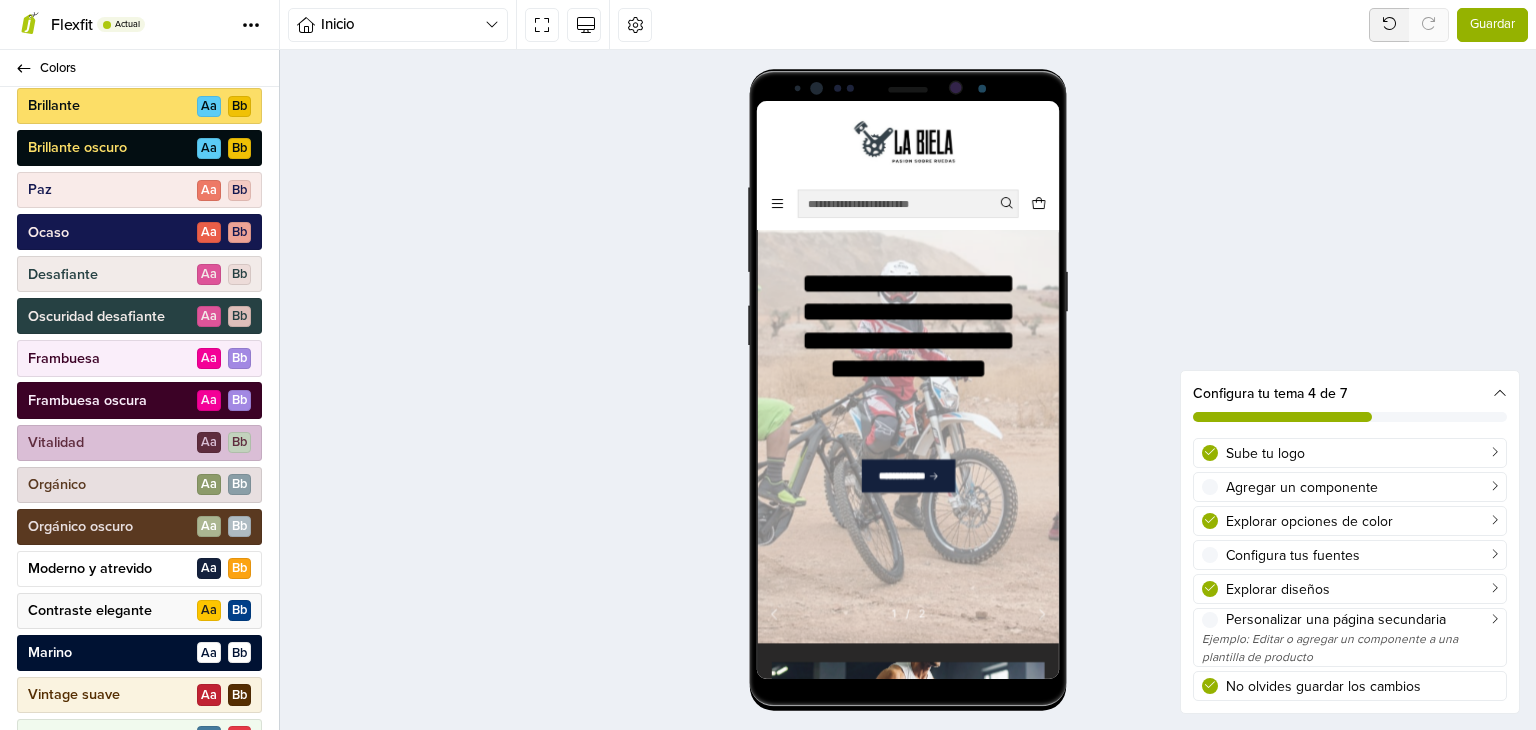 click on "Guardar" at bounding box center [1492, 25] 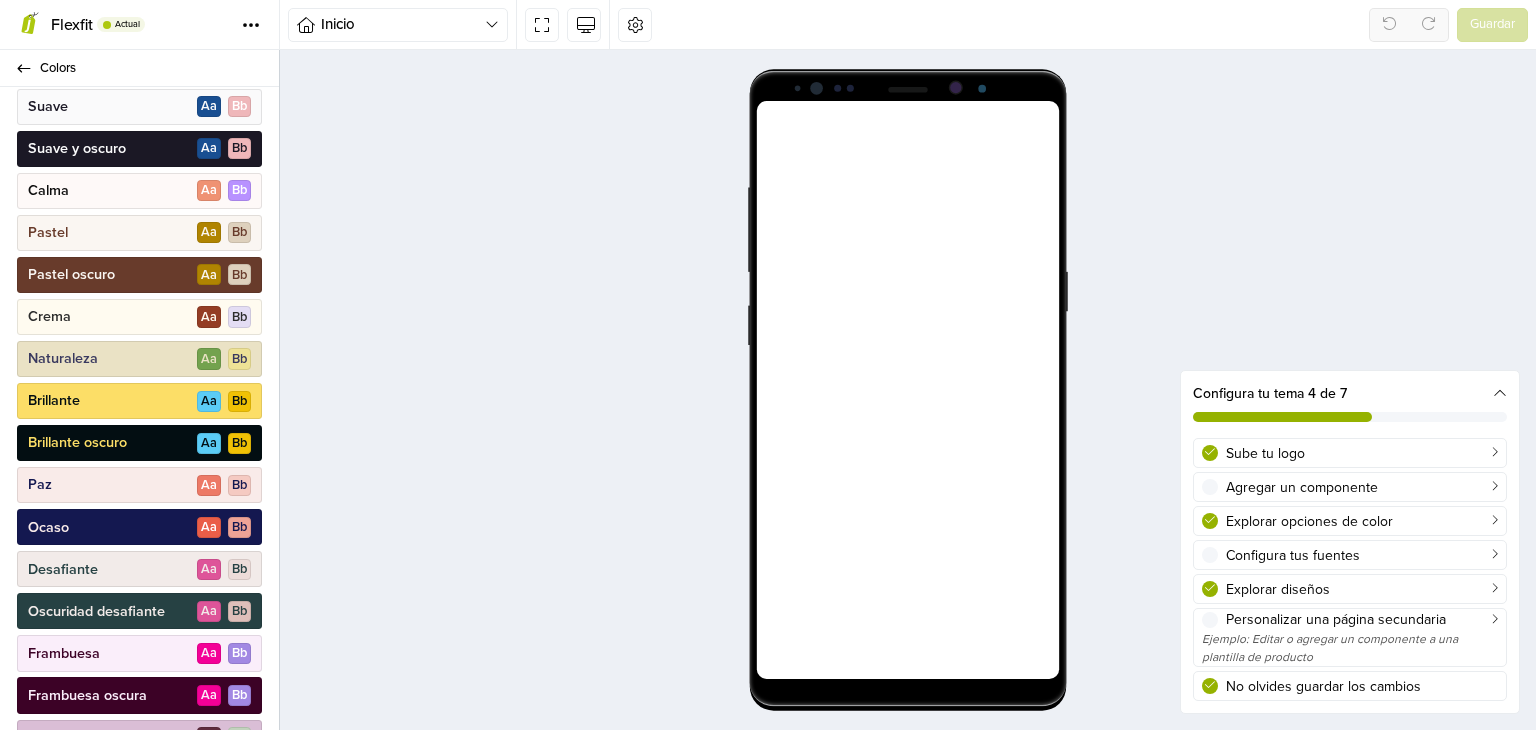 scroll, scrollTop: 403, scrollLeft: 0, axis: vertical 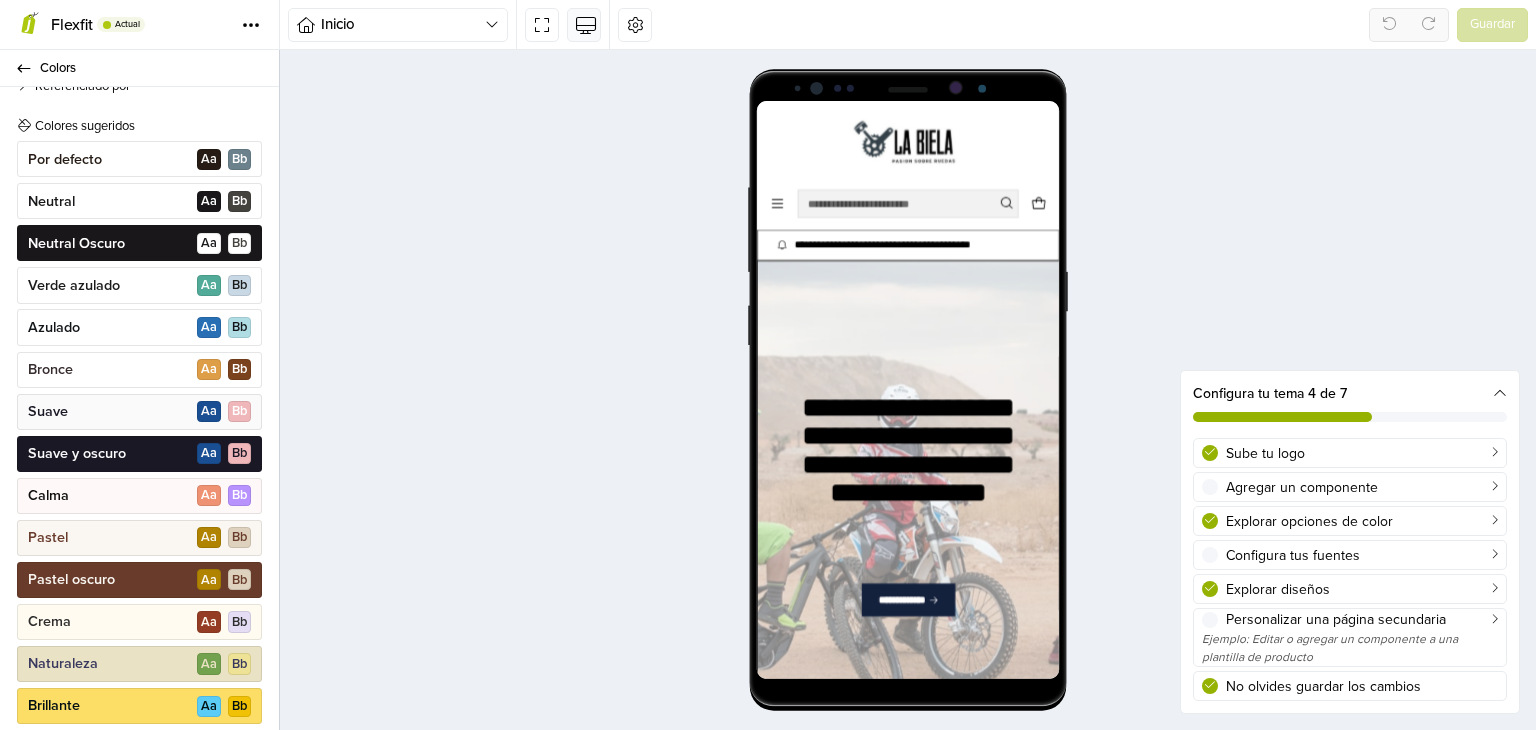 click at bounding box center [584, 24] 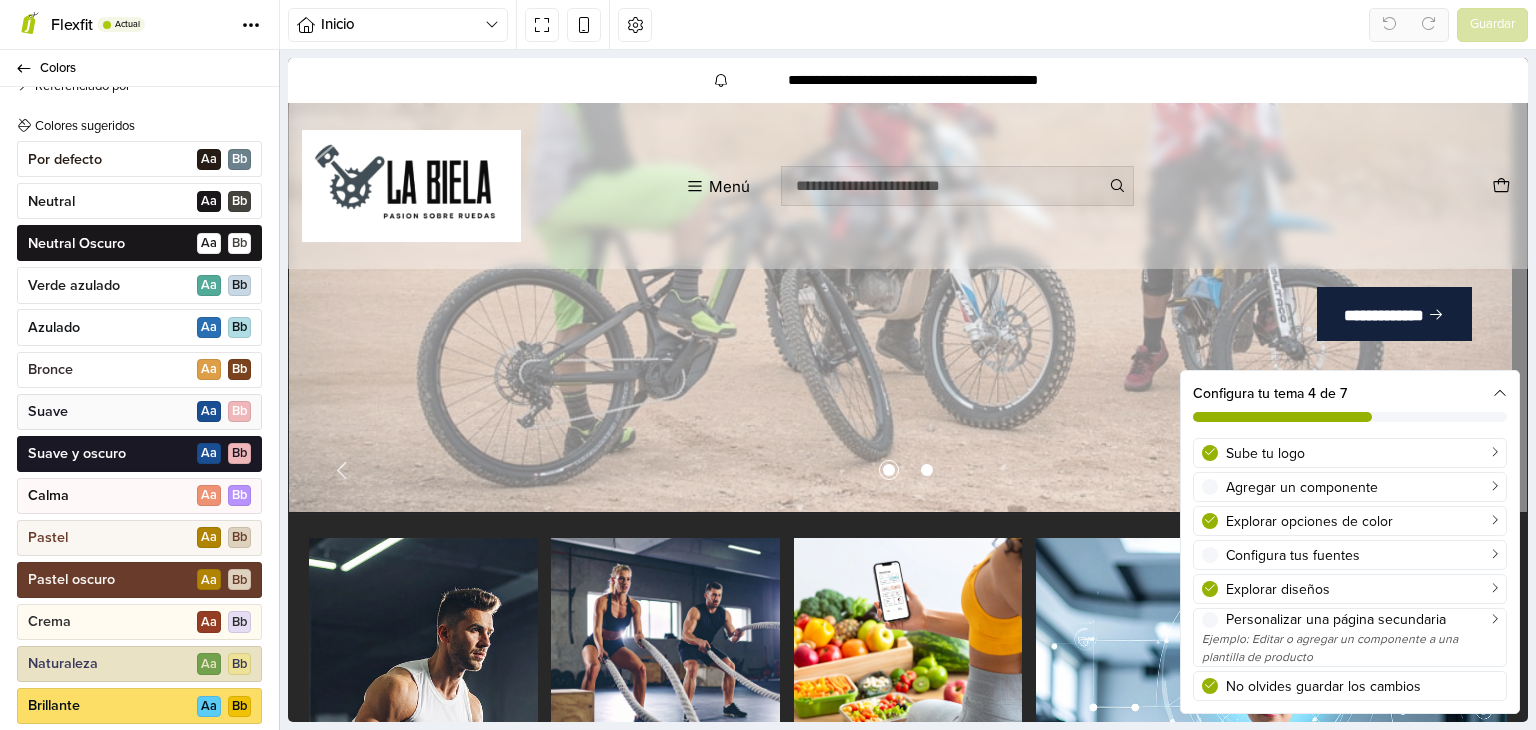 scroll, scrollTop: 300, scrollLeft: 0, axis: vertical 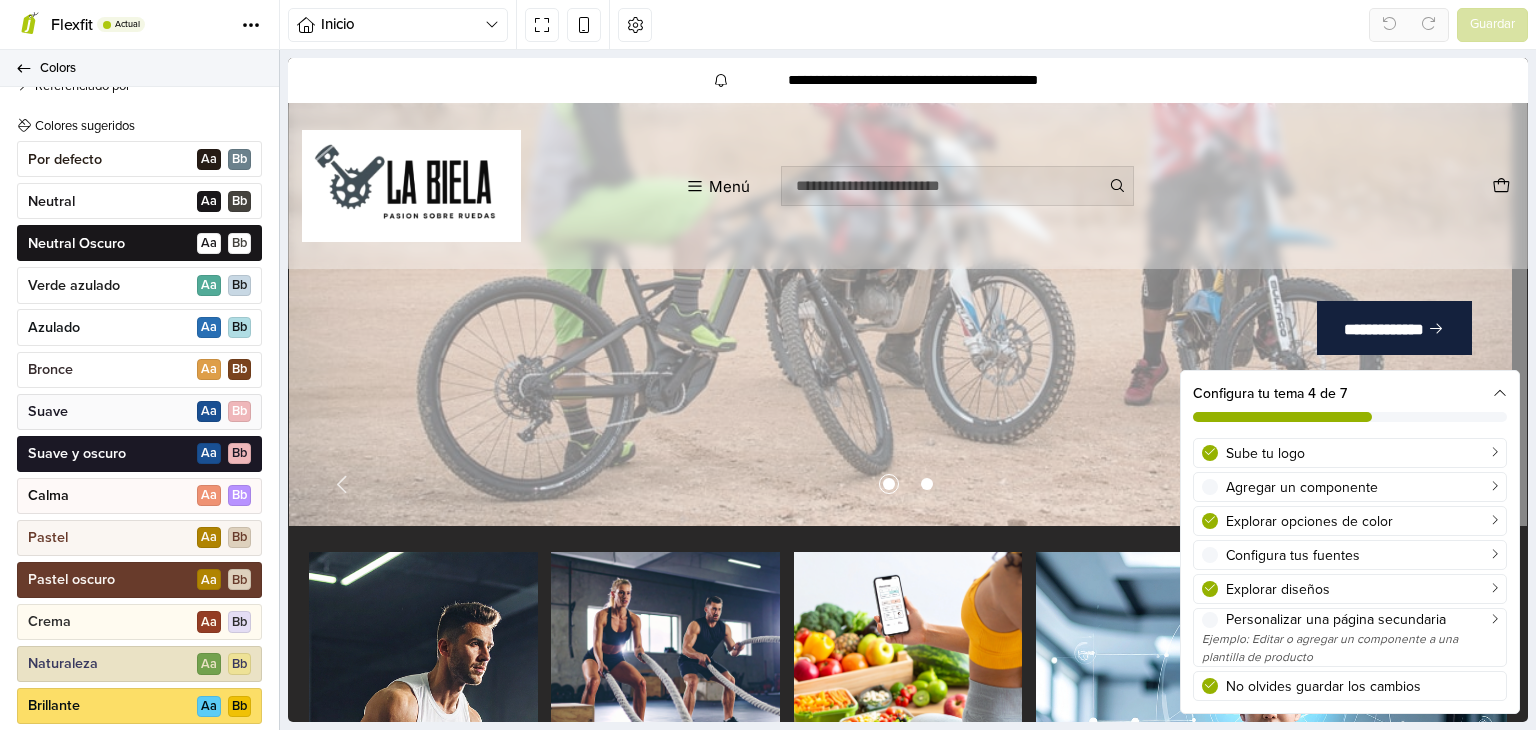 click on "Colors" at bounding box center (139, 68) 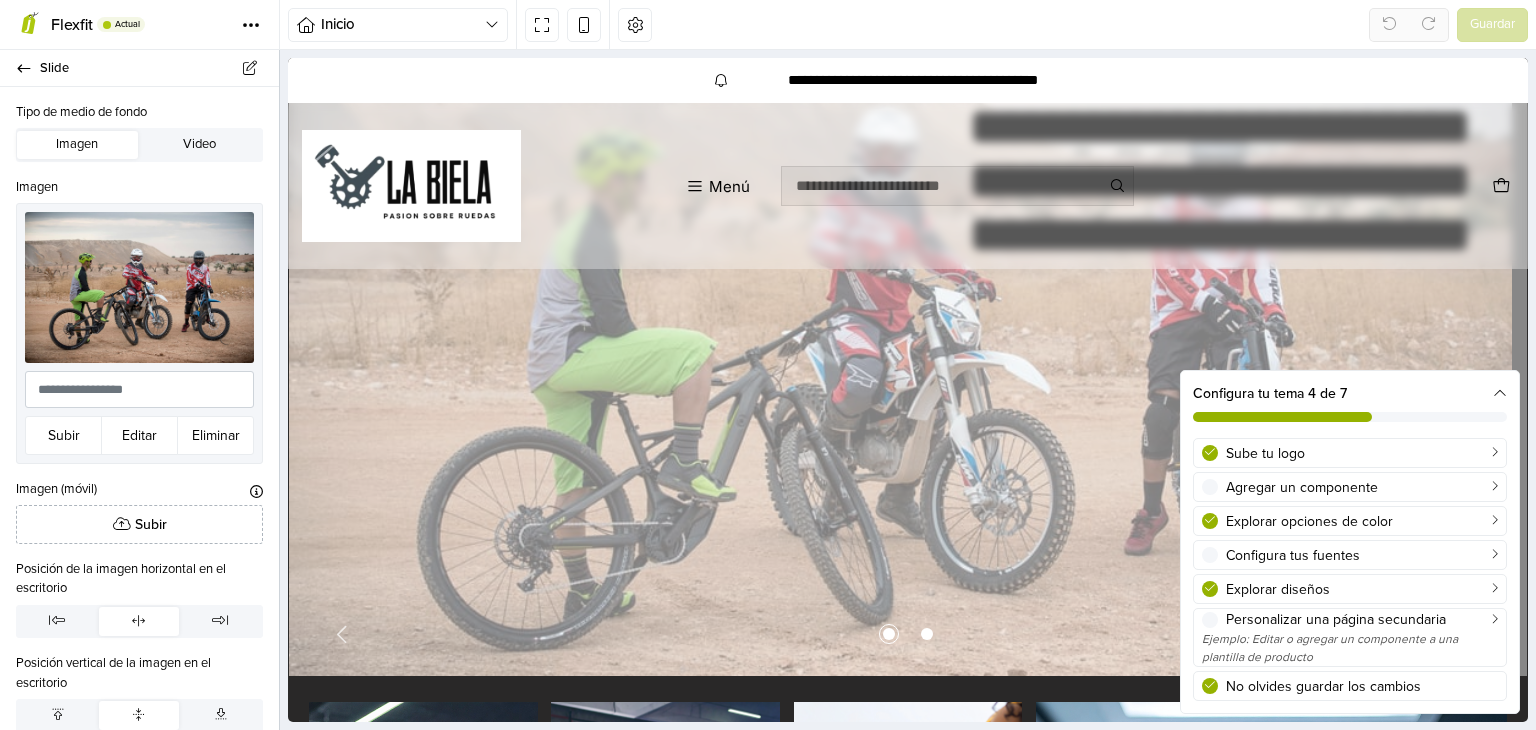 scroll, scrollTop: 75, scrollLeft: 0, axis: vertical 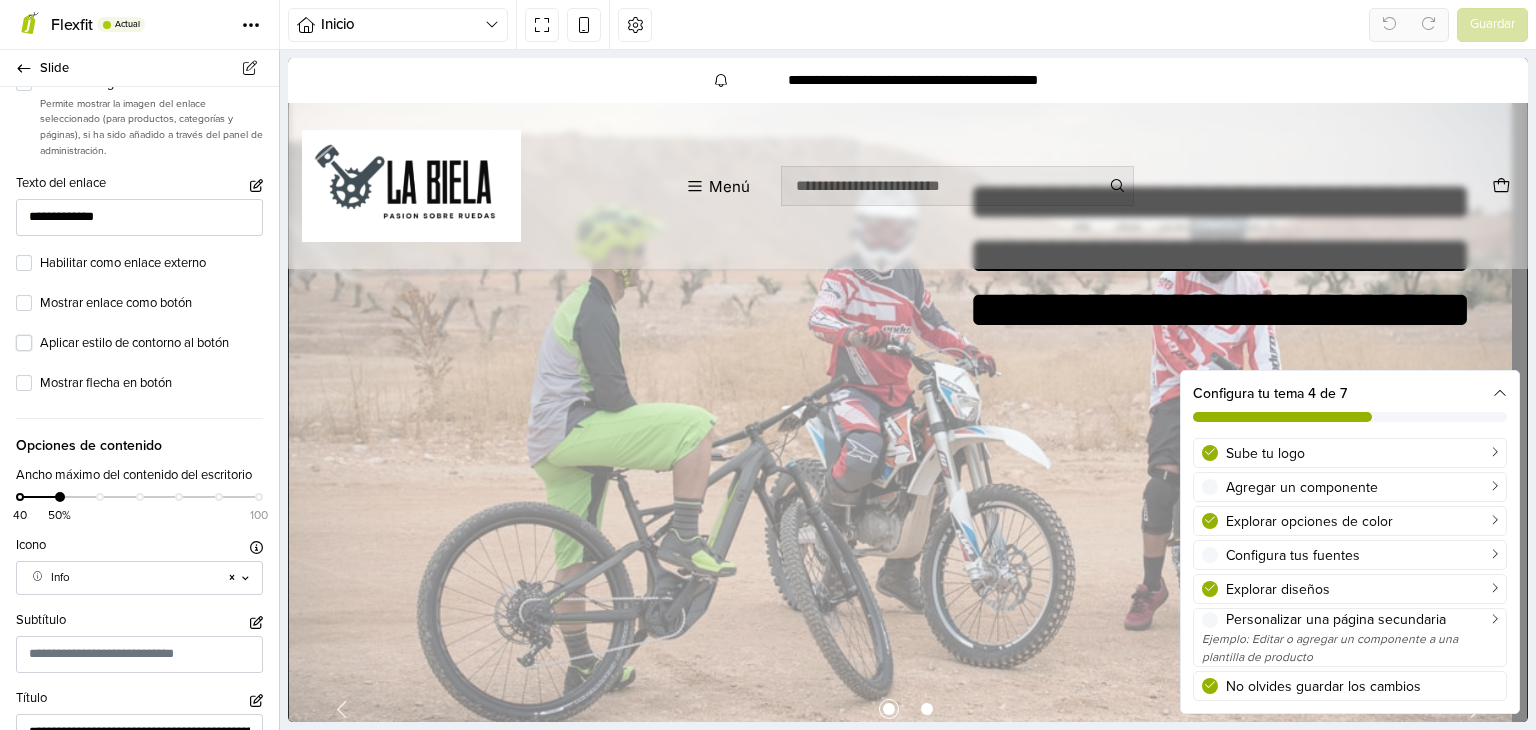 click on "Aplicar estilo de contorno al botón" at bounding box center [151, 344] 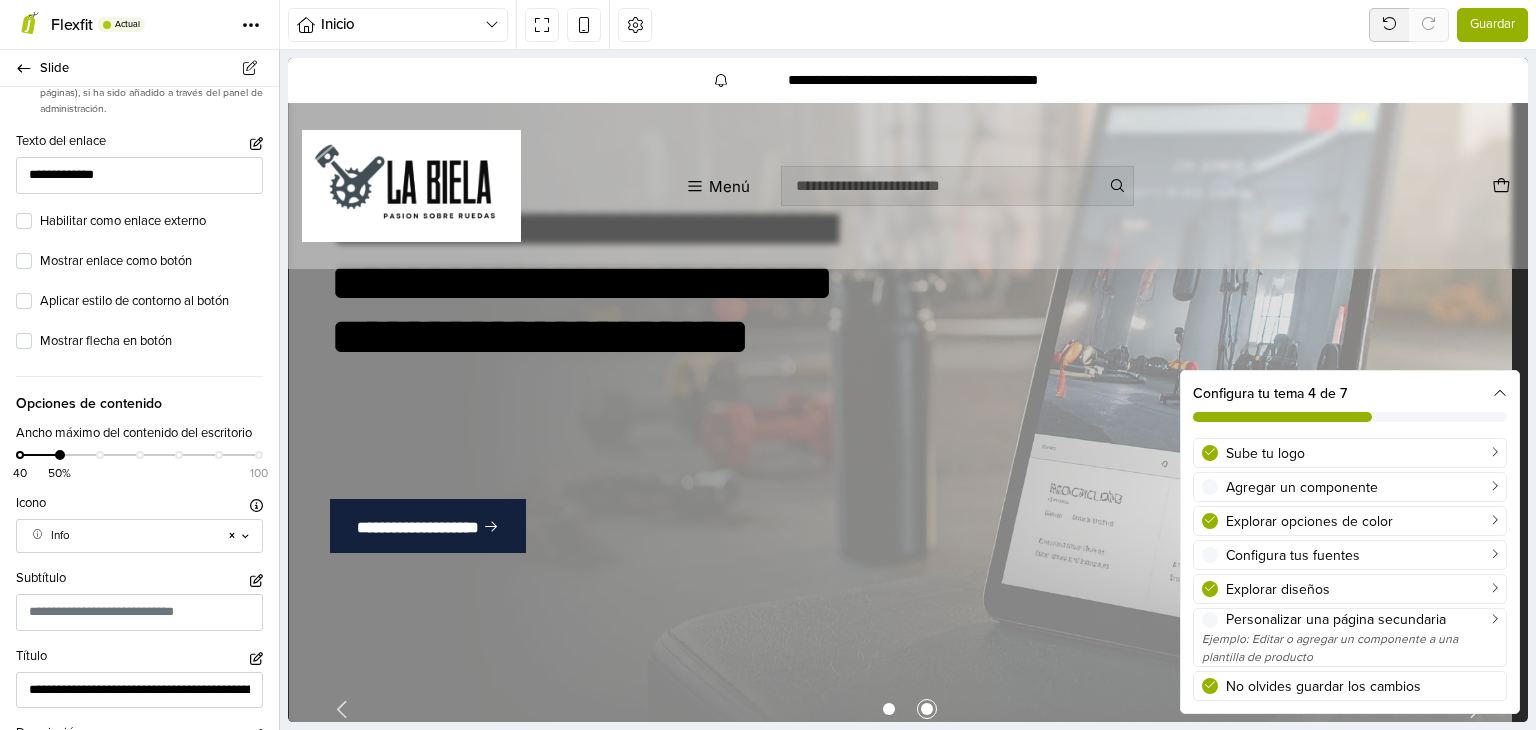 scroll, scrollTop: 1200, scrollLeft: 0, axis: vertical 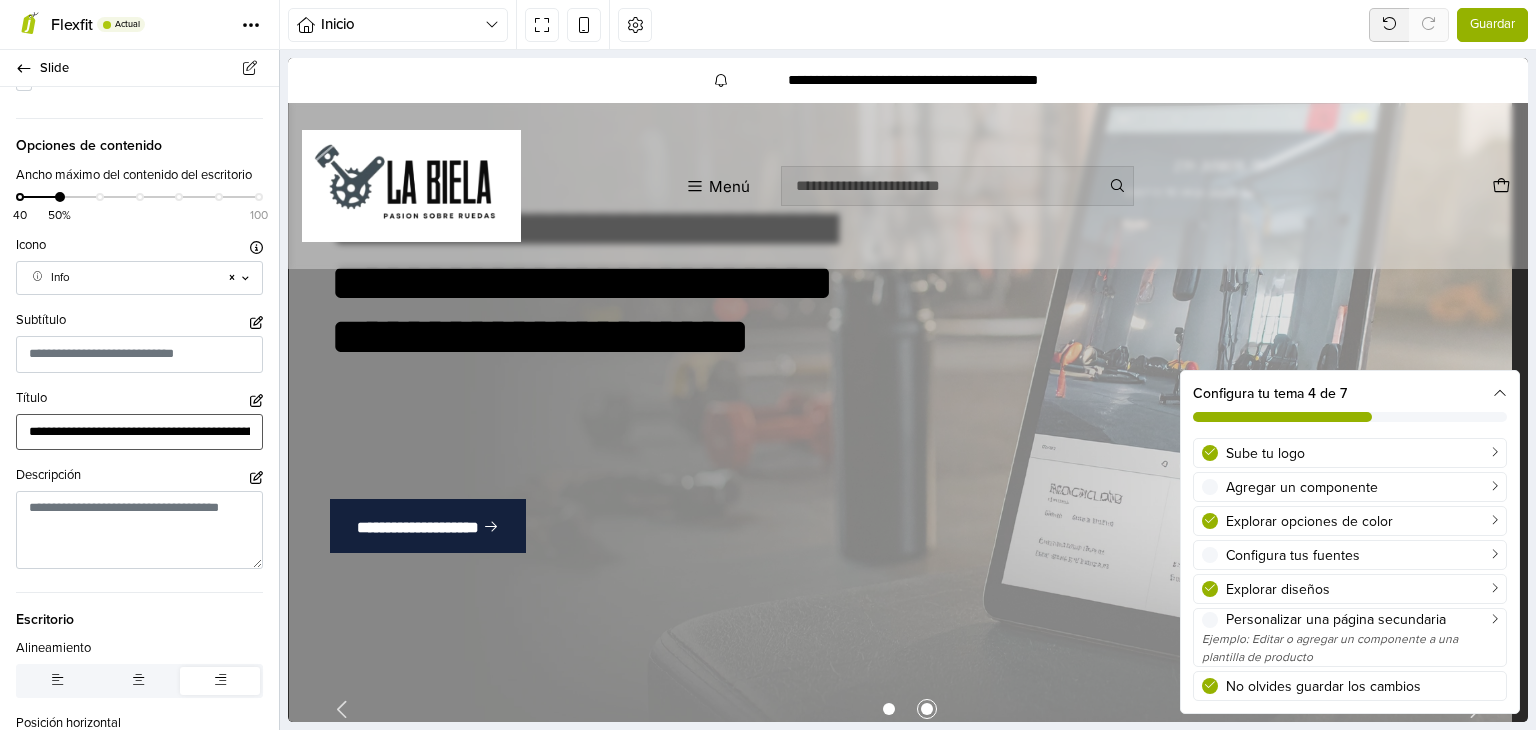 click on "**********" at bounding box center [139, 432] 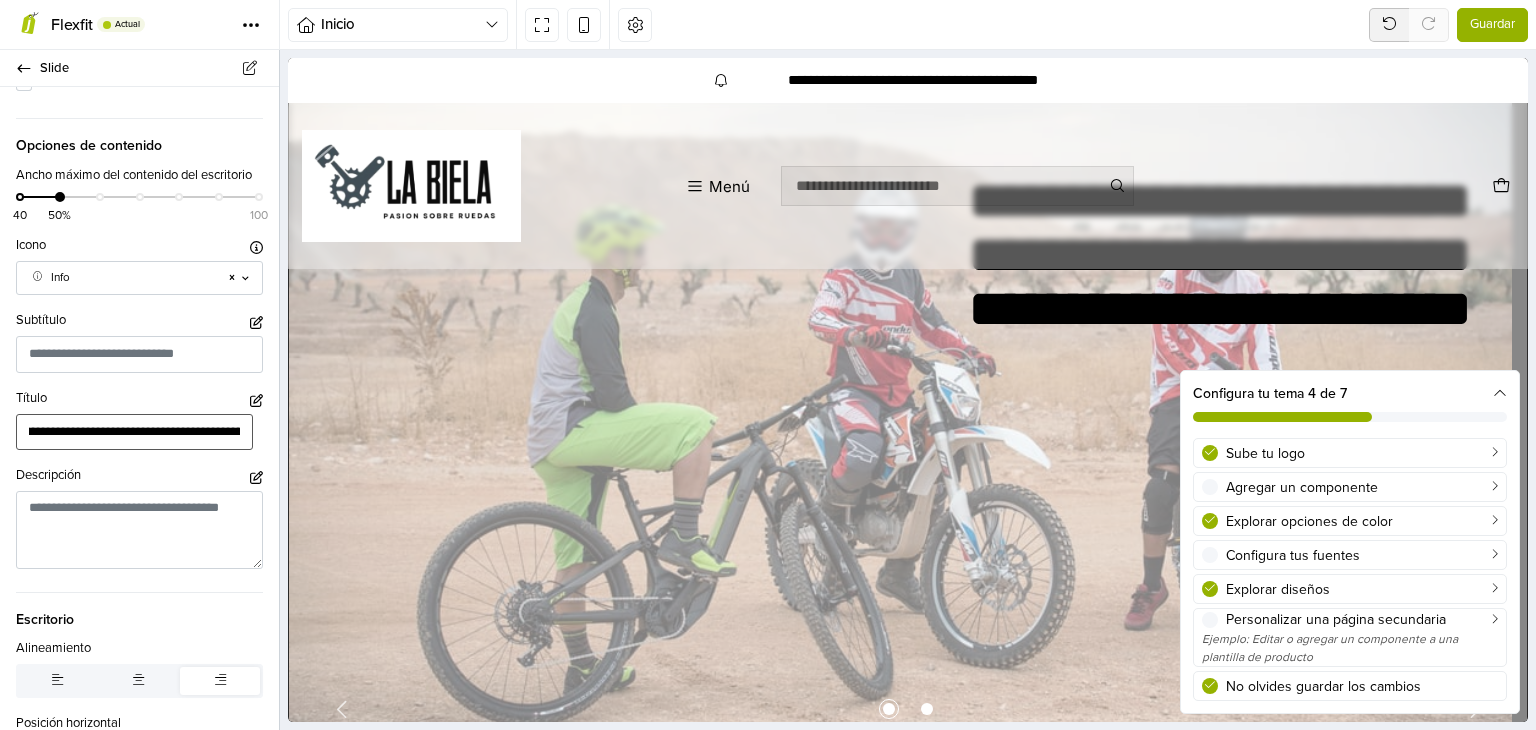 scroll, scrollTop: 0, scrollLeft: 0, axis: both 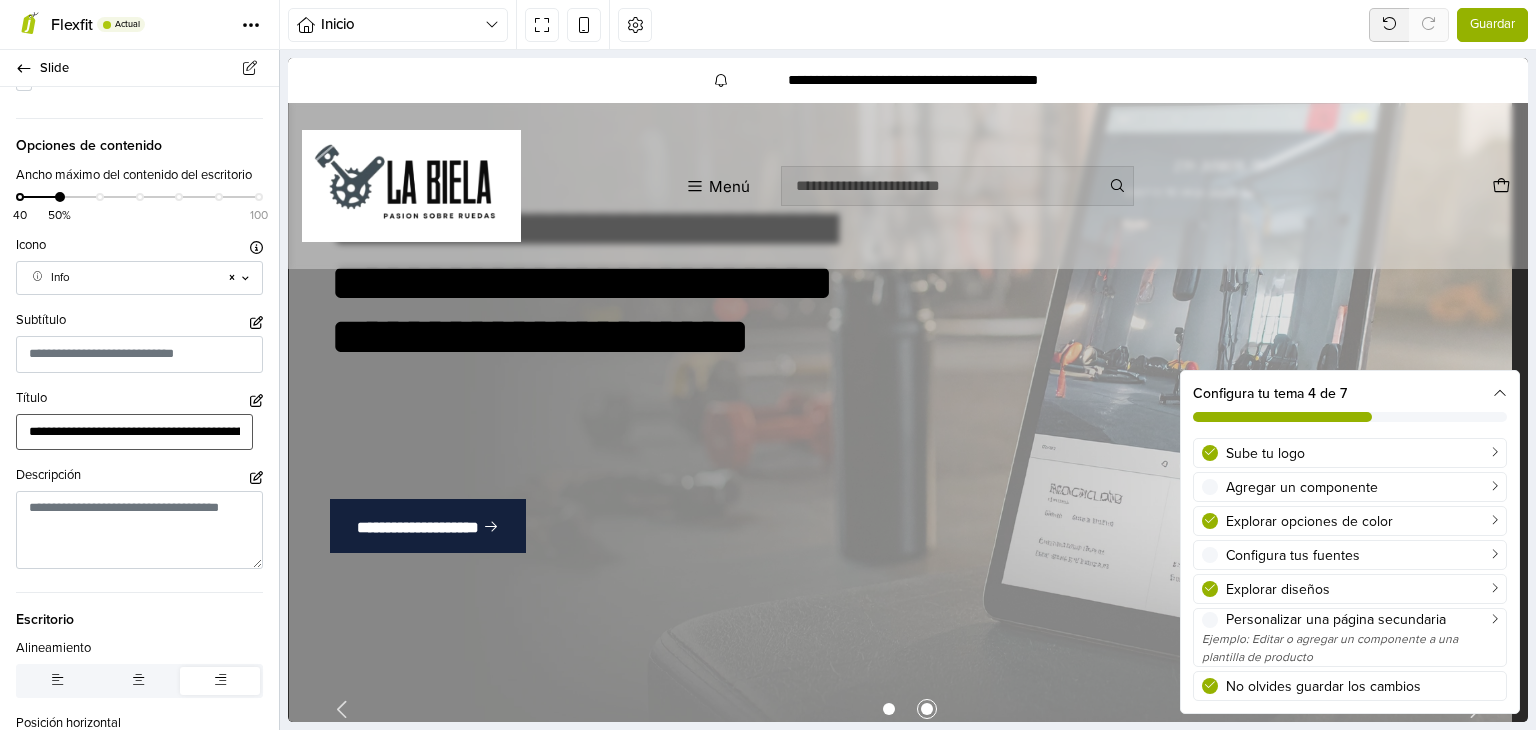 drag, startPoint x: 240, startPoint y: 442, endPoint x: 0, endPoint y: 445, distance: 240.01875 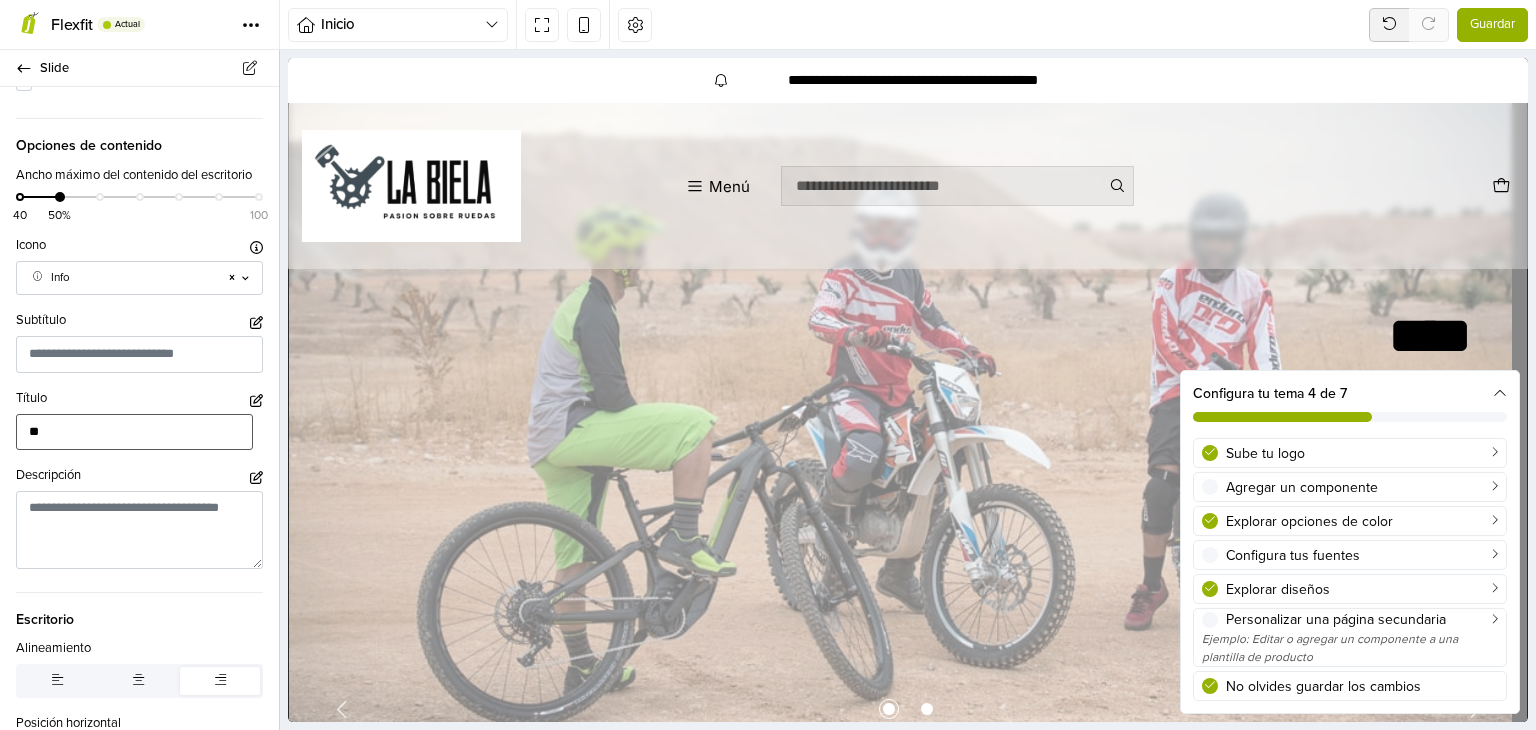 type on "*" 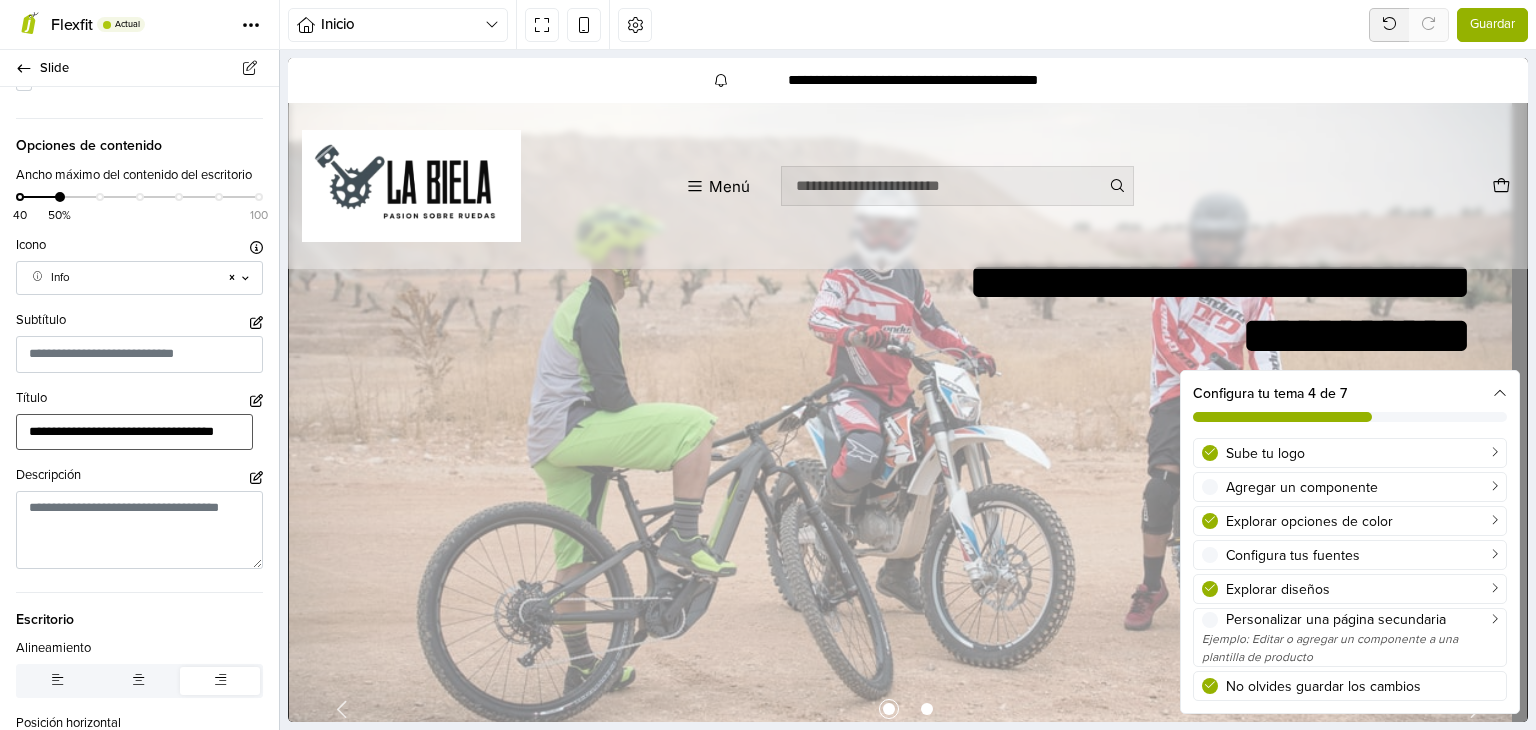 scroll, scrollTop: 0, scrollLeft: 60, axis: horizontal 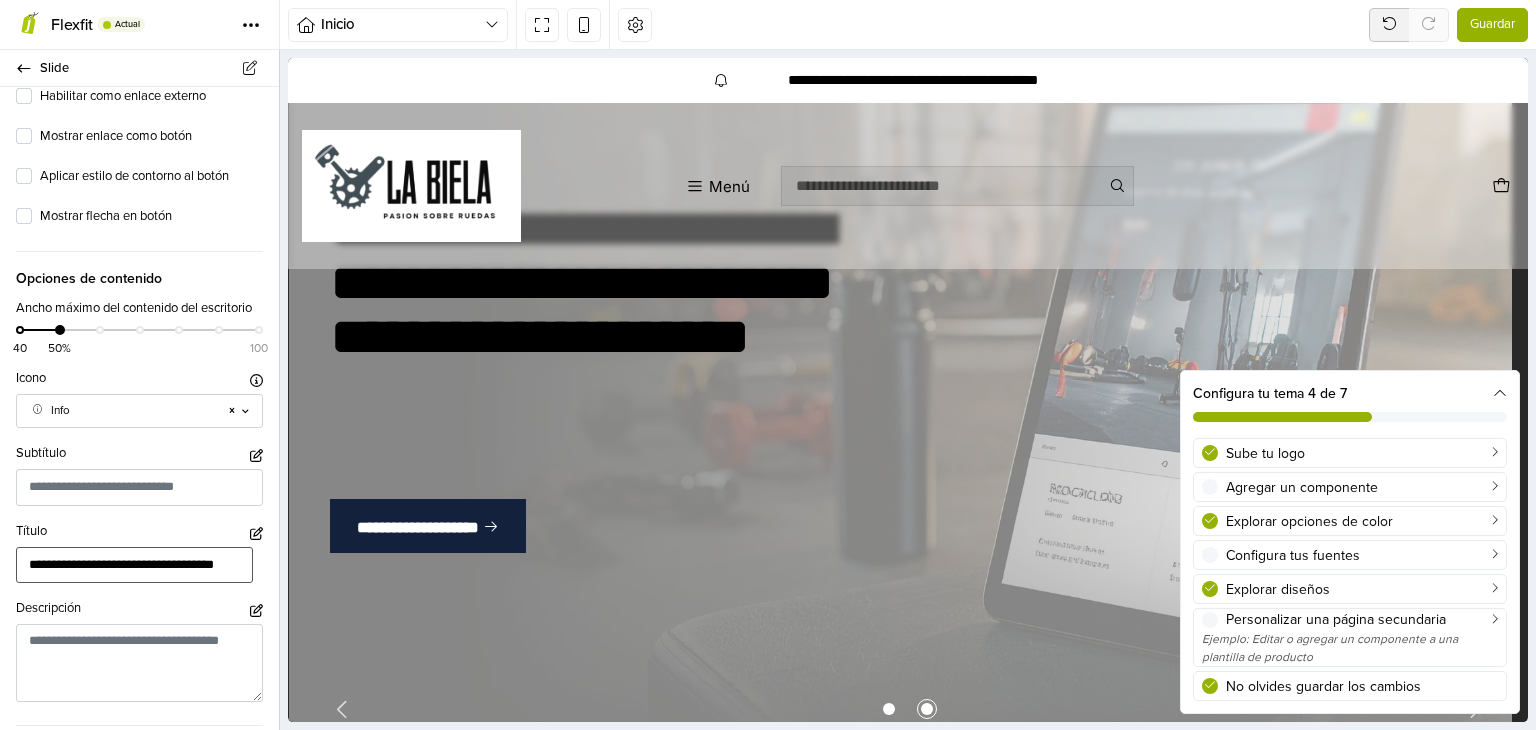 type on "**********" 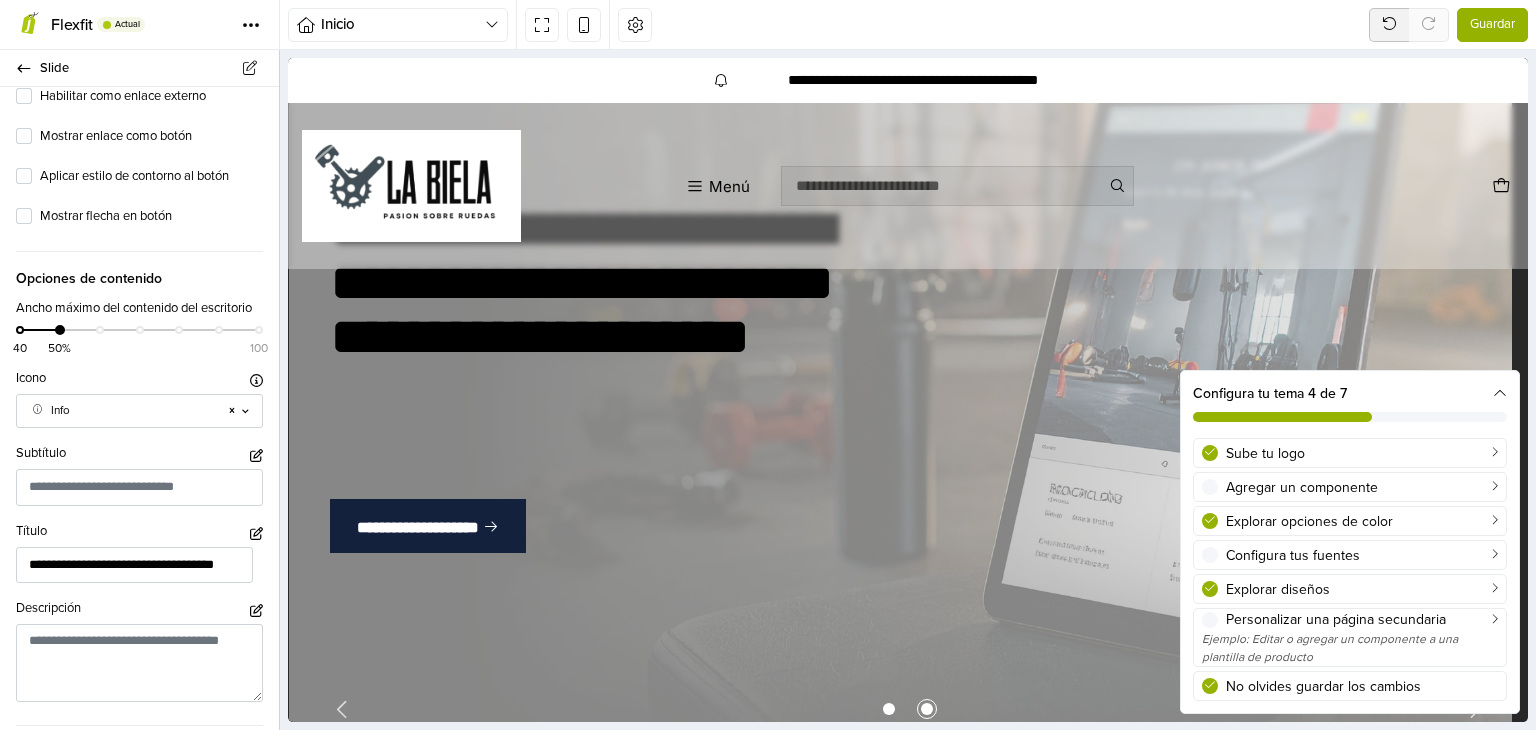 scroll, scrollTop: 0, scrollLeft: 0, axis: both 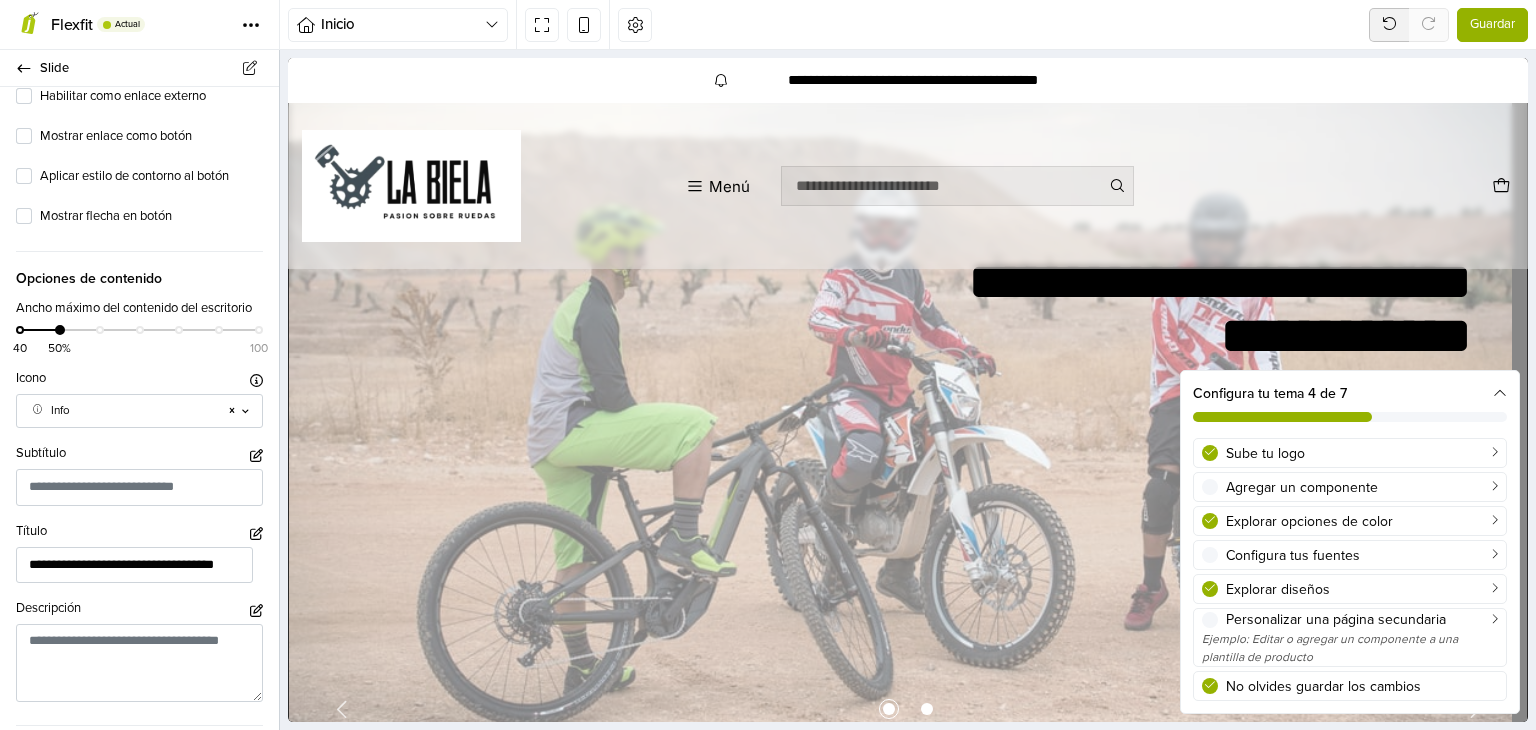 click on "**********" at bounding box center (900, 391) 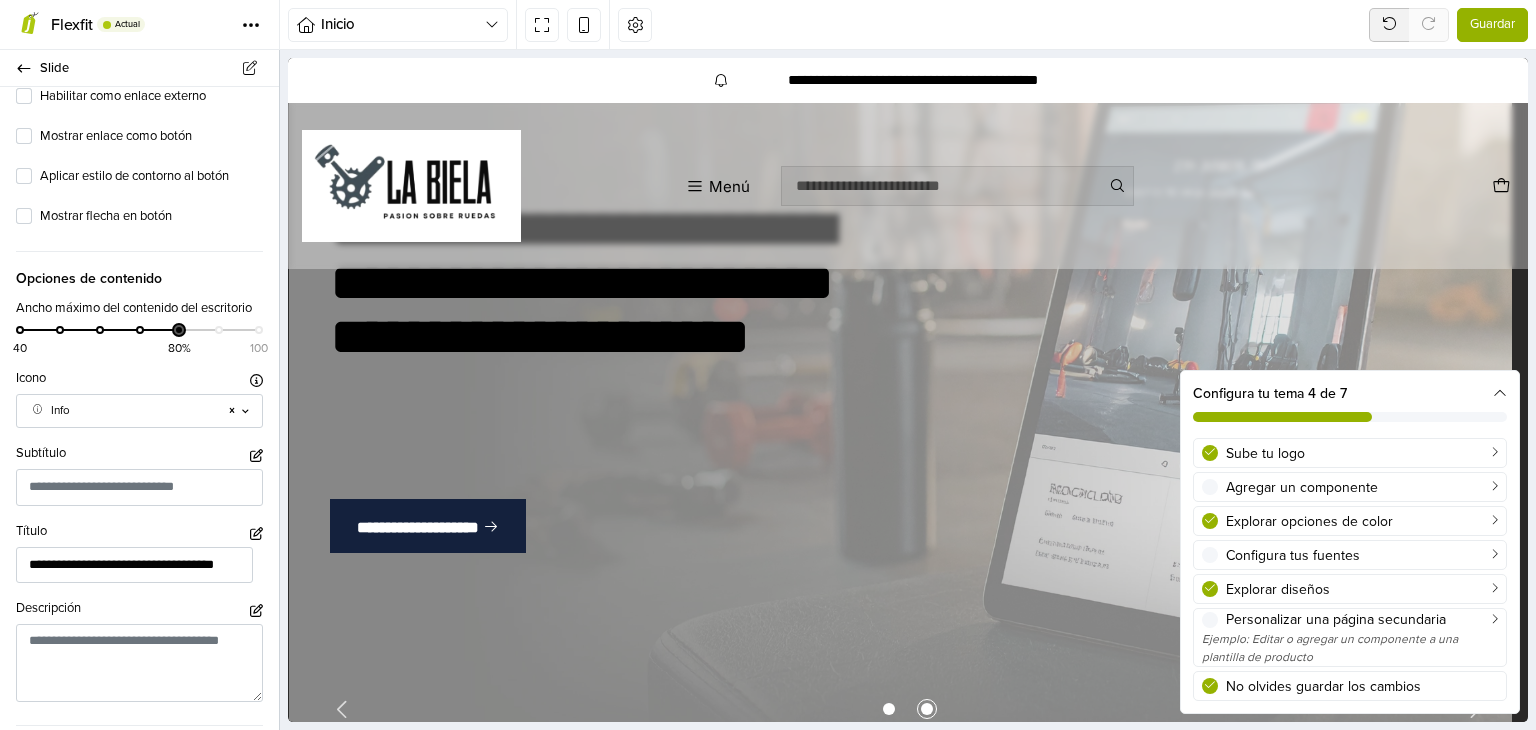 drag, startPoint x: 60, startPoint y: 344, endPoint x: 159, endPoint y: 343, distance: 99.00505 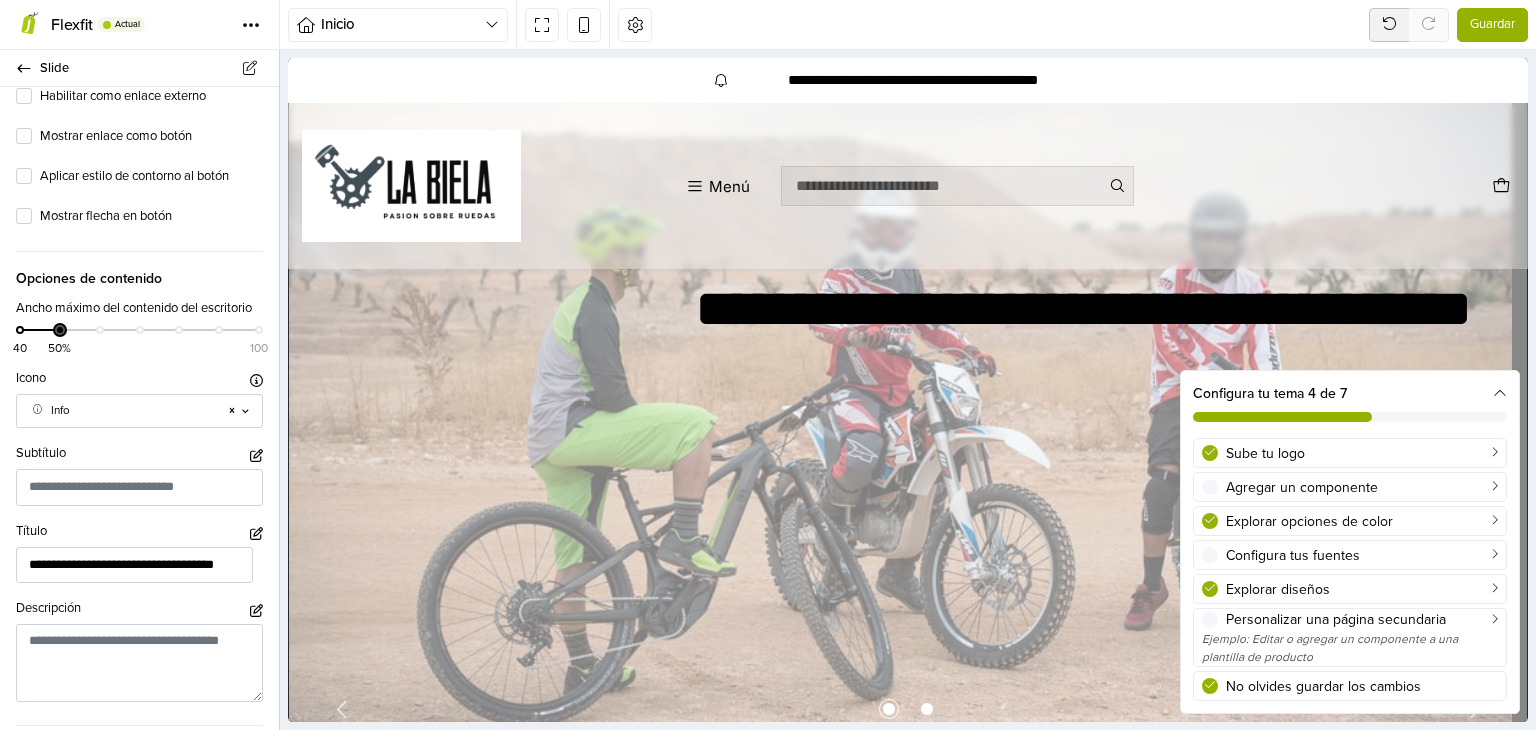 drag, startPoint x: 169, startPoint y: 343, endPoint x: 66, endPoint y: 341, distance: 103.01942 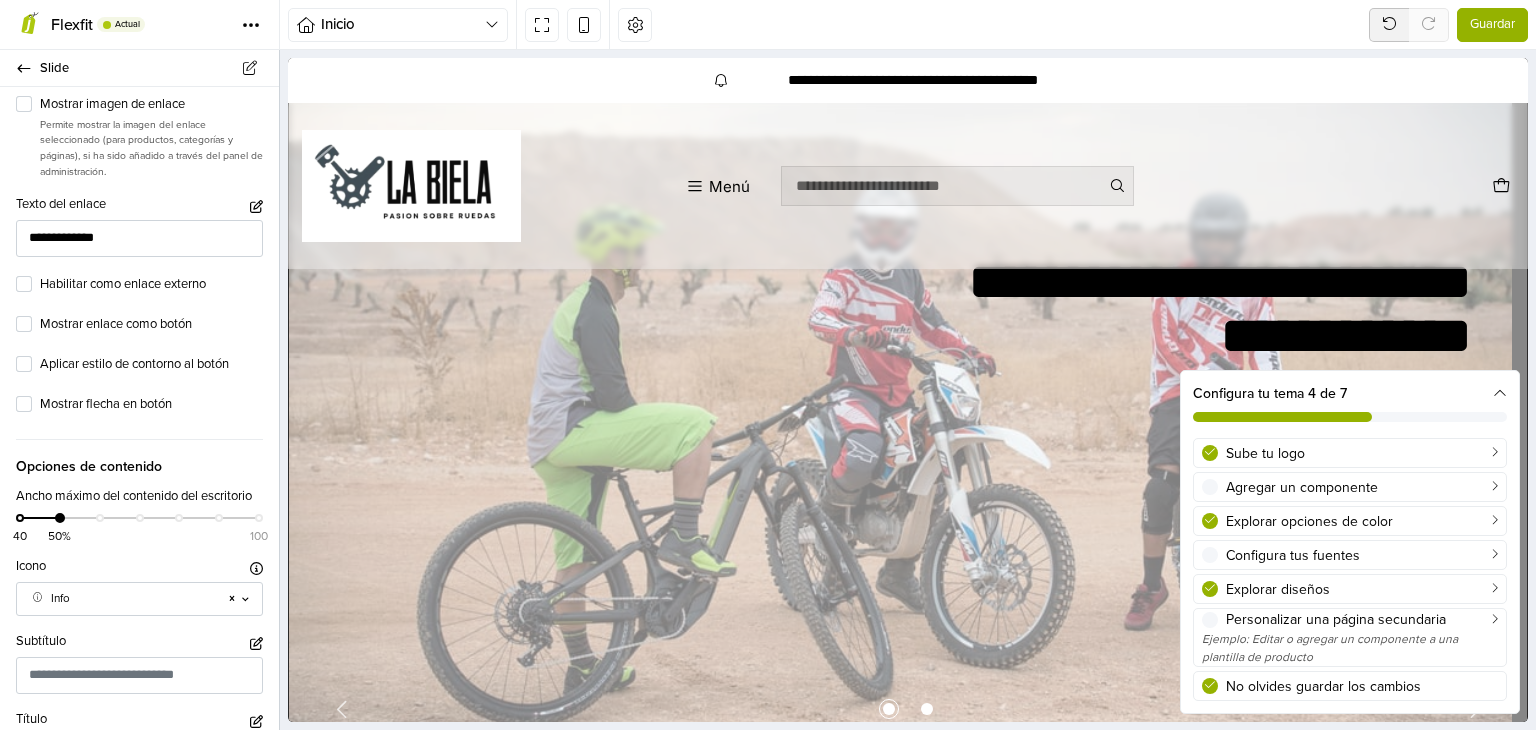 scroll, scrollTop: 867, scrollLeft: 0, axis: vertical 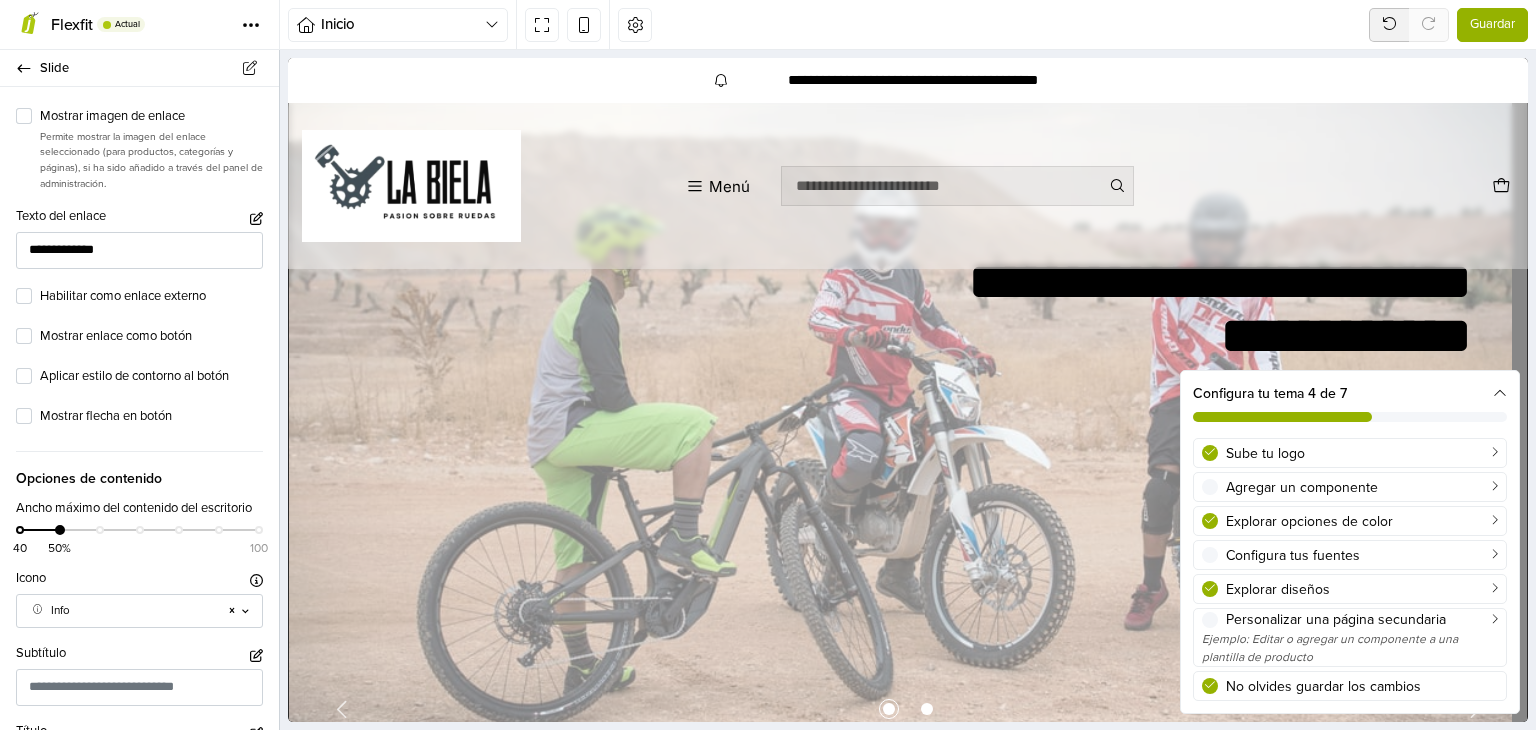 click at bounding box center (1500, 394) 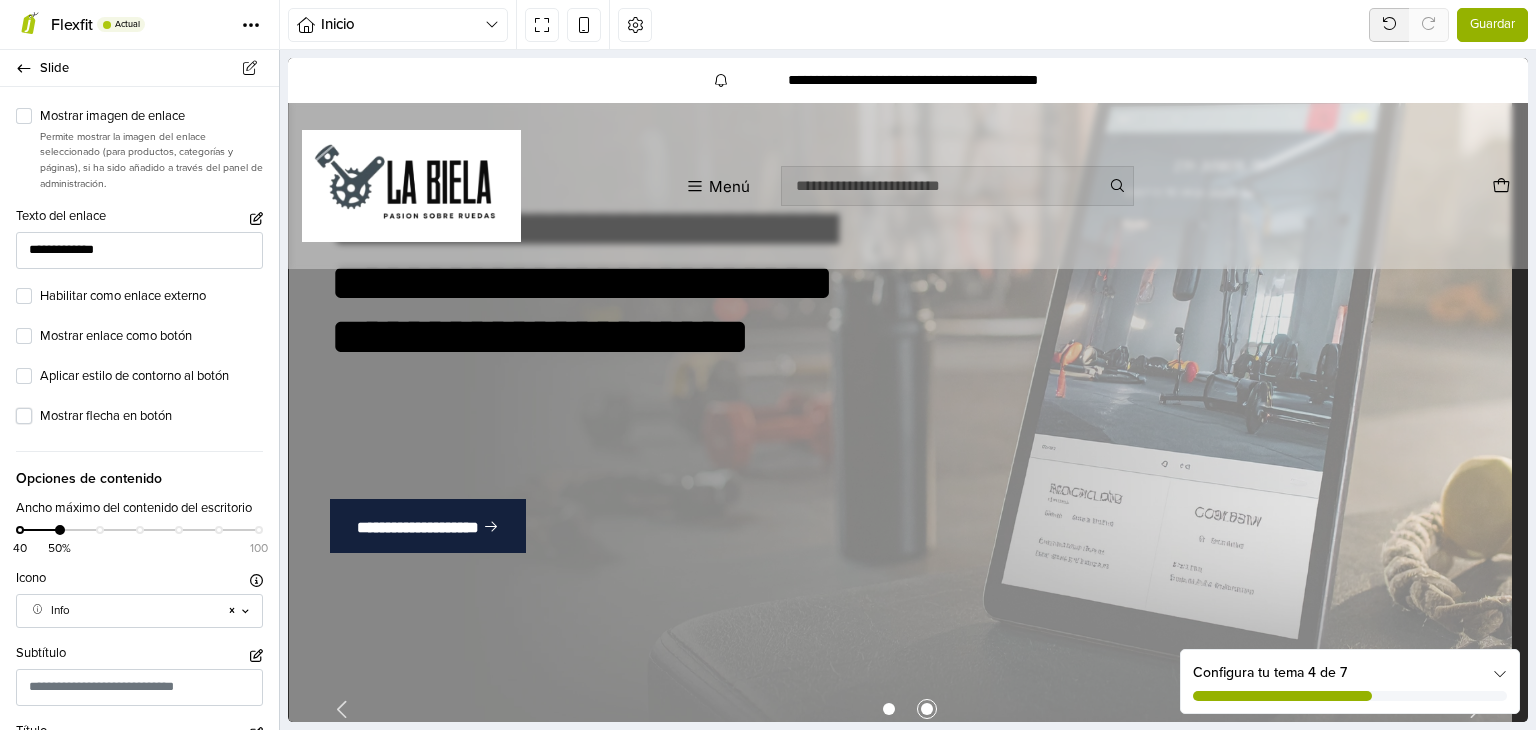 click on "Mostrar flecha en botón" at bounding box center (151, 417) 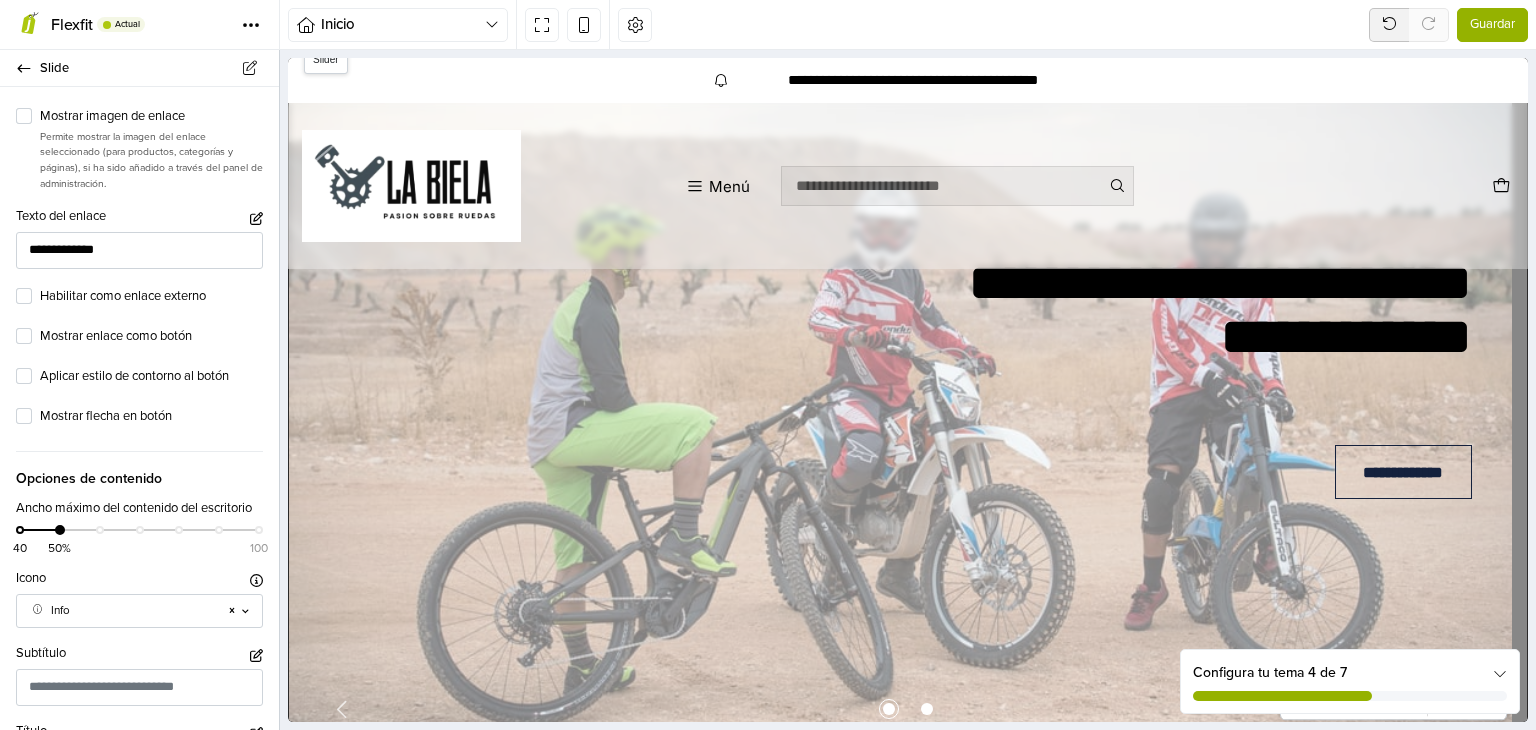 click at bounding box center (889, 709) 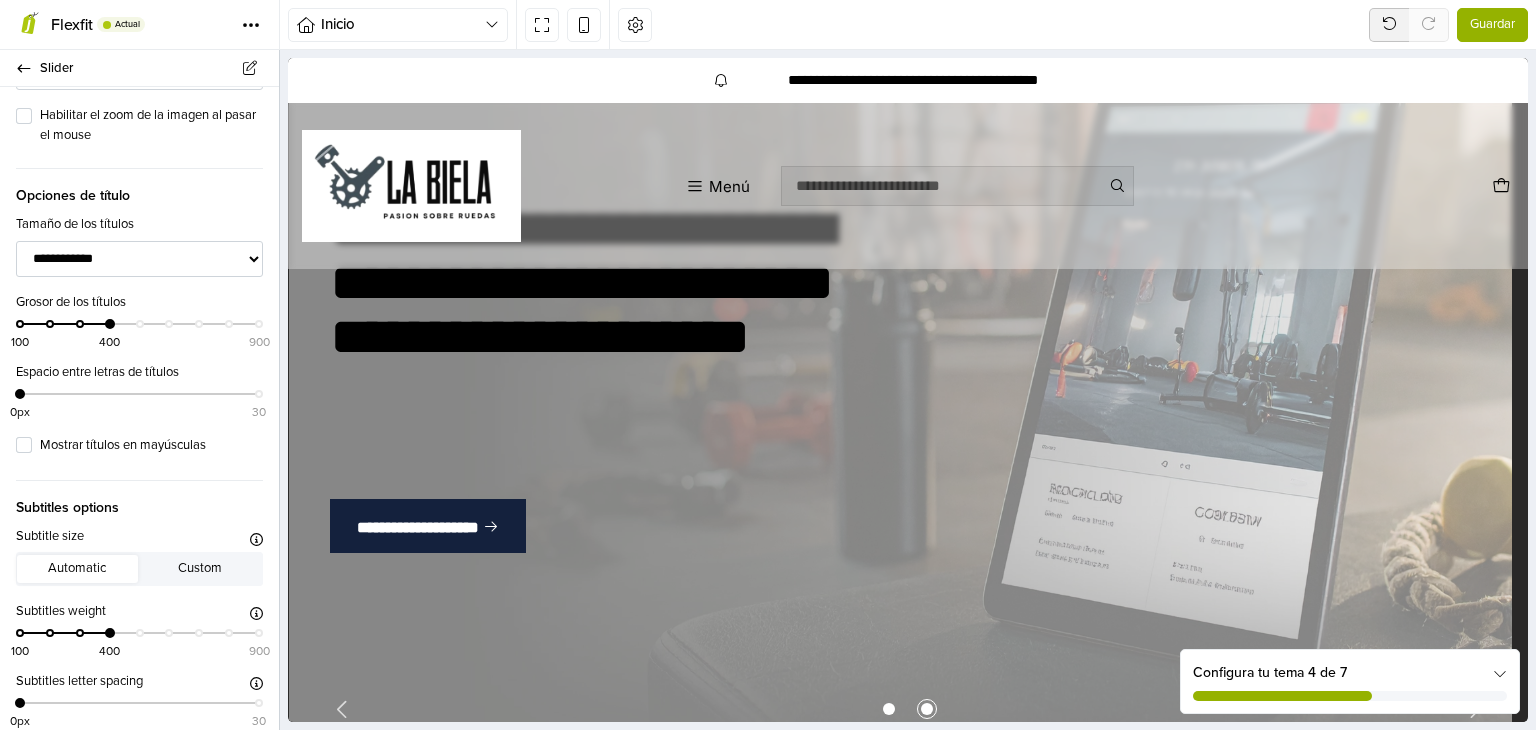 scroll, scrollTop: 667, scrollLeft: 0, axis: vertical 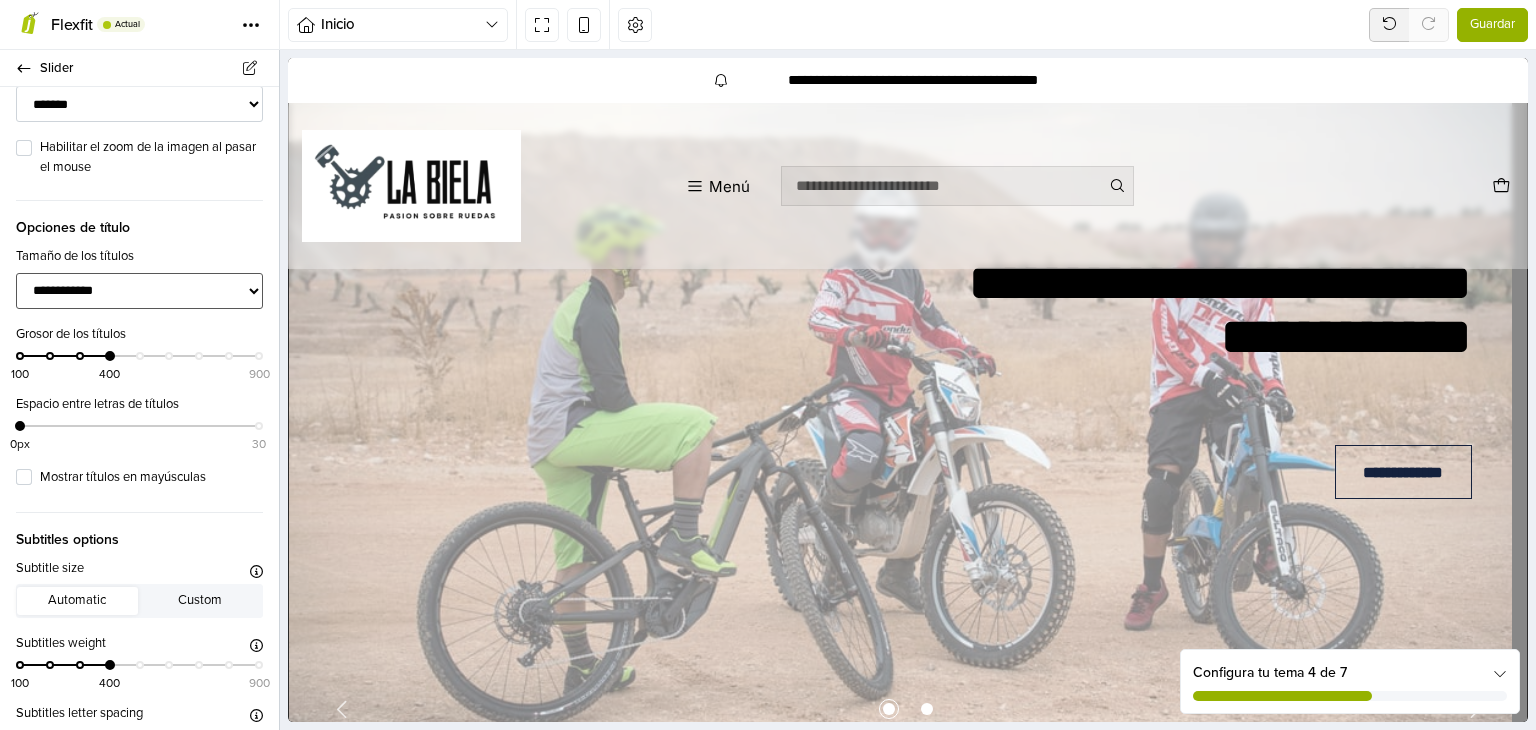 click on "**********" at bounding box center [139, 291] 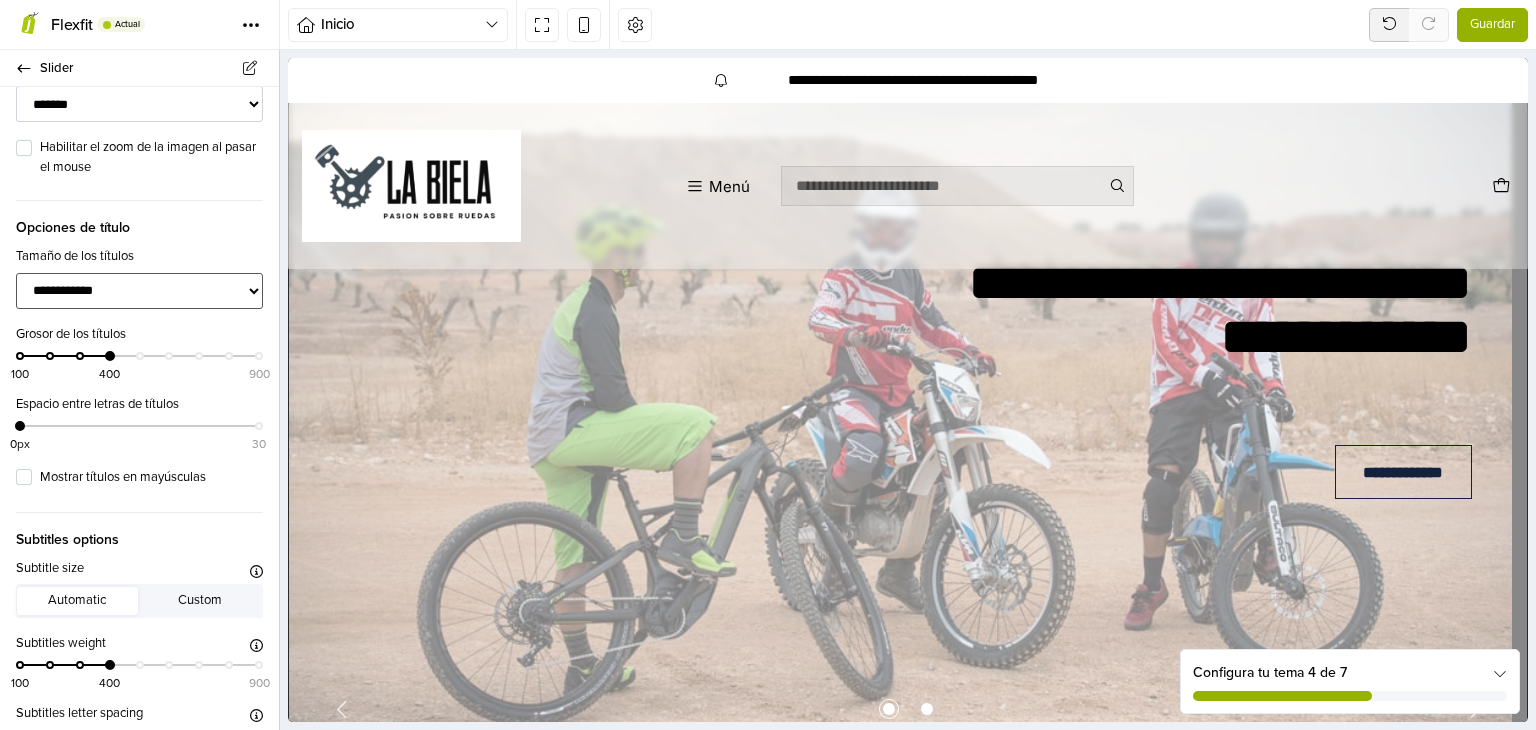 select on "******" 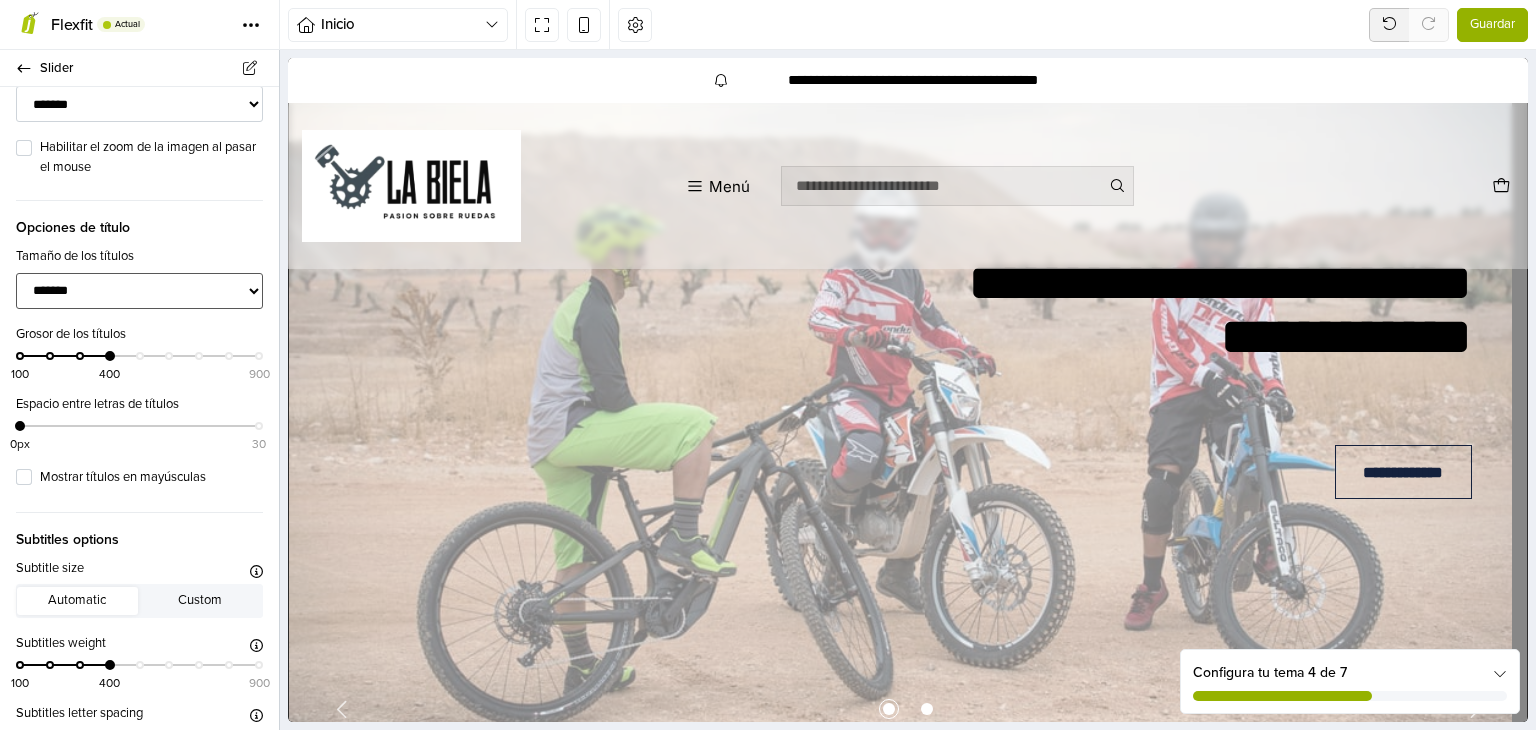 click on "**********" at bounding box center (139, 291) 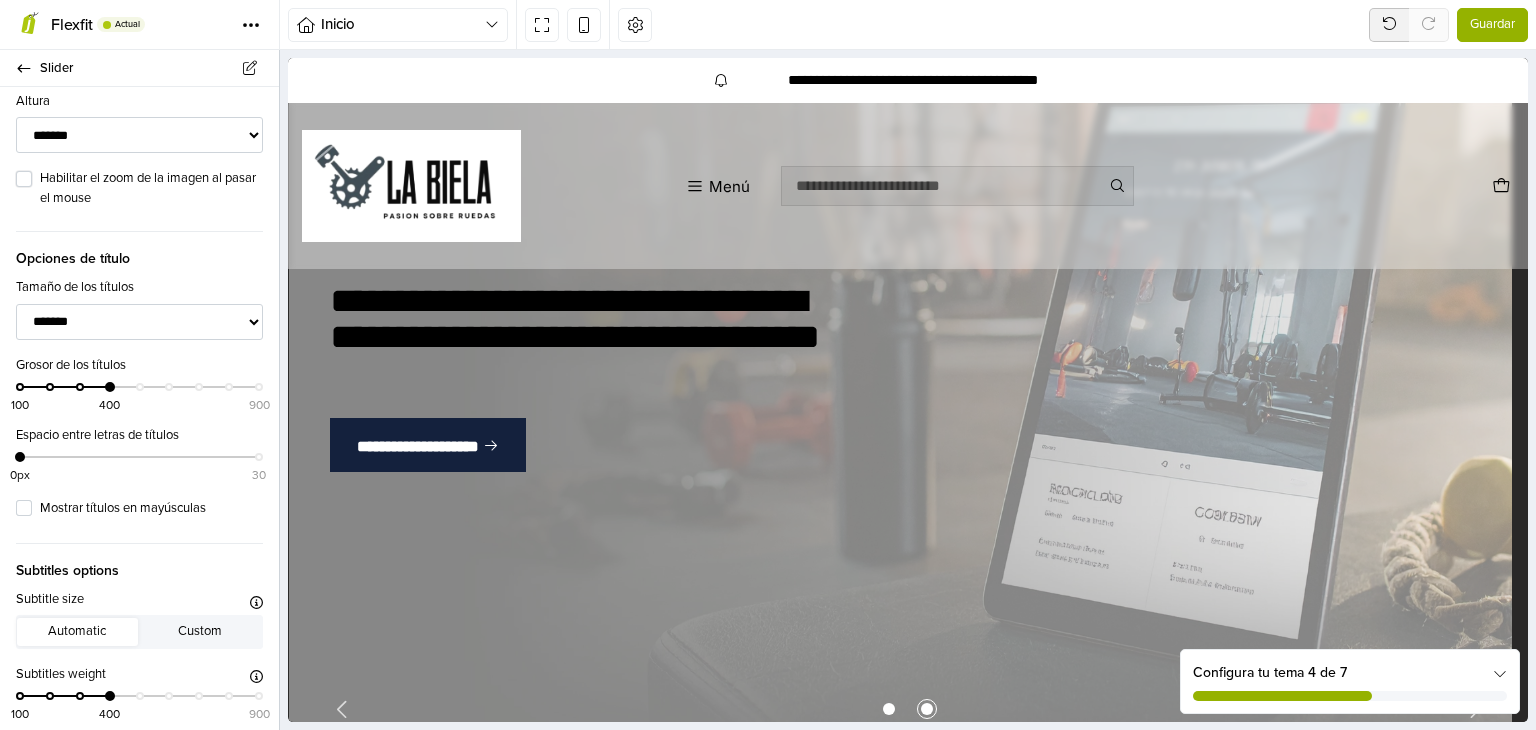 scroll, scrollTop: 567, scrollLeft: 0, axis: vertical 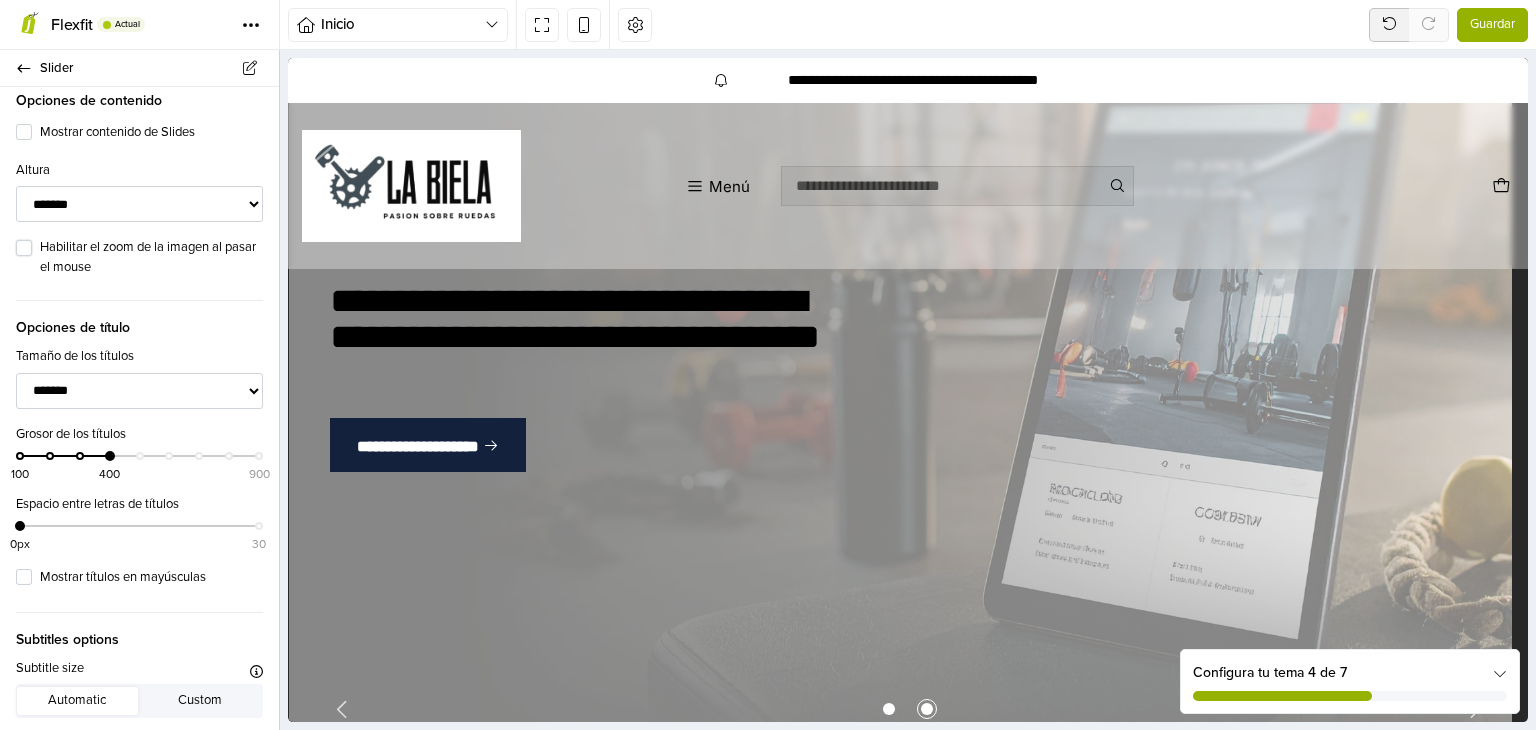 click on "Habilitar el zoom de la imagen al pasar el mouse" at bounding box center [151, 257] 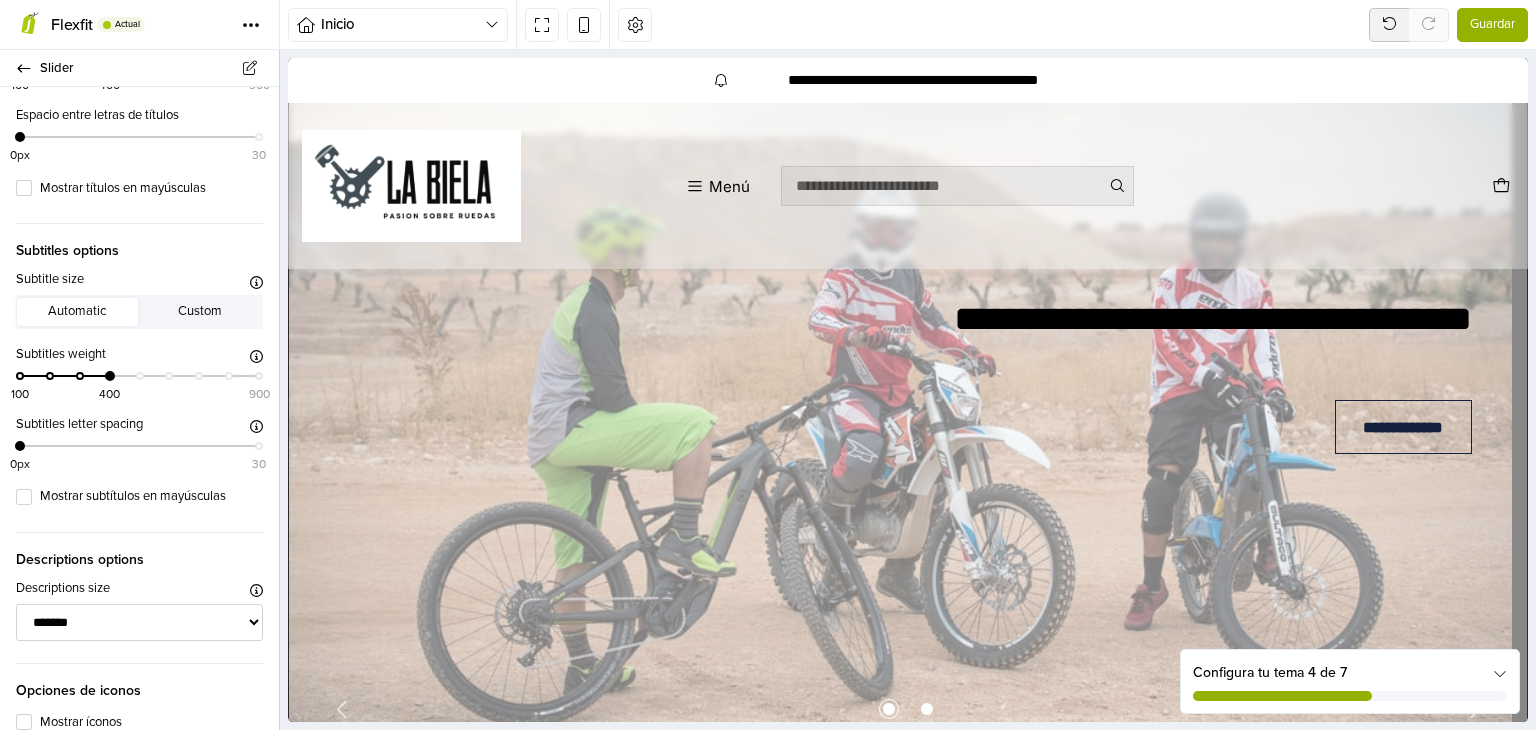 scroll, scrollTop: 967, scrollLeft: 0, axis: vertical 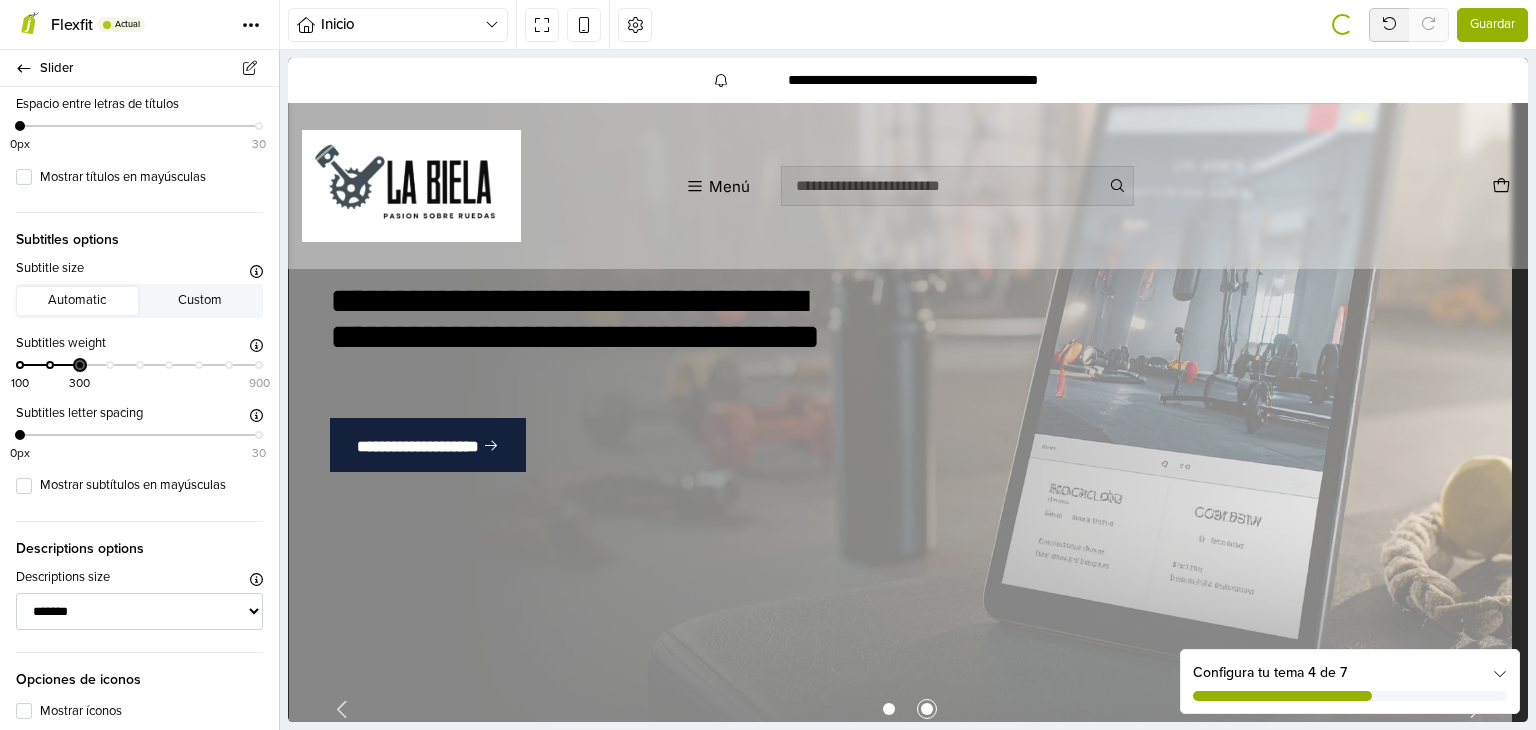drag, startPoint x: 105, startPoint y: 364, endPoint x: 80, endPoint y: 369, distance: 25.495098 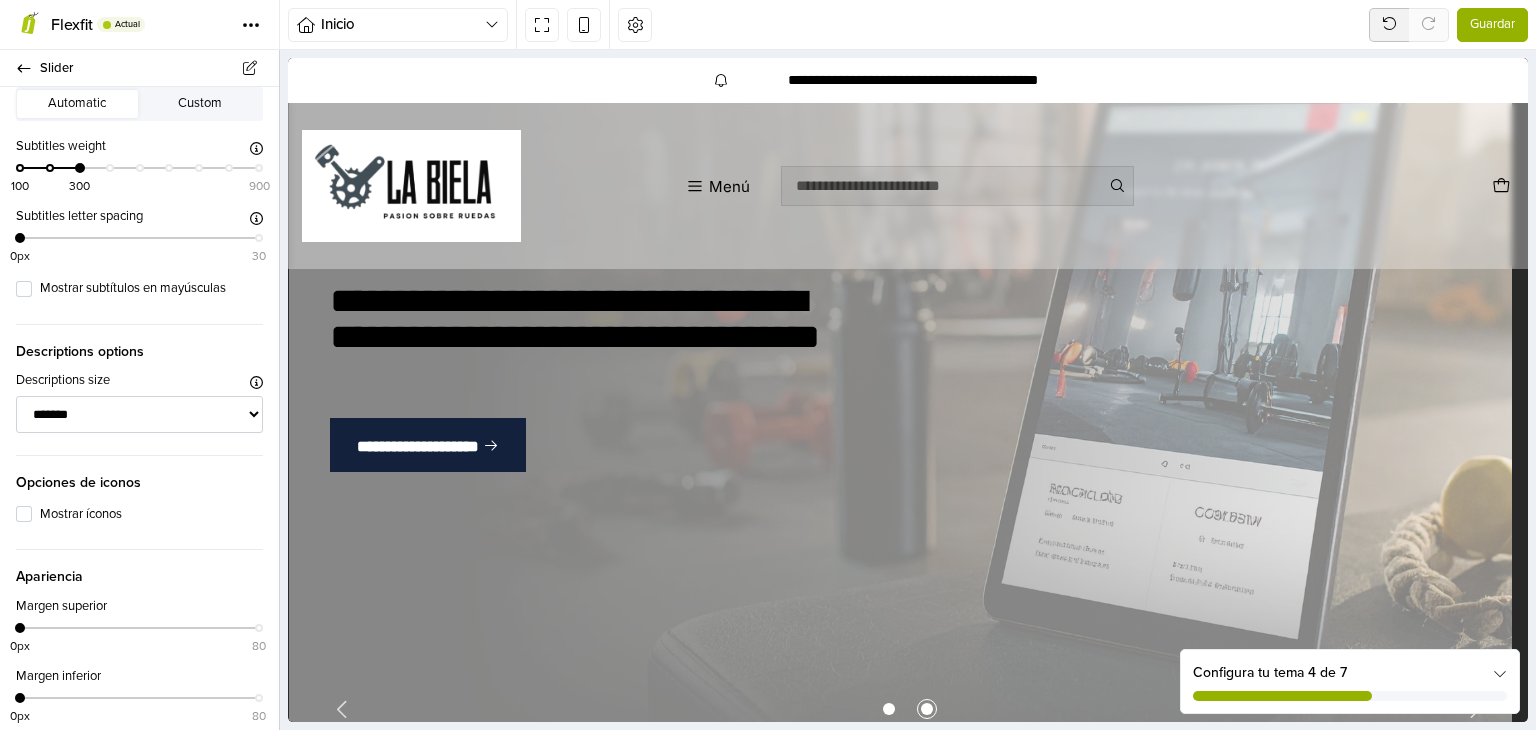 scroll, scrollTop: 1167, scrollLeft: 0, axis: vertical 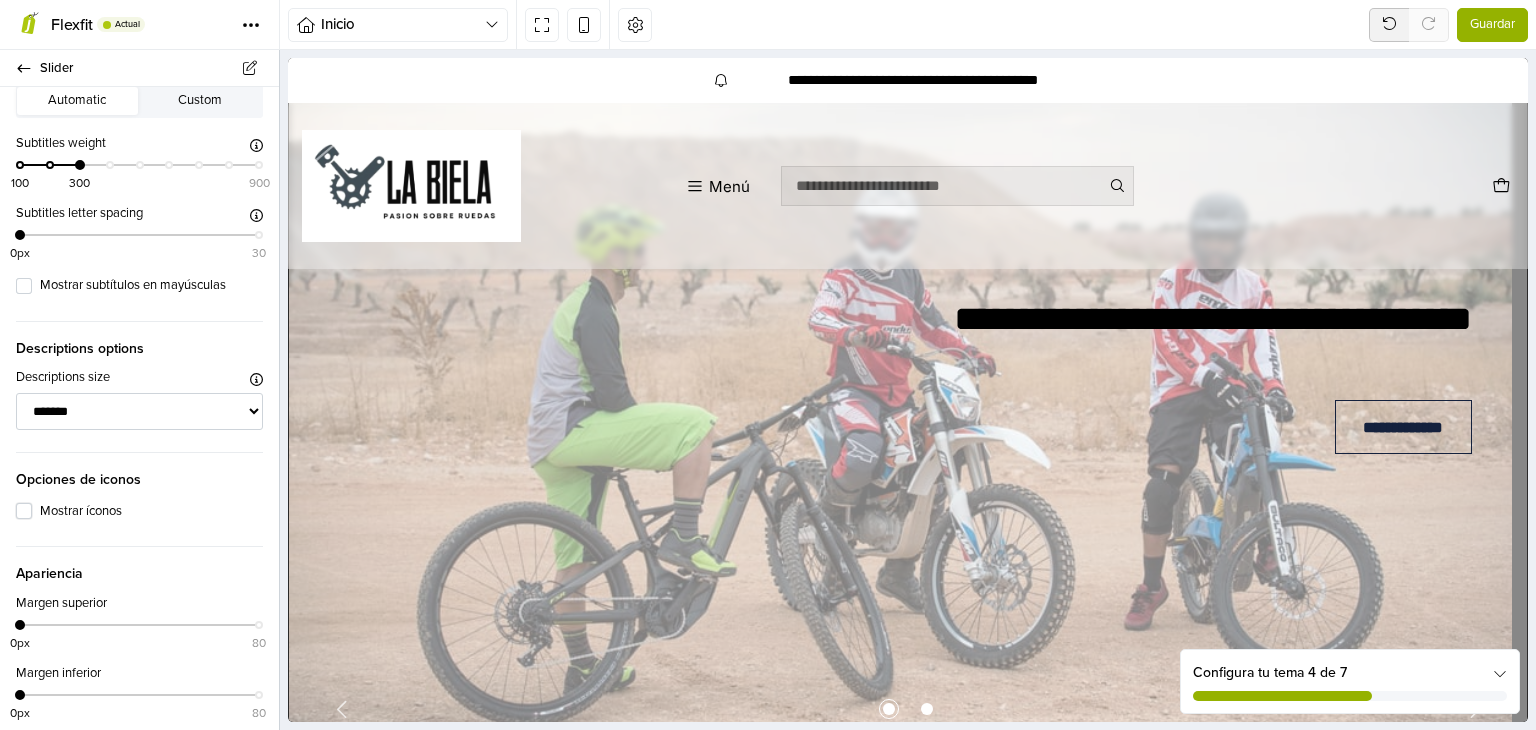 click on "Mostrar íconos" at bounding box center [151, 512] 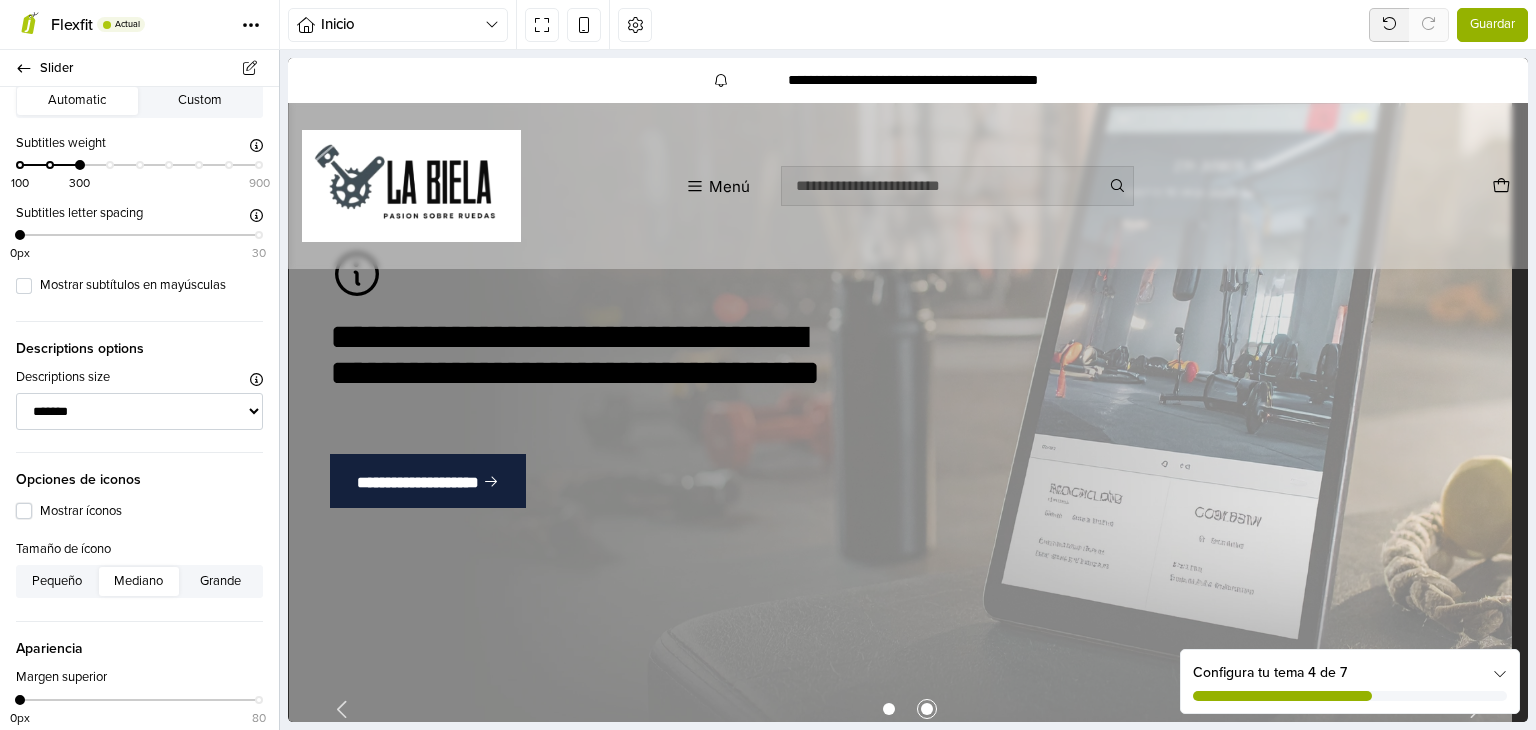 click on "Mostrar íconos" at bounding box center [151, 512] 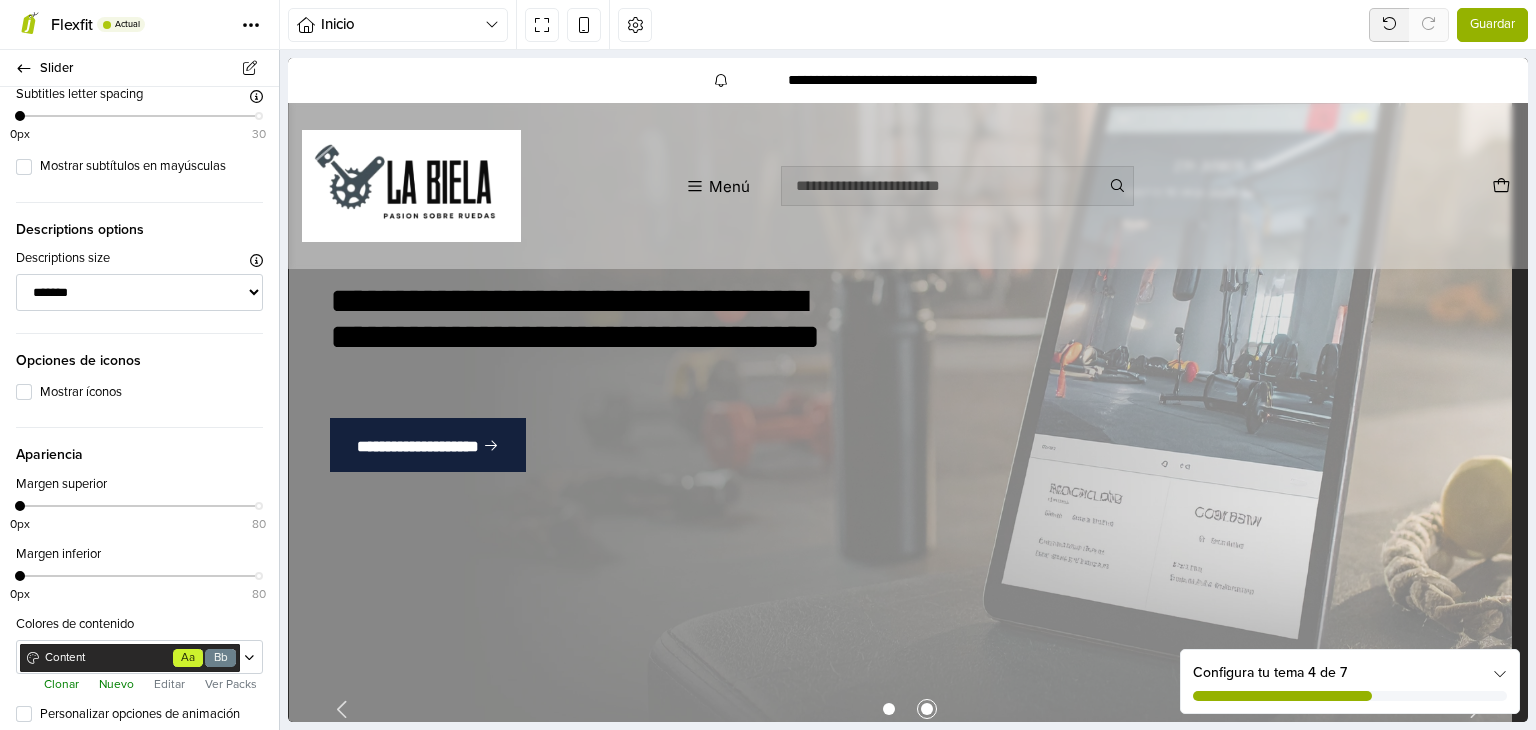 scroll, scrollTop: 1359, scrollLeft: 0, axis: vertical 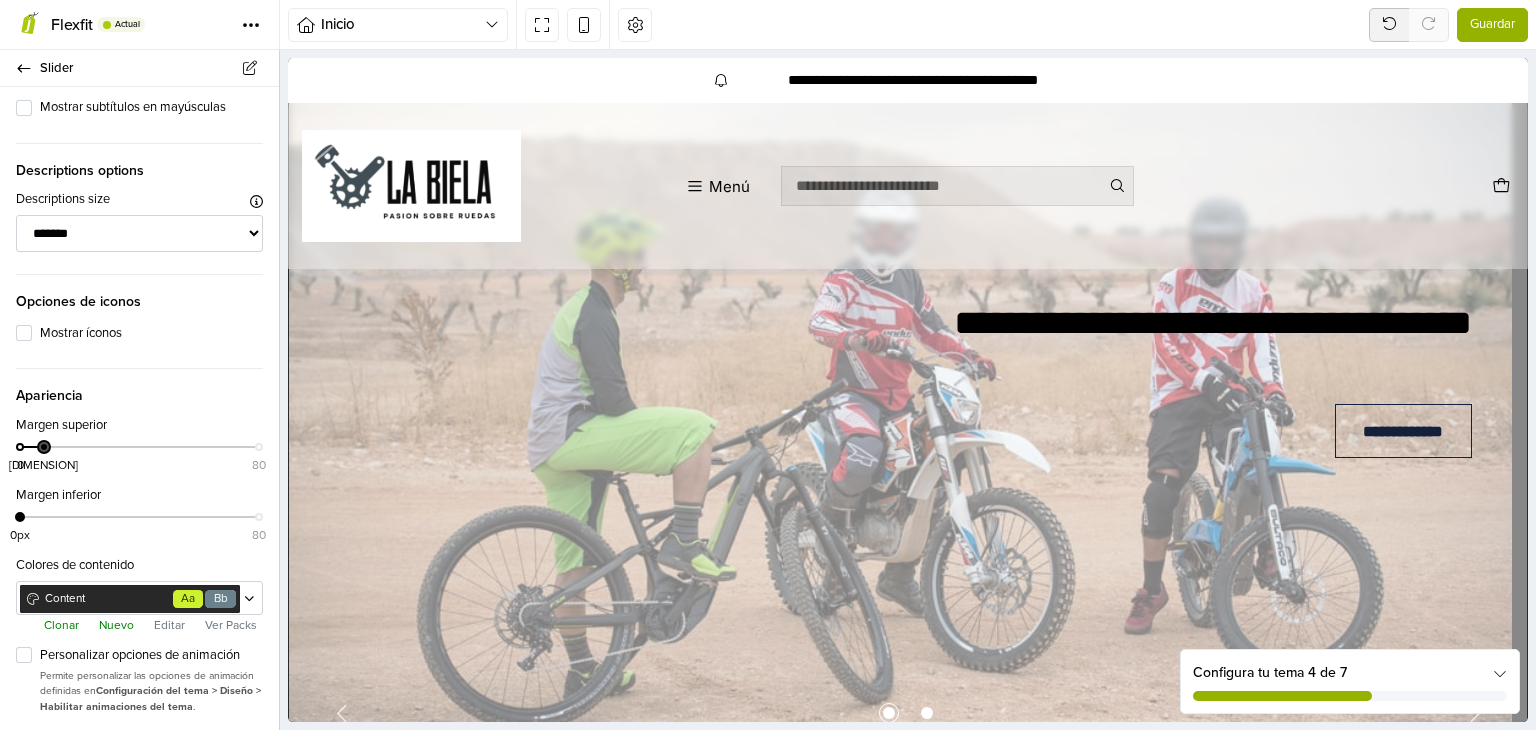 drag, startPoint x: 22, startPoint y: 434, endPoint x: 52, endPoint y: 434, distance: 30 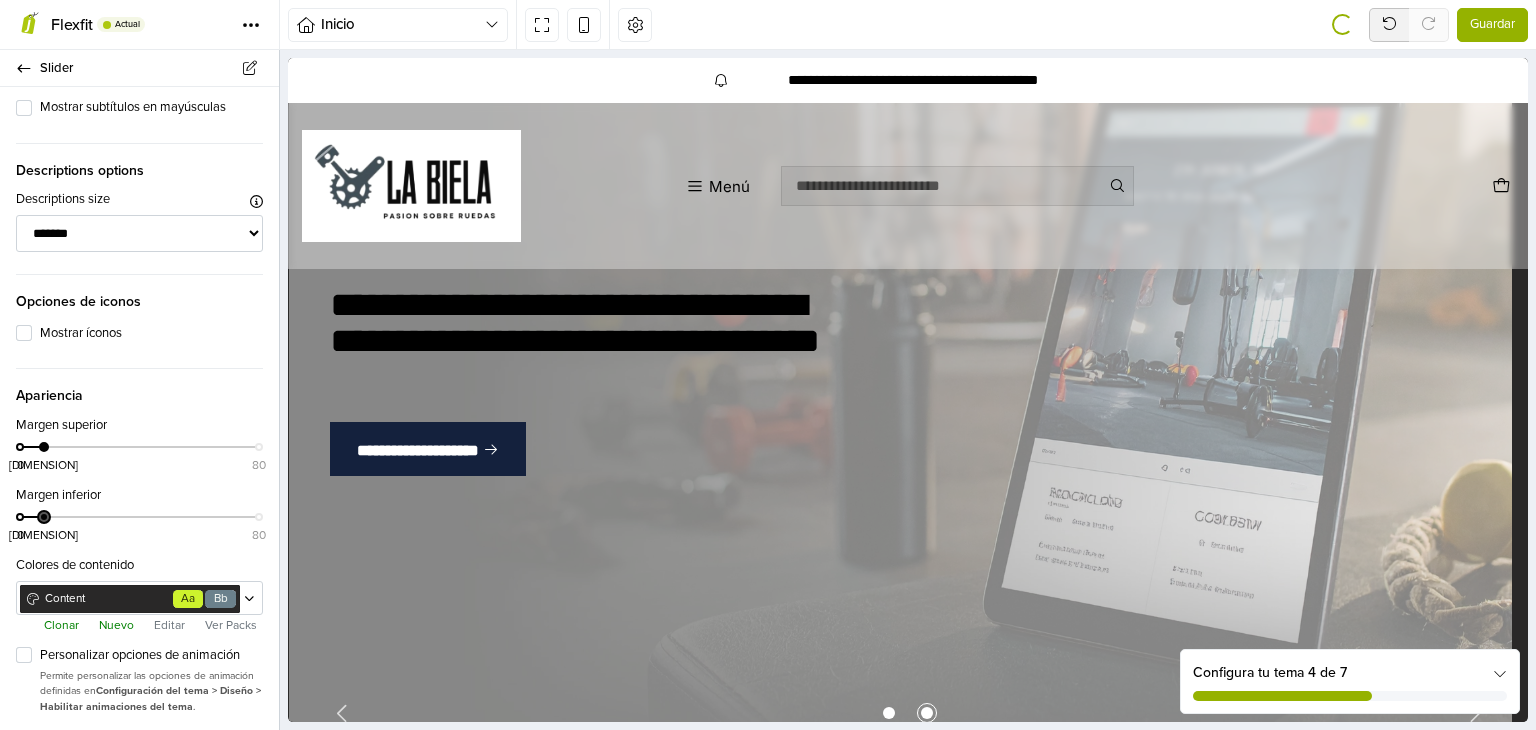 scroll, scrollTop: 83, scrollLeft: 0, axis: vertical 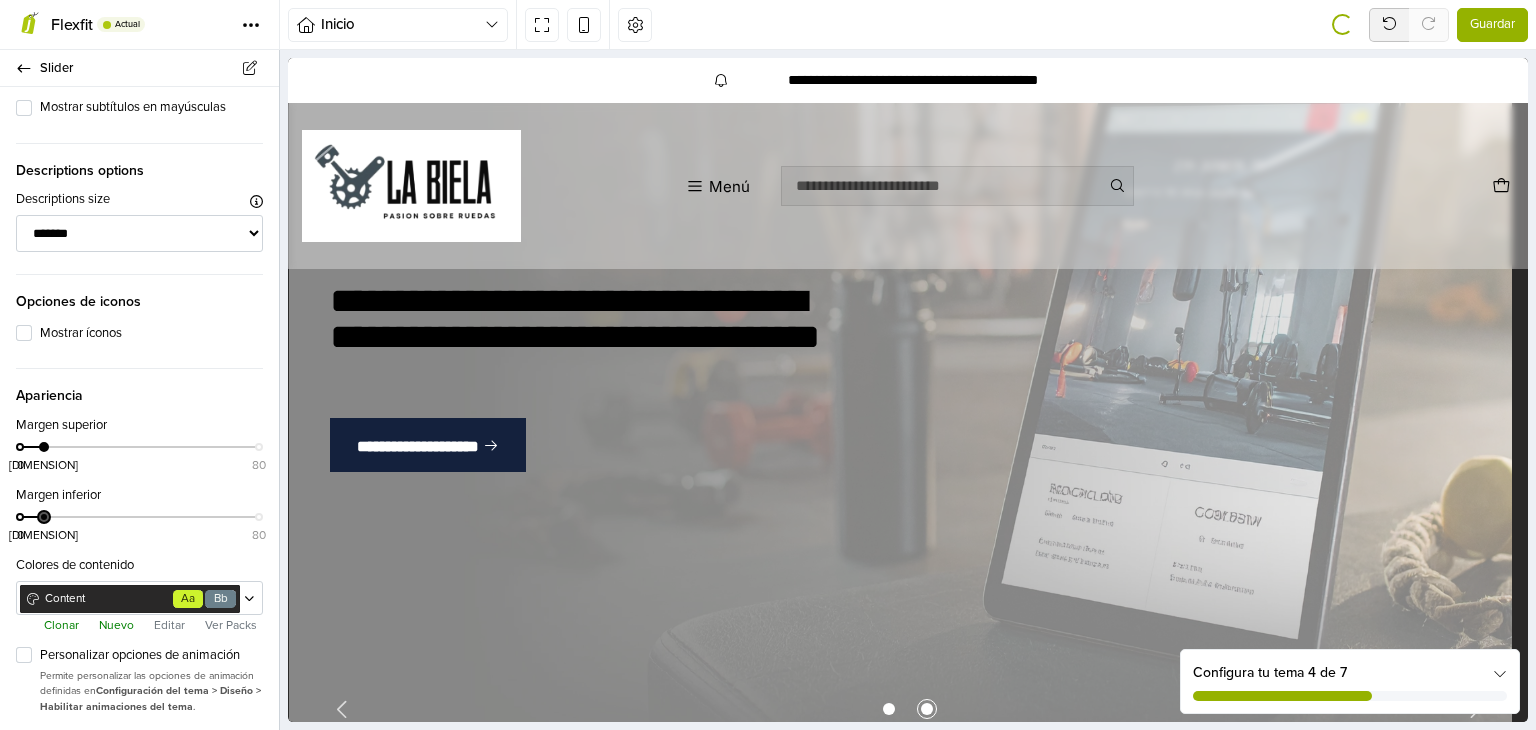 drag, startPoint x: 20, startPoint y: 506, endPoint x: 42, endPoint y: 500, distance: 22.803509 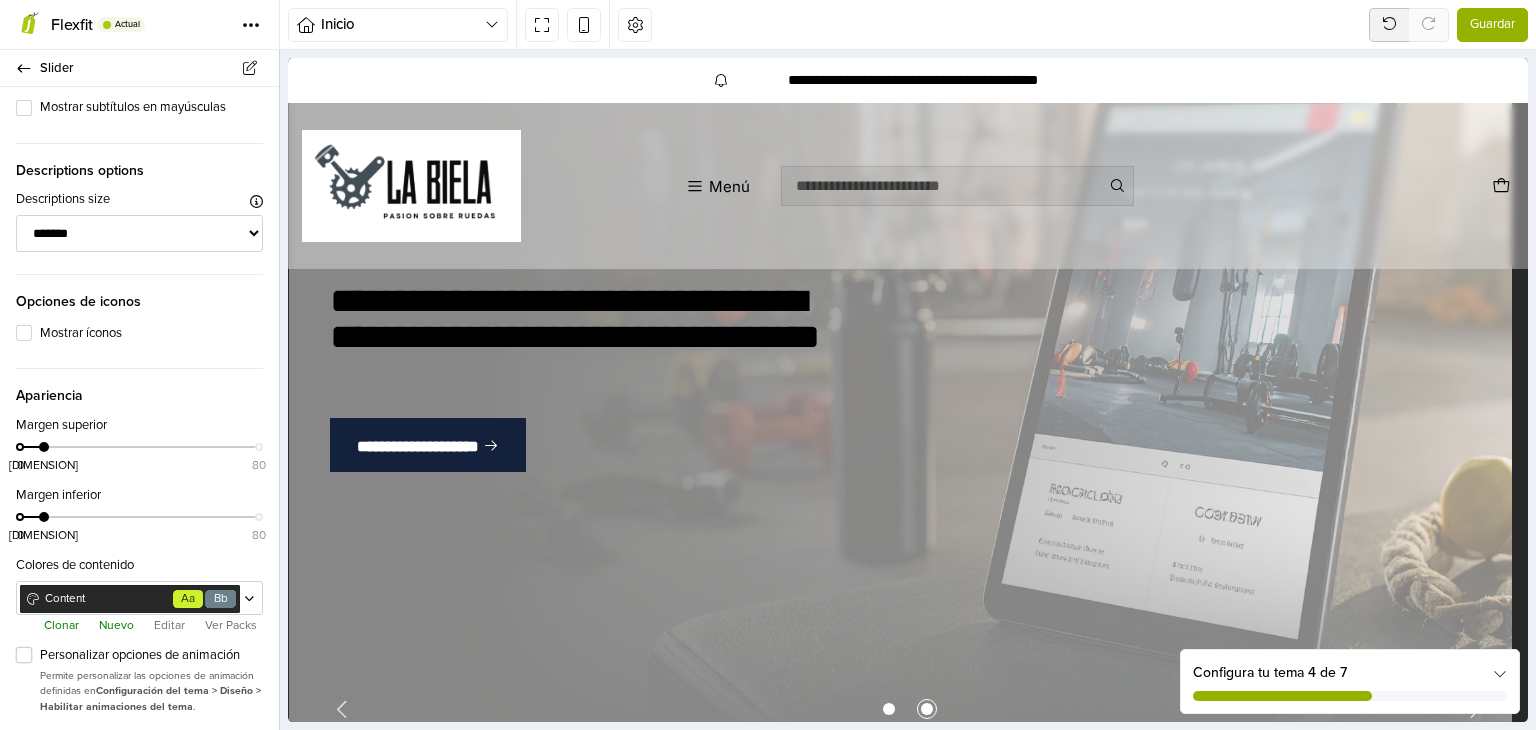 click on "Personalizar opciones de animación" at bounding box center (151, 656) 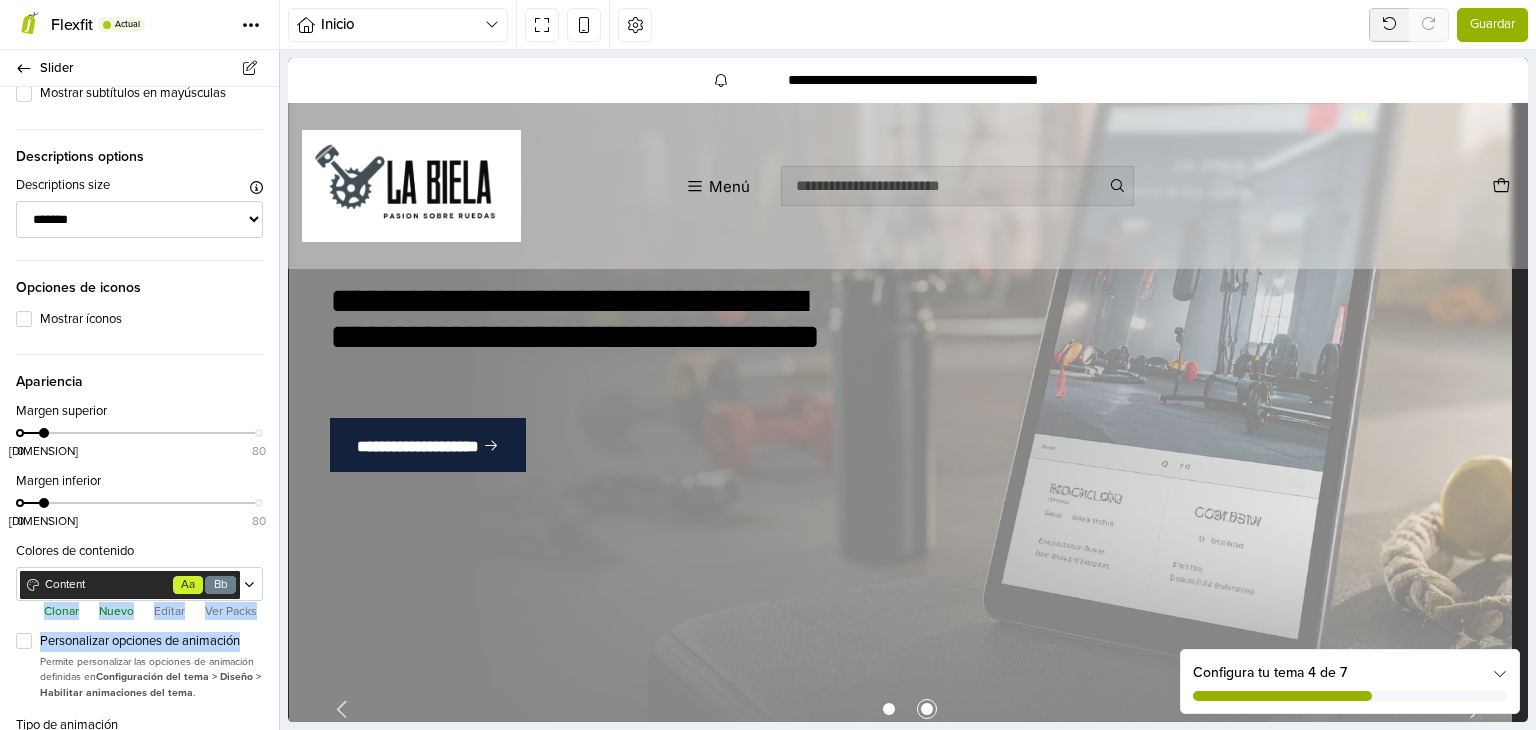 drag, startPoint x: 267, startPoint y: 585, endPoint x: 270, endPoint y: 643, distance: 58.077534 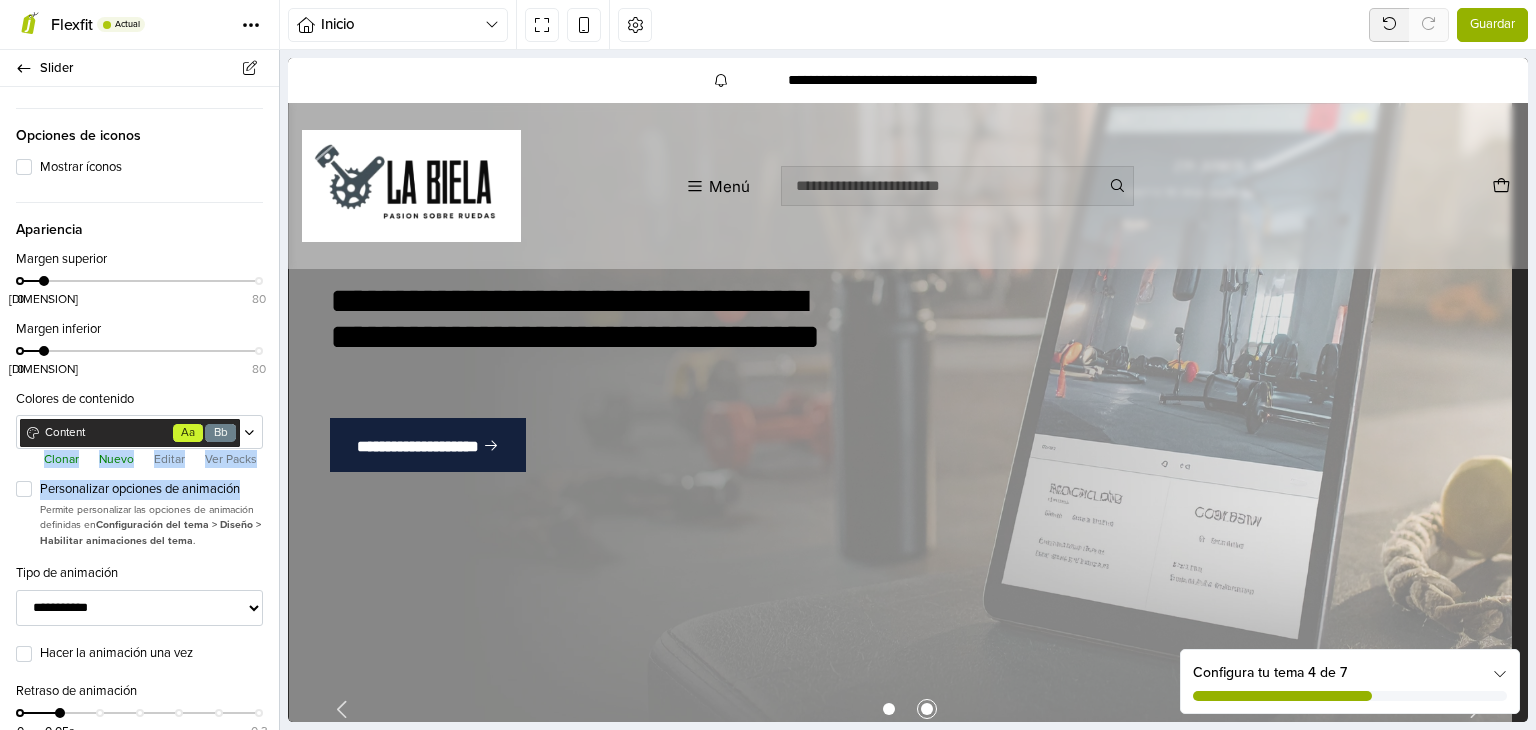 scroll, scrollTop: 1528, scrollLeft: 0, axis: vertical 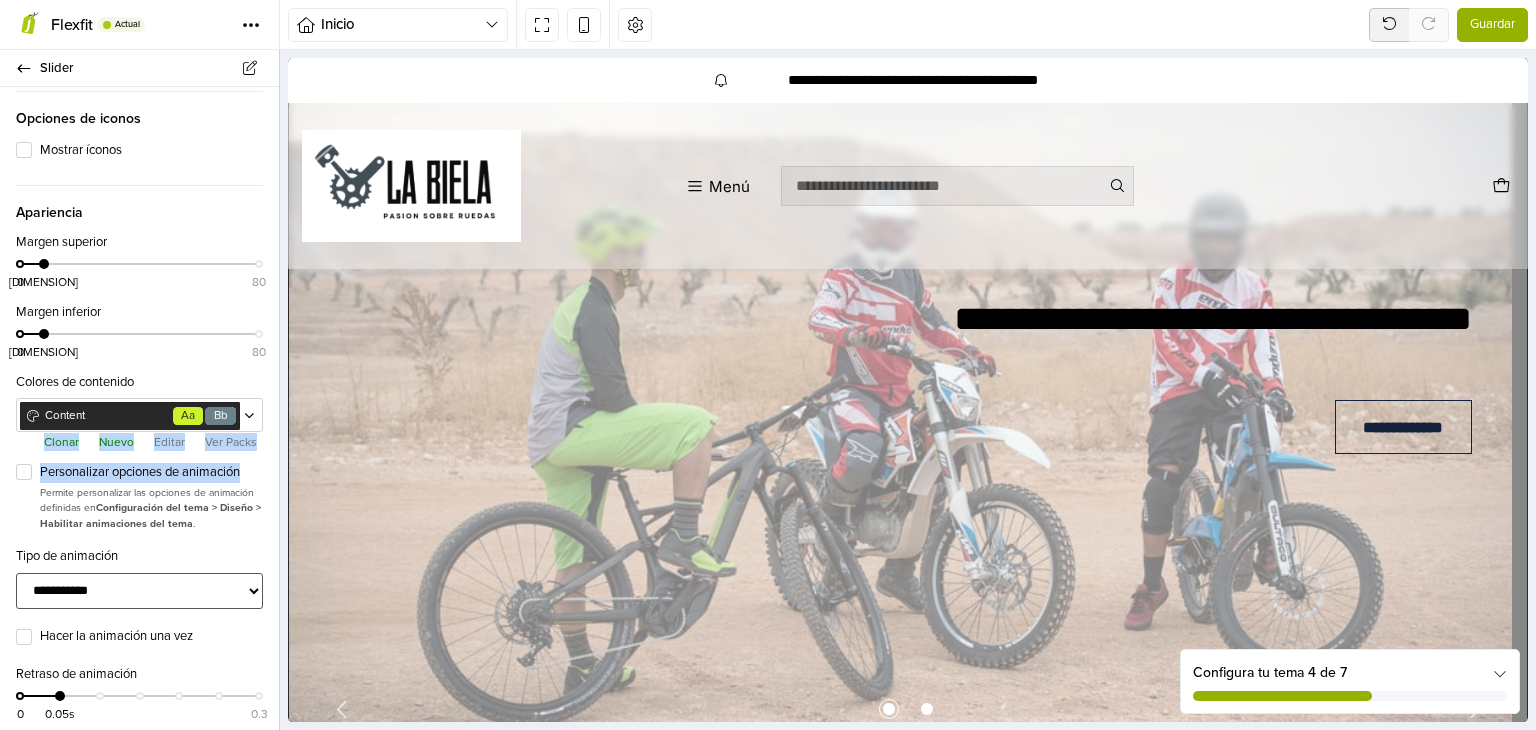 click on "**********" at bounding box center (139, 591) 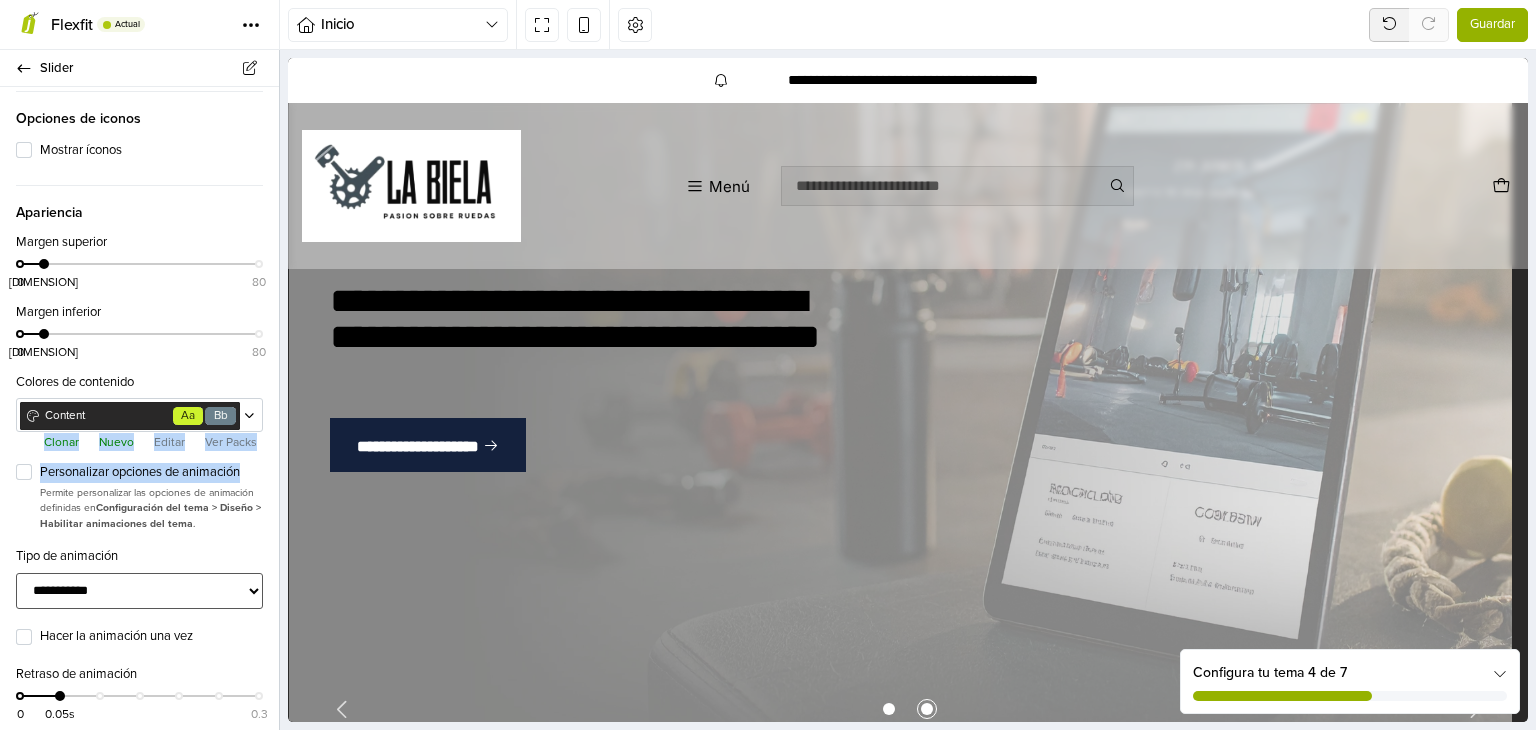 select on "*********" 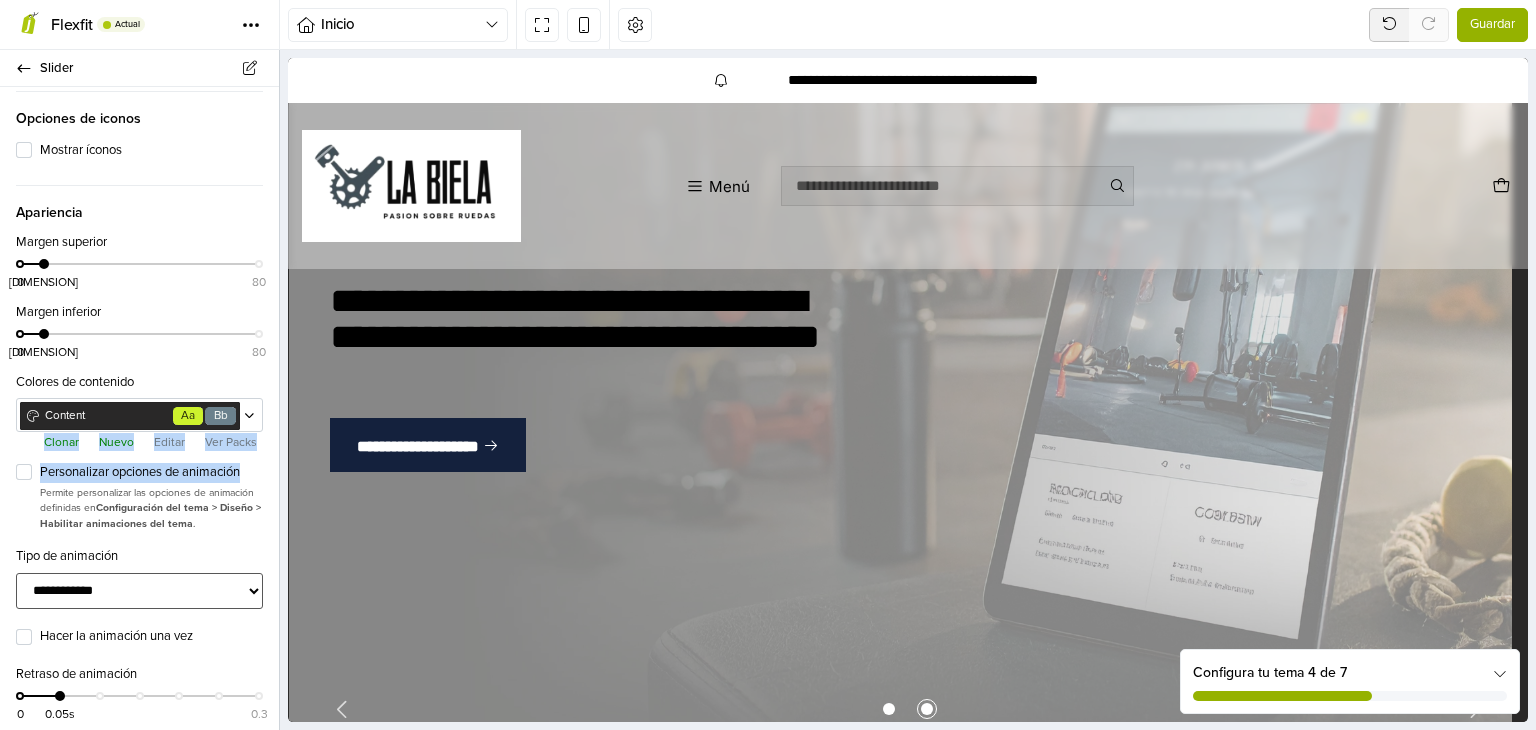 click on "**********" at bounding box center (139, 591) 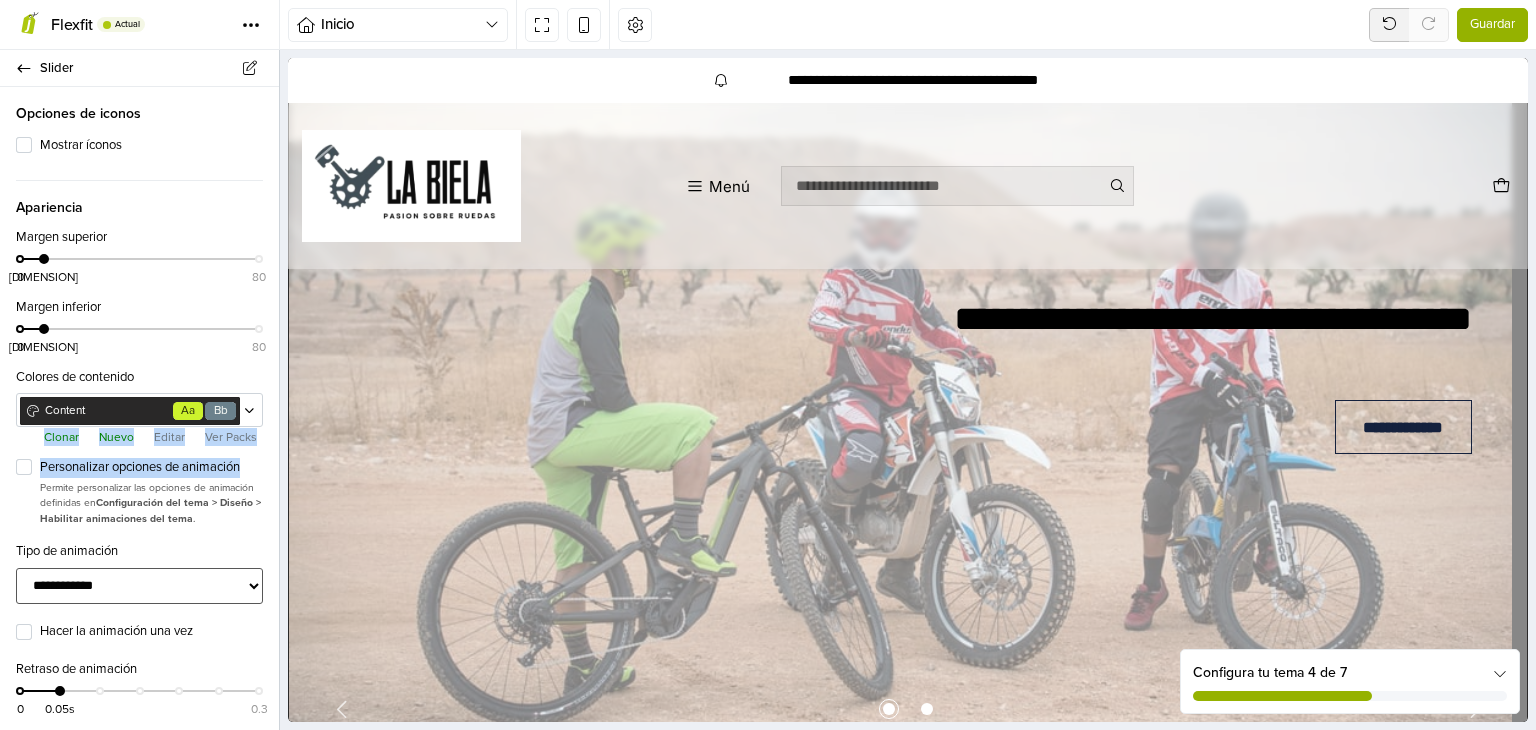 scroll, scrollTop: 1546, scrollLeft: 0, axis: vertical 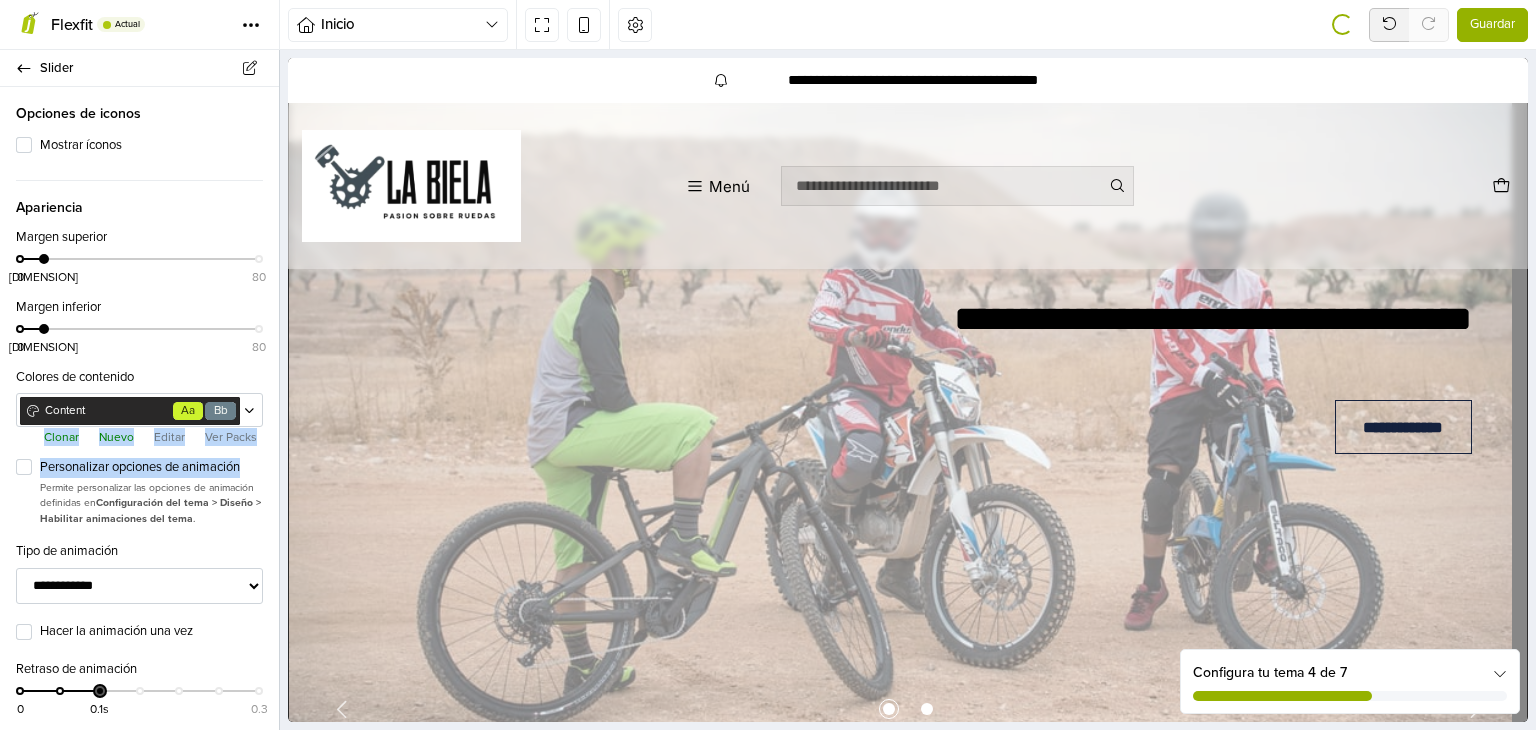 drag, startPoint x: 56, startPoint y: 692, endPoint x: 82, endPoint y: 690, distance: 26.076809 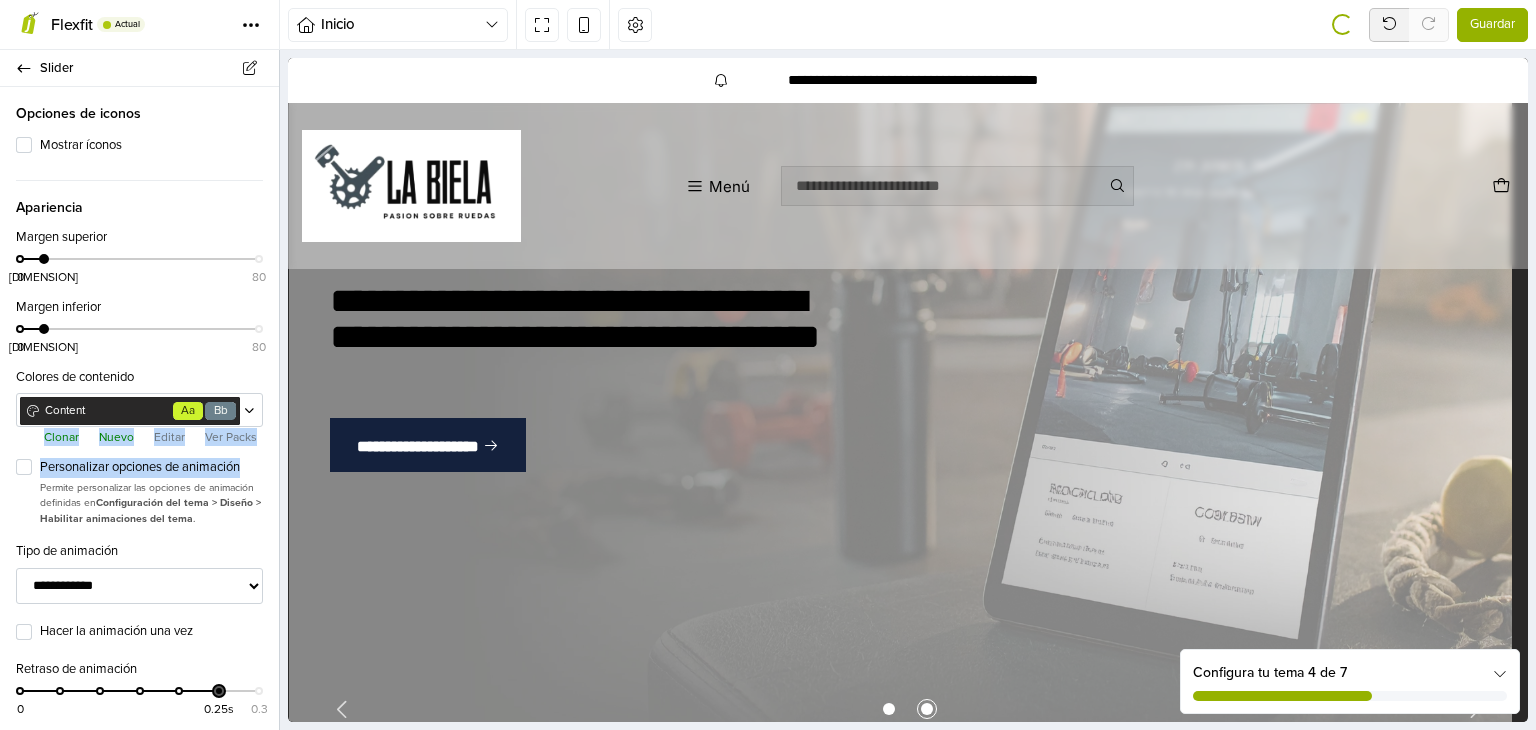 drag, startPoint x: 96, startPoint y: 691, endPoint x: 206, endPoint y: 693, distance: 110.01818 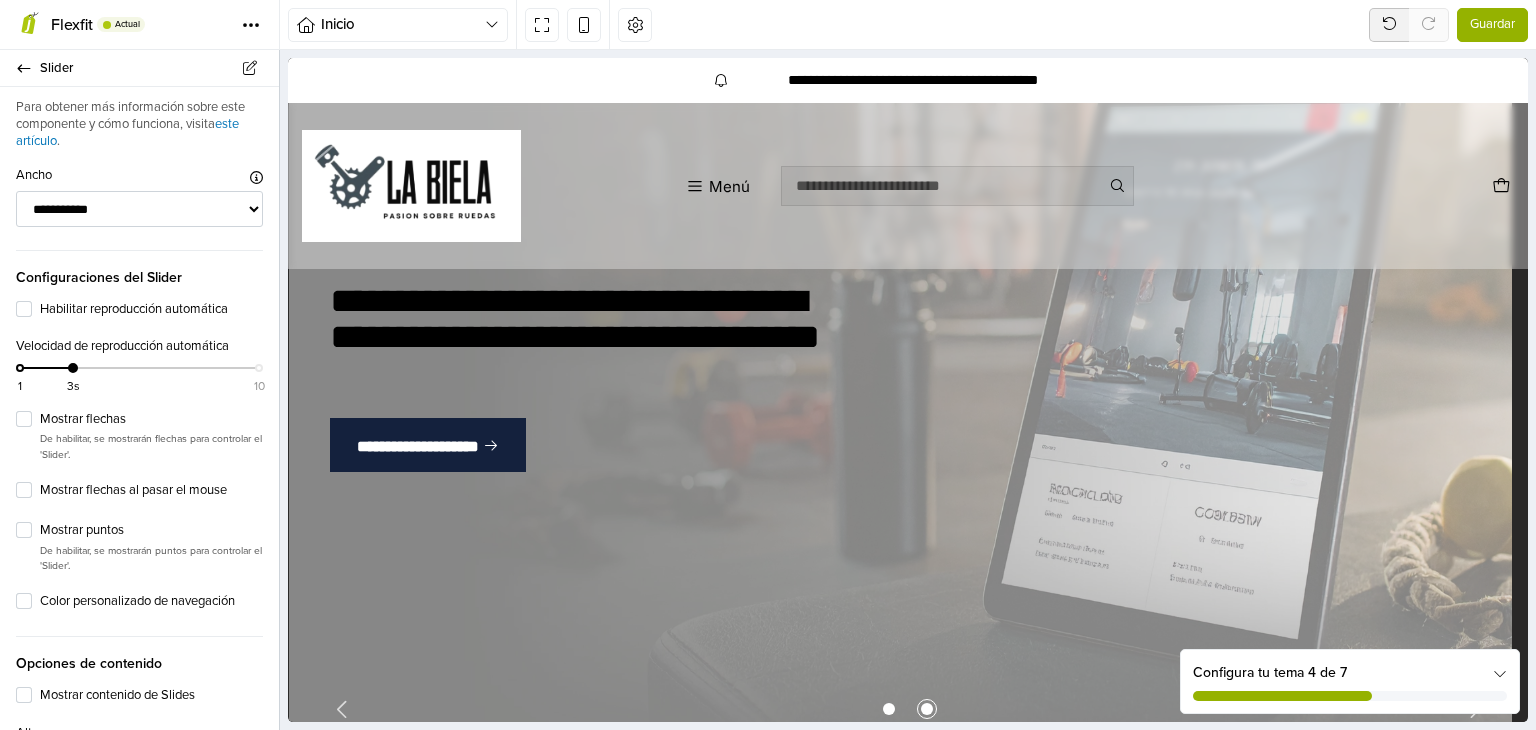 scroll, scrollTop: 0, scrollLeft: 0, axis: both 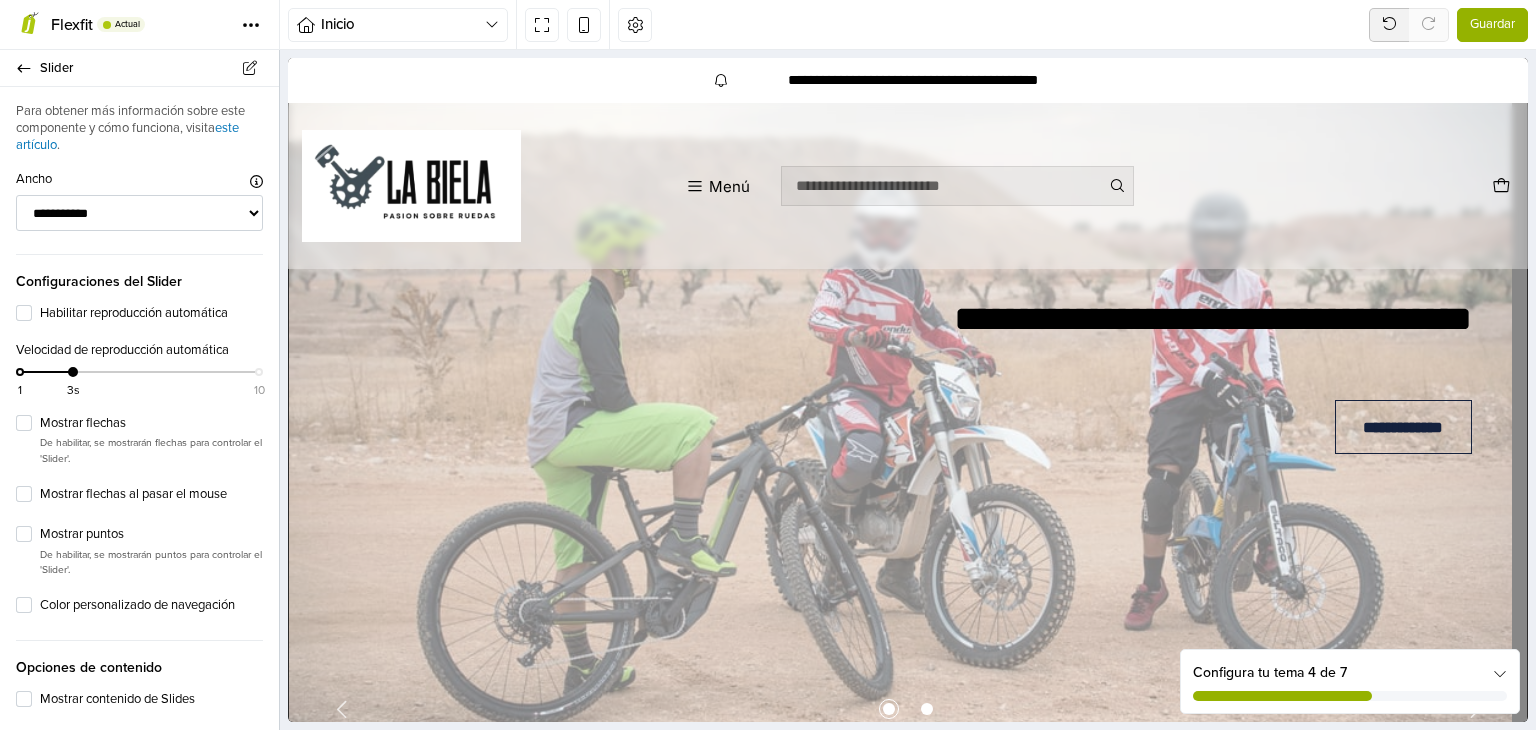 click on "Guardar" at bounding box center [1492, 25] 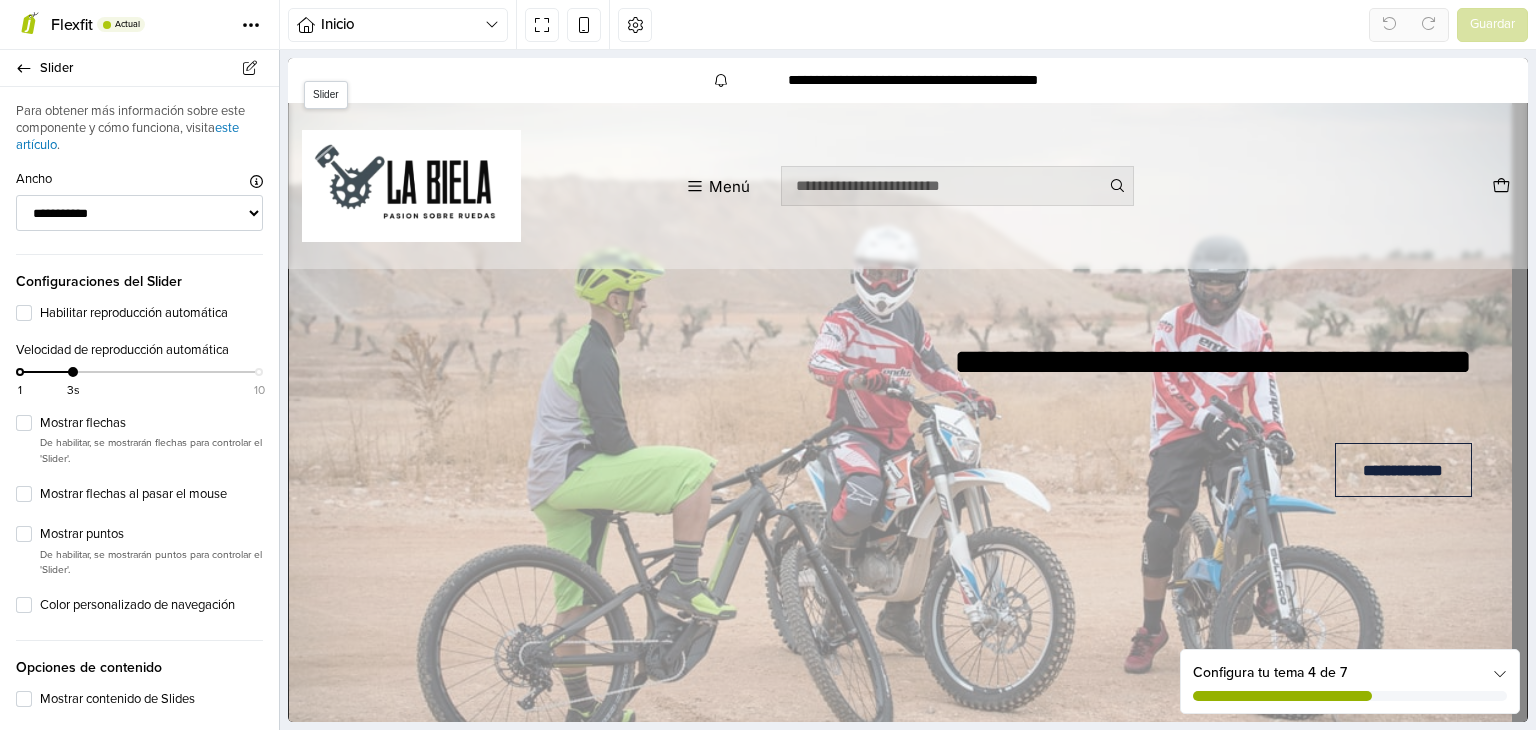 scroll, scrollTop: 0, scrollLeft: 0, axis: both 